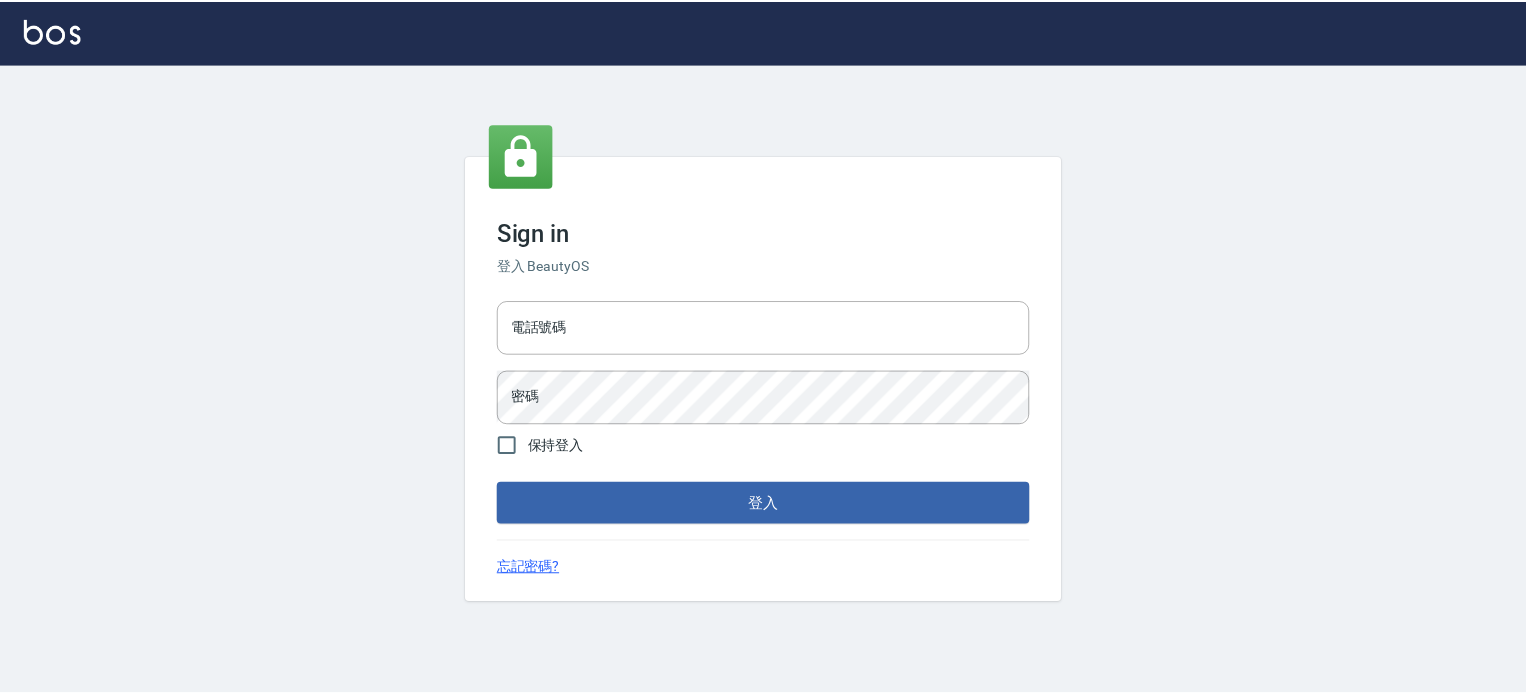 scroll, scrollTop: 0, scrollLeft: 0, axis: both 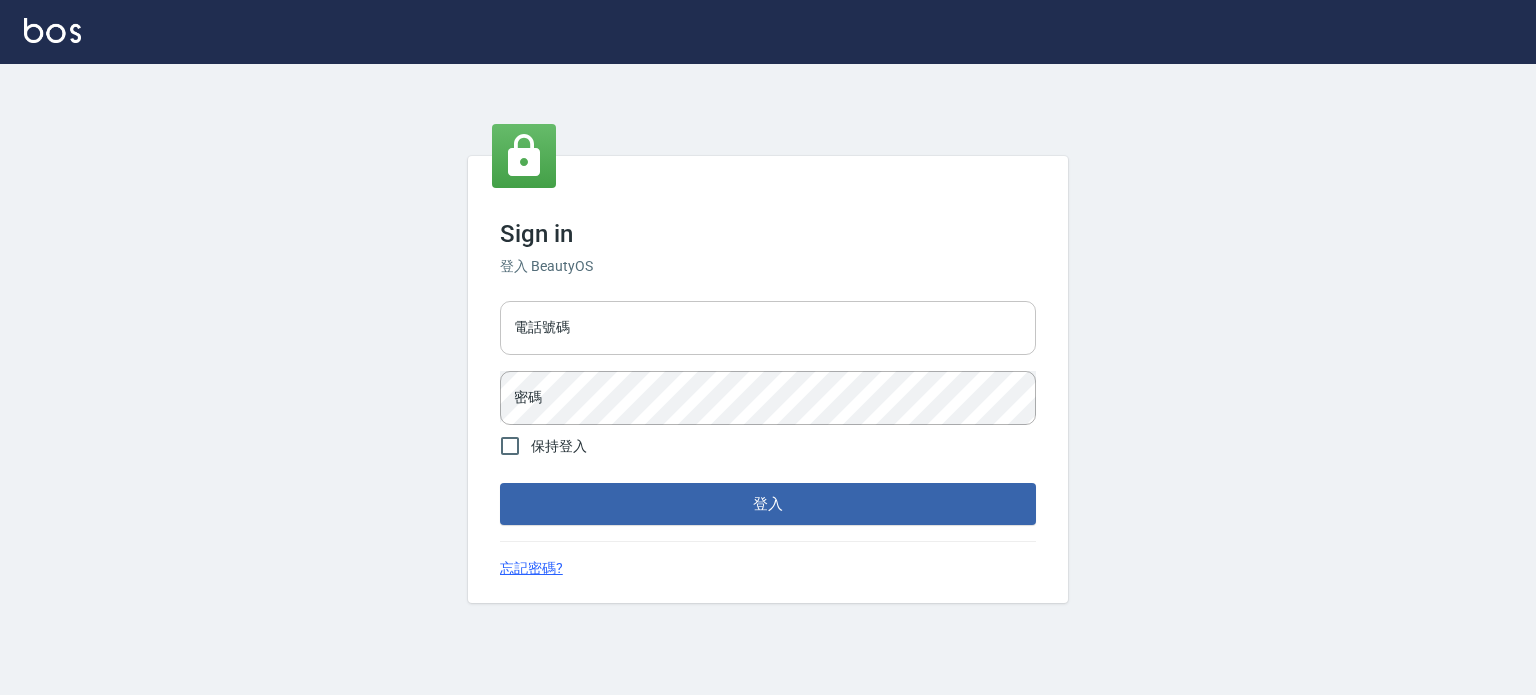 click on "電話號碼 電話號碼 密碼 密碼" at bounding box center [768, 363] 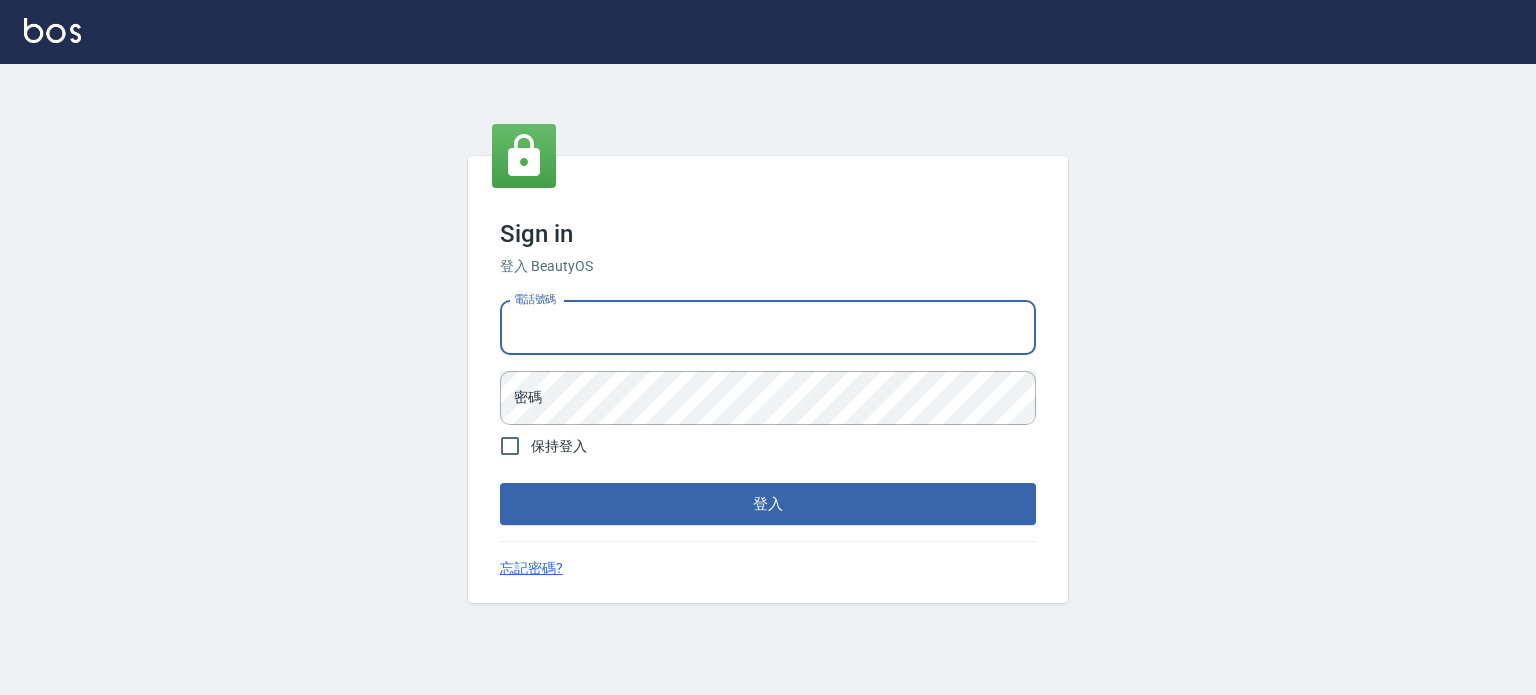 type on "[PHONE]" 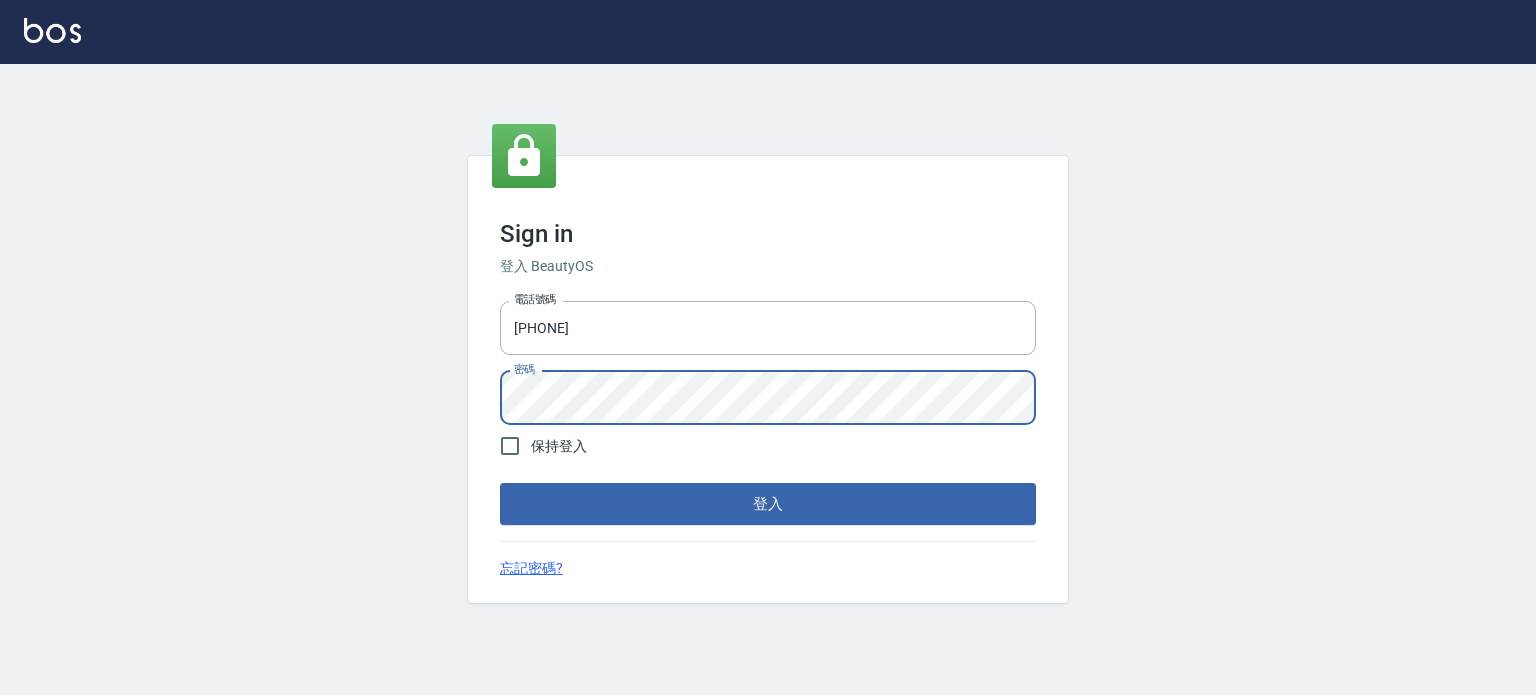 click on "登入" at bounding box center (768, 504) 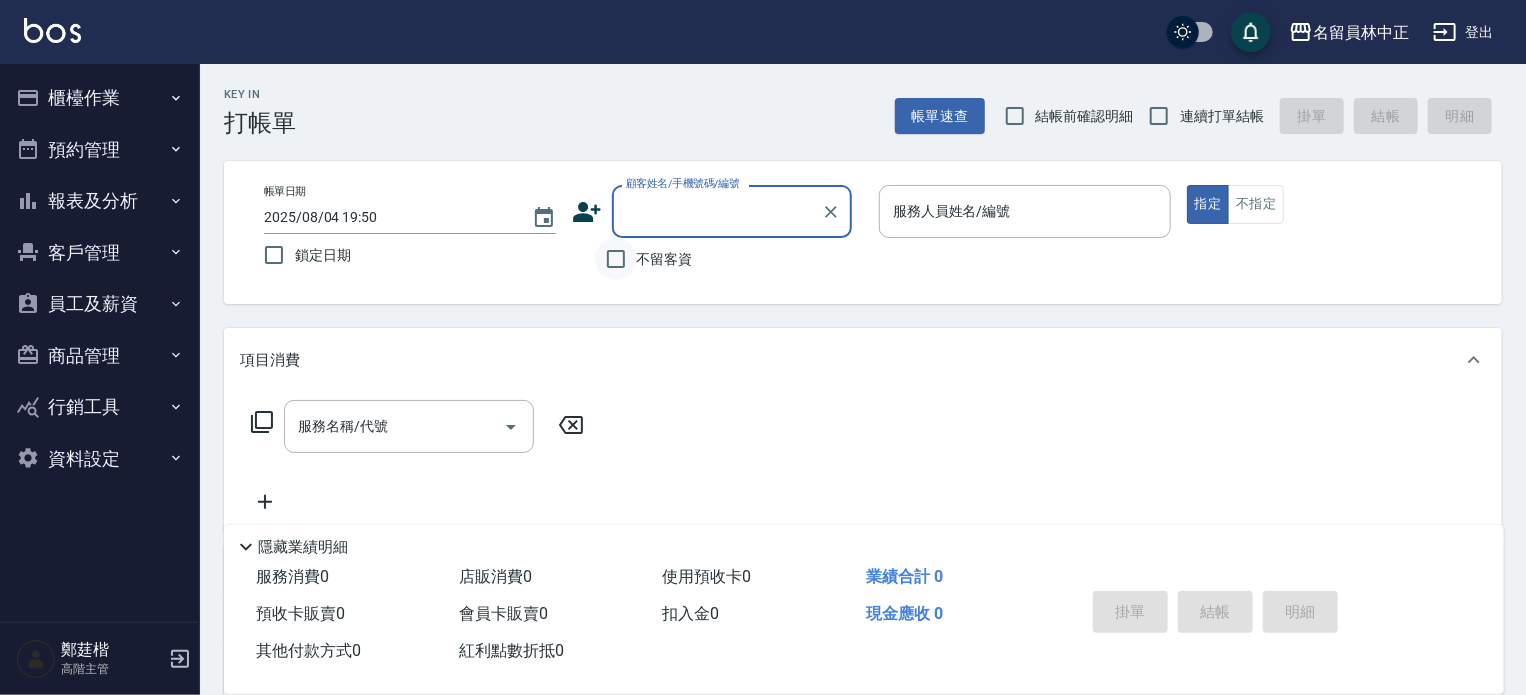 click on "不留客資" at bounding box center (616, 259) 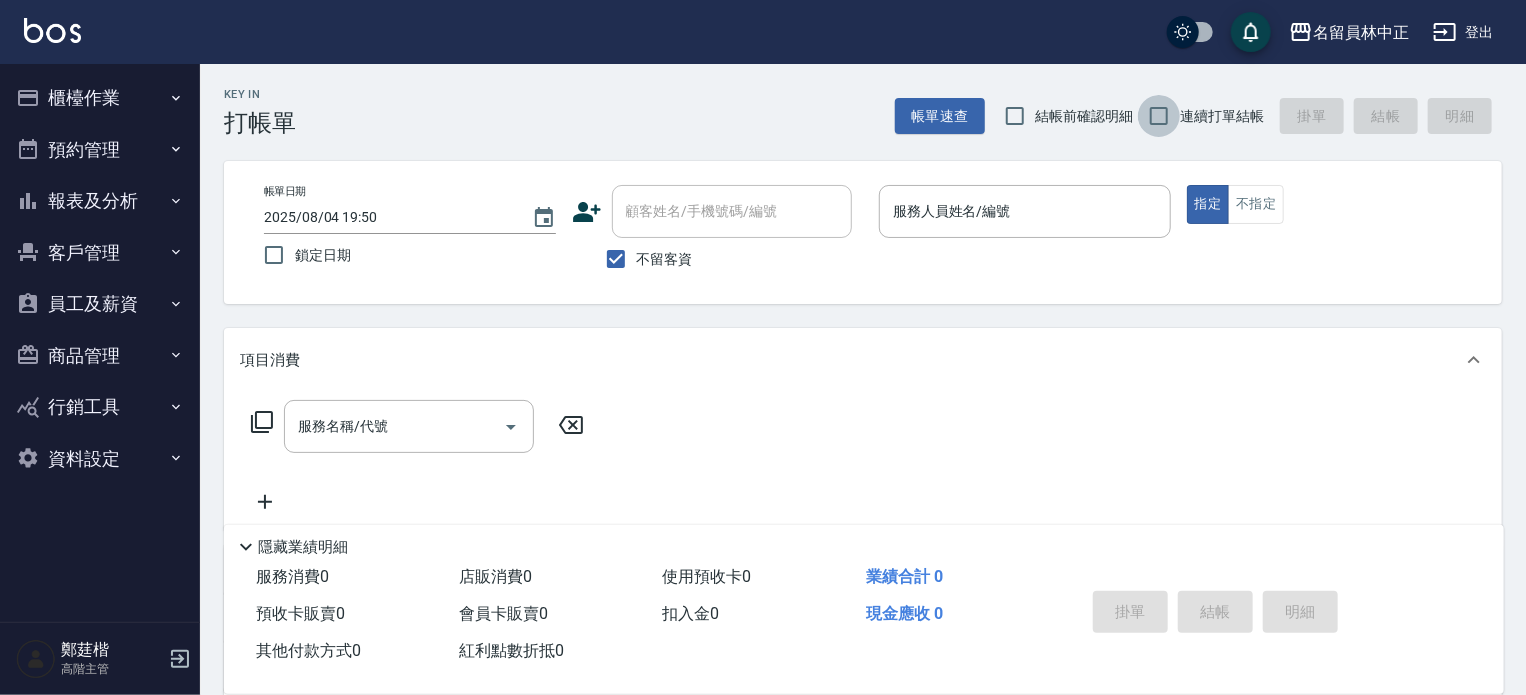 click on "連續打單結帳" at bounding box center [1159, 116] 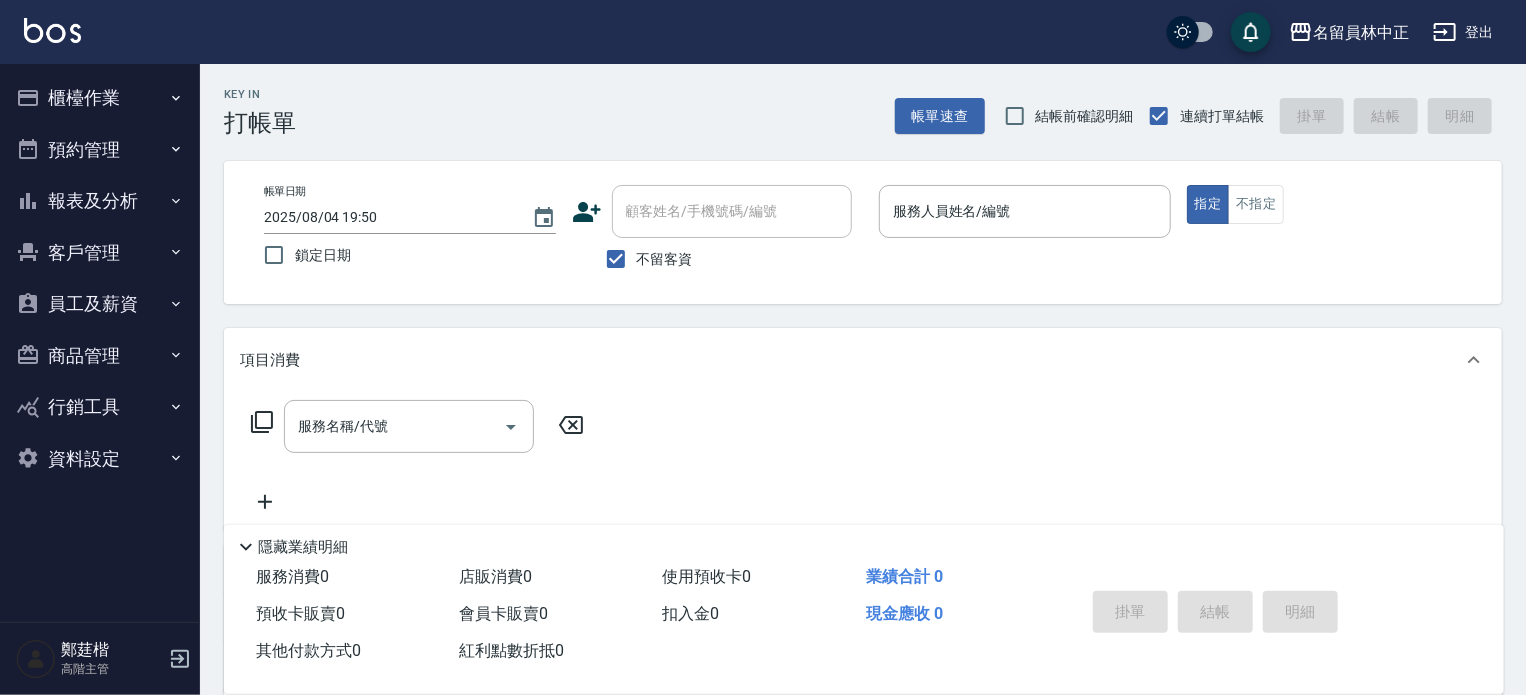 click at bounding box center [1025, 248] 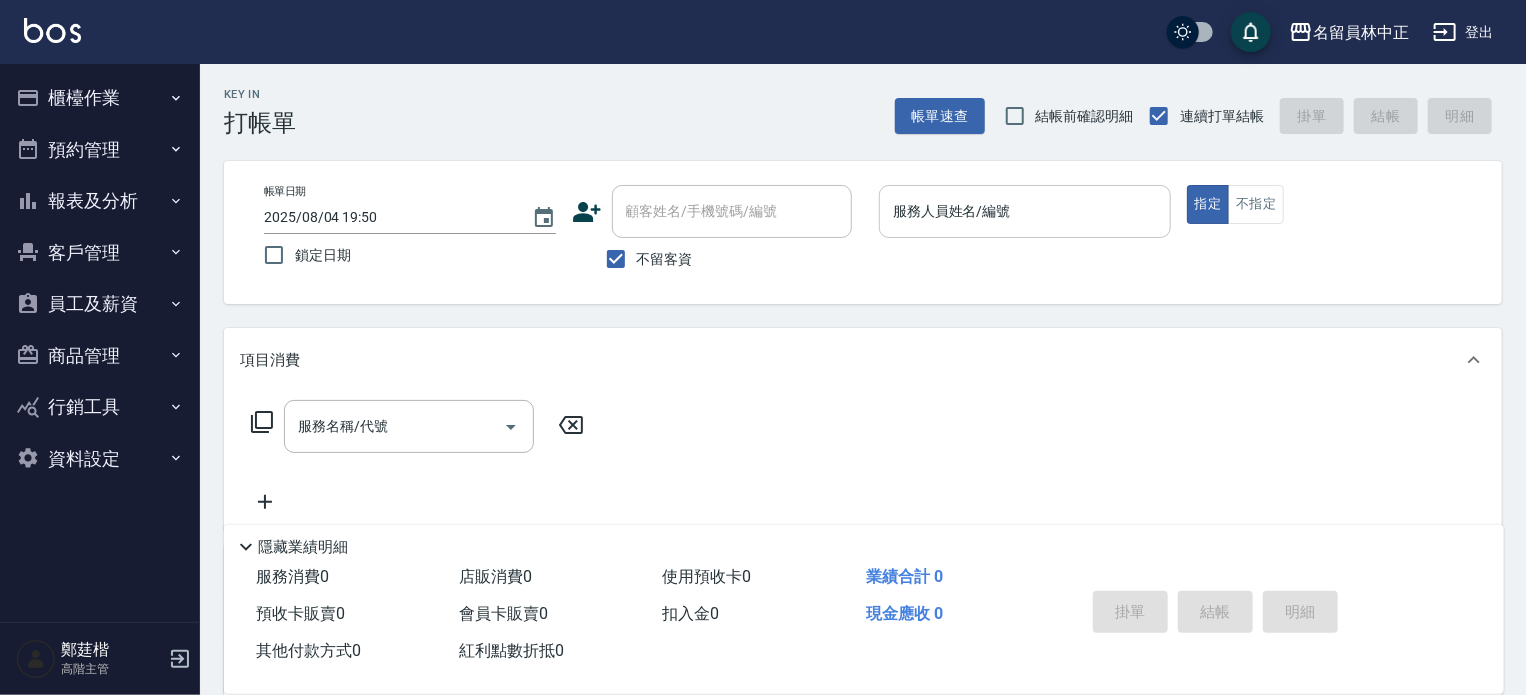 click on "服務人員姓名/編號" at bounding box center [1025, 211] 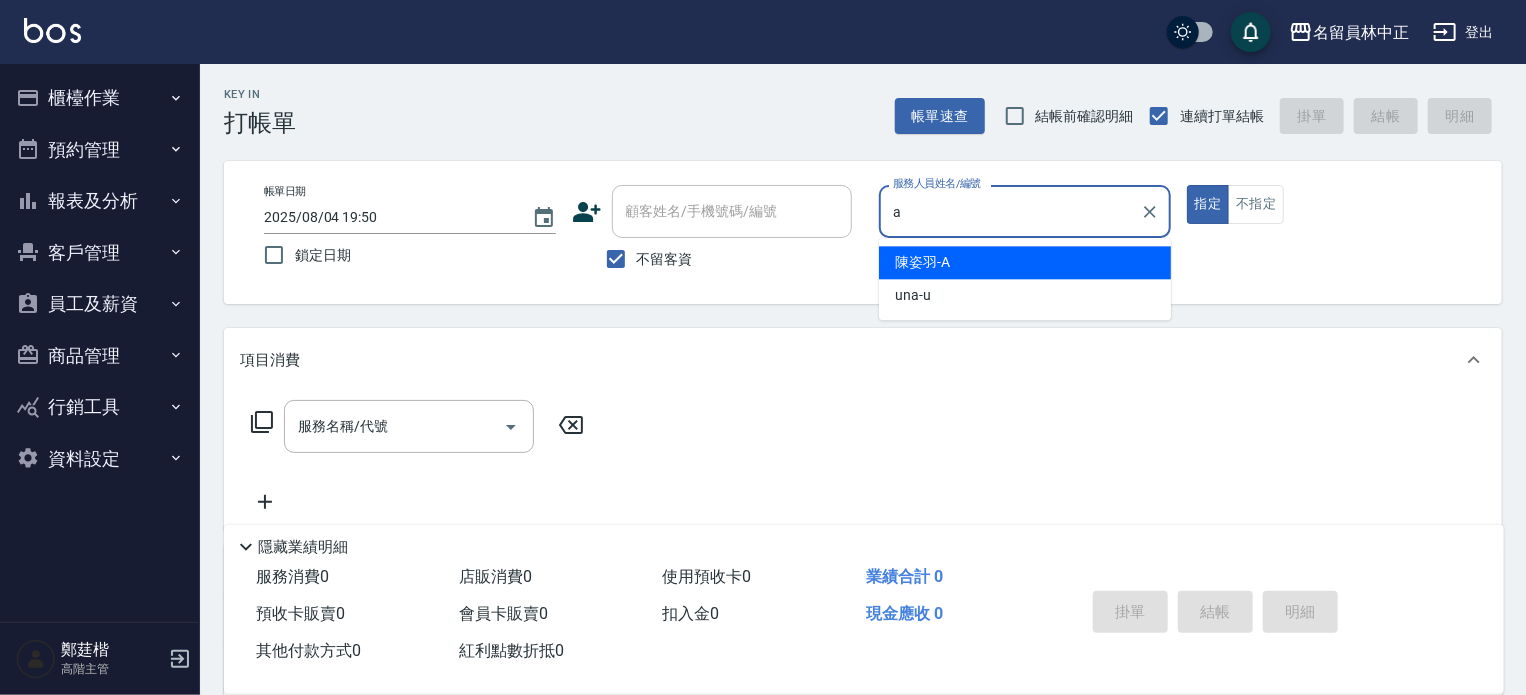 type on "[LAST] [FIRST]-A" 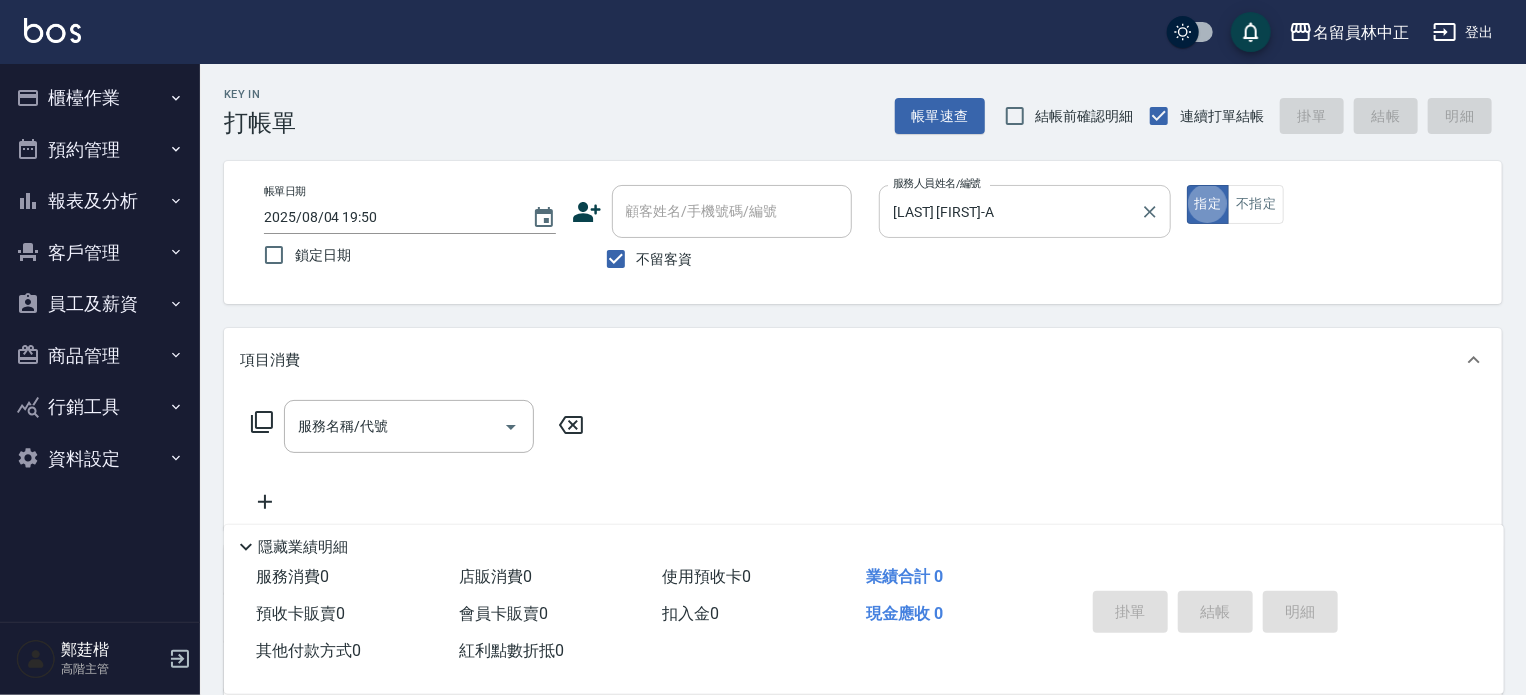 type on "true" 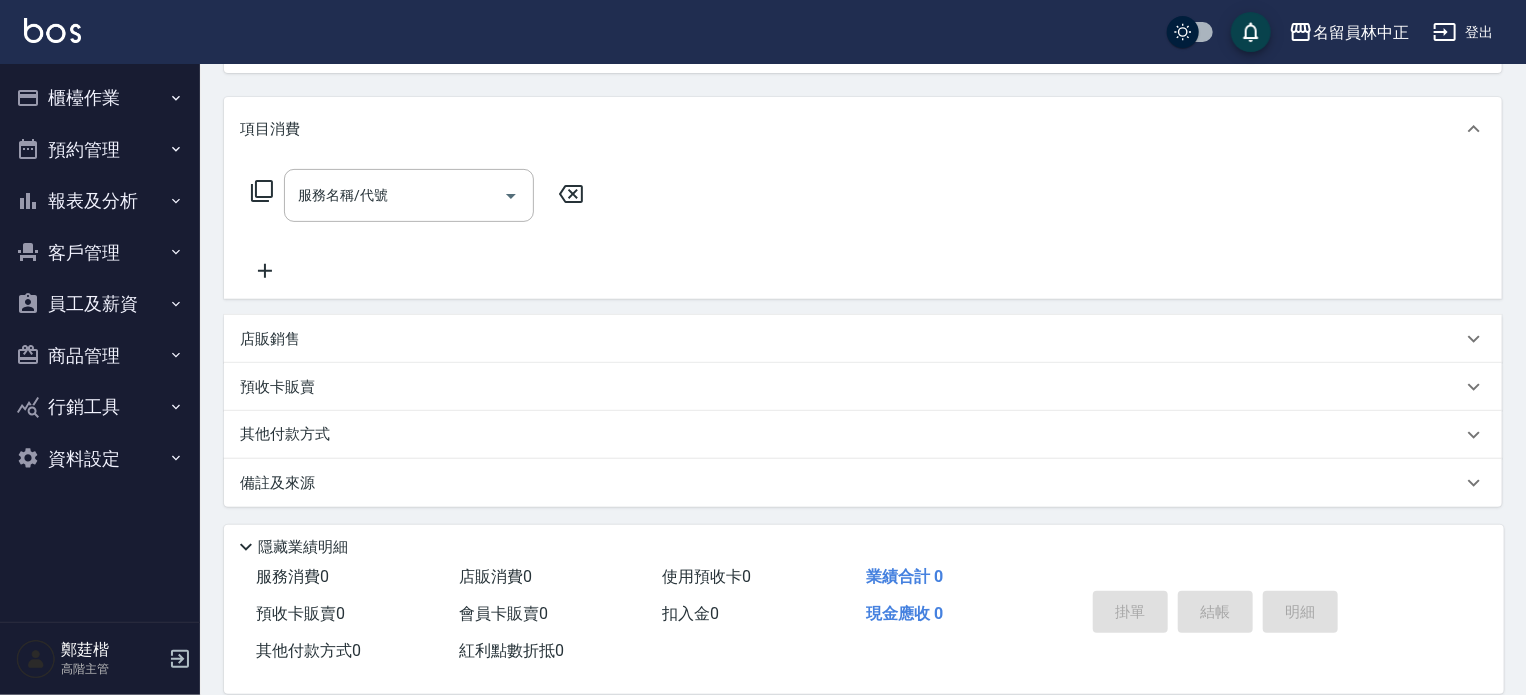 scroll, scrollTop: 232, scrollLeft: 0, axis: vertical 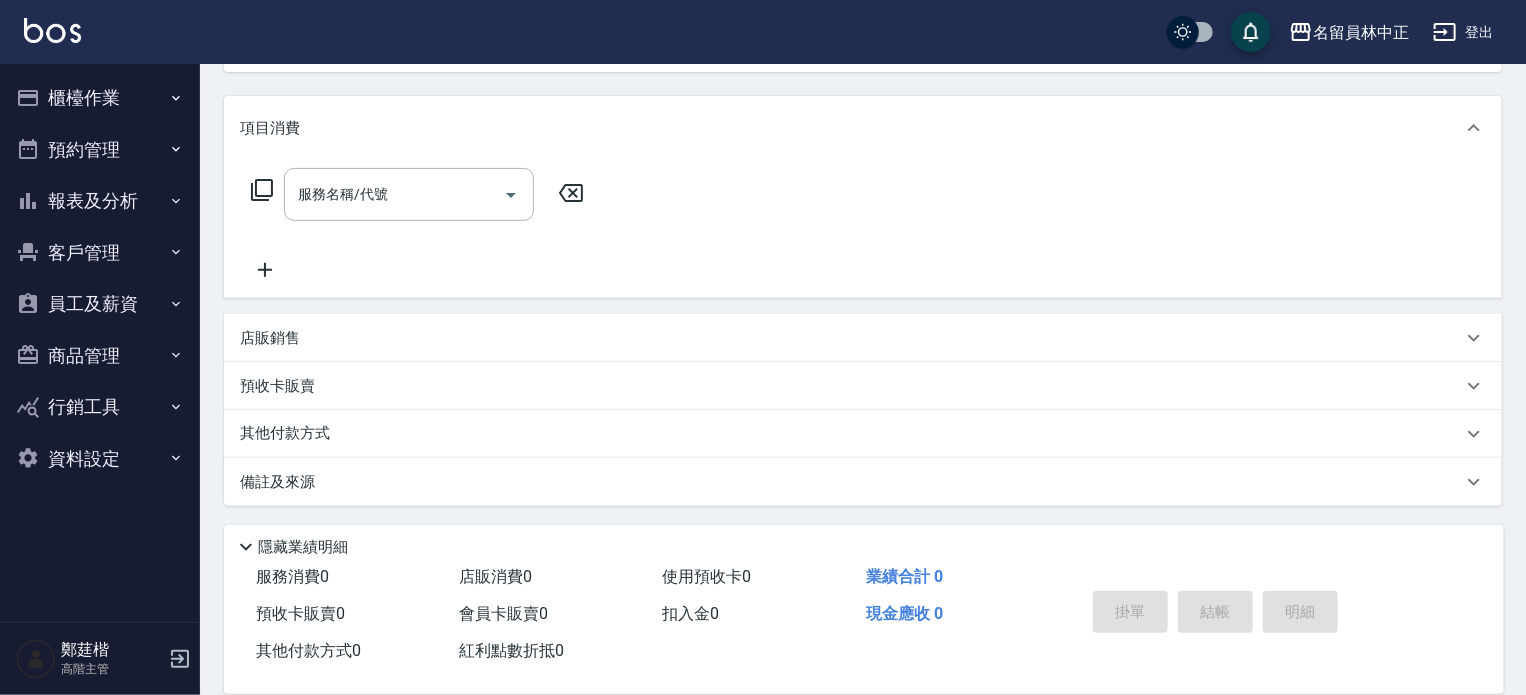 click on "店販銷售" at bounding box center (863, 338) 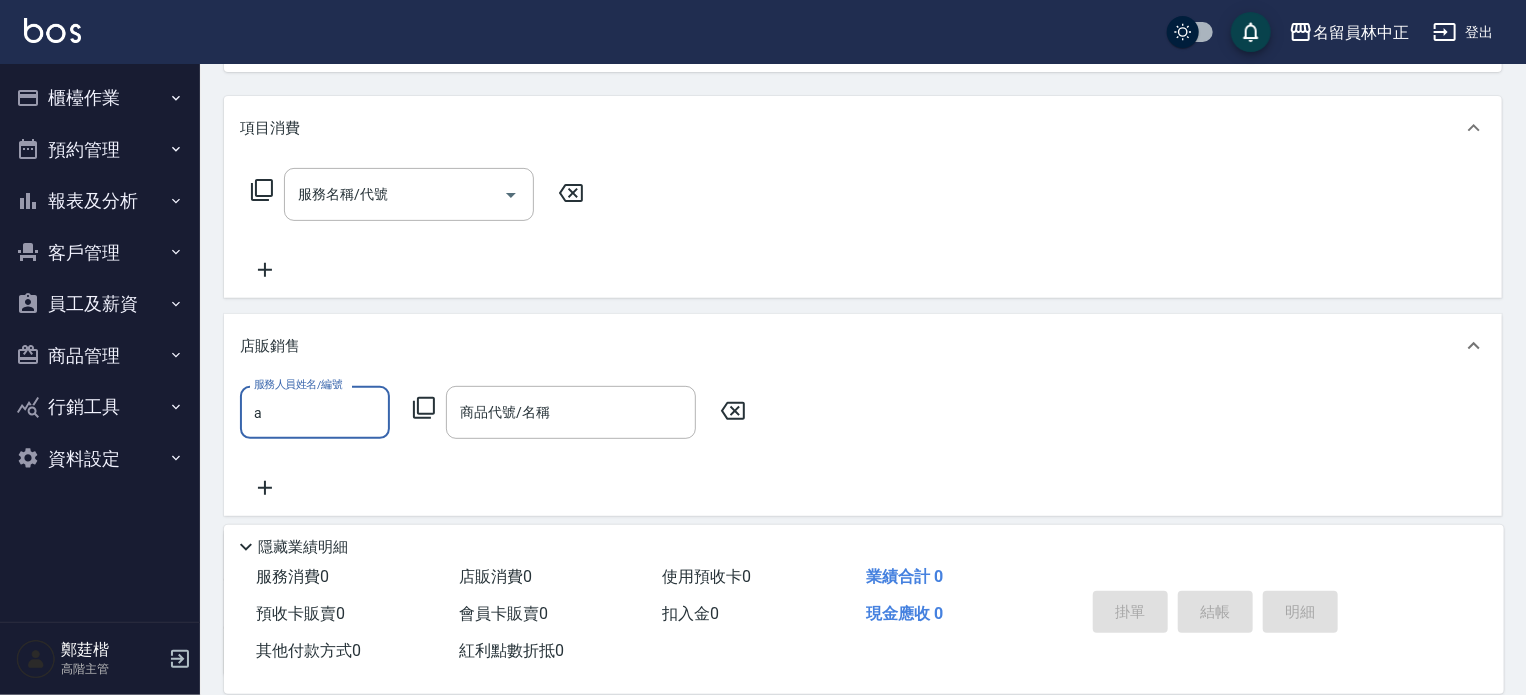 scroll, scrollTop: 0, scrollLeft: 0, axis: both 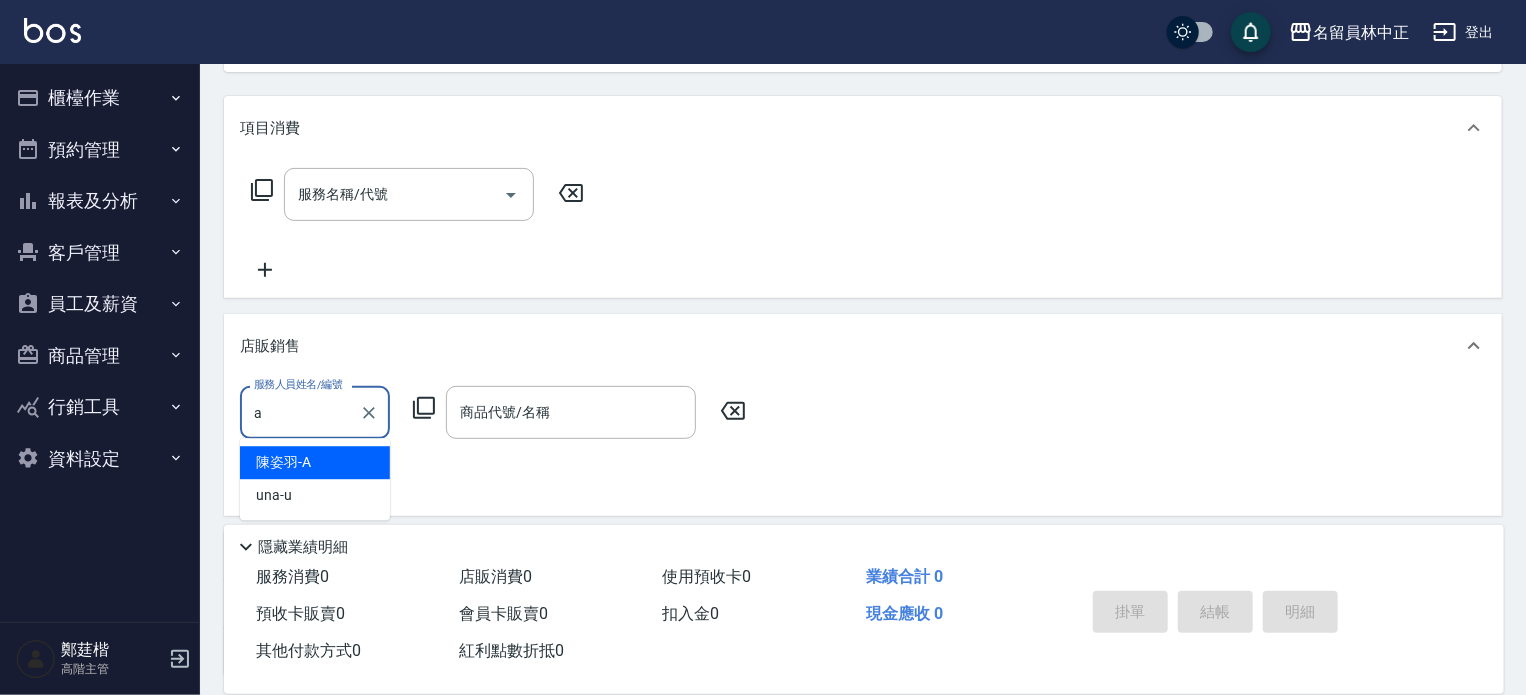 type on "[LAST] [FIRST]-A" 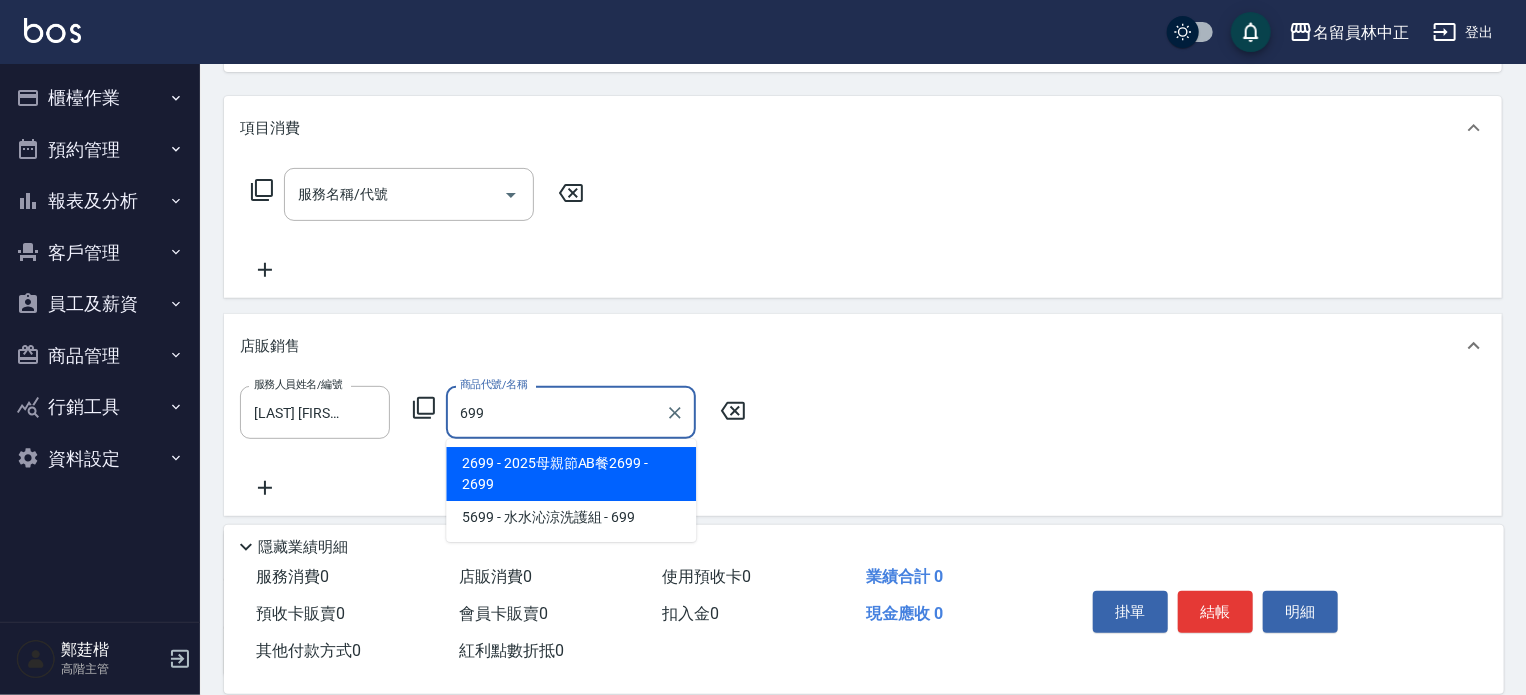 type on "2025母親節AB餐2699" 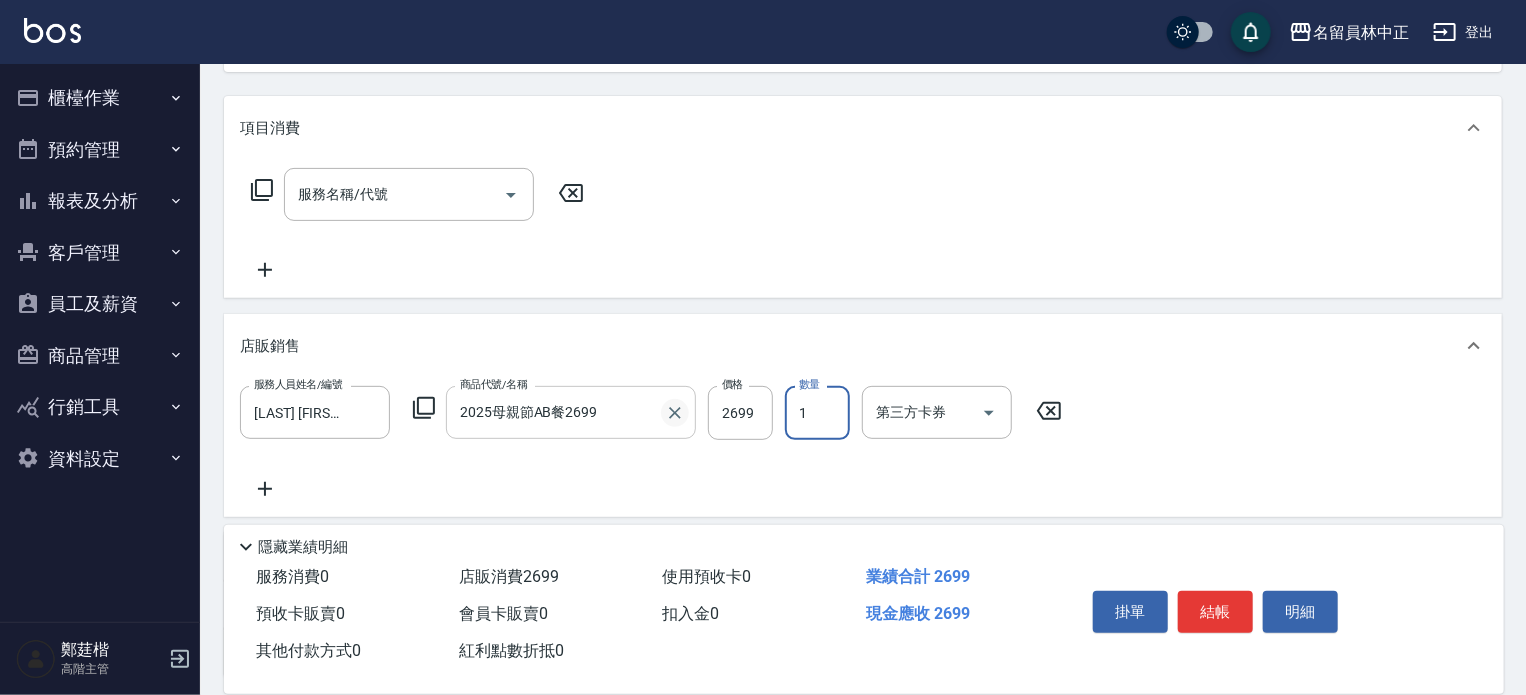 click 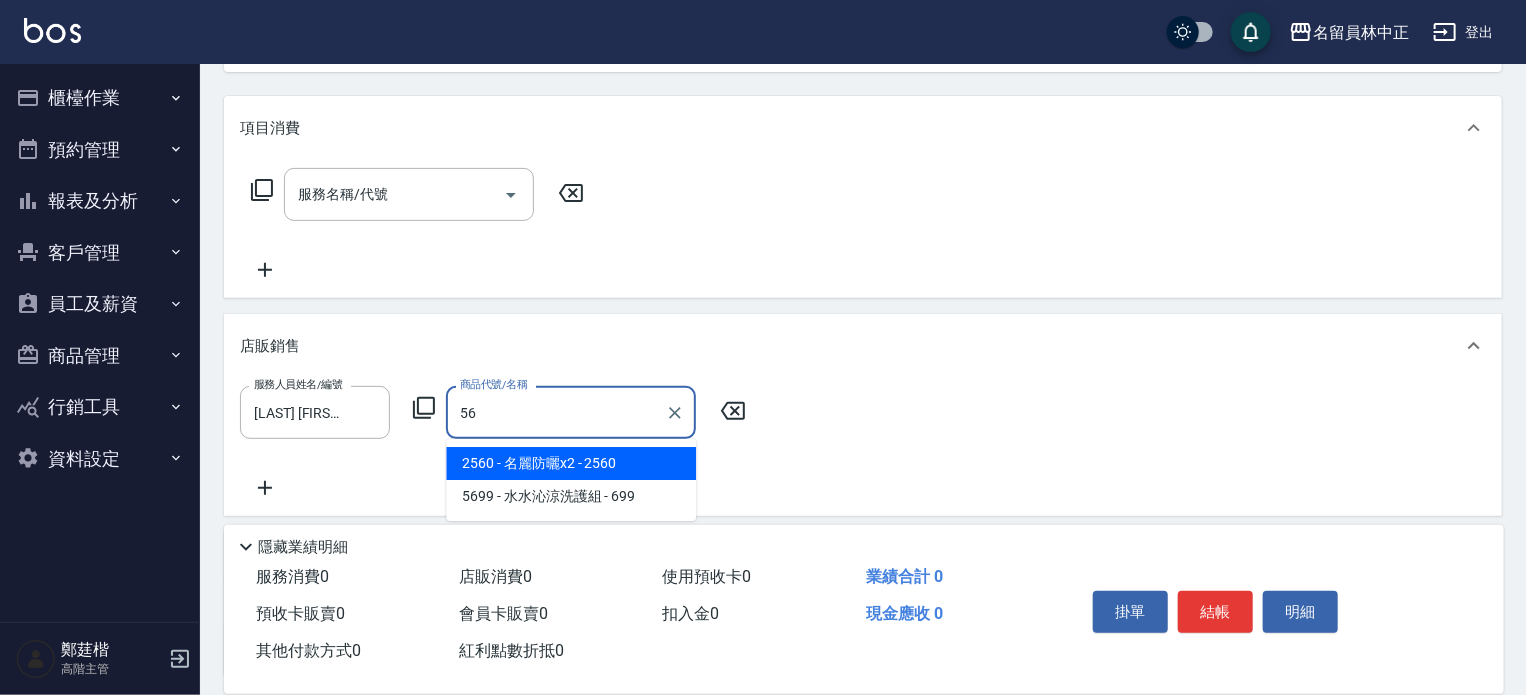 type on "5" 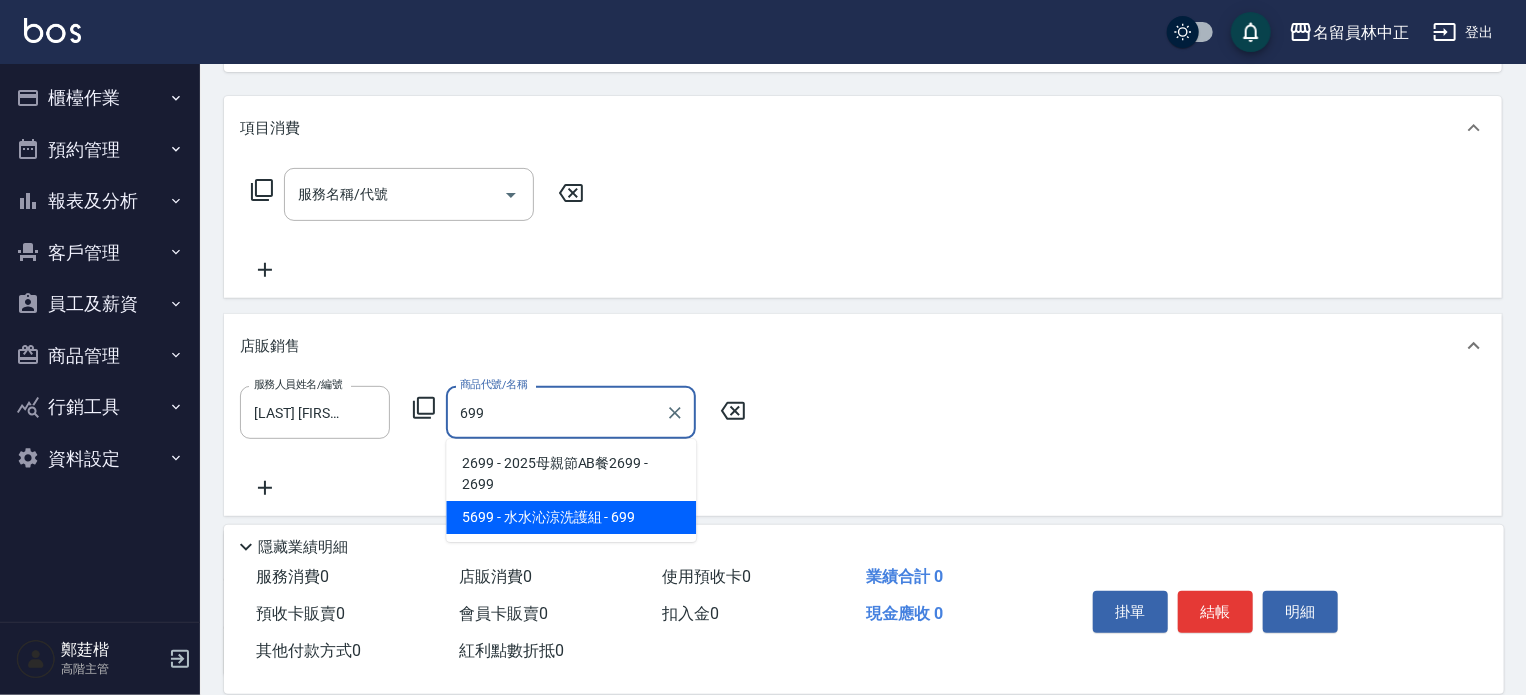 type on "水水沁涼洗護組" 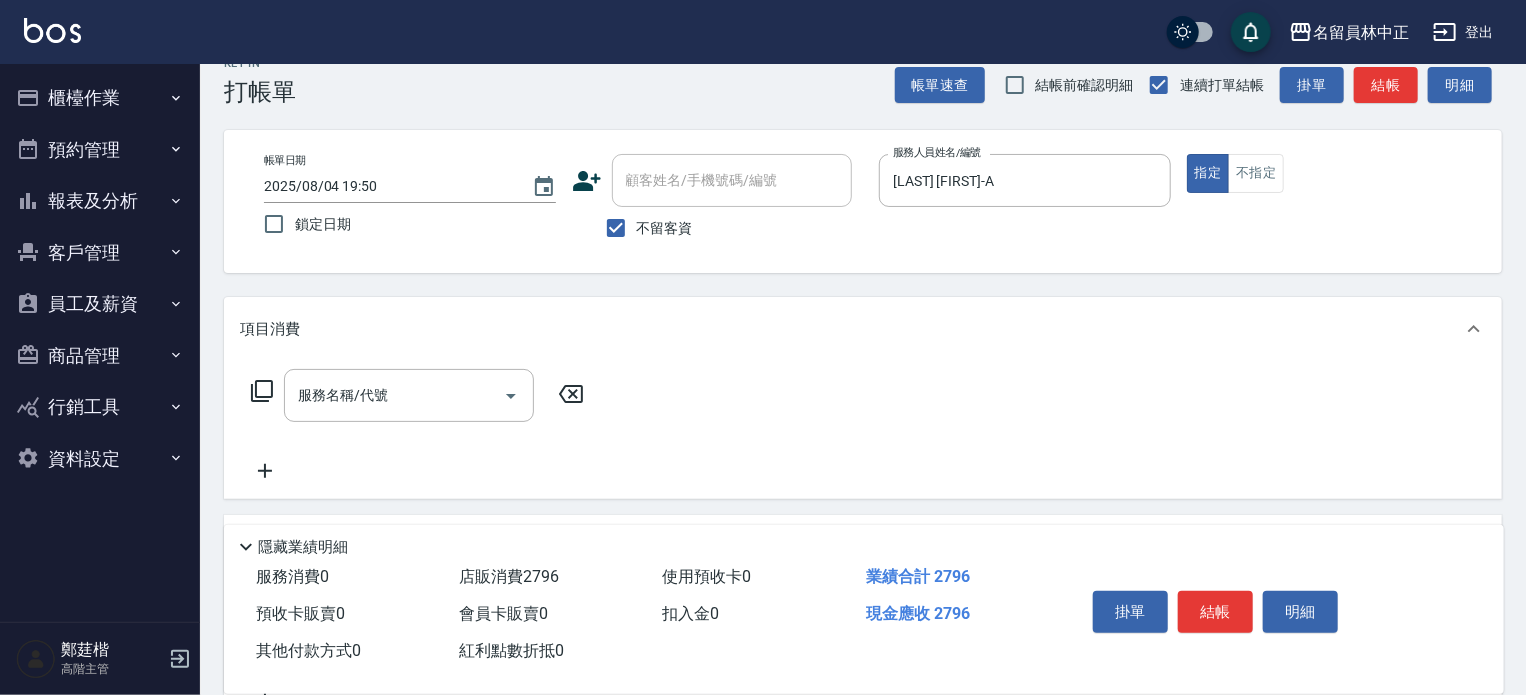 scroll, scrollTop: 0, scrollLeft: 0, axis: both 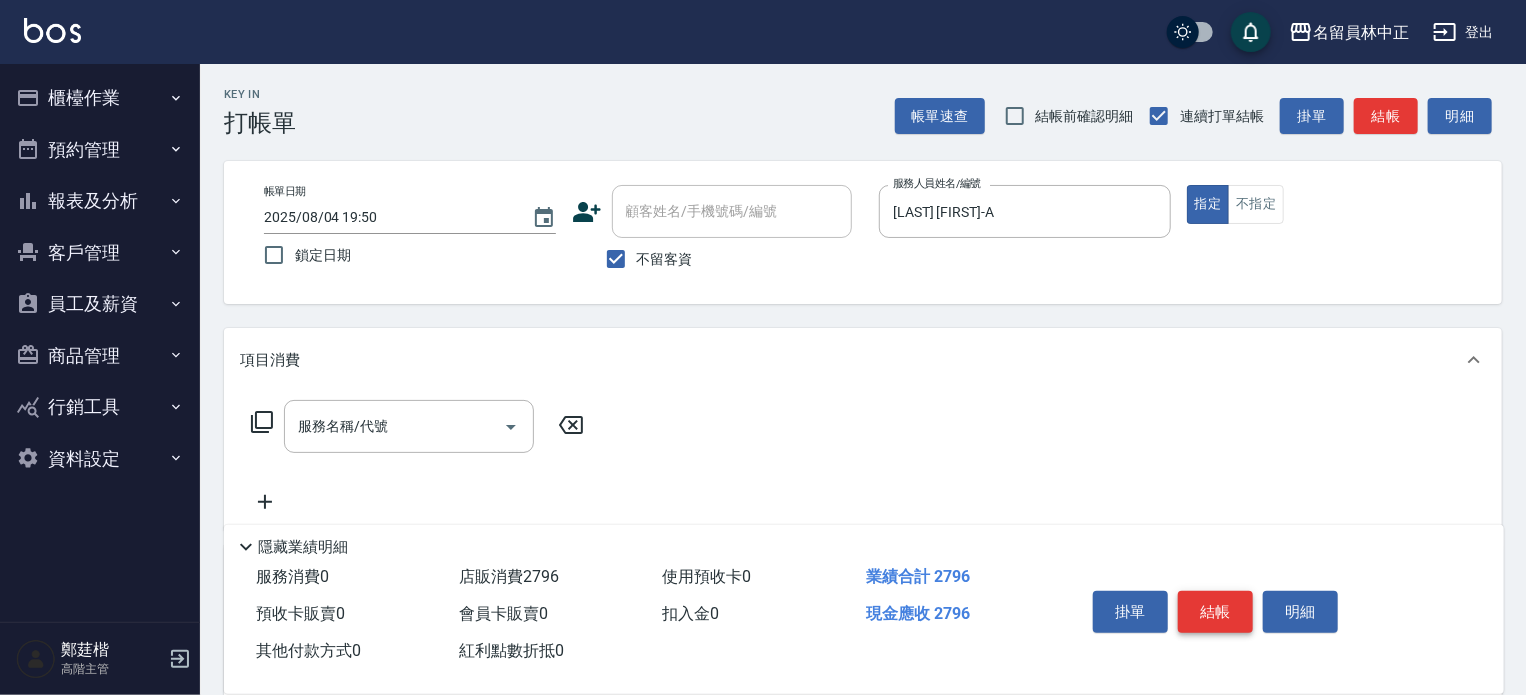 type on "4" 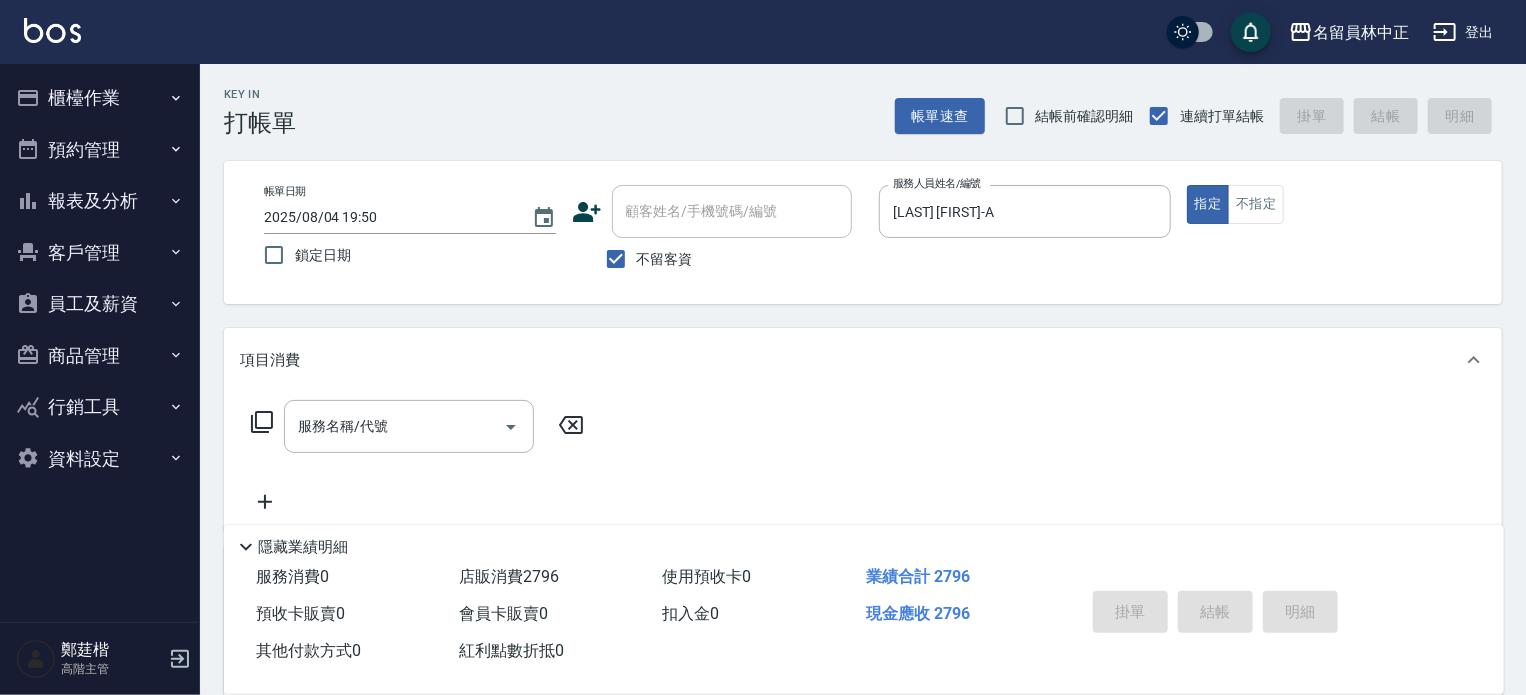 type 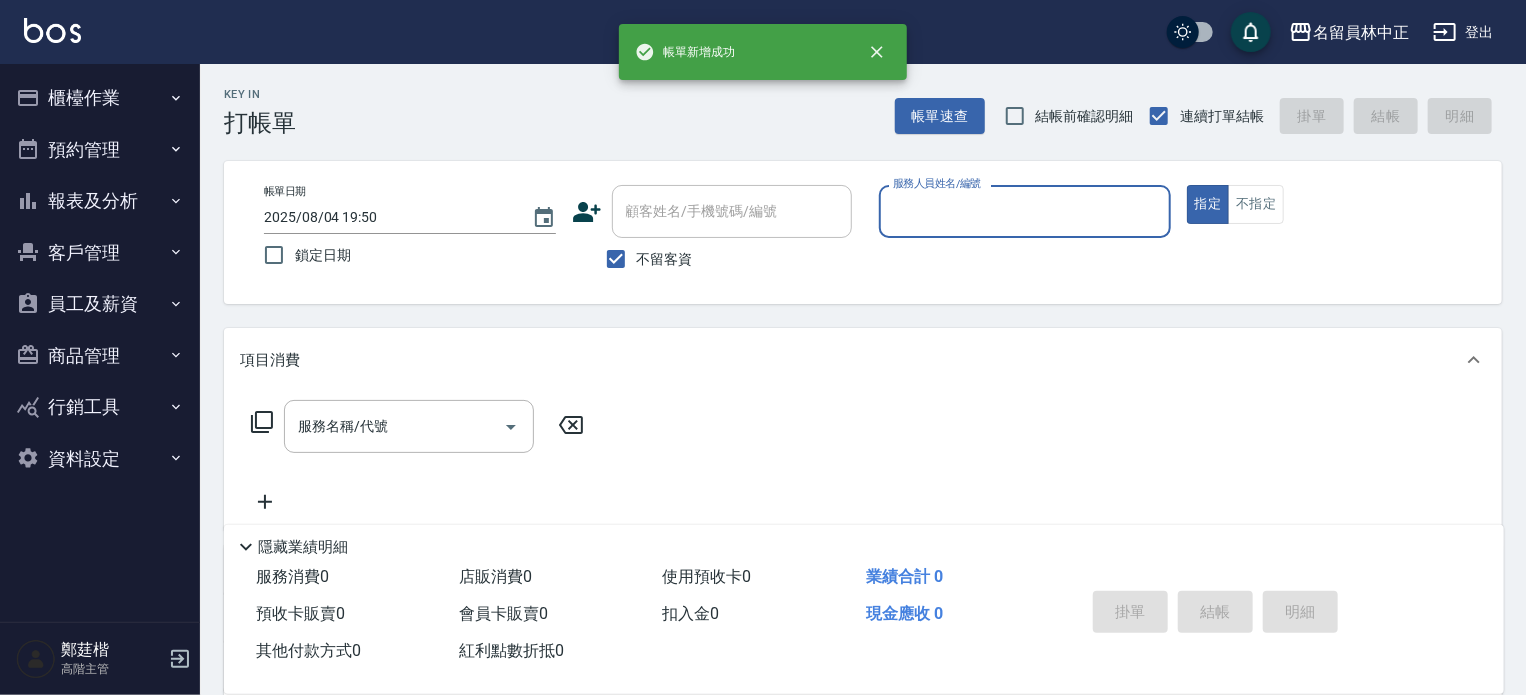 scroll, scrollTop: 0, scrollLeft: 0, axis: both 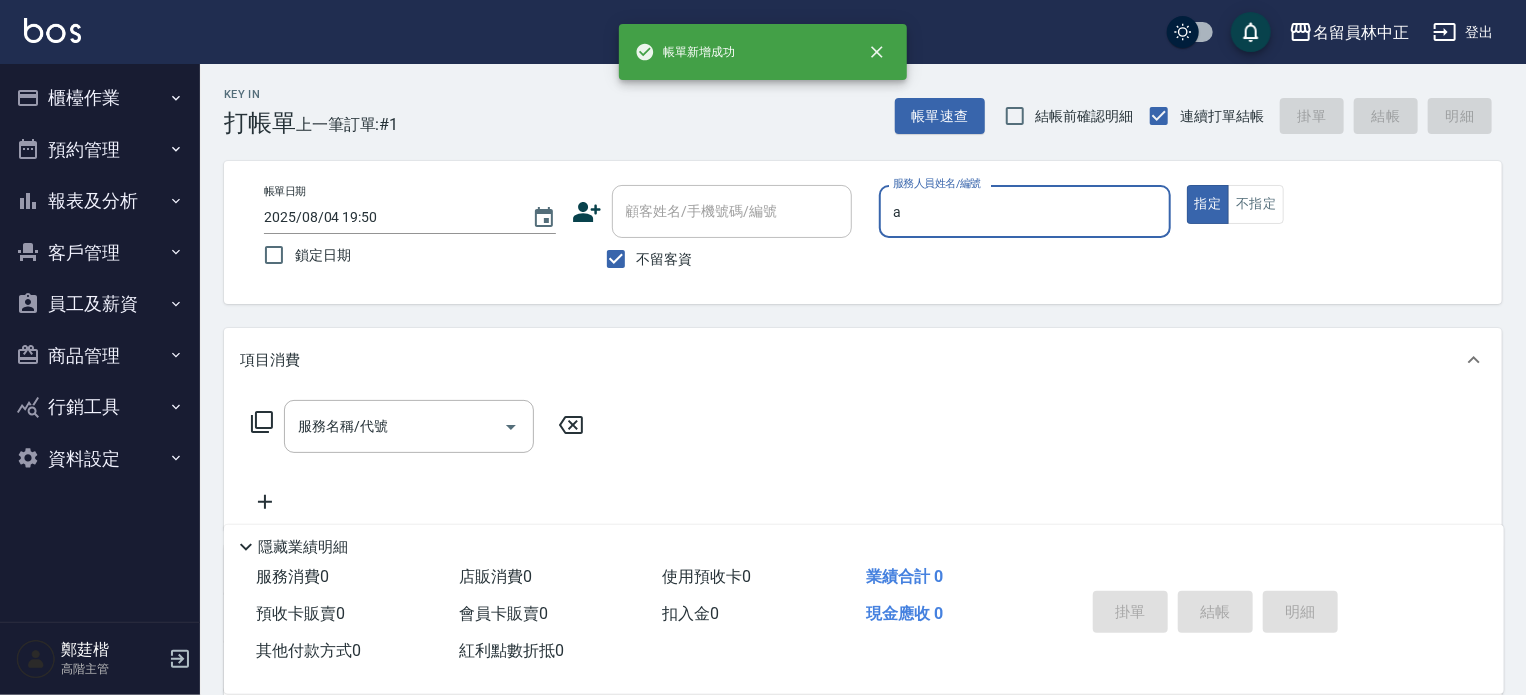 type on "[LAST] [FIRST]-A" 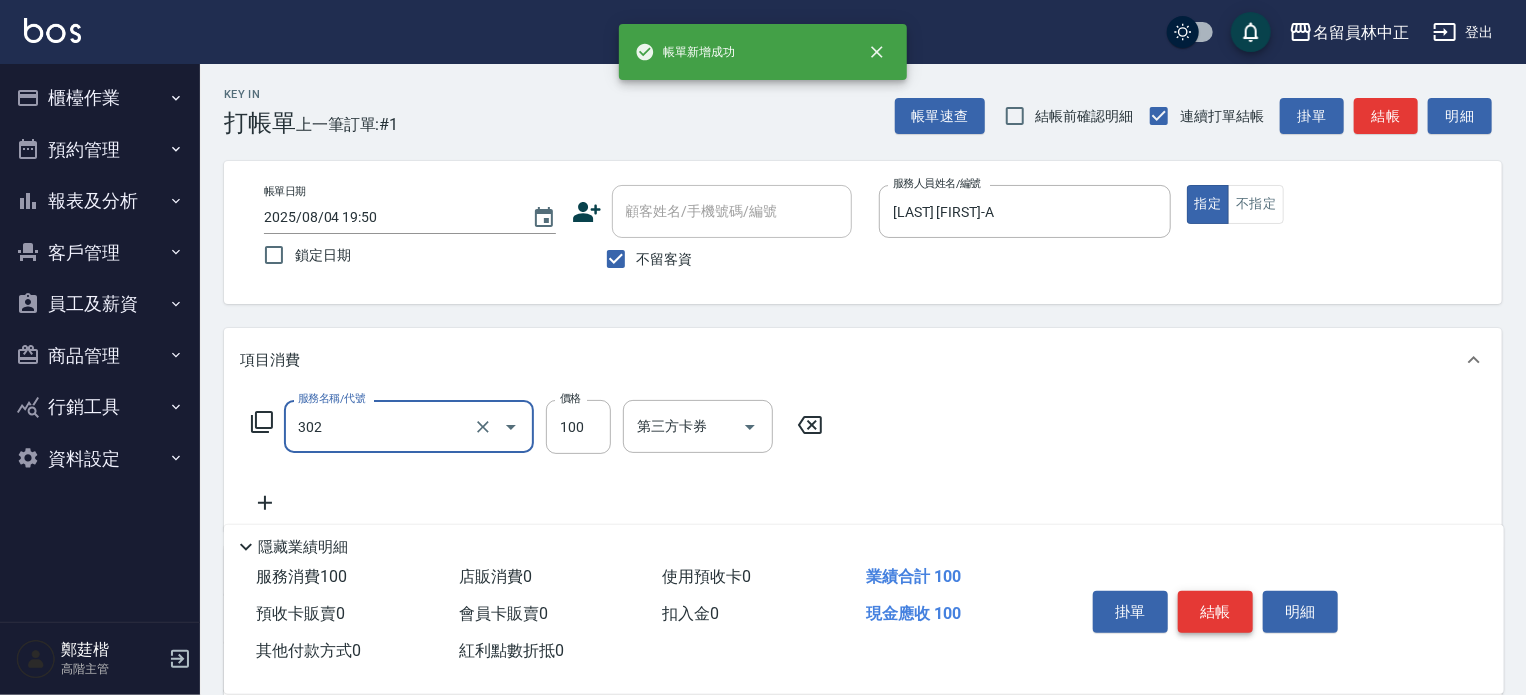 type on "剪髮(302)" 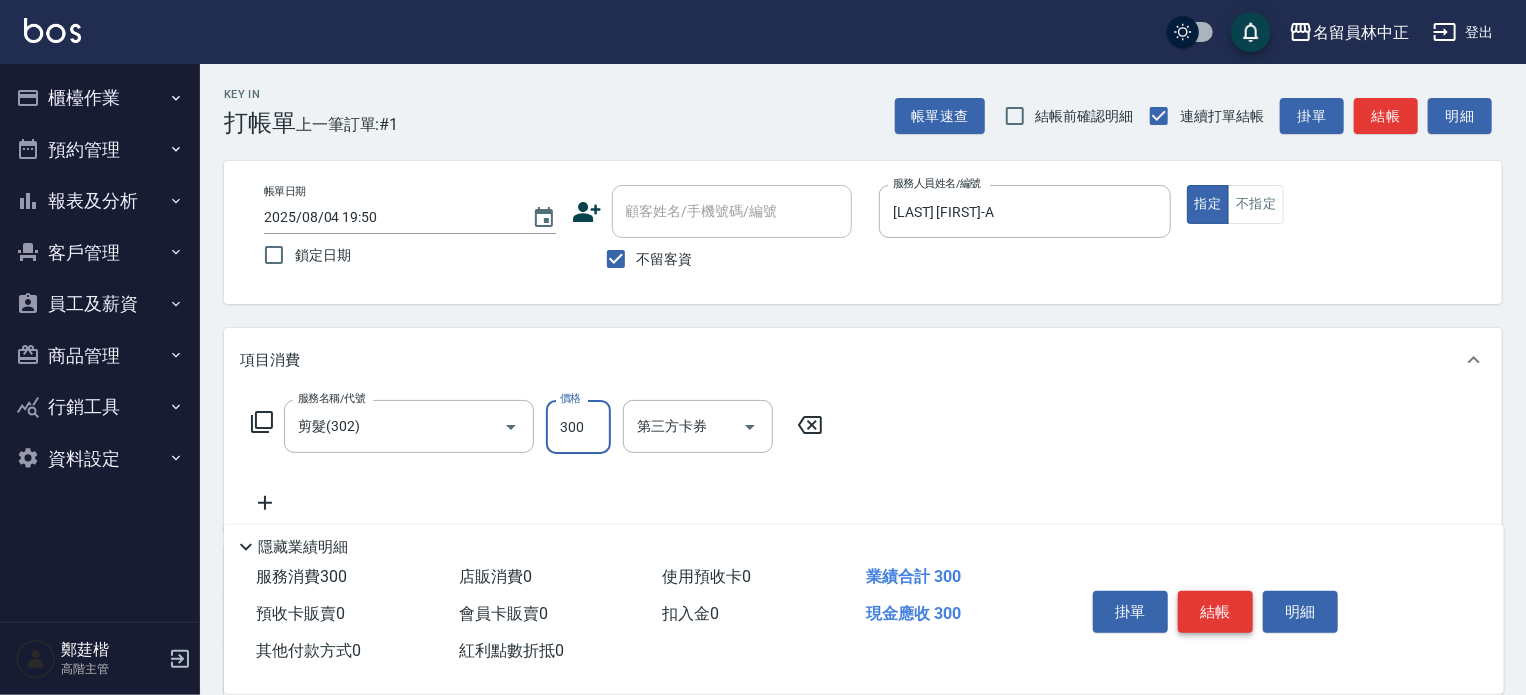 type on "300" 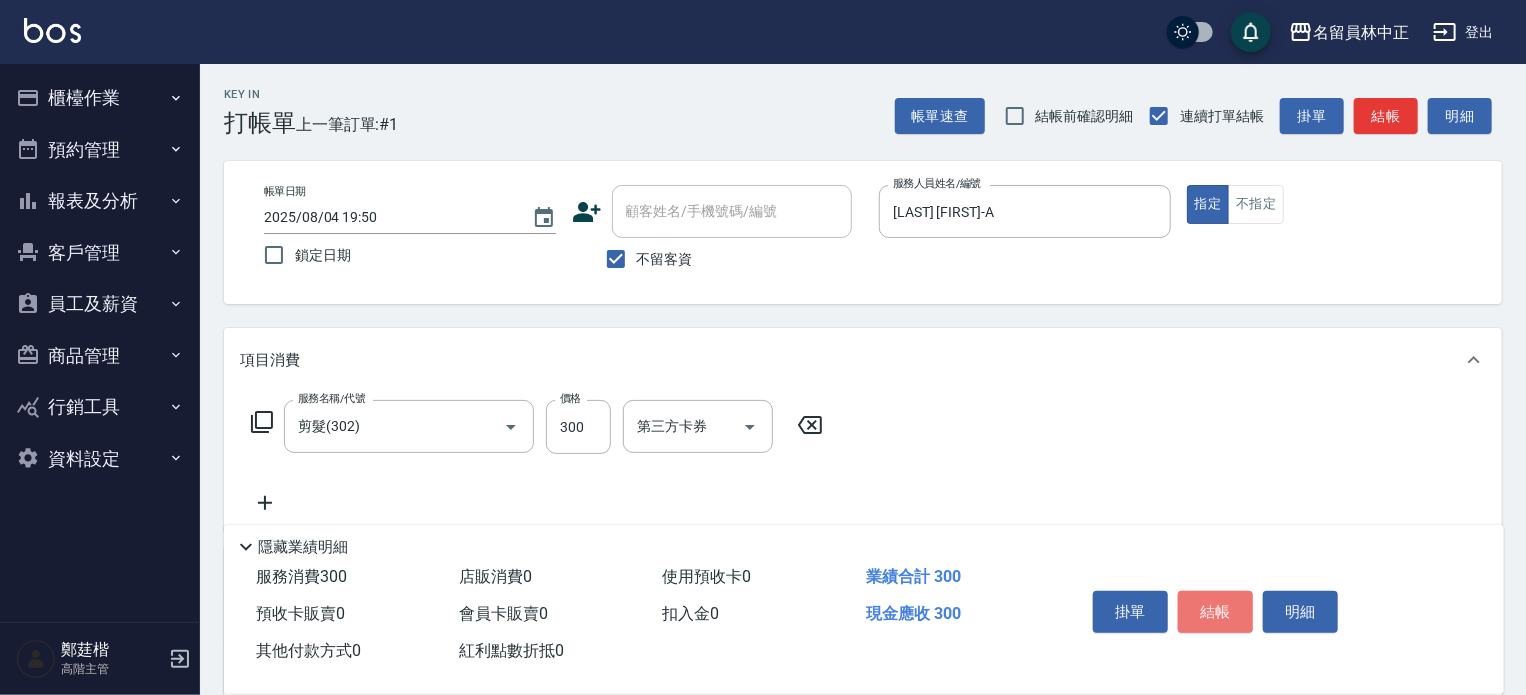click on "結帳" at bounding box center (1215, 612) 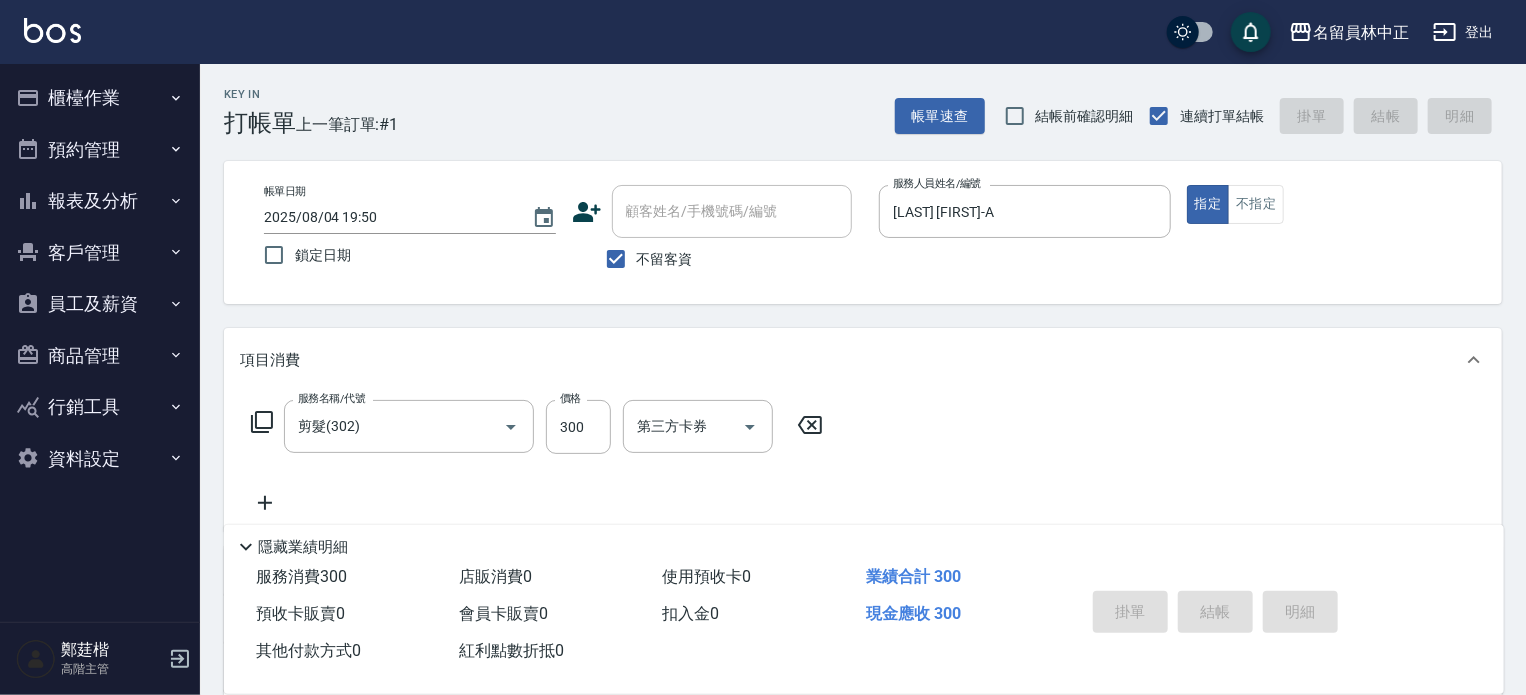 type 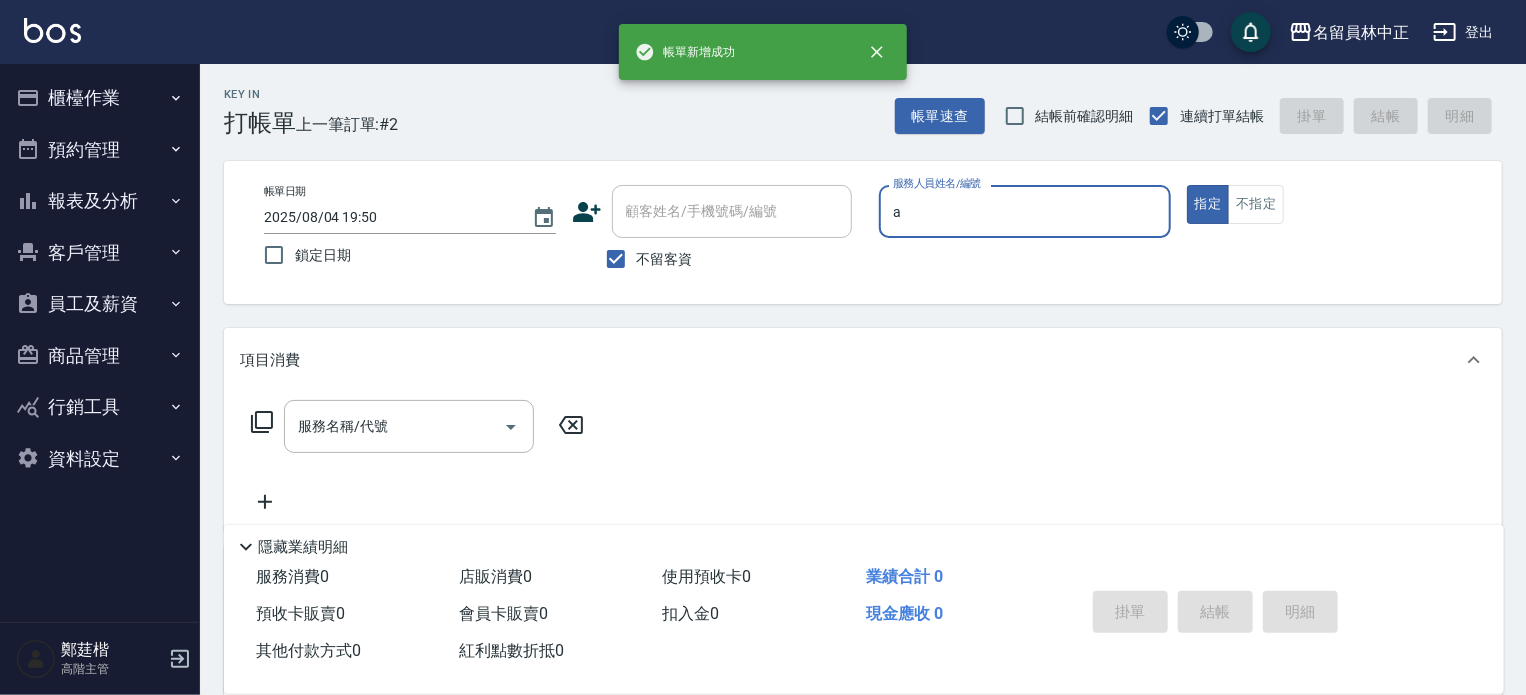 type on "[LAST] [FIRST]-A" 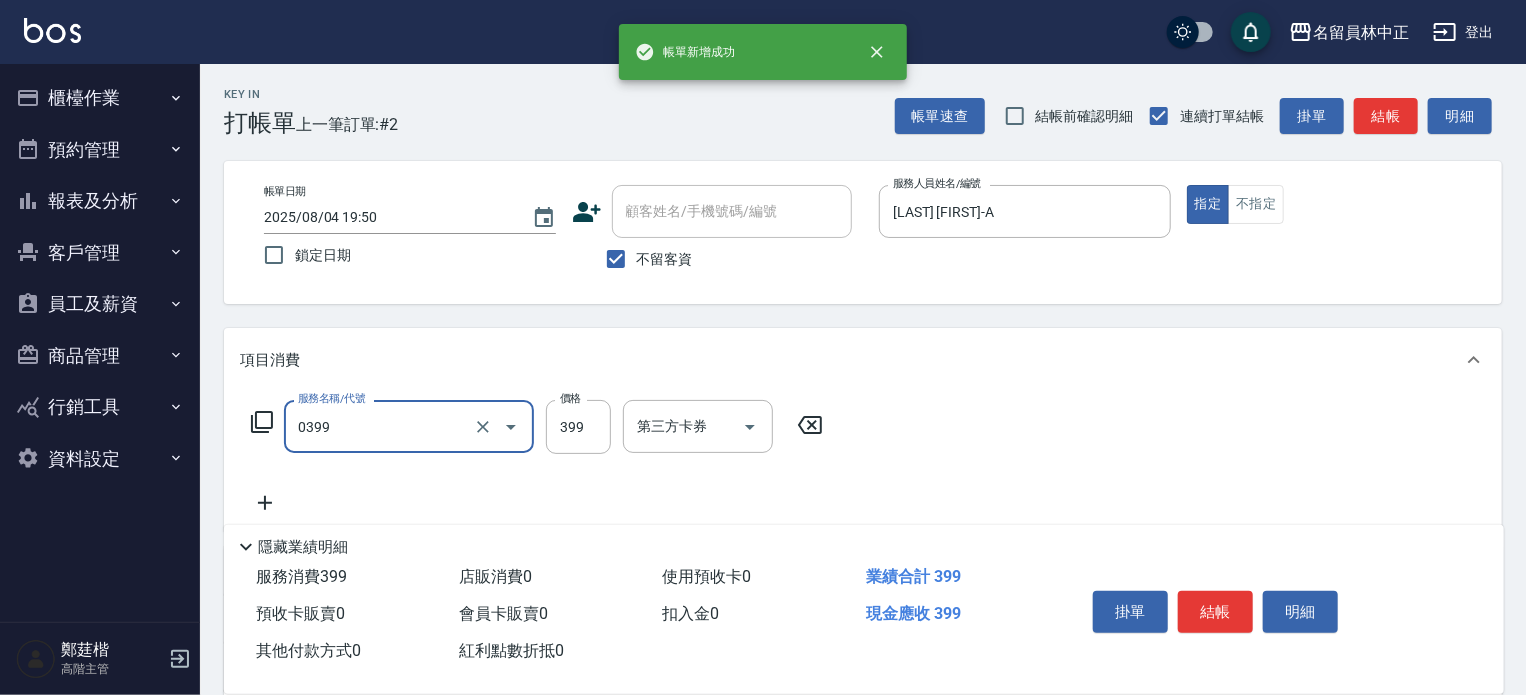 type on "海鹽SPA(0399)" 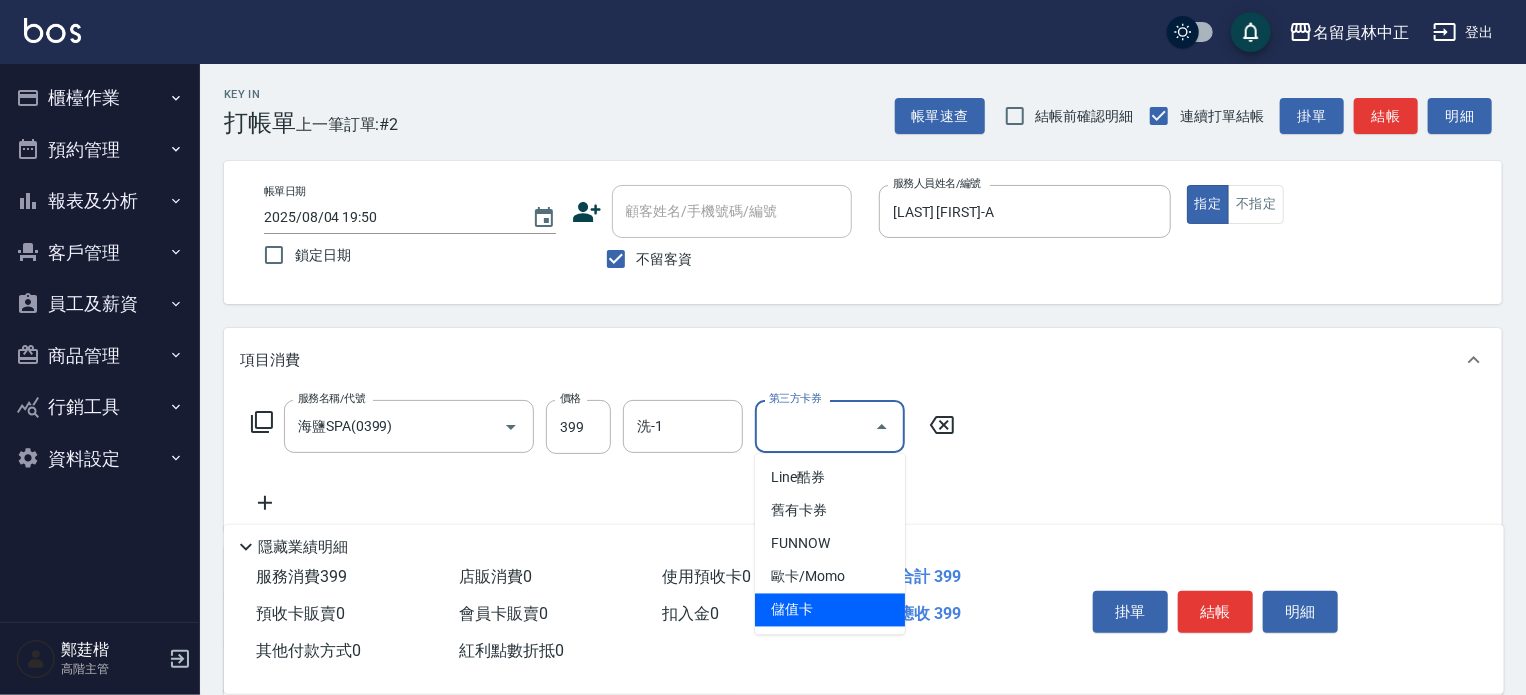 type on "儲值卡" 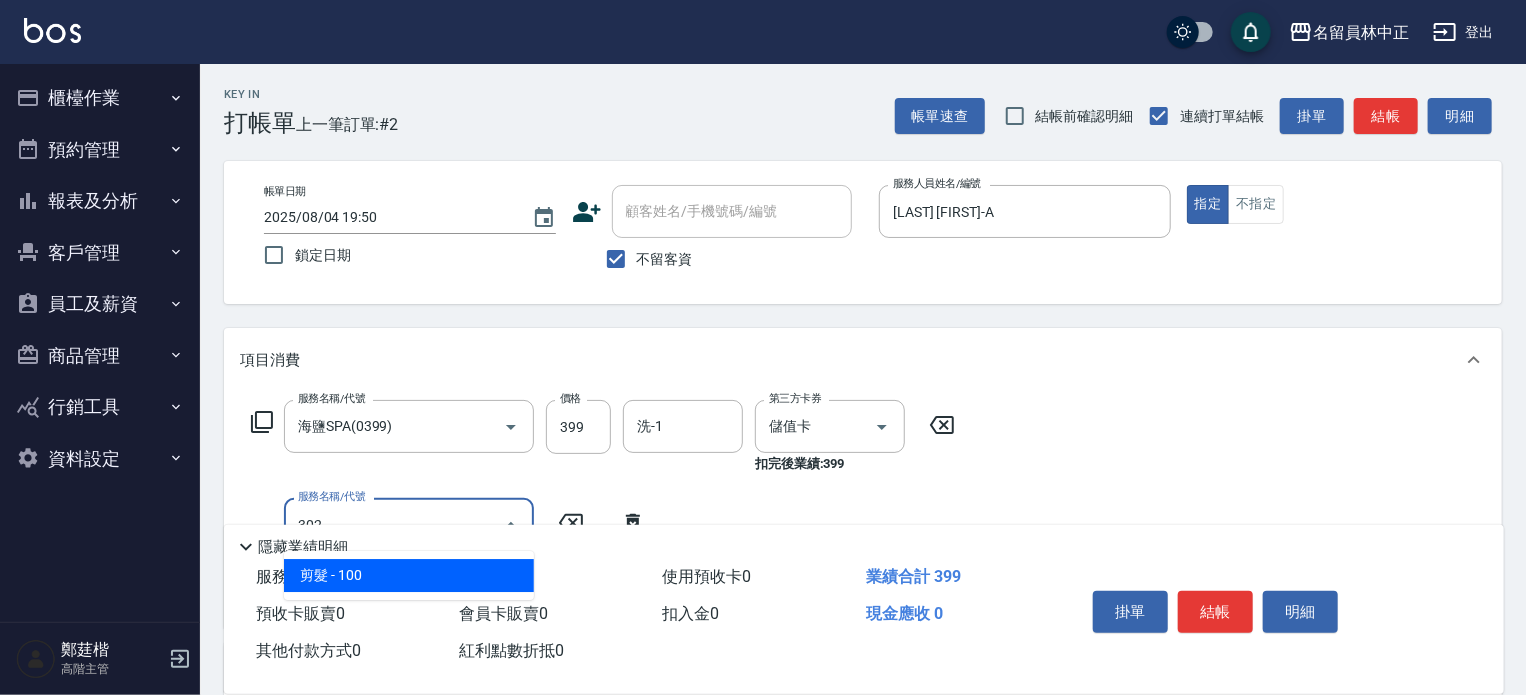 type on "剪髮(302)" 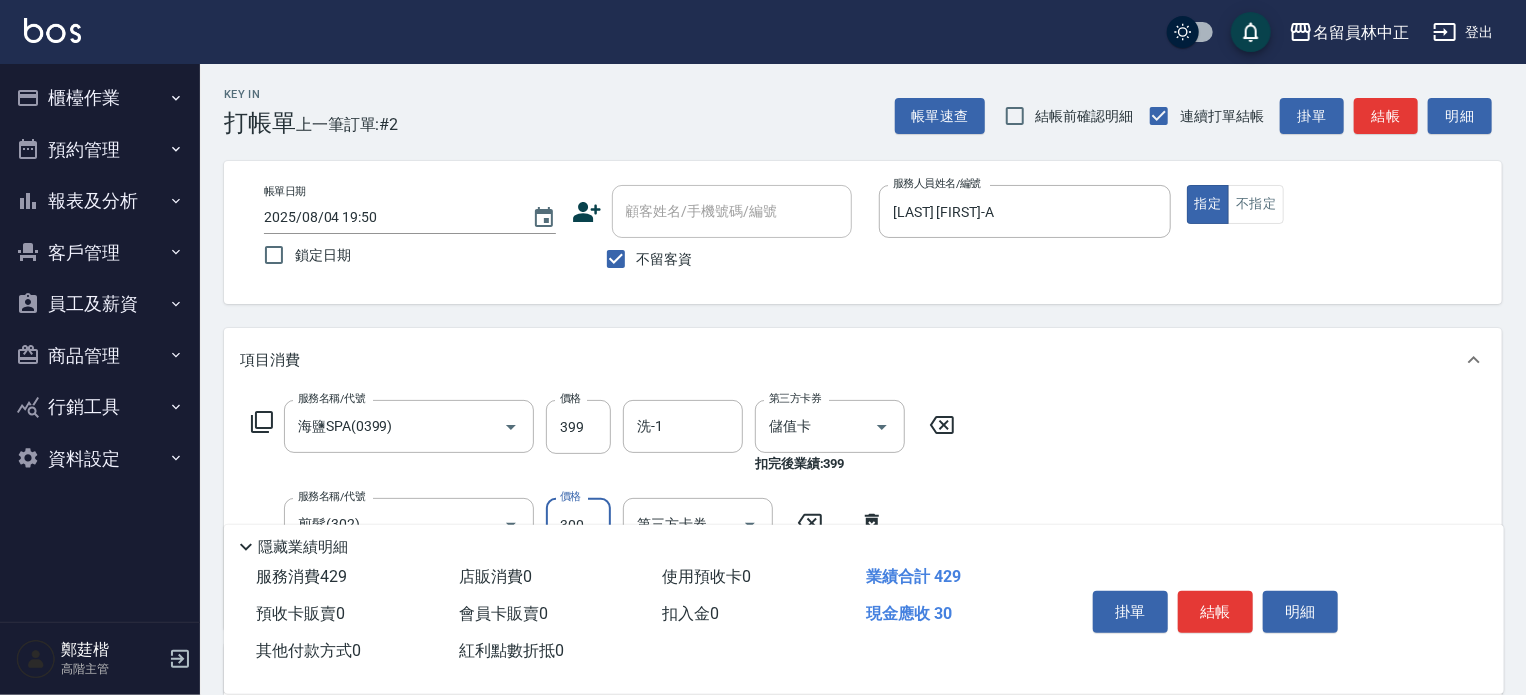 type on "300" 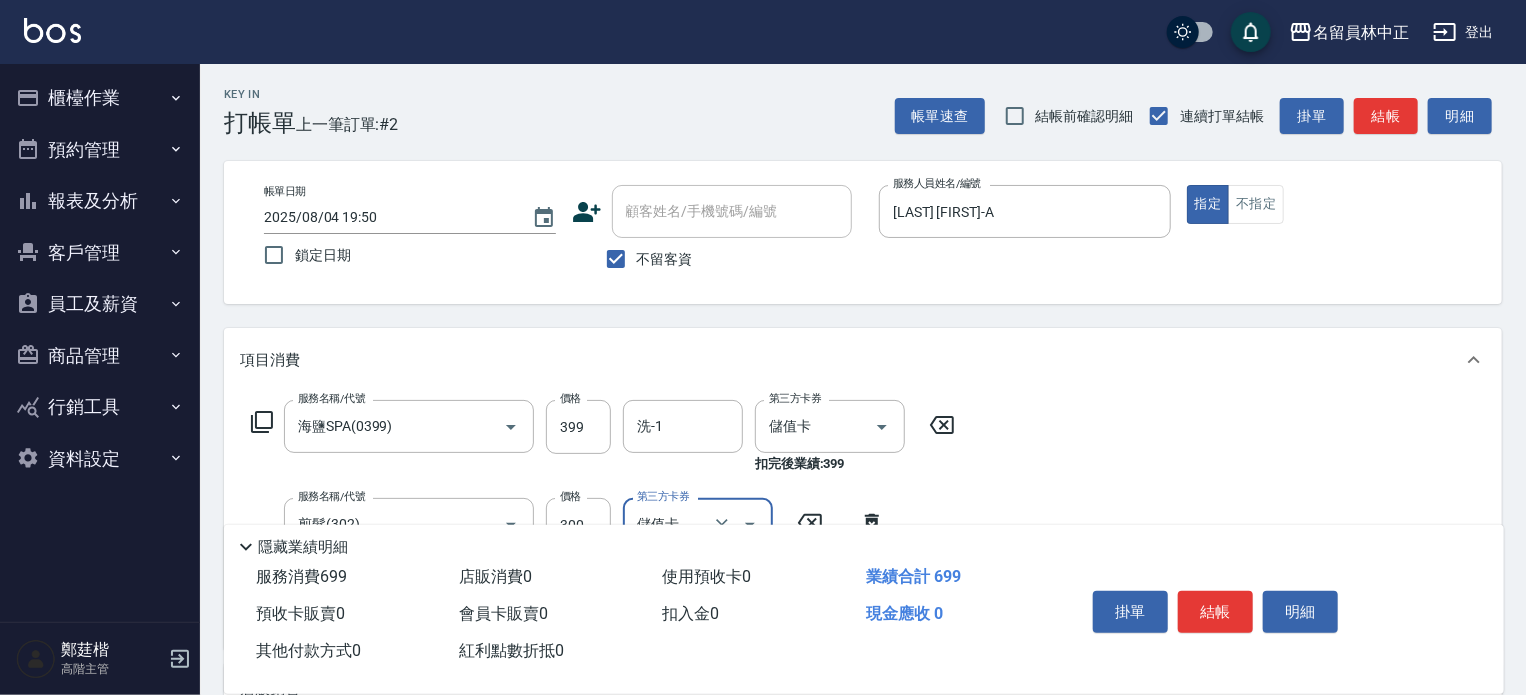 type on "儲值卡" 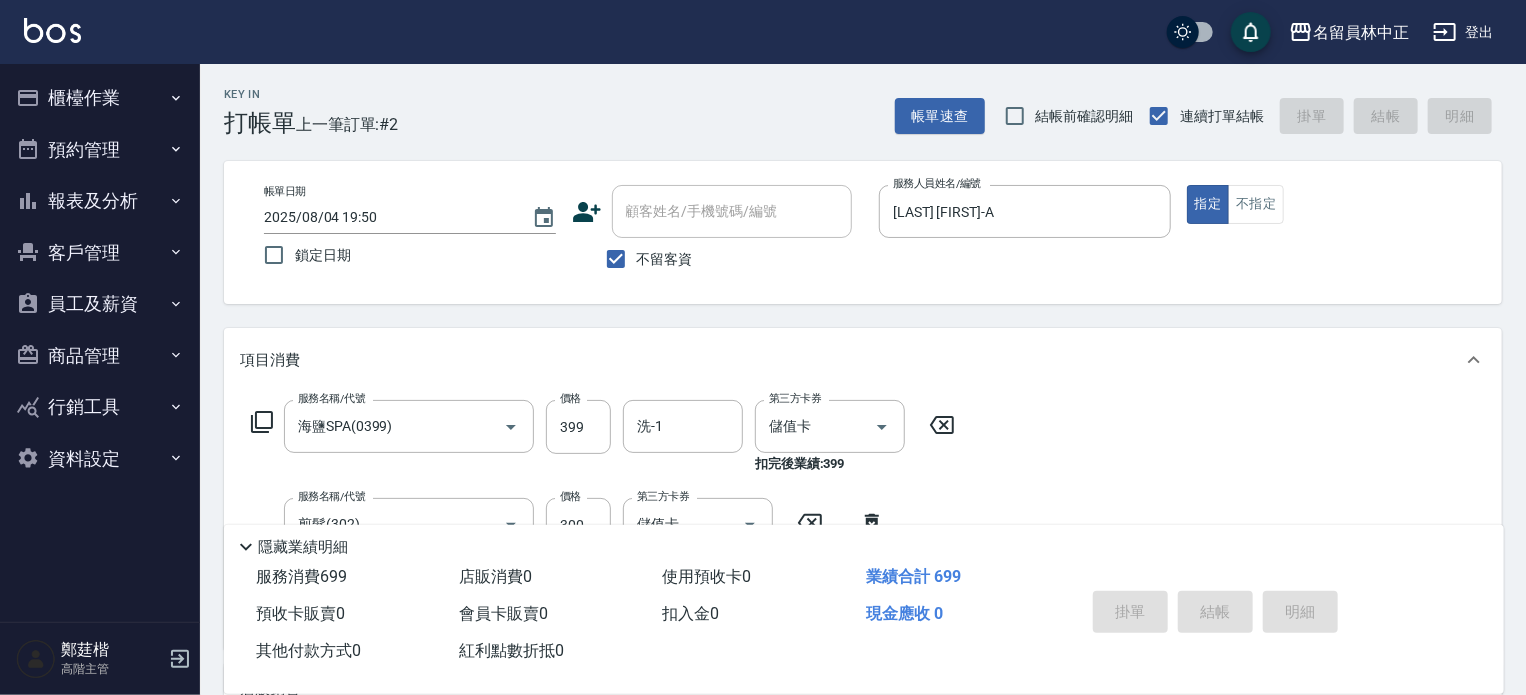type 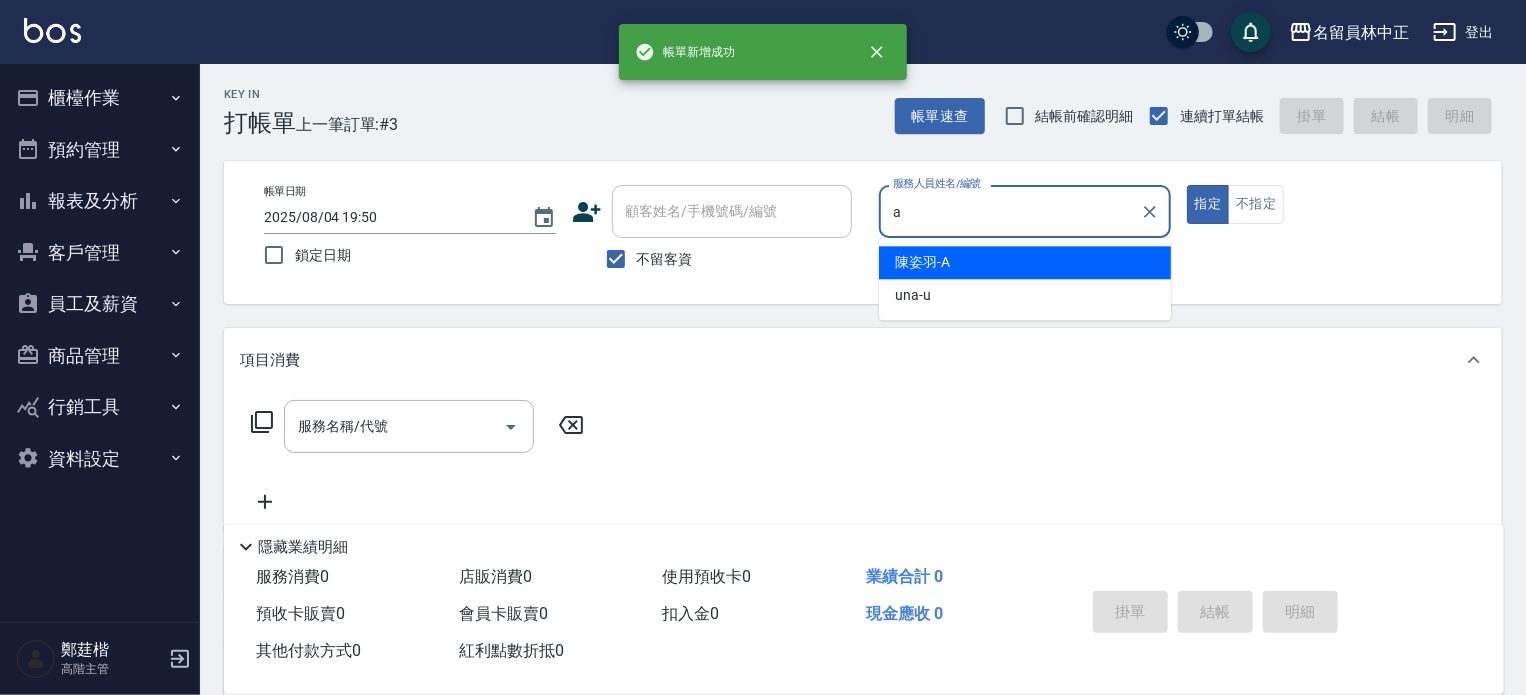 type on "[LAST] [FIRST]-A" 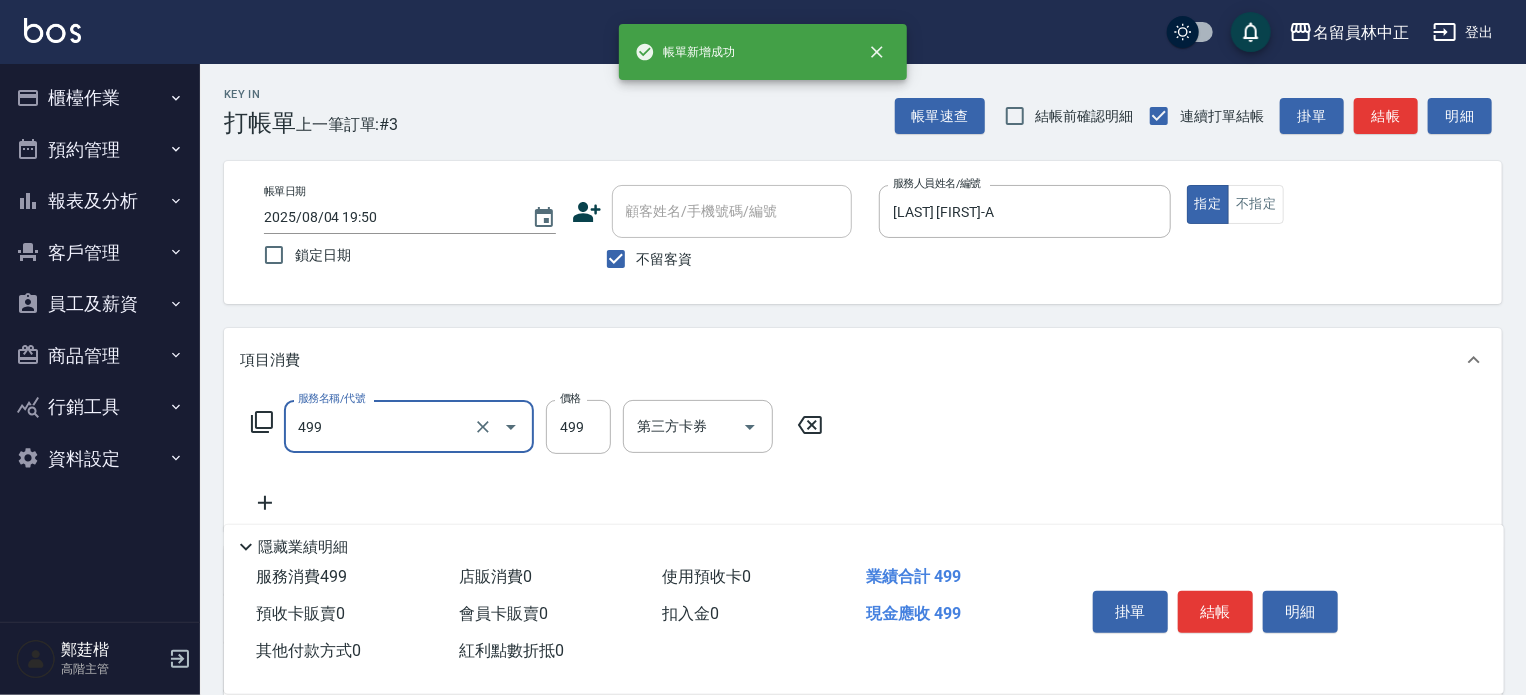 type on "去角質洗髮(499)" 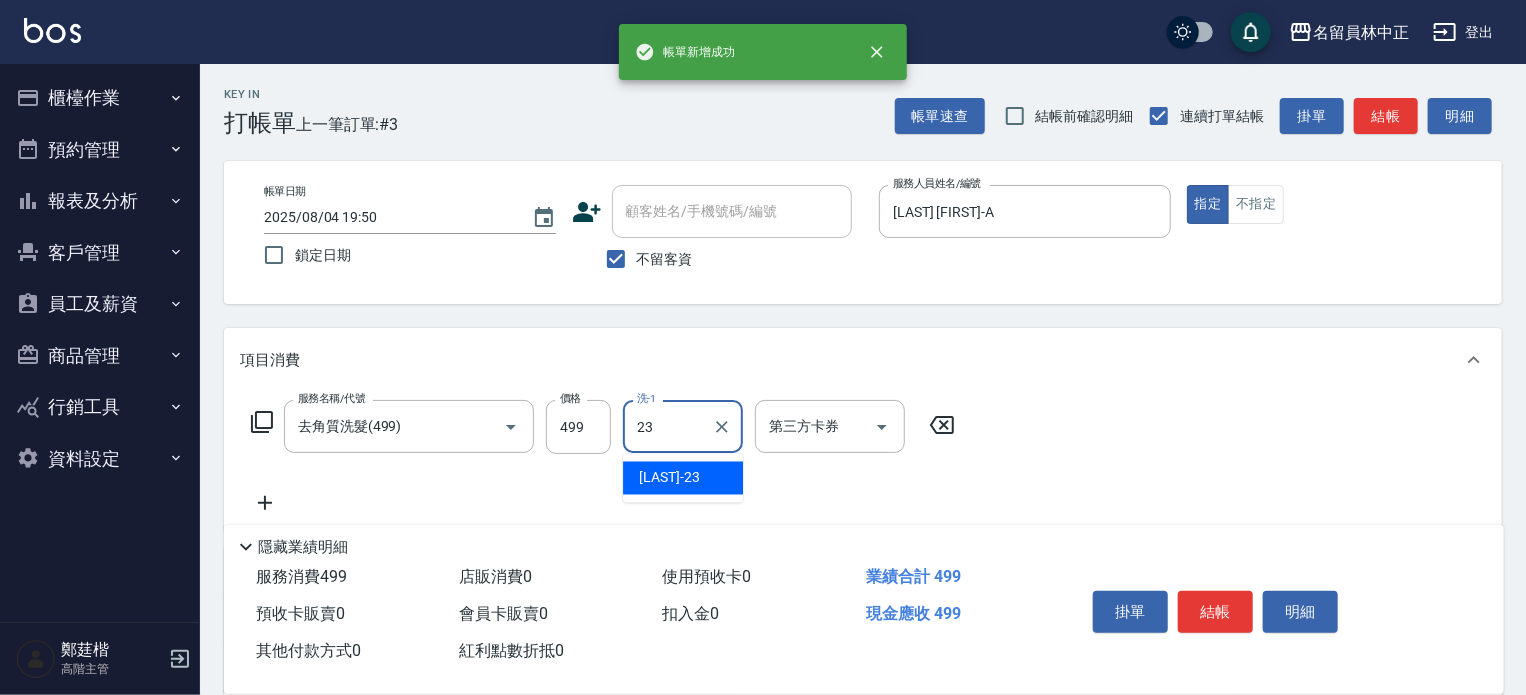 type on "[LAST]-[NUMBER]" 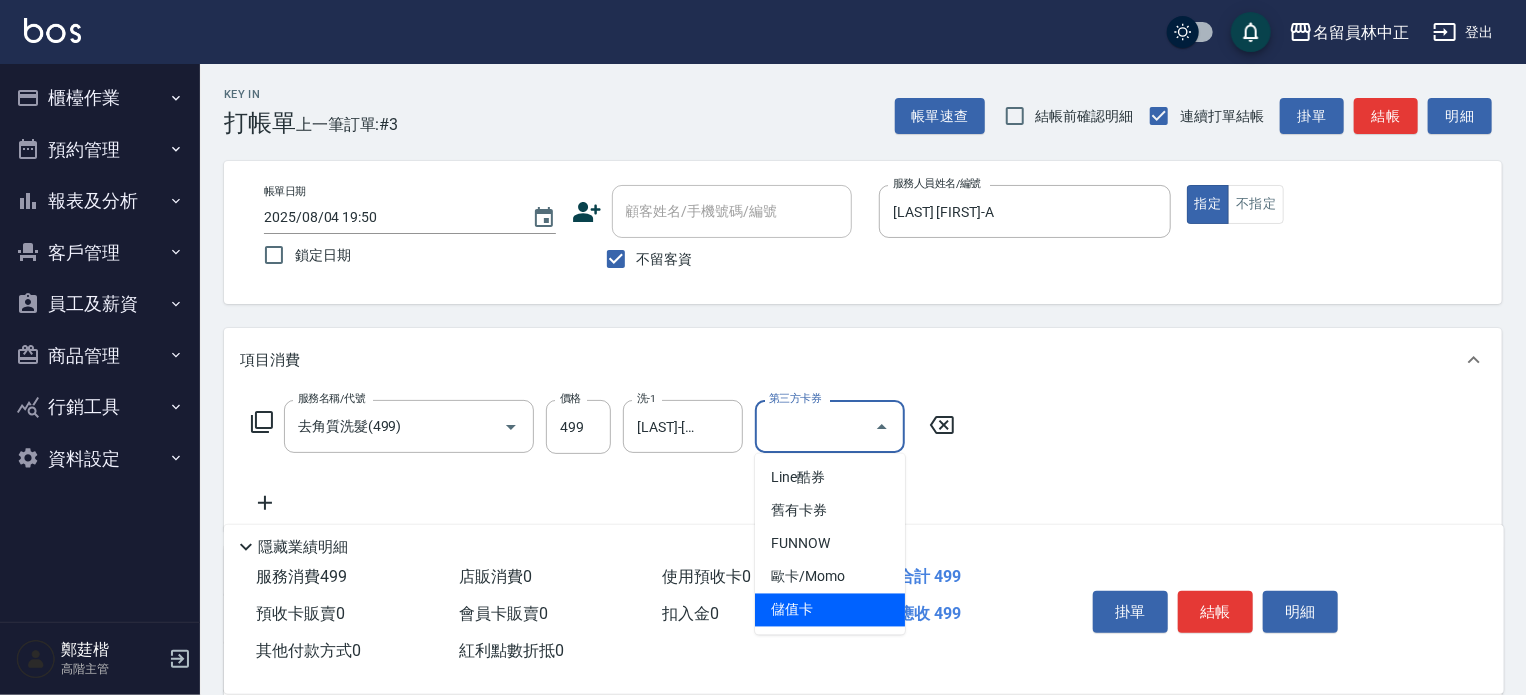 type on "儲值卡" 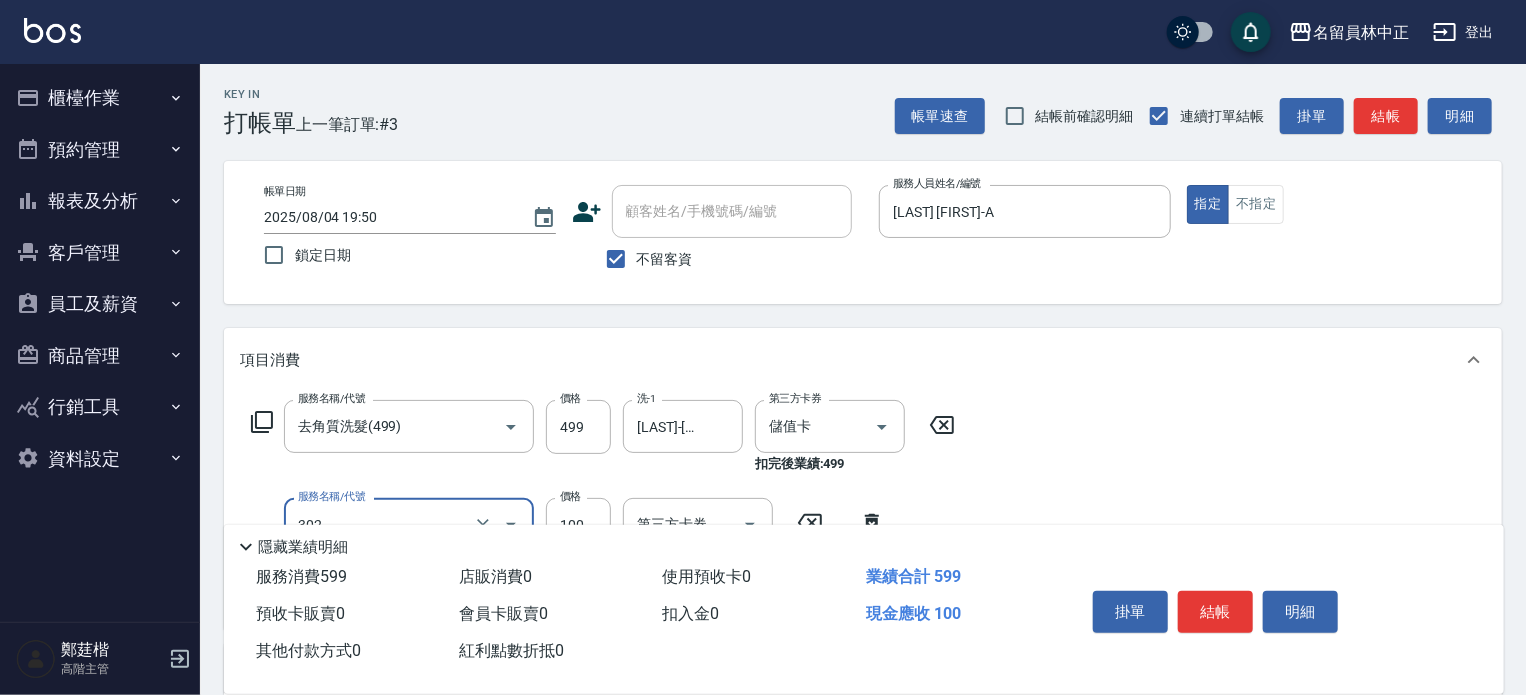 type on "剪髮(302)" 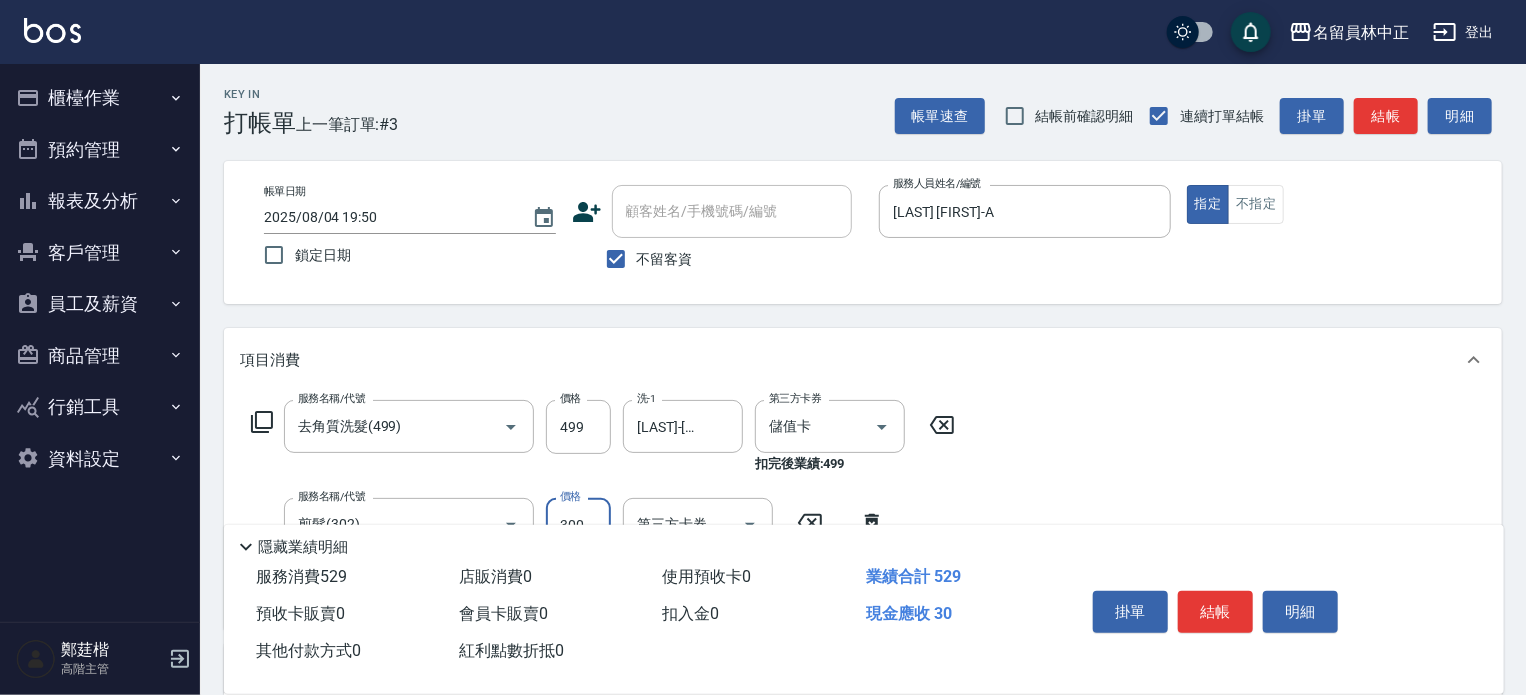 type on "300" 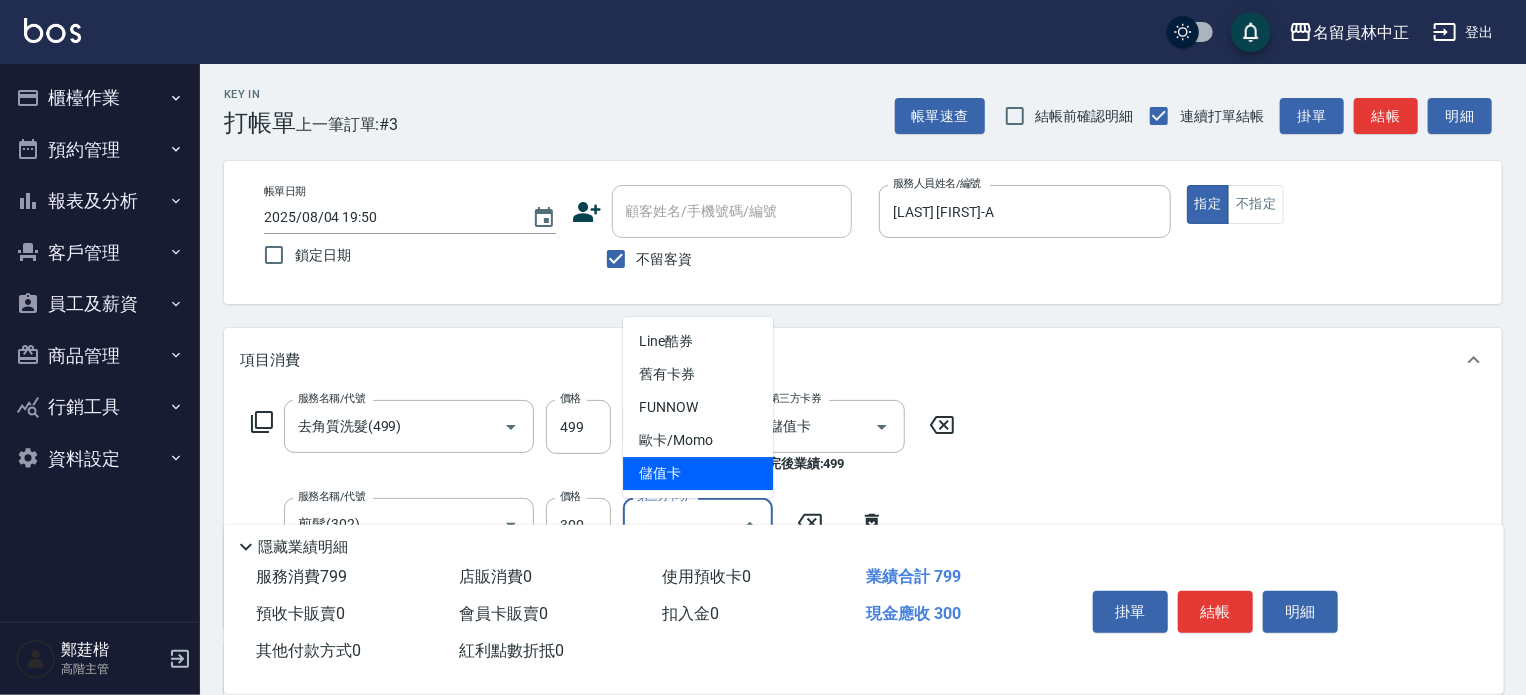 type on "儲值卡" 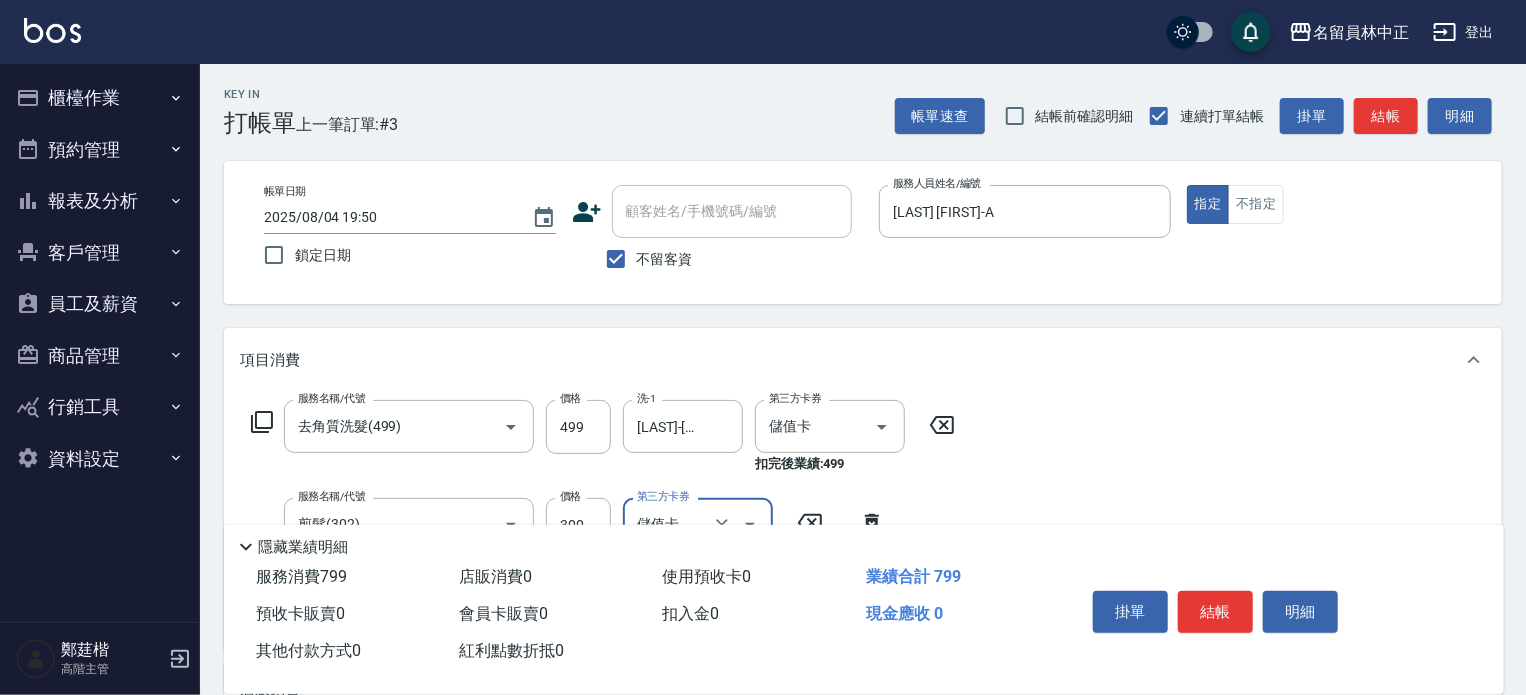 click on "結帳" at bounding box center (1215, 612) 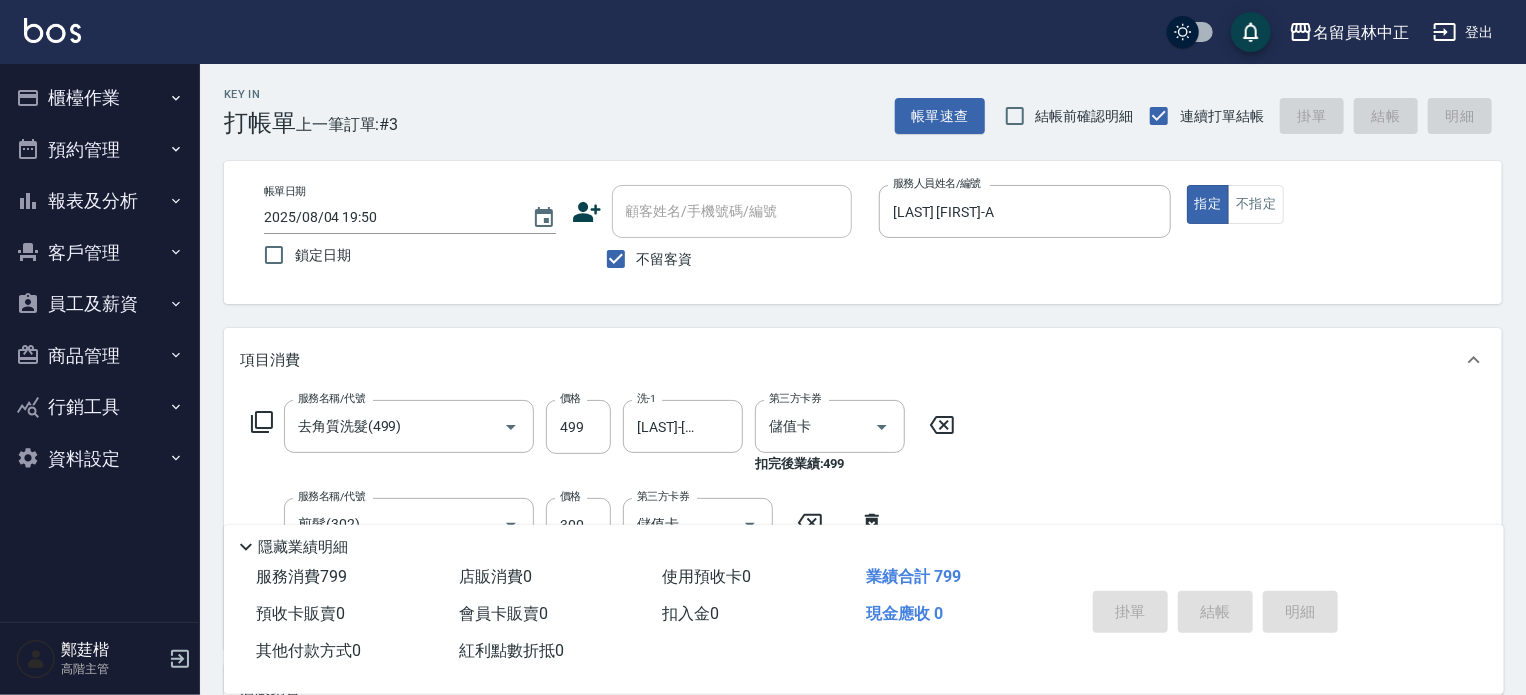 type on "2025/08/04 19:51" 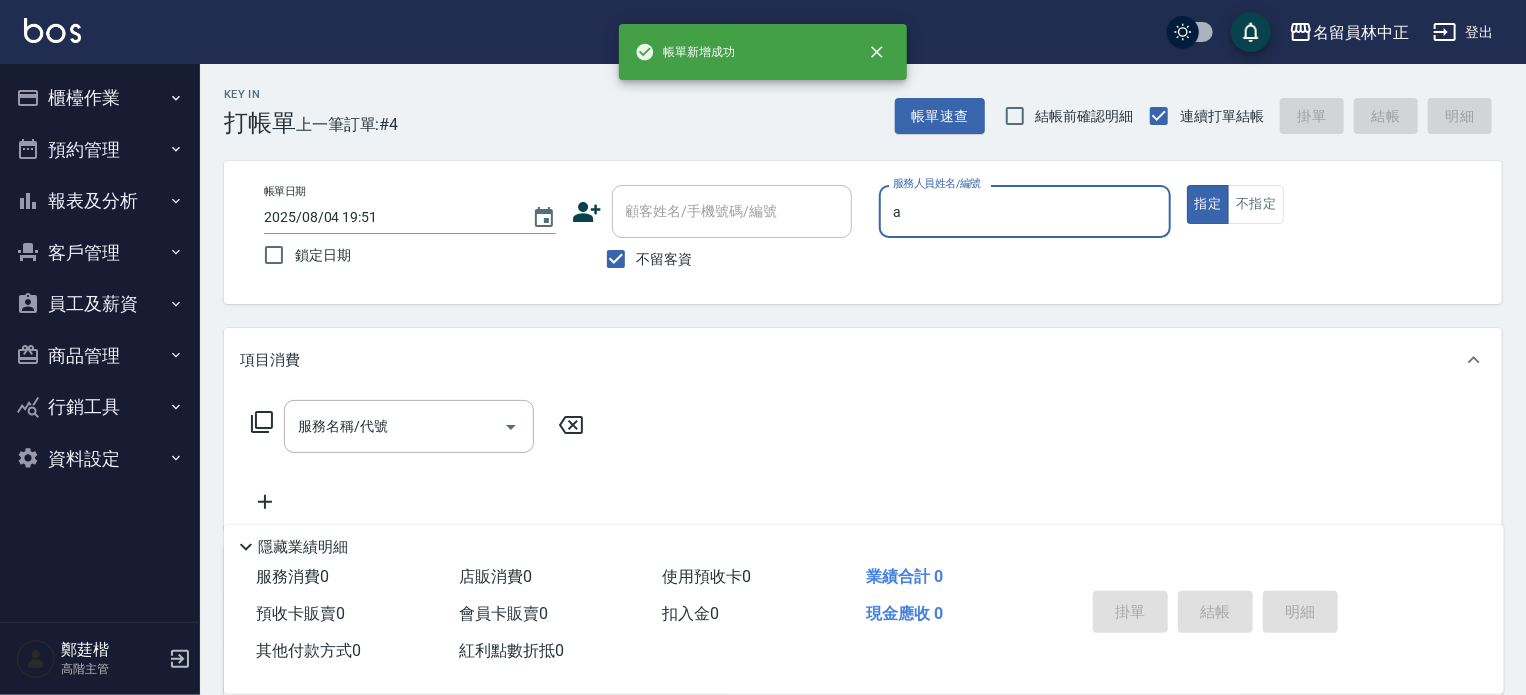 type on "[LAST] [FIRST]-A" 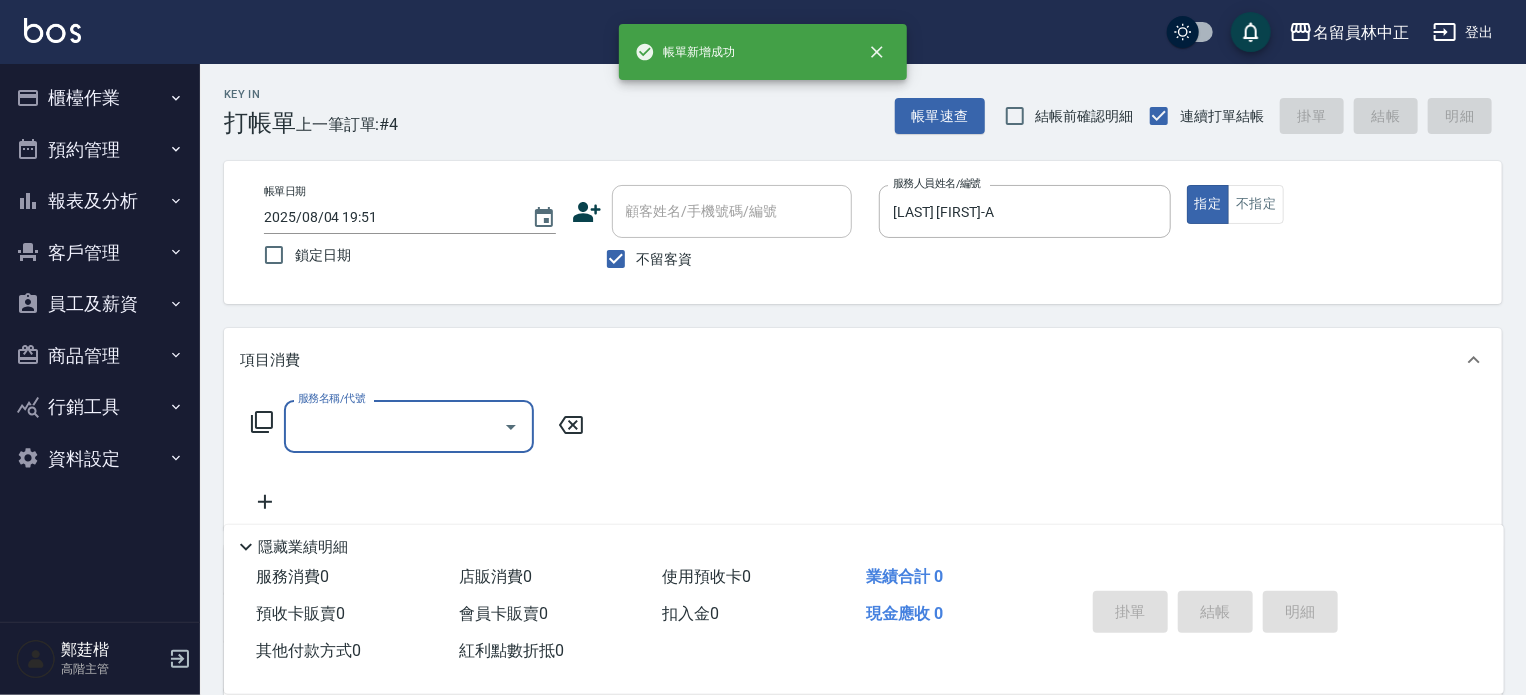 type on "4" 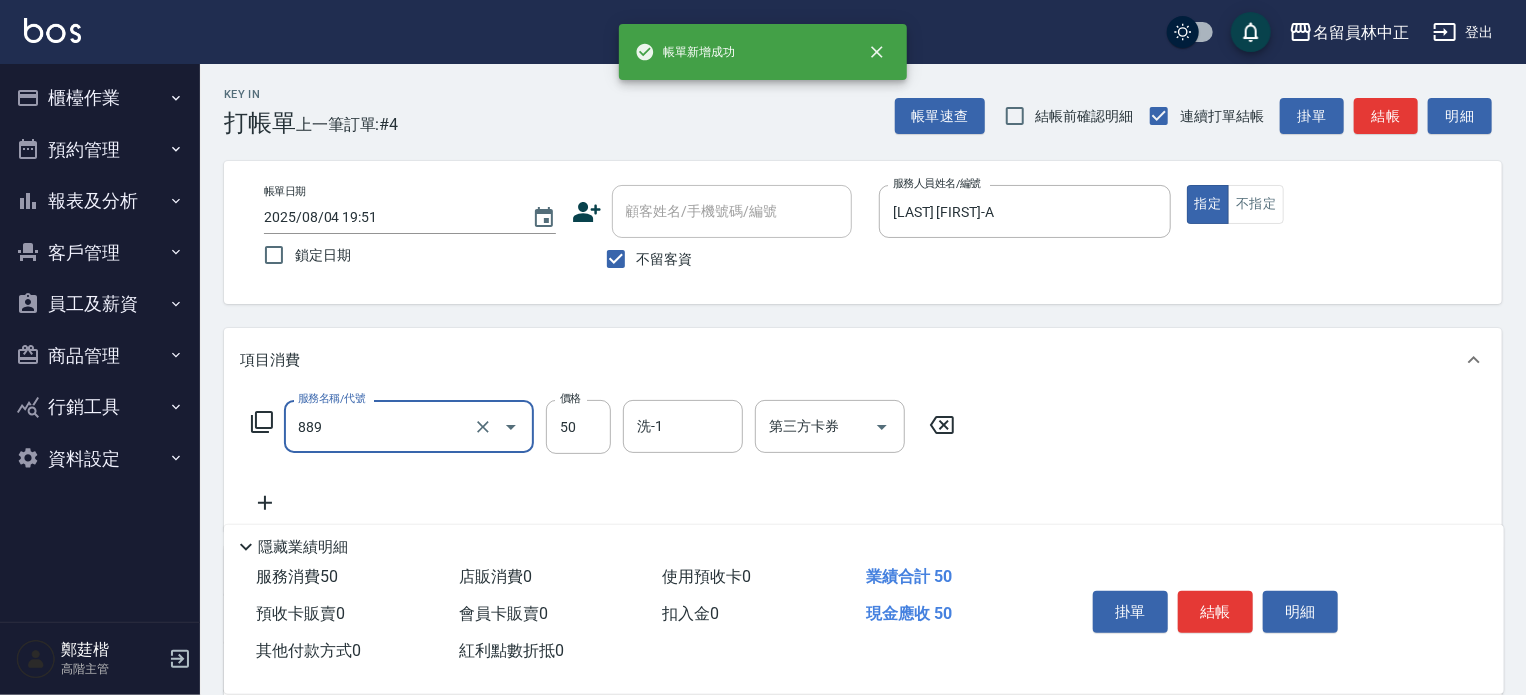 type on "精油(889)" 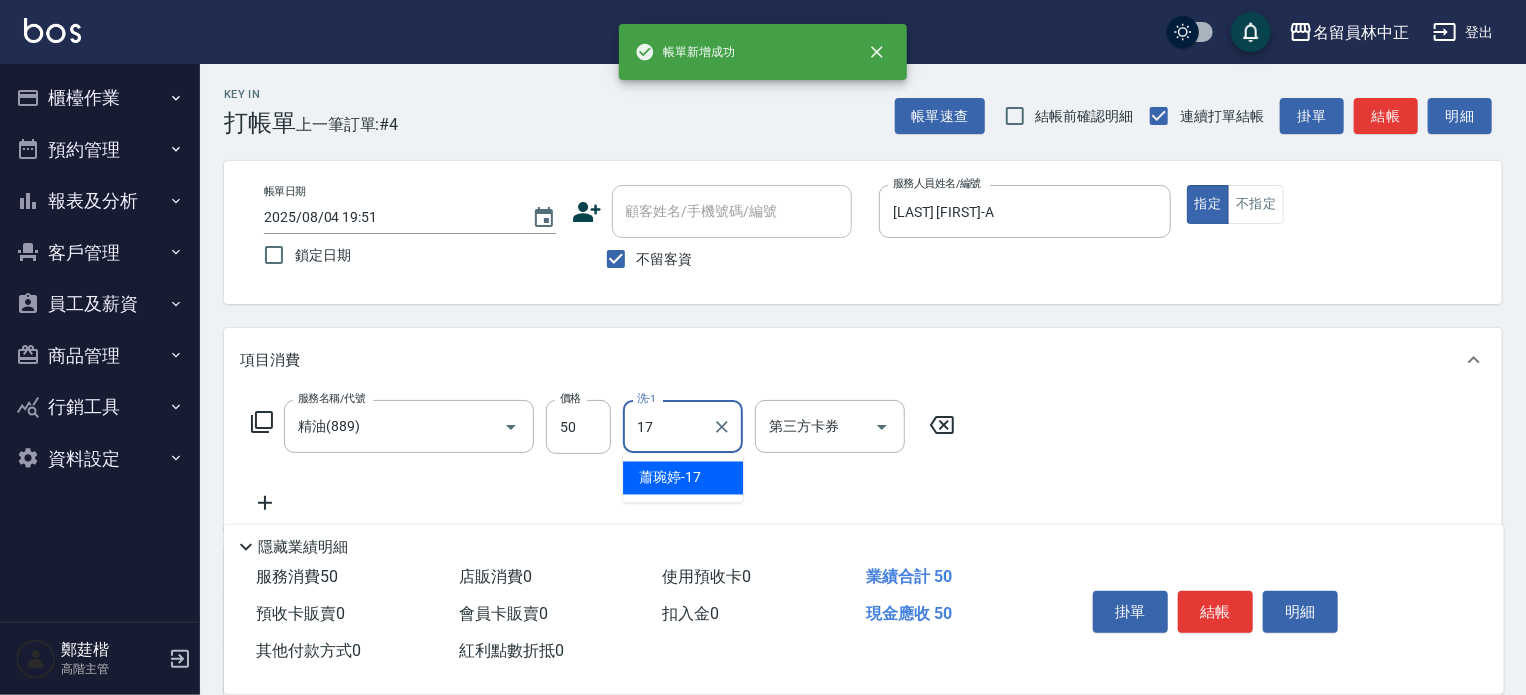 type on "[LAST]-[NUMBER]" 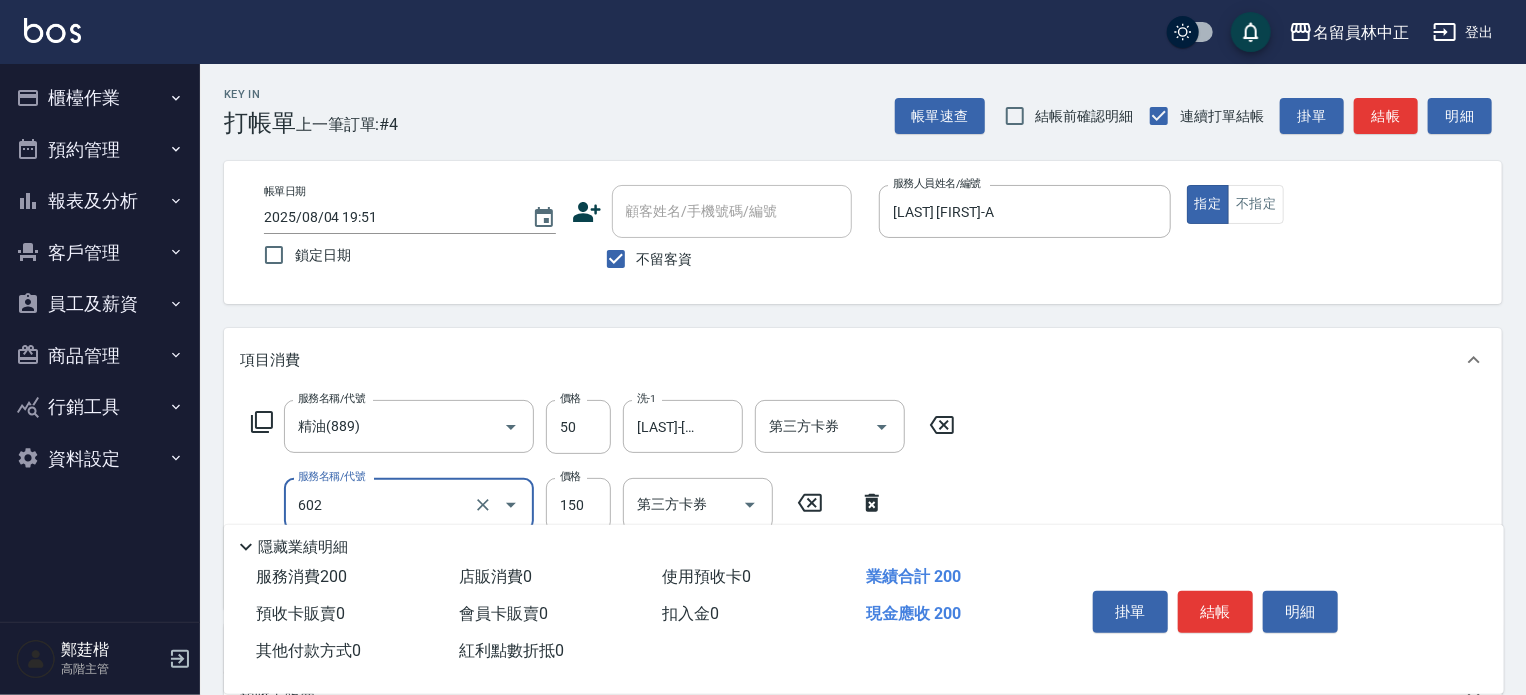 type on "一般洗髮(602)" 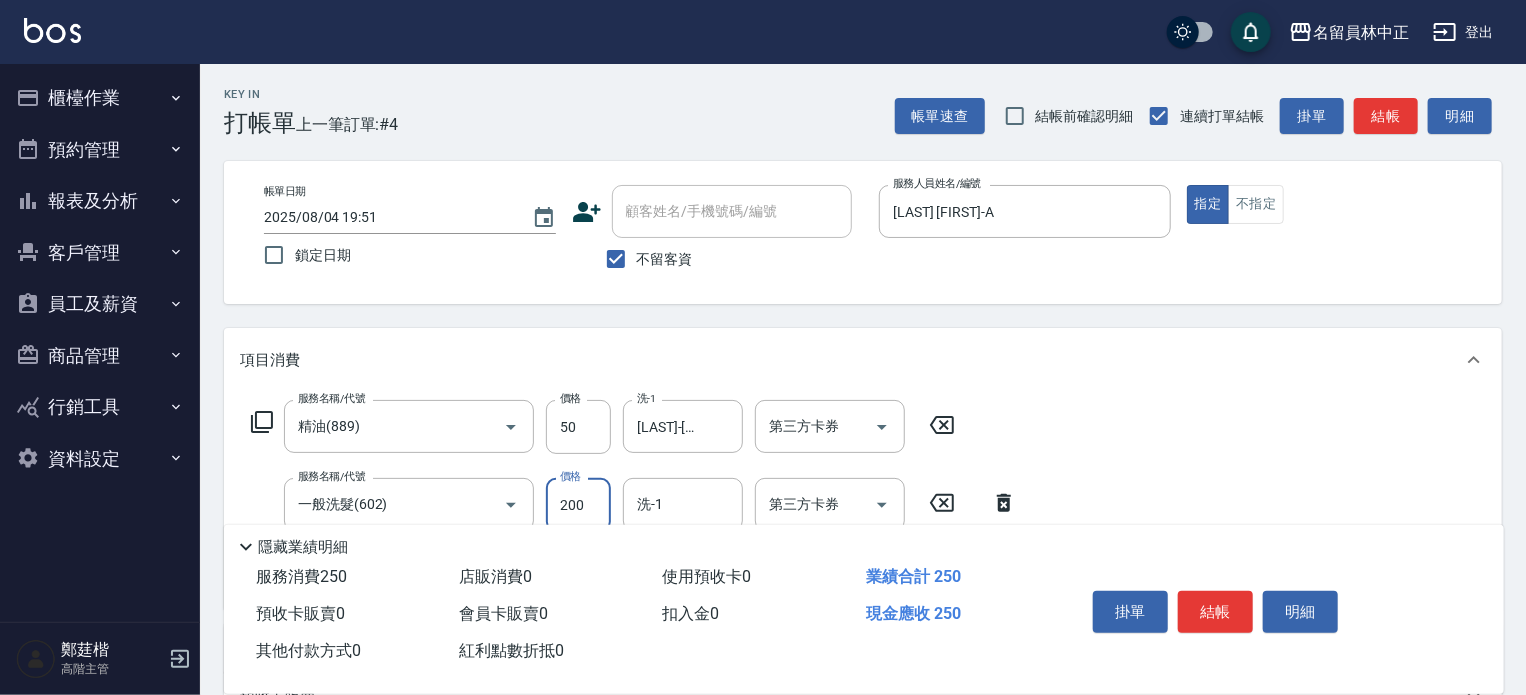 type on "200" 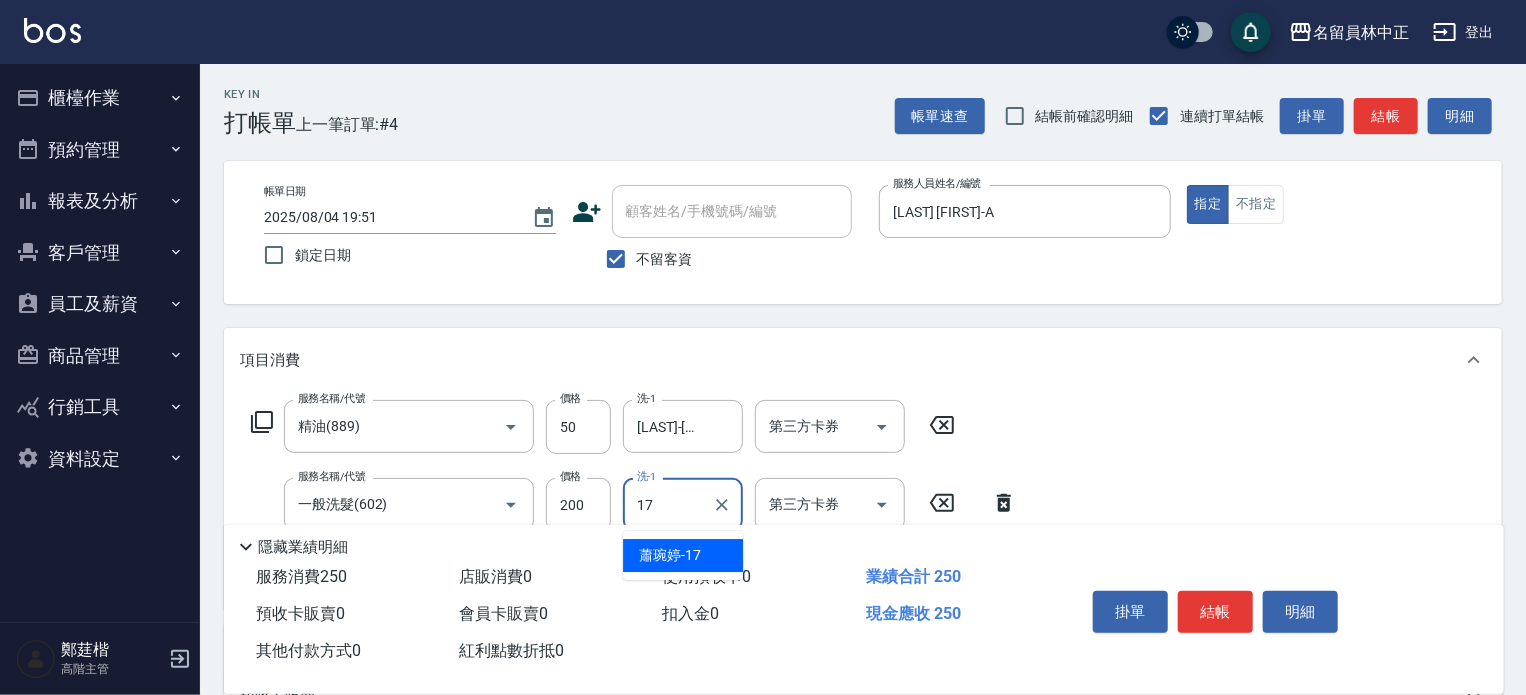 type on "[LAST]-[NUMBER]" 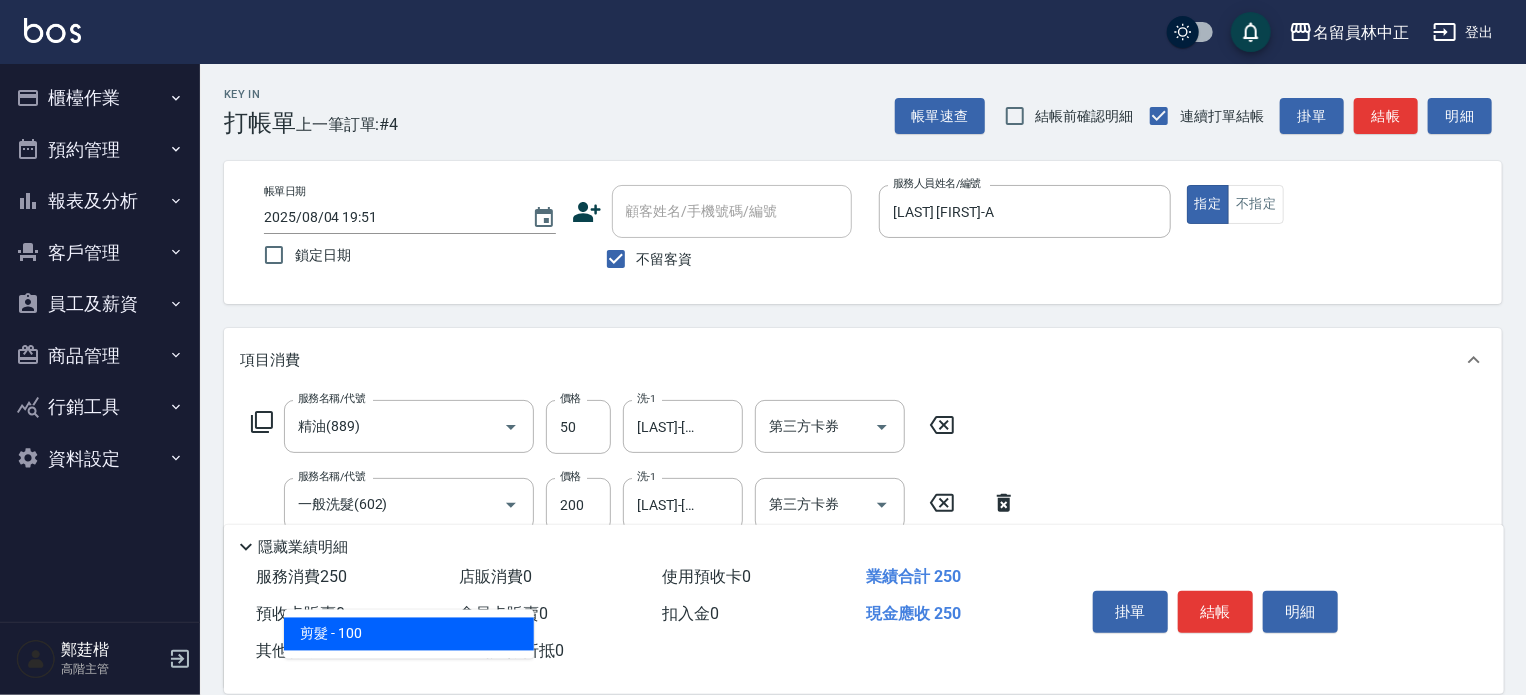 type on "剪髮(302)" 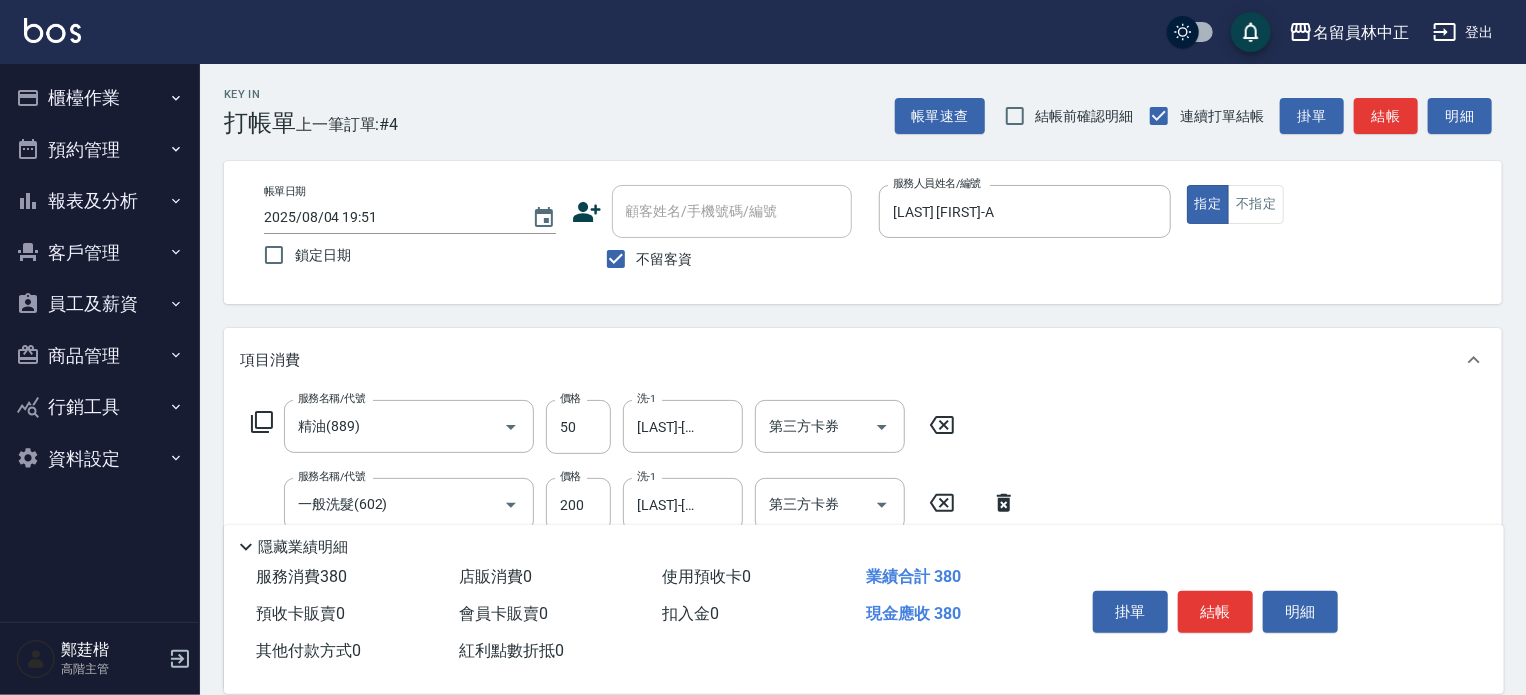 type on "130" 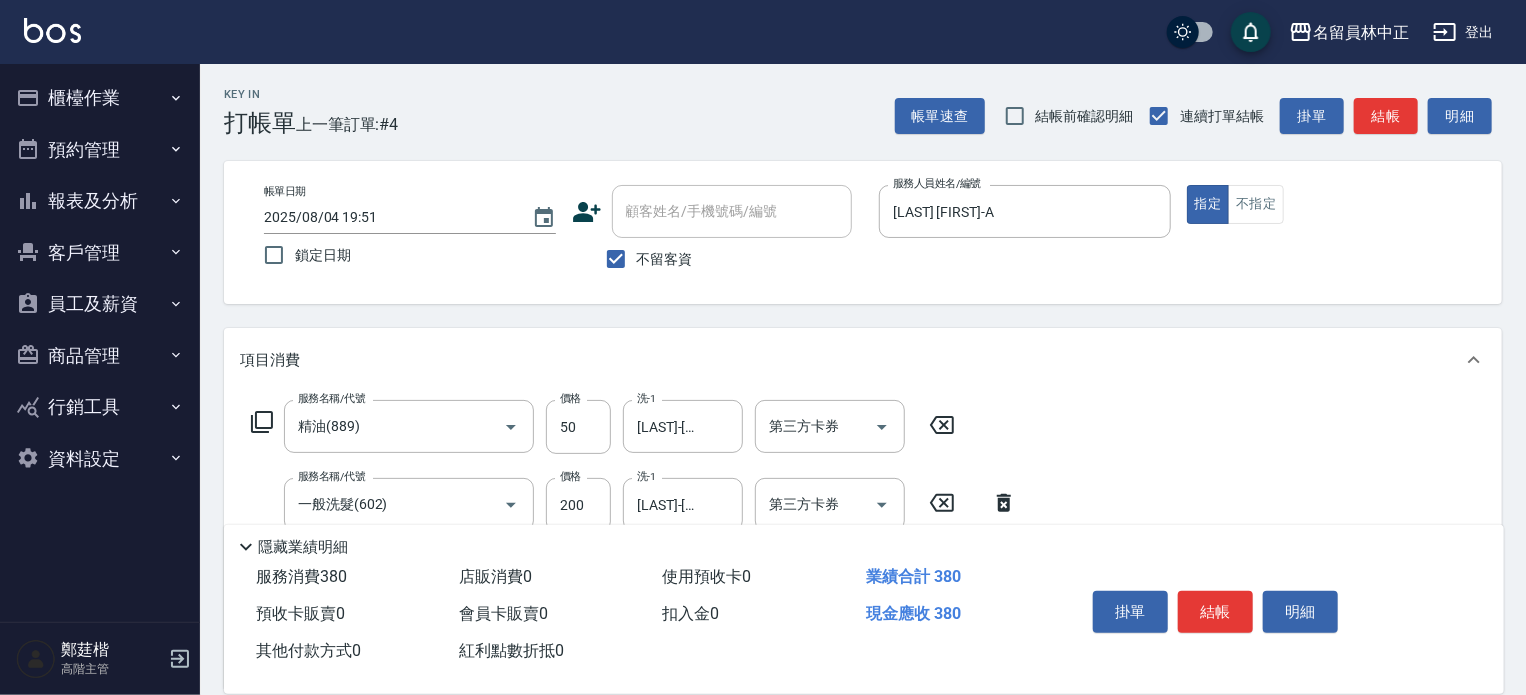 click on "帳單日期 2025/08/04 19:51 鎖定日期 顧客姓名/手機號碼/編號 顧客姓名/手機號碼/編號 不留客資 服務人員姓名/編號 [LAST] [FIRST]-A 服務人員姓名/編號 指定 不指定" at bounding box center [863, 232] 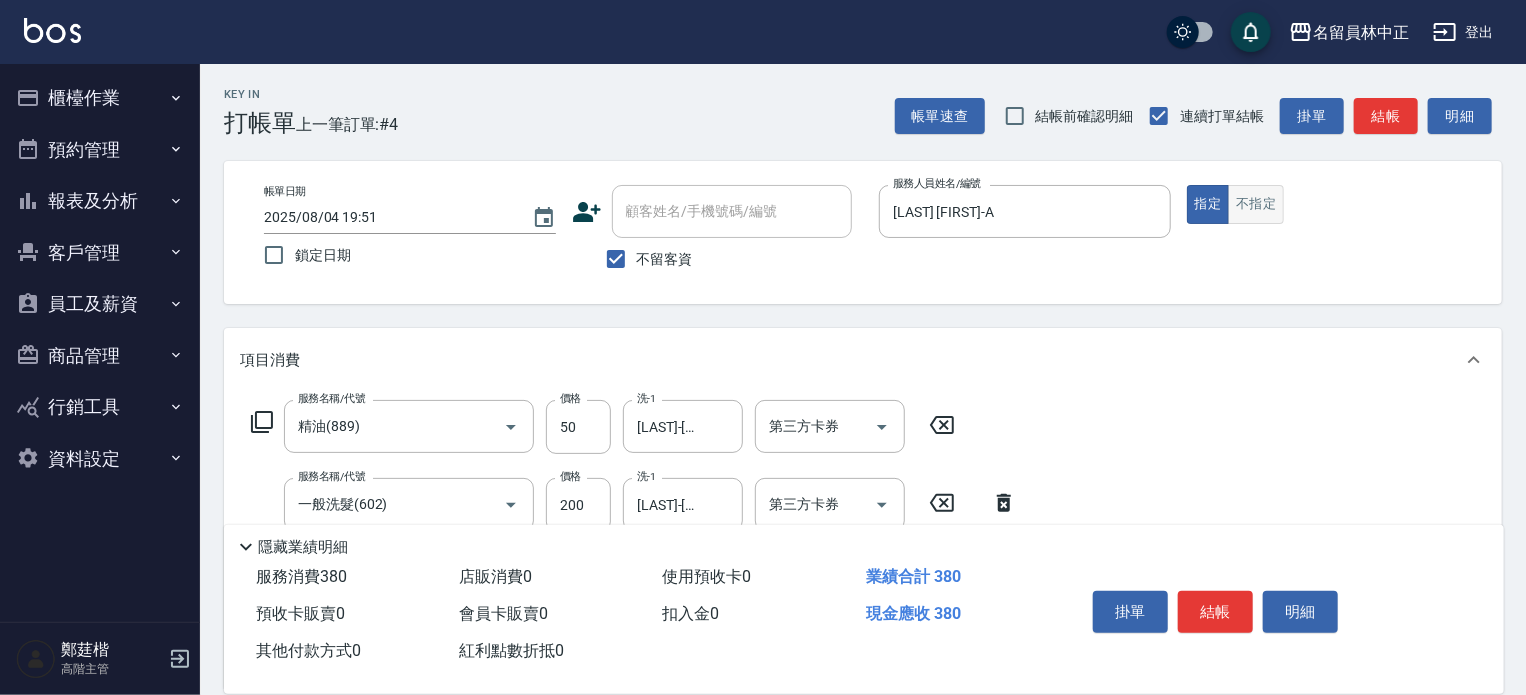 click on "不指定" at bounding box center (1256, 204) 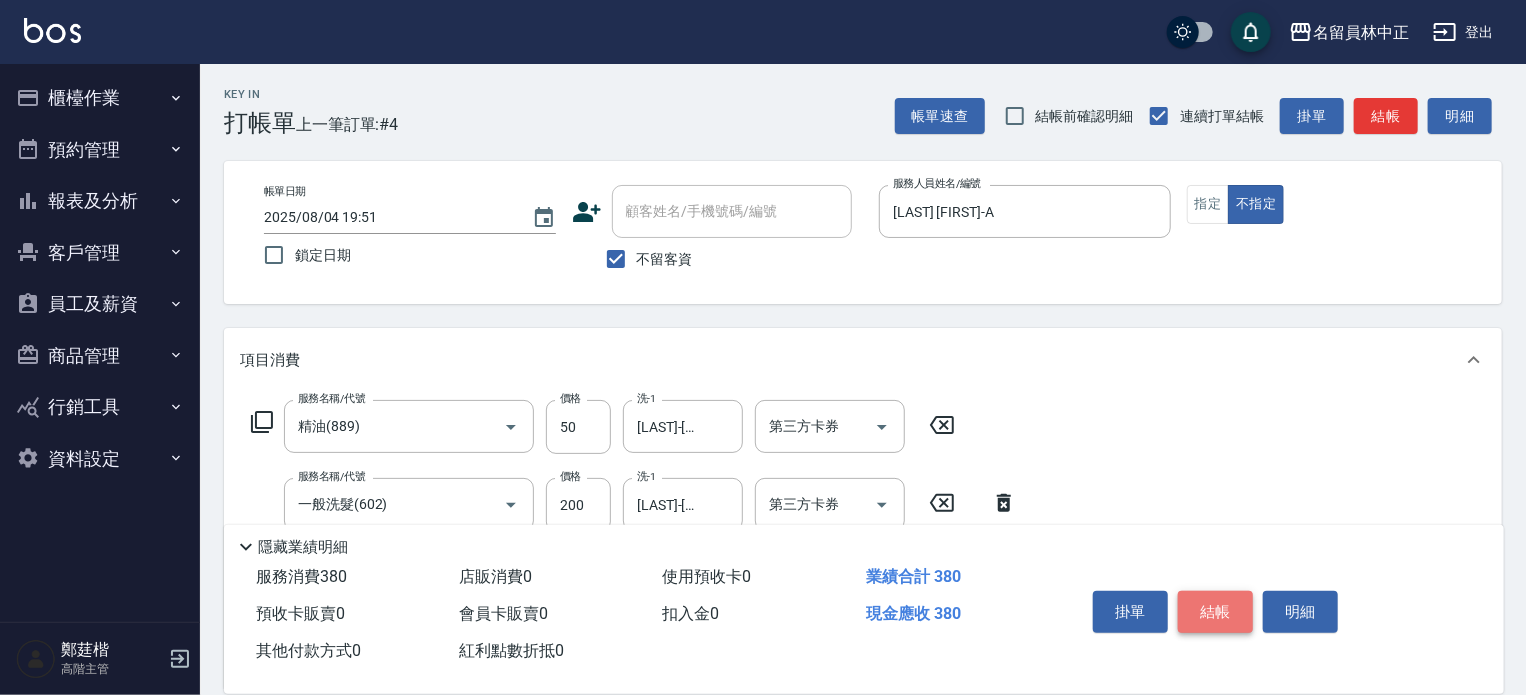 click on "結帳" at bounding box center [1215, 612] 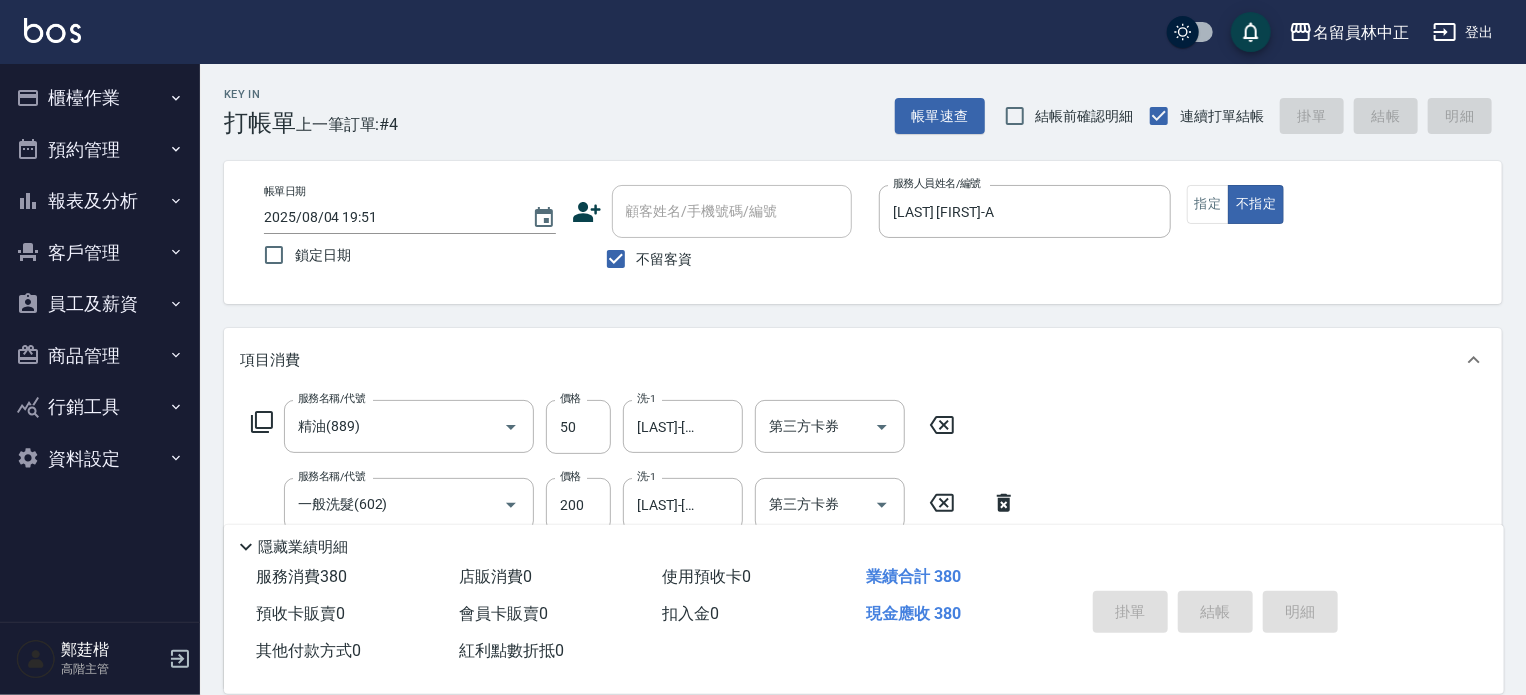 type 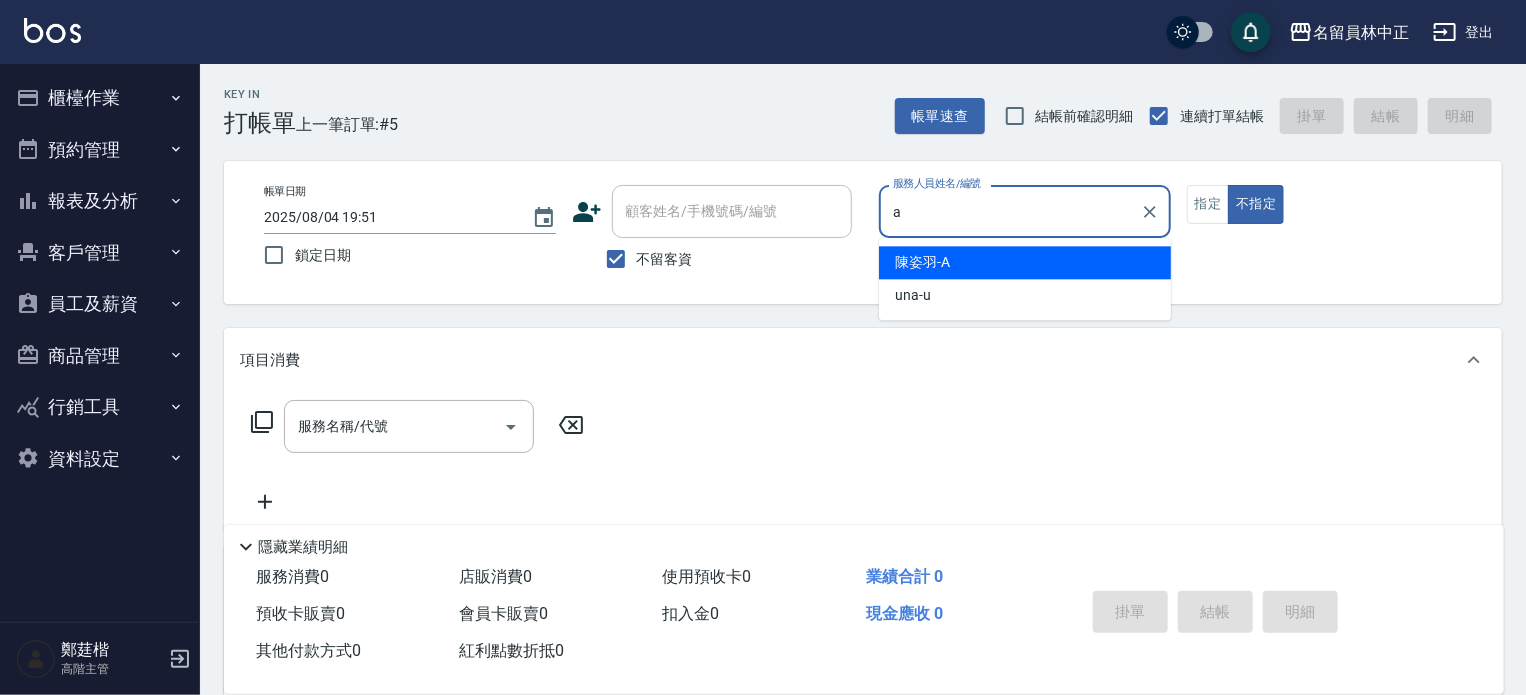 type on "[LAST] [FIRST]-A" 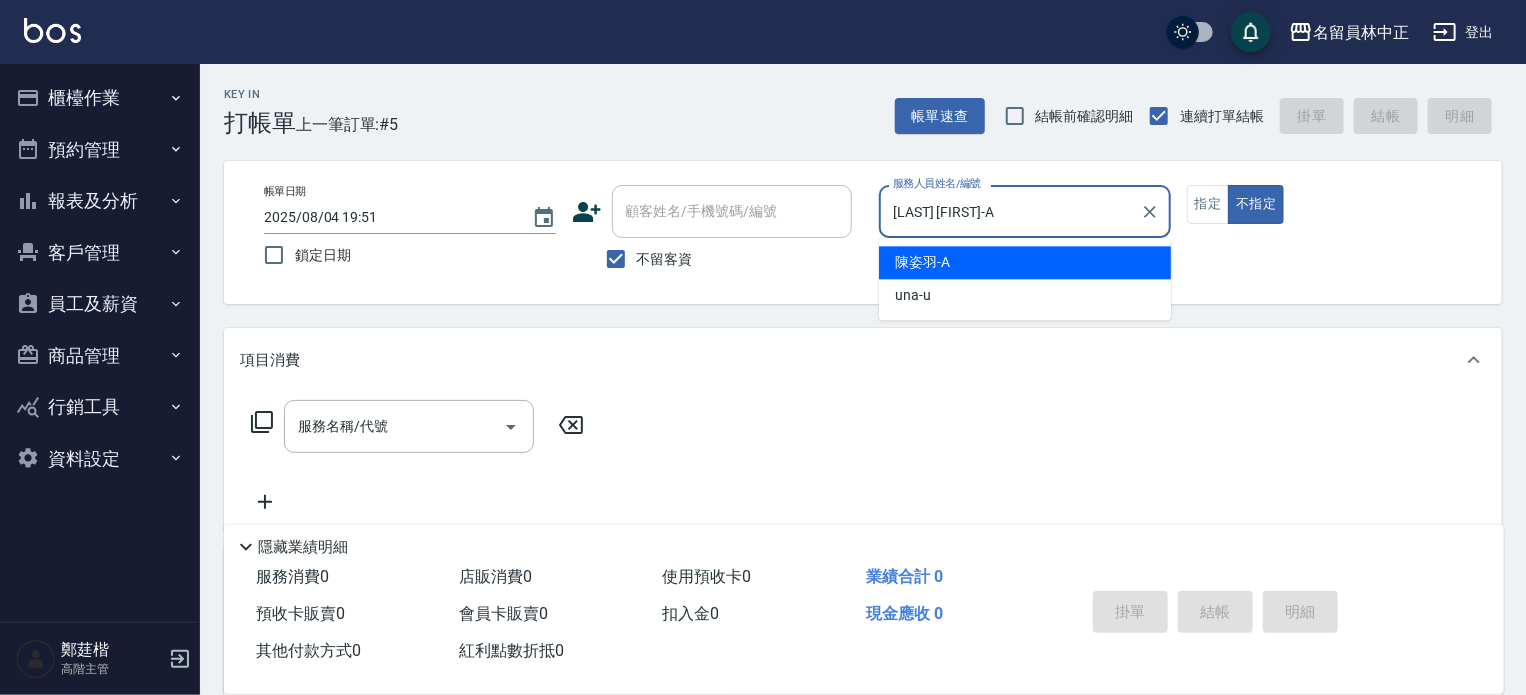 type on "false" 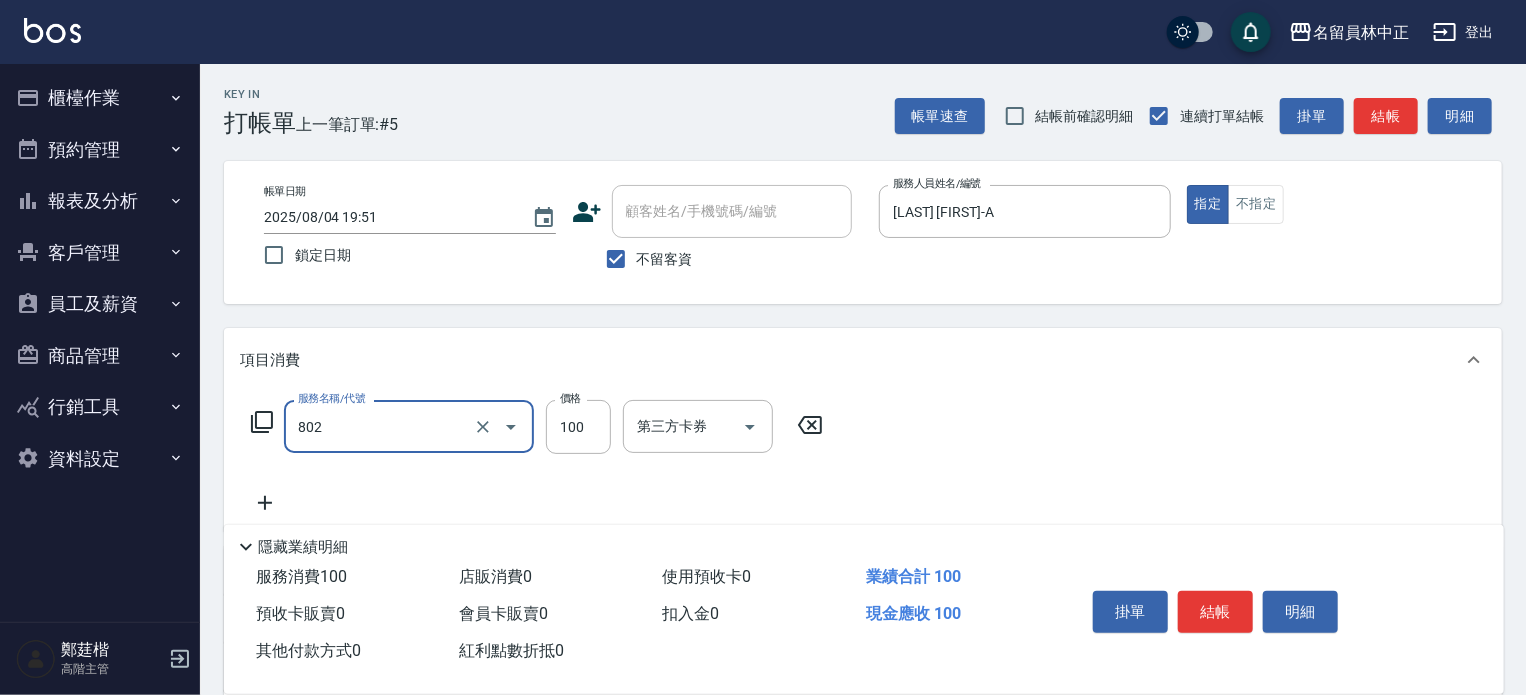 type on "VIP儲值(802)" 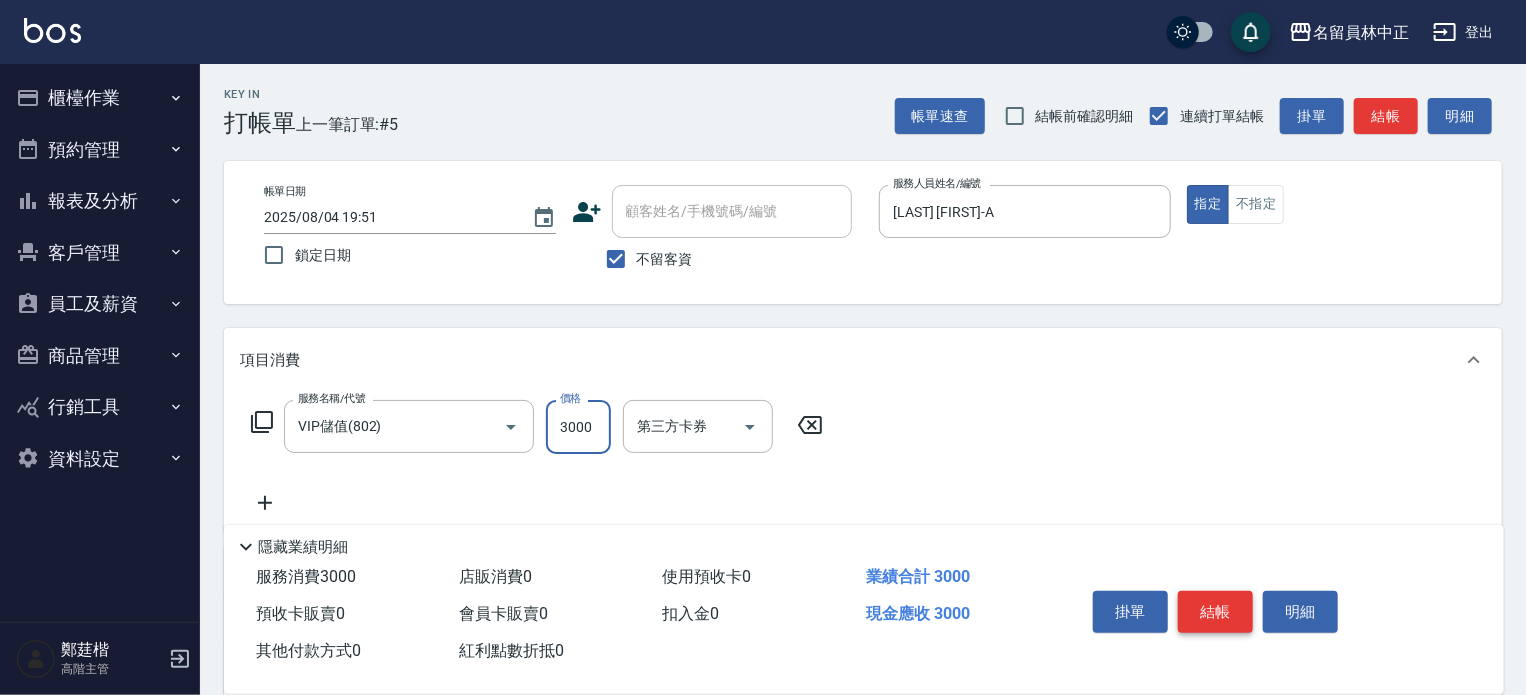 type on "3000" 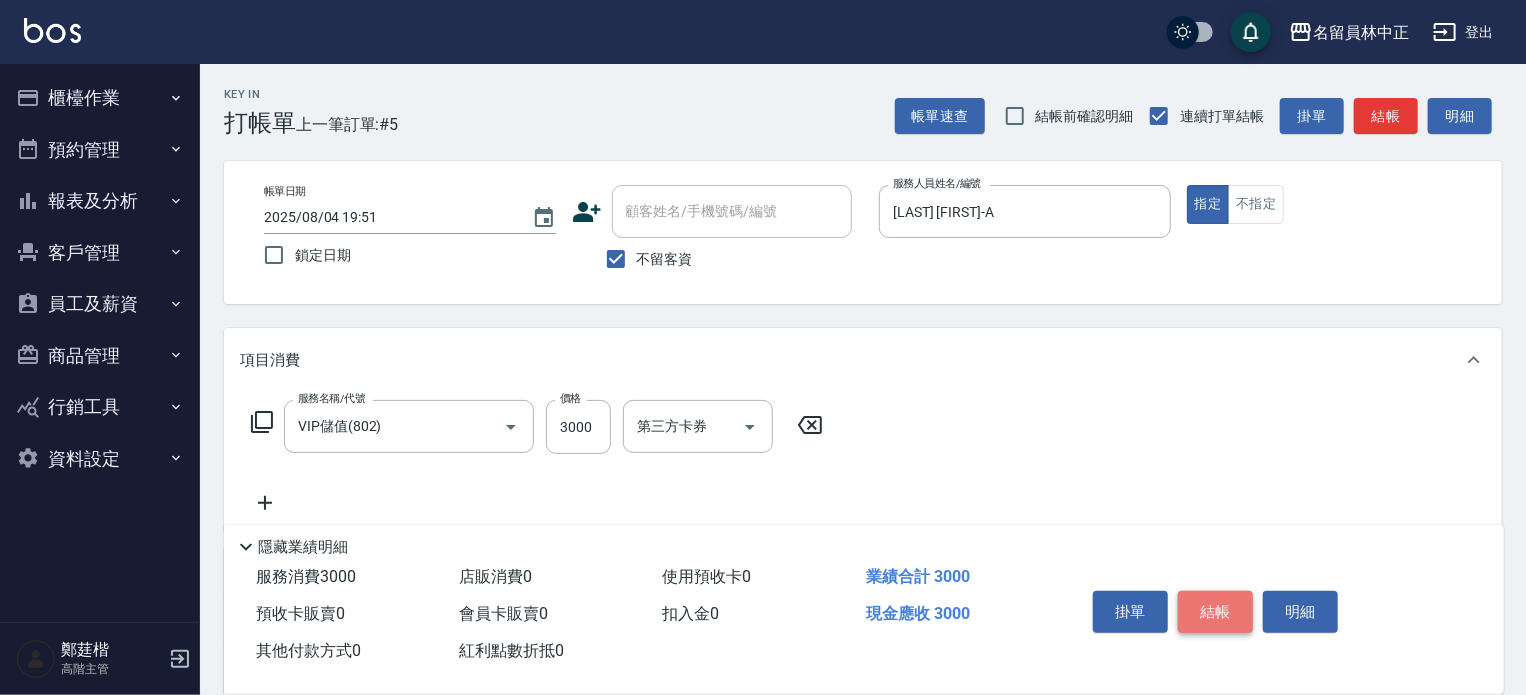 click on "結帳" at bounding box center [1215, 612] 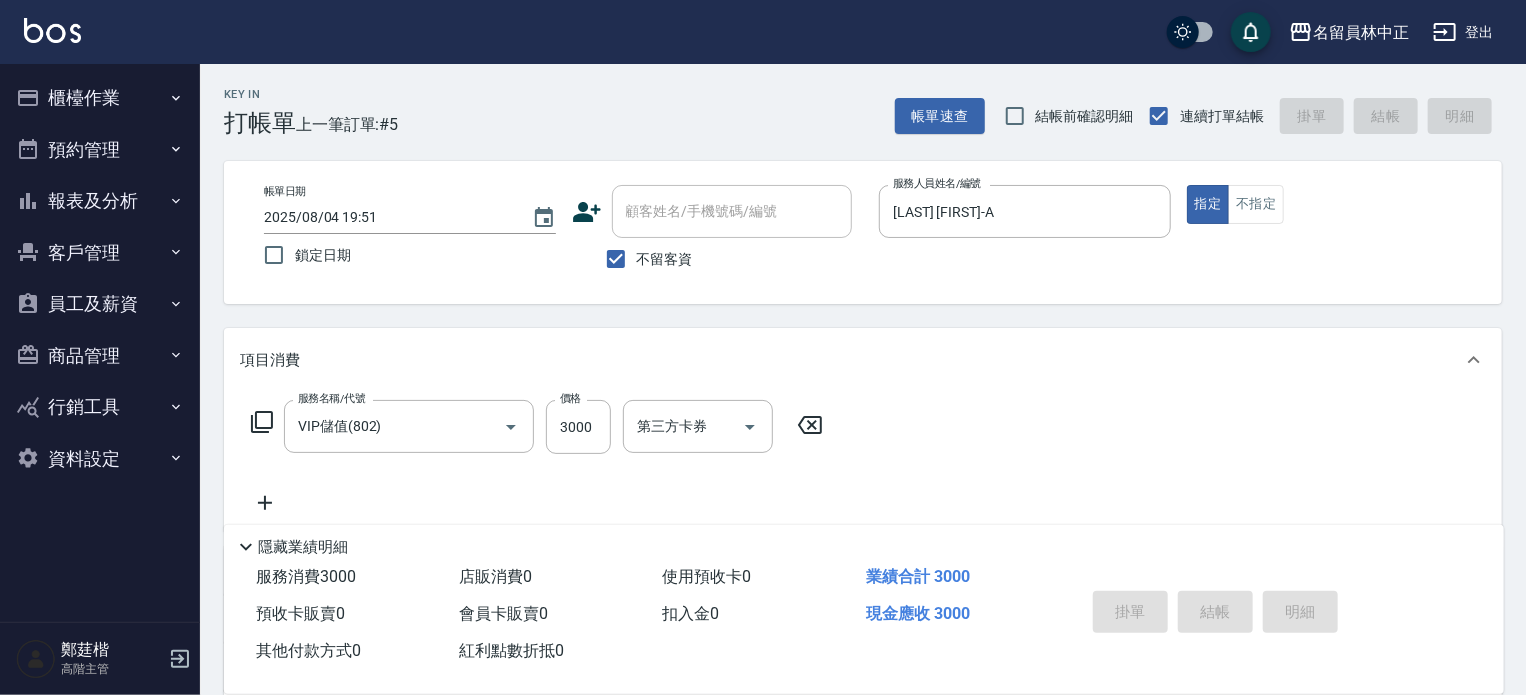 type 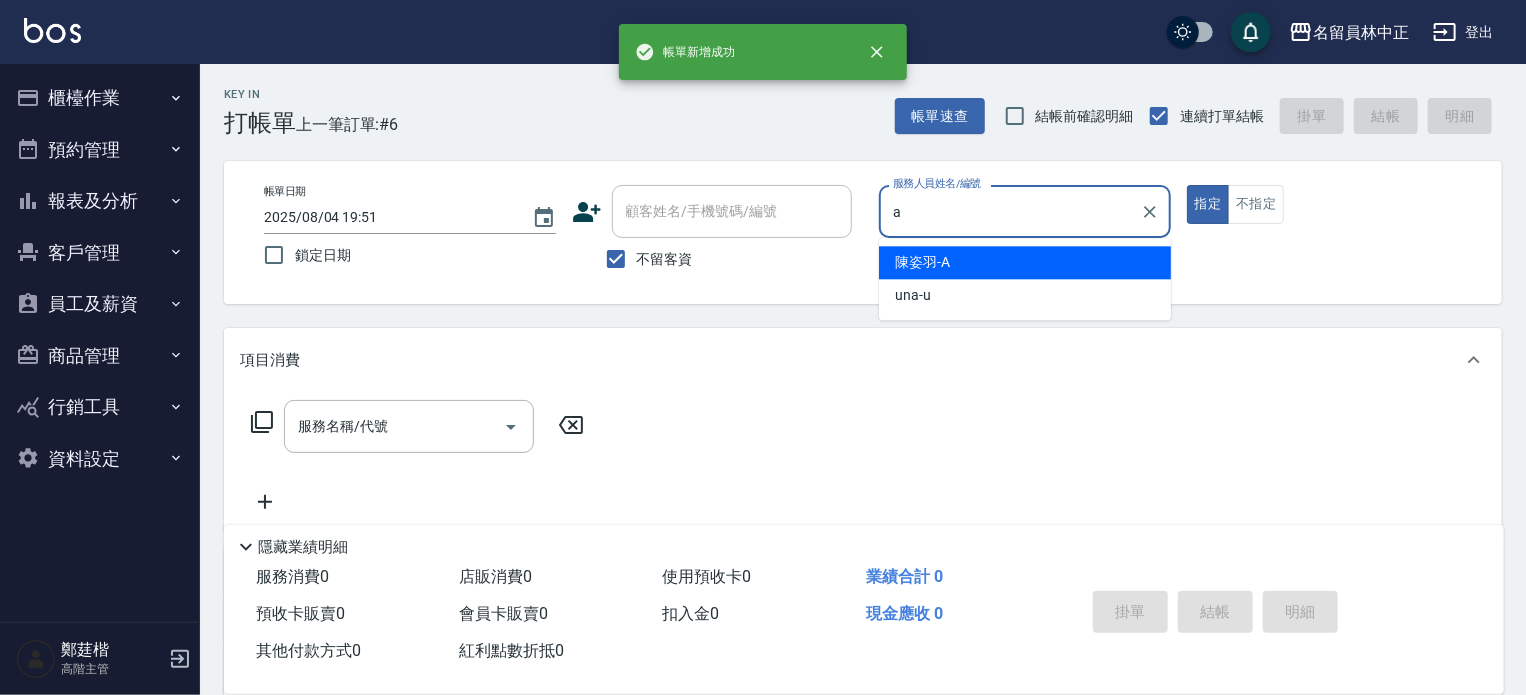 type on "[LAST] [FIRST]-A" 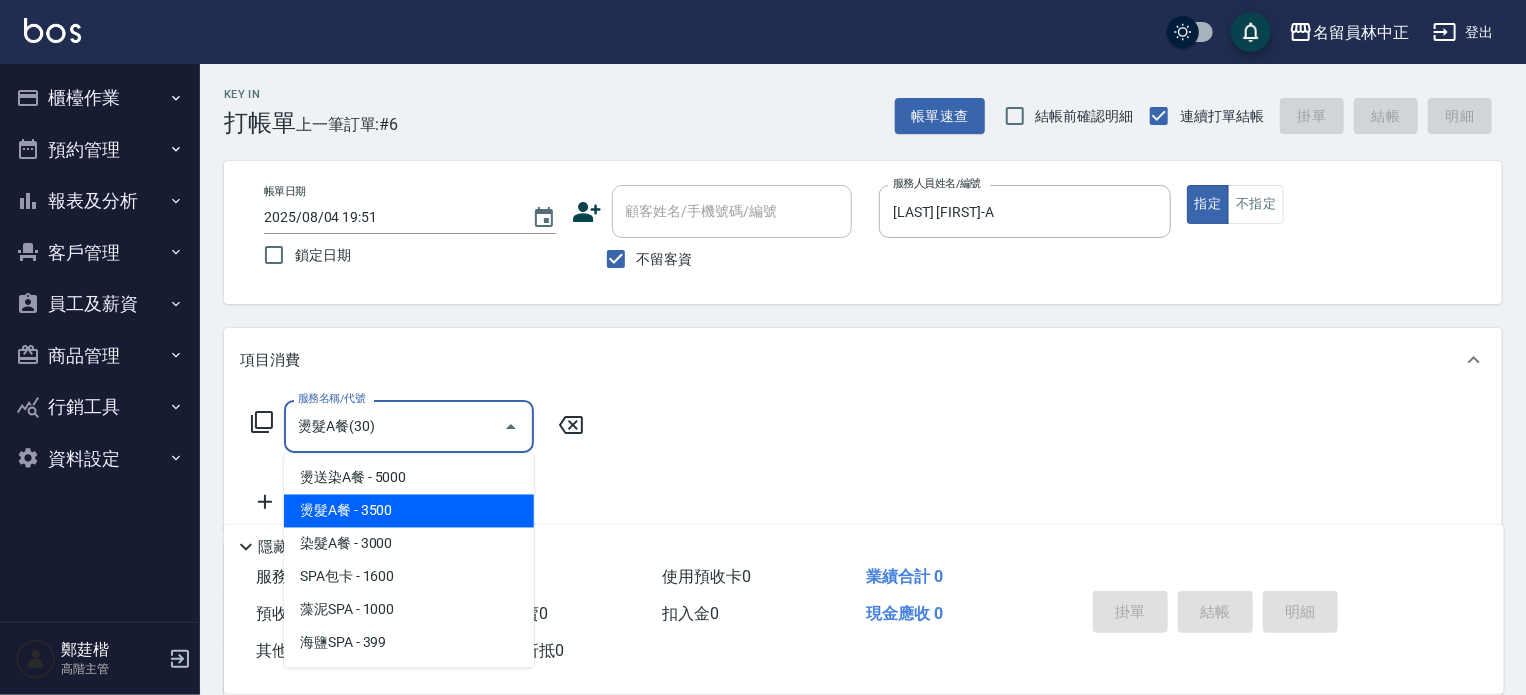 type on "燙髮A餐(30)" 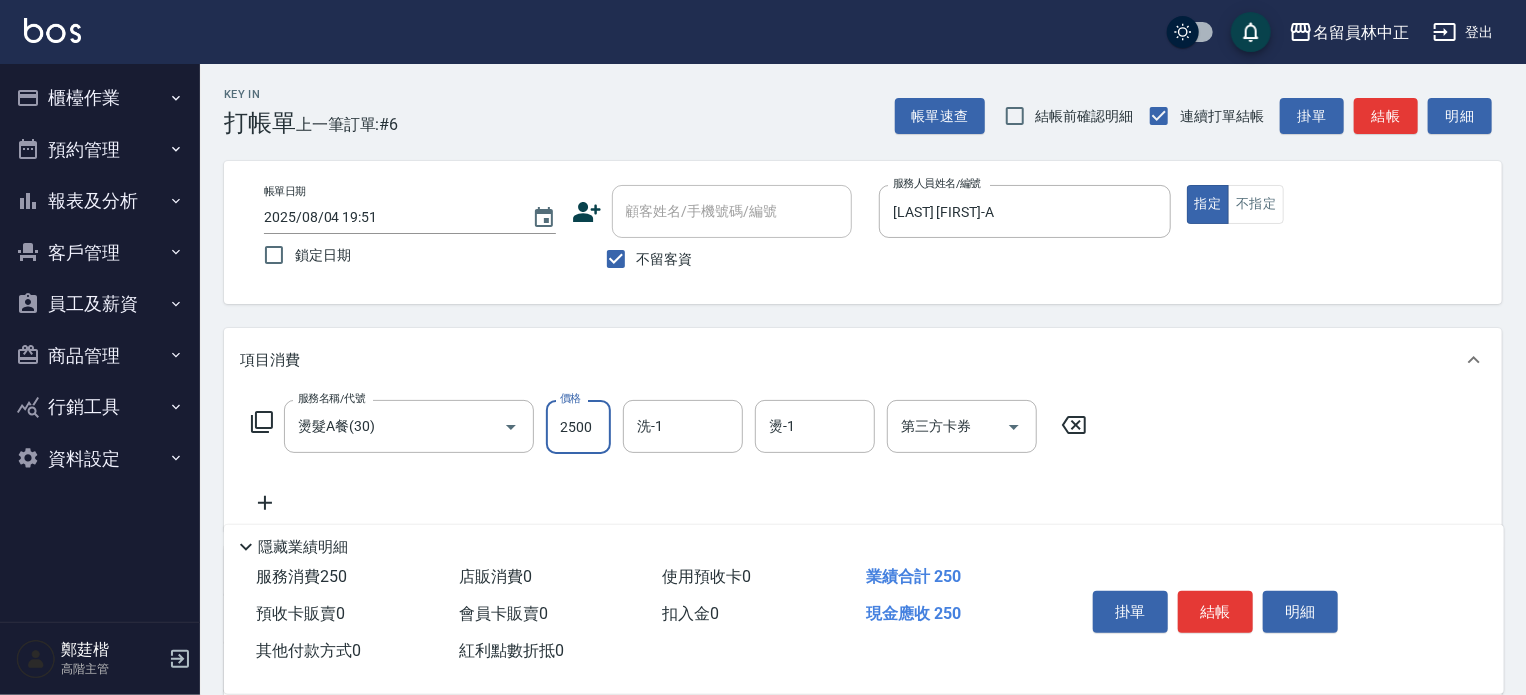type on "2500" 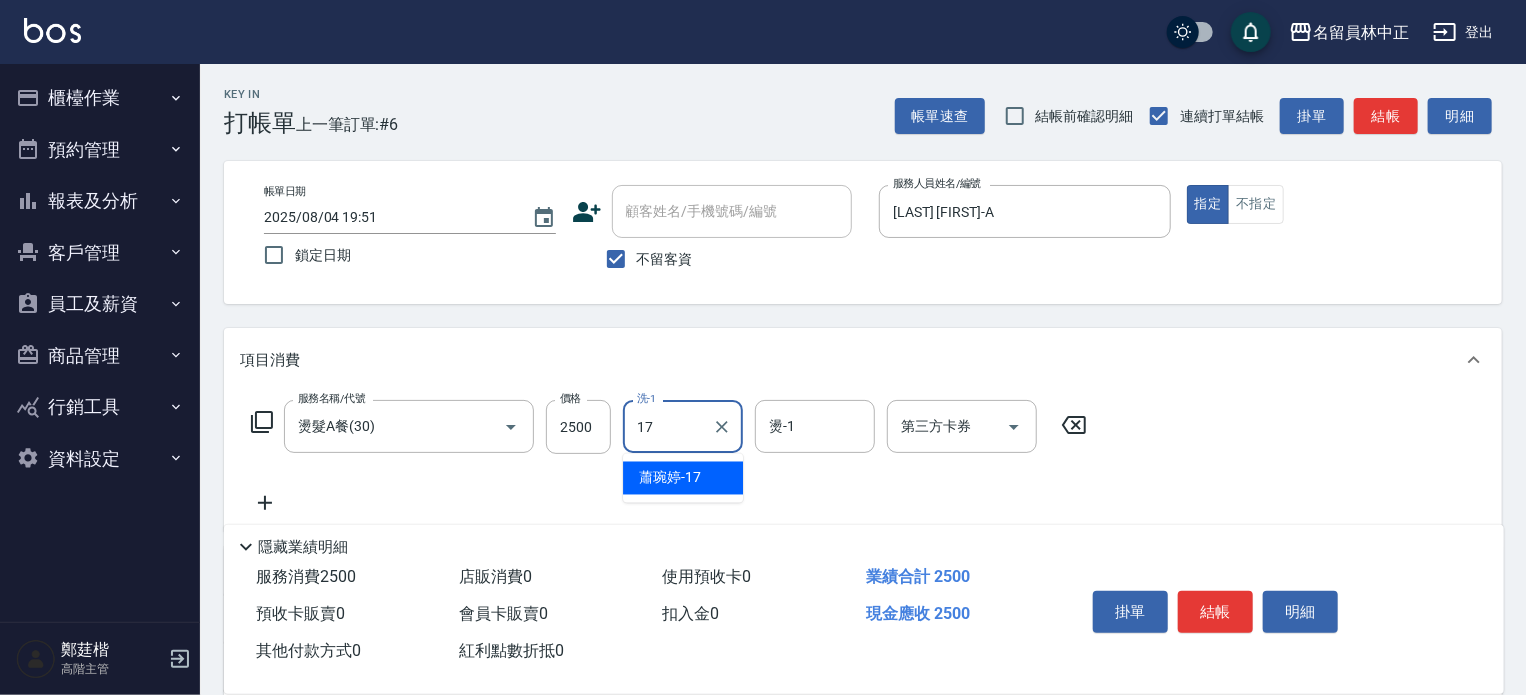 type on "[LAST]-[NUMBER]" 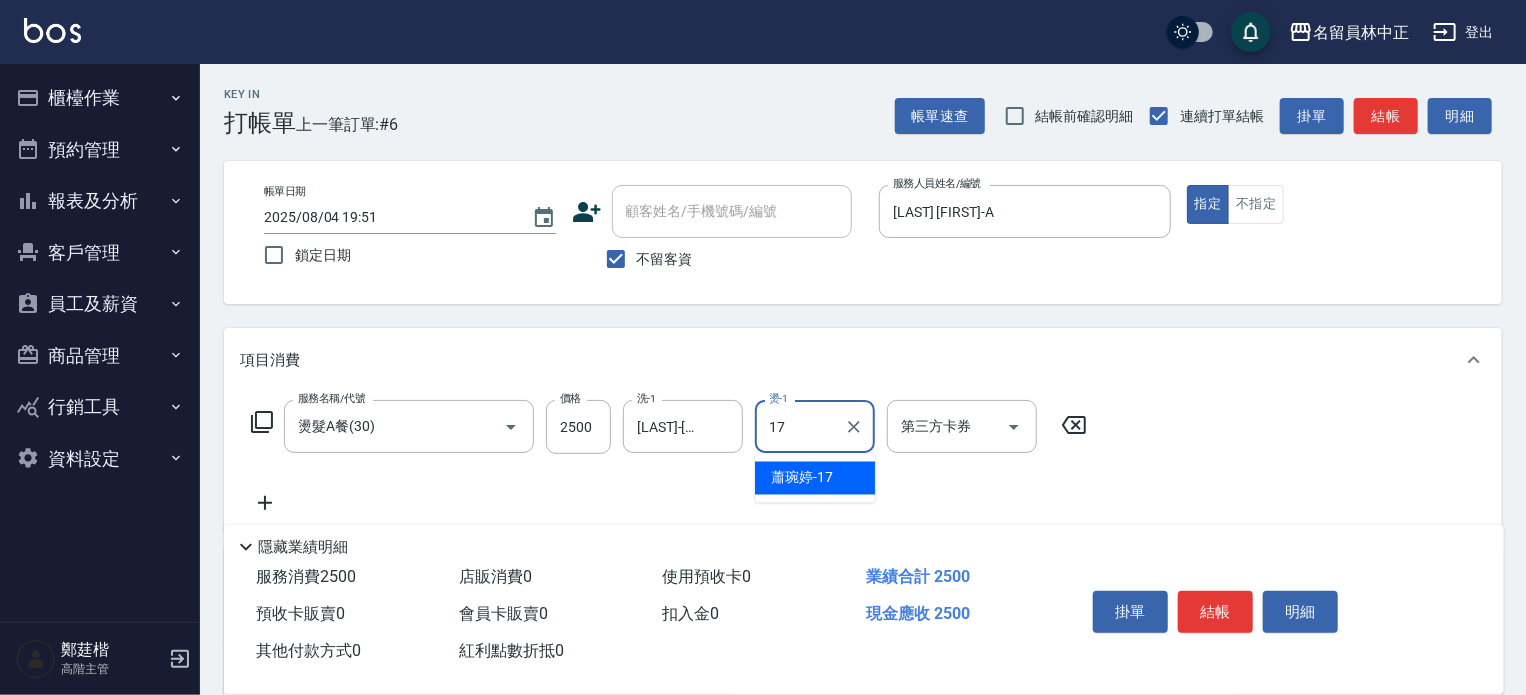 type on "[LAST]-[NUMBER]" 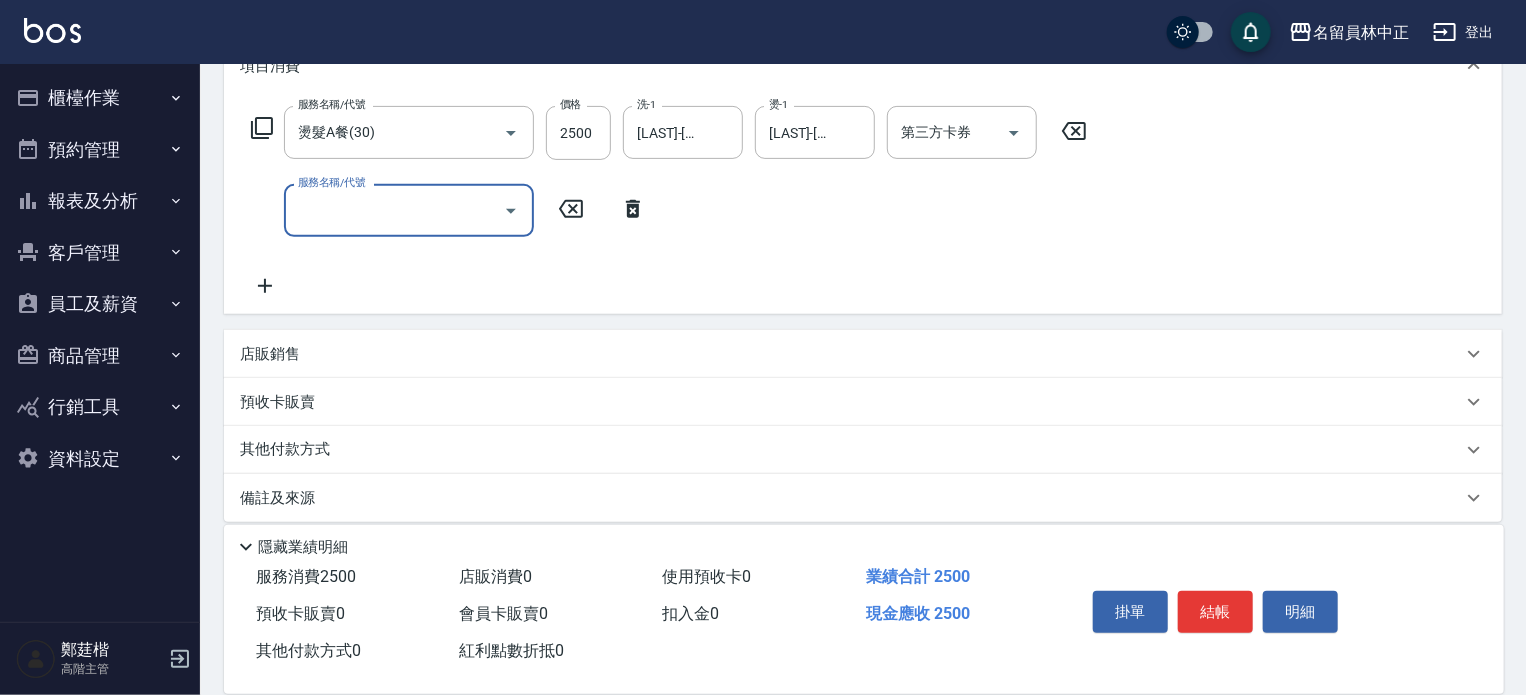 scroll, scrollTop: 311, scrollLeft: 0, axis: vertical 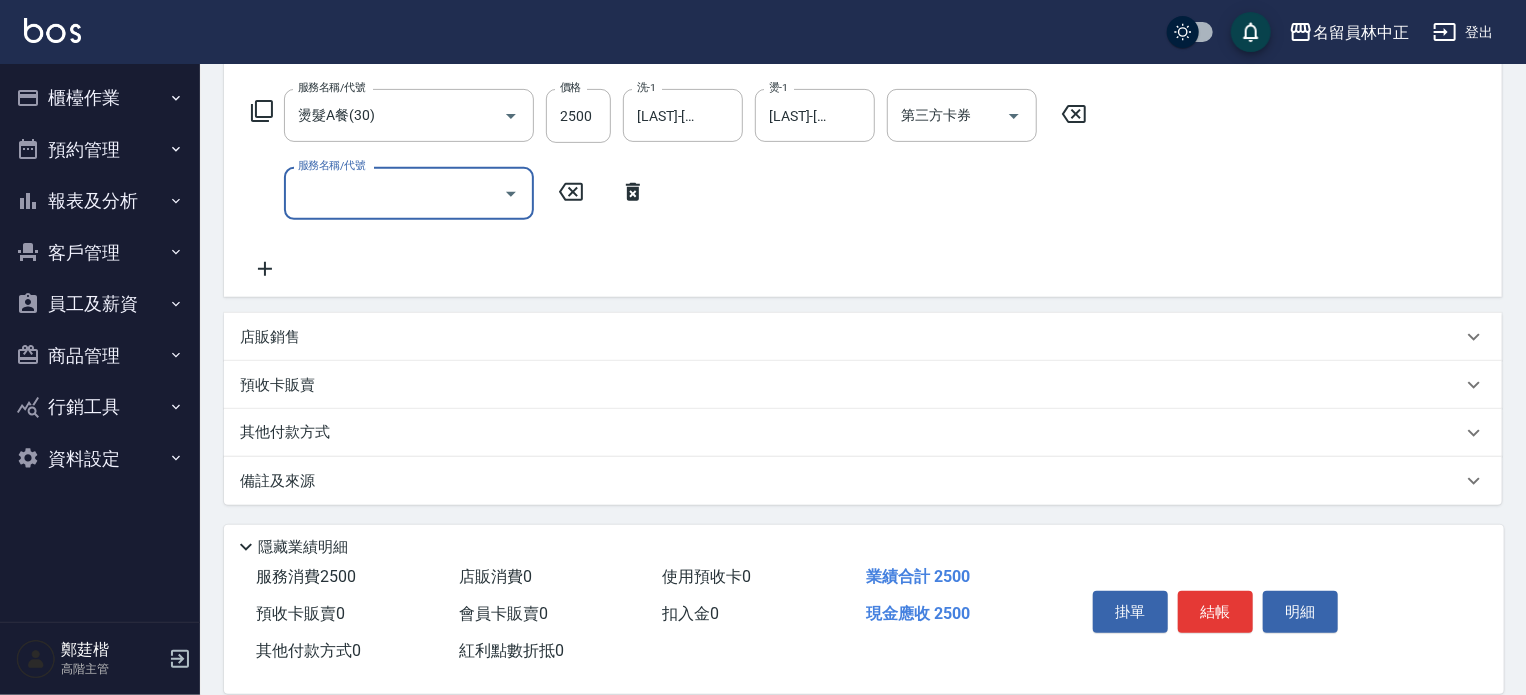 click on "店販銷售" at bounding box center [851, 337] 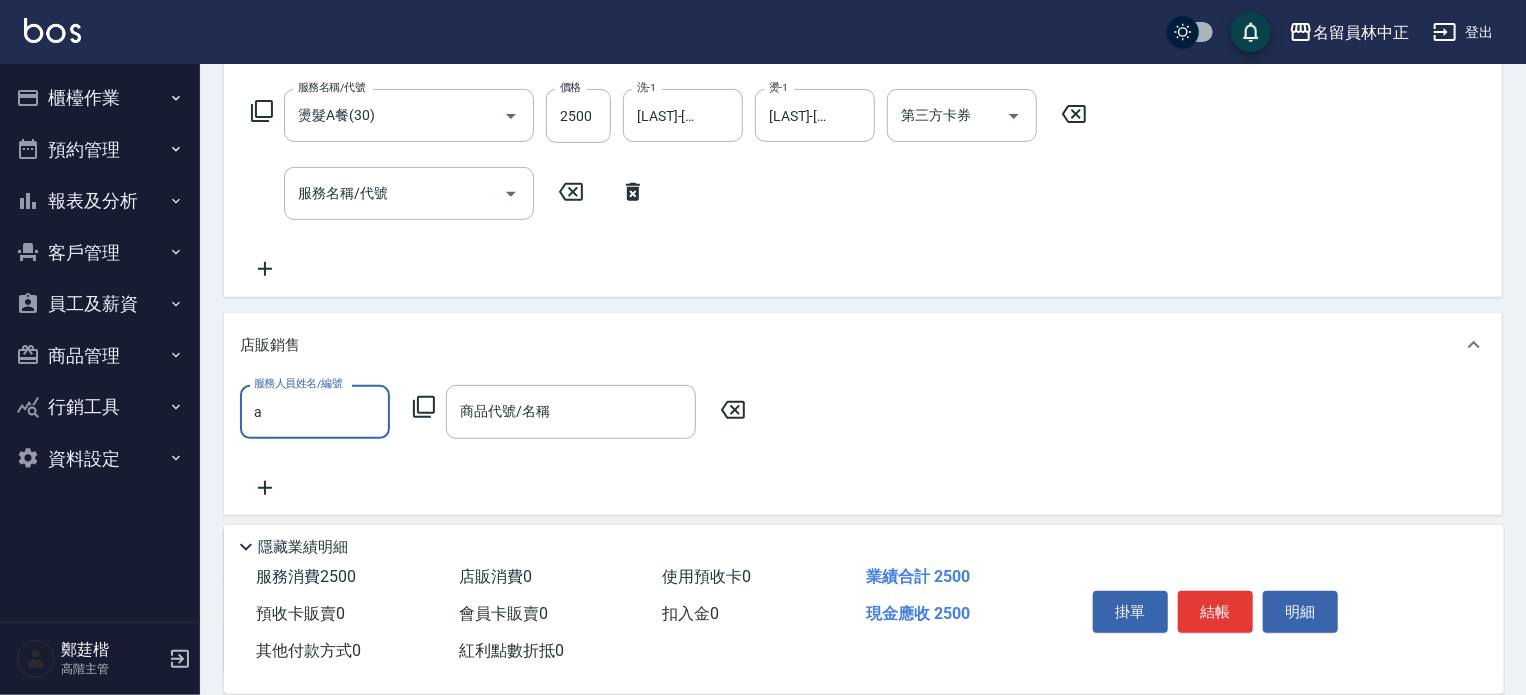 scroll, scrollTop: 0, scrollLeft: 0, axis: both 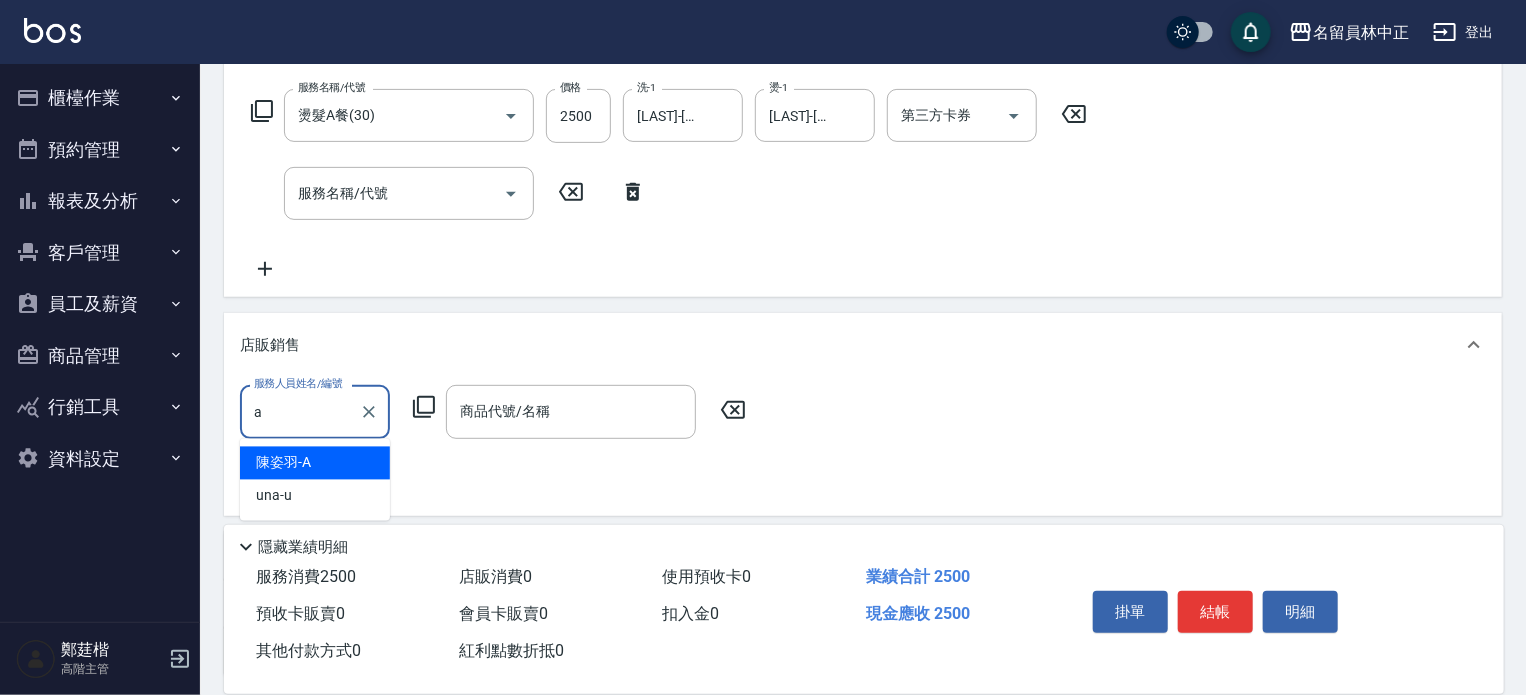 type on "[LAST] [FIRST]-A" 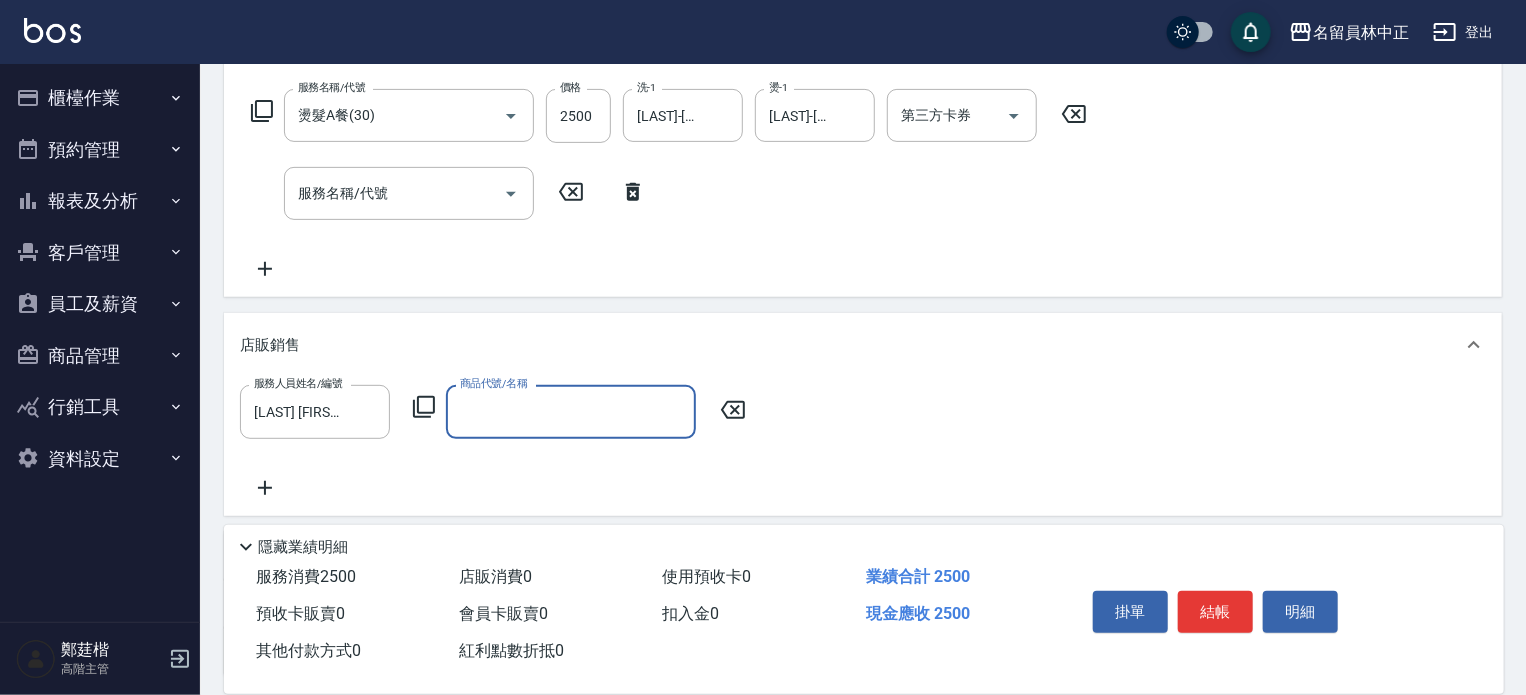 type on "9" 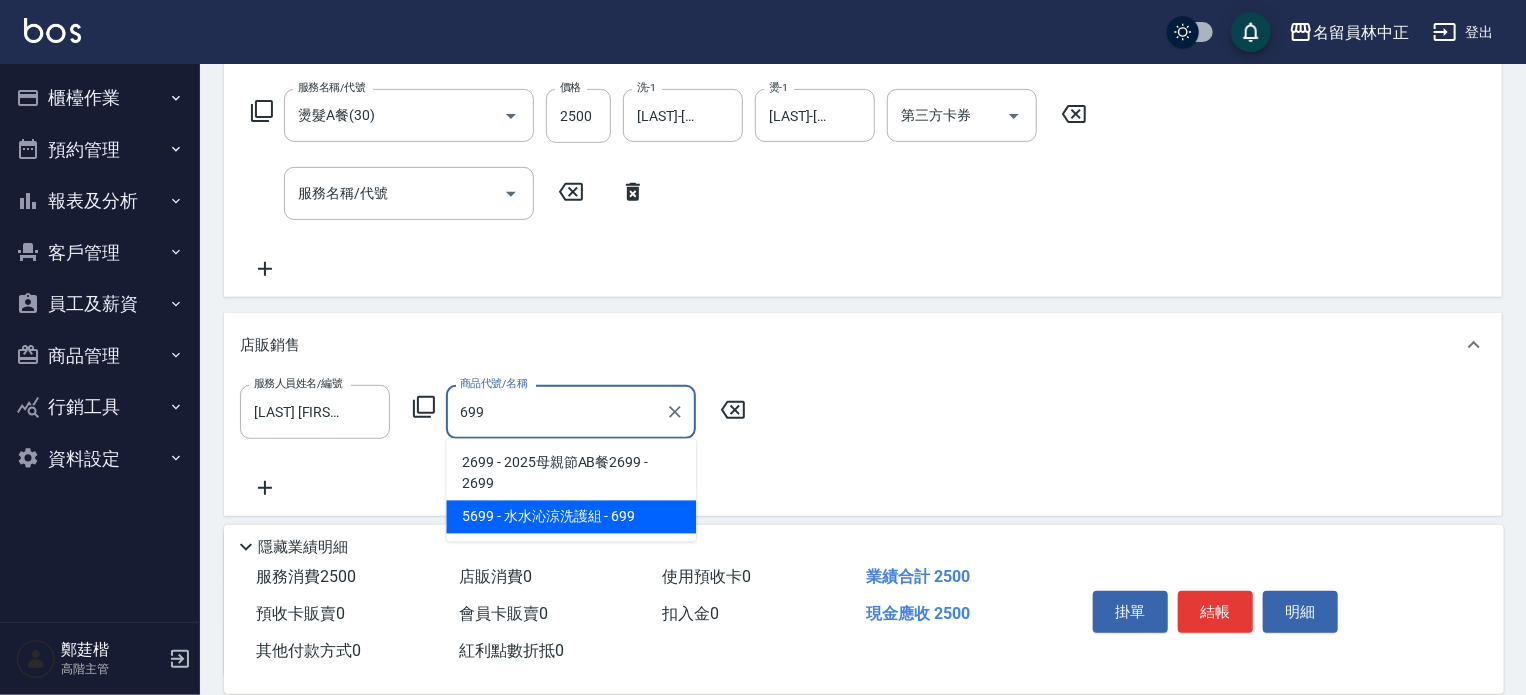 type on "水水沁涼洗護組" 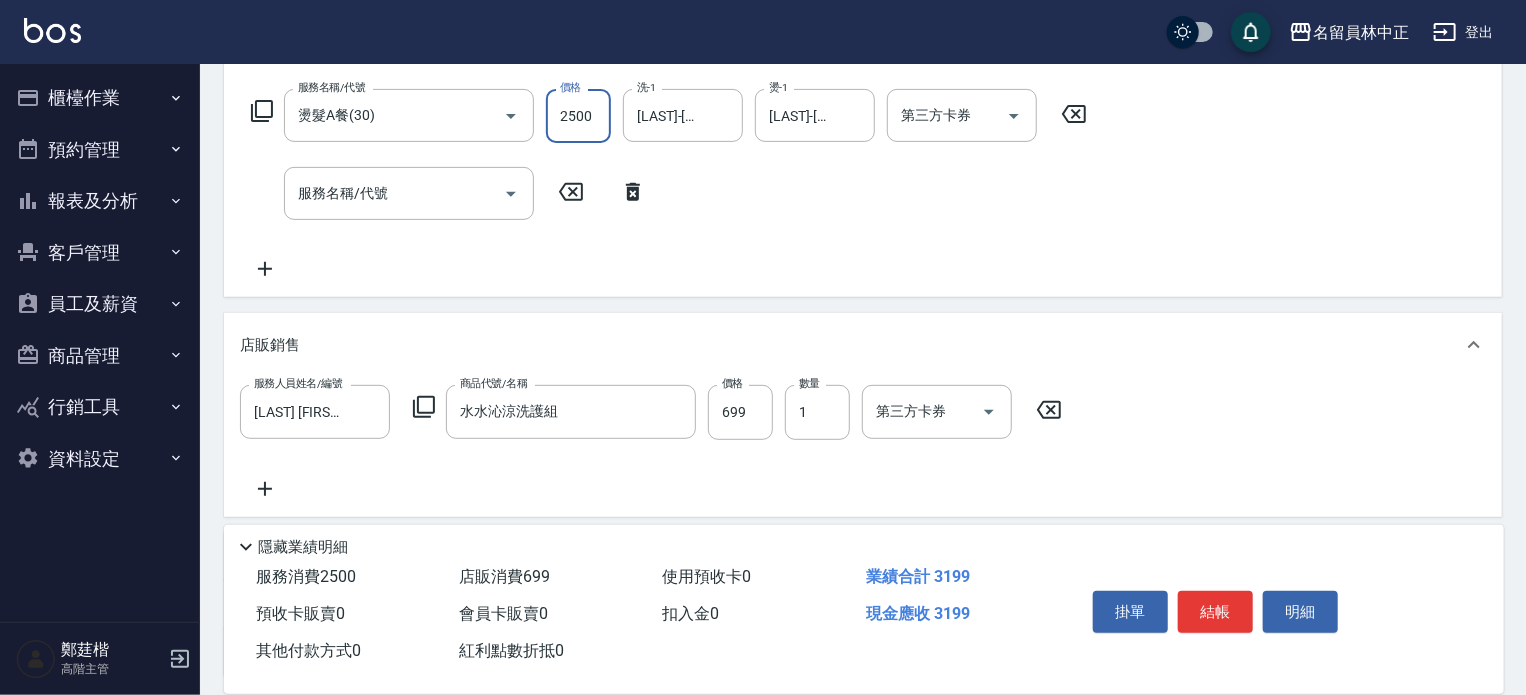 click on "2500" at bounding box center [578, 116] 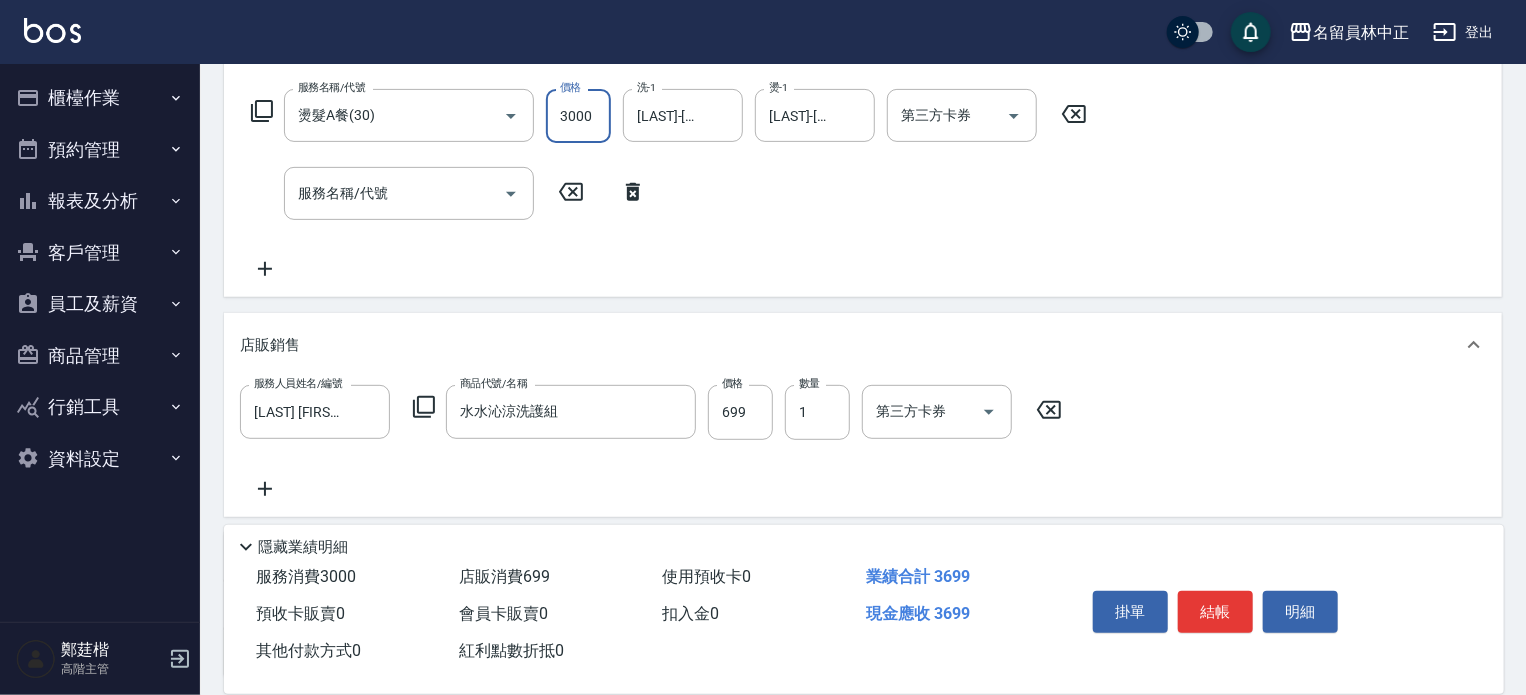scroll, scrollTop: 0, scrollLeft: 0, axis: both 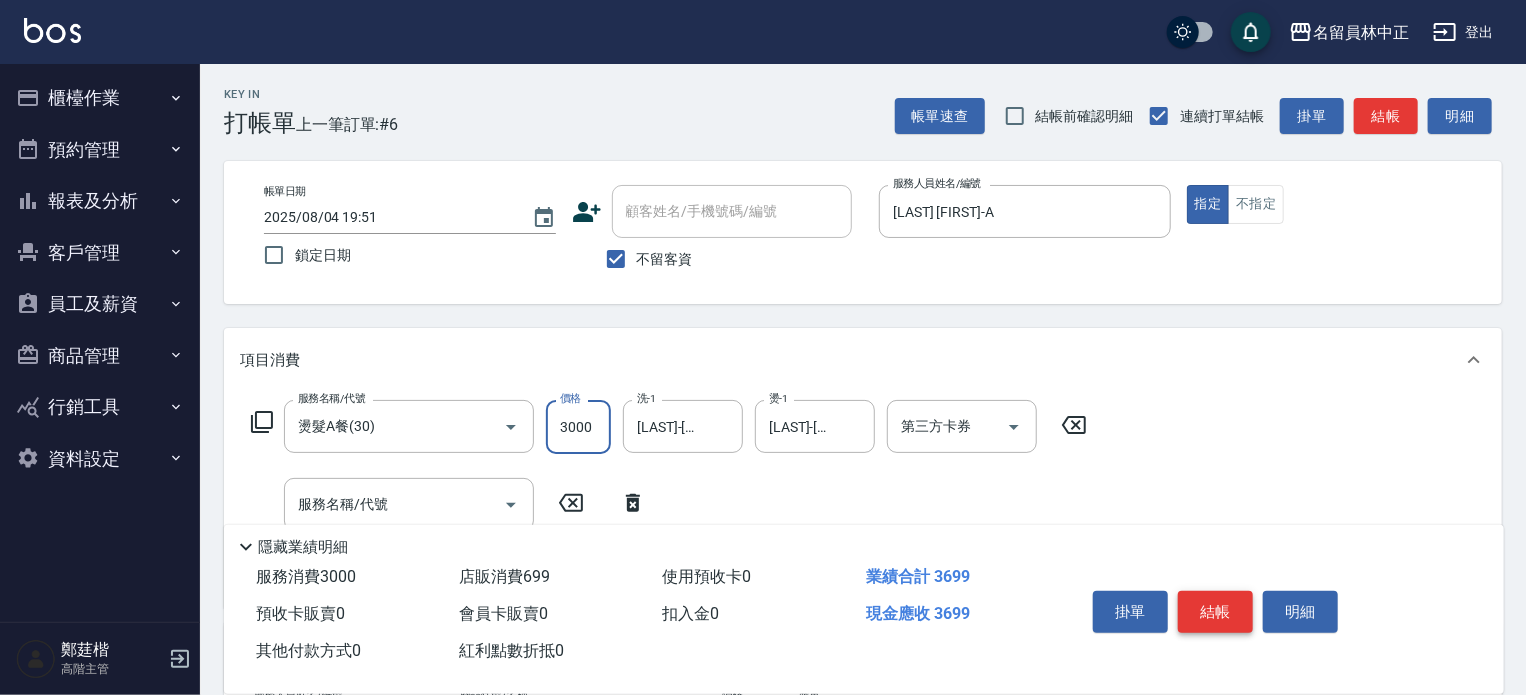 type on "3000" 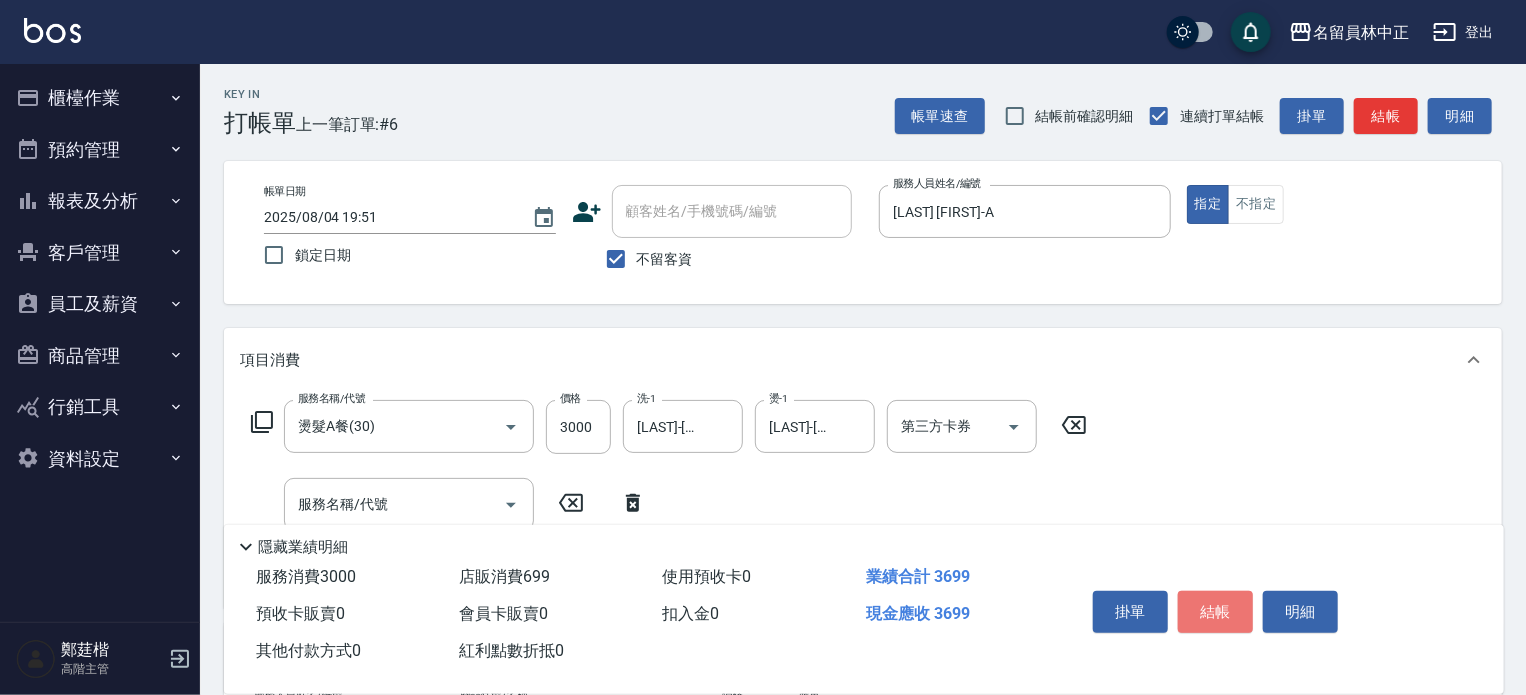 click on "結帳" at bounding box center [1215, 612] 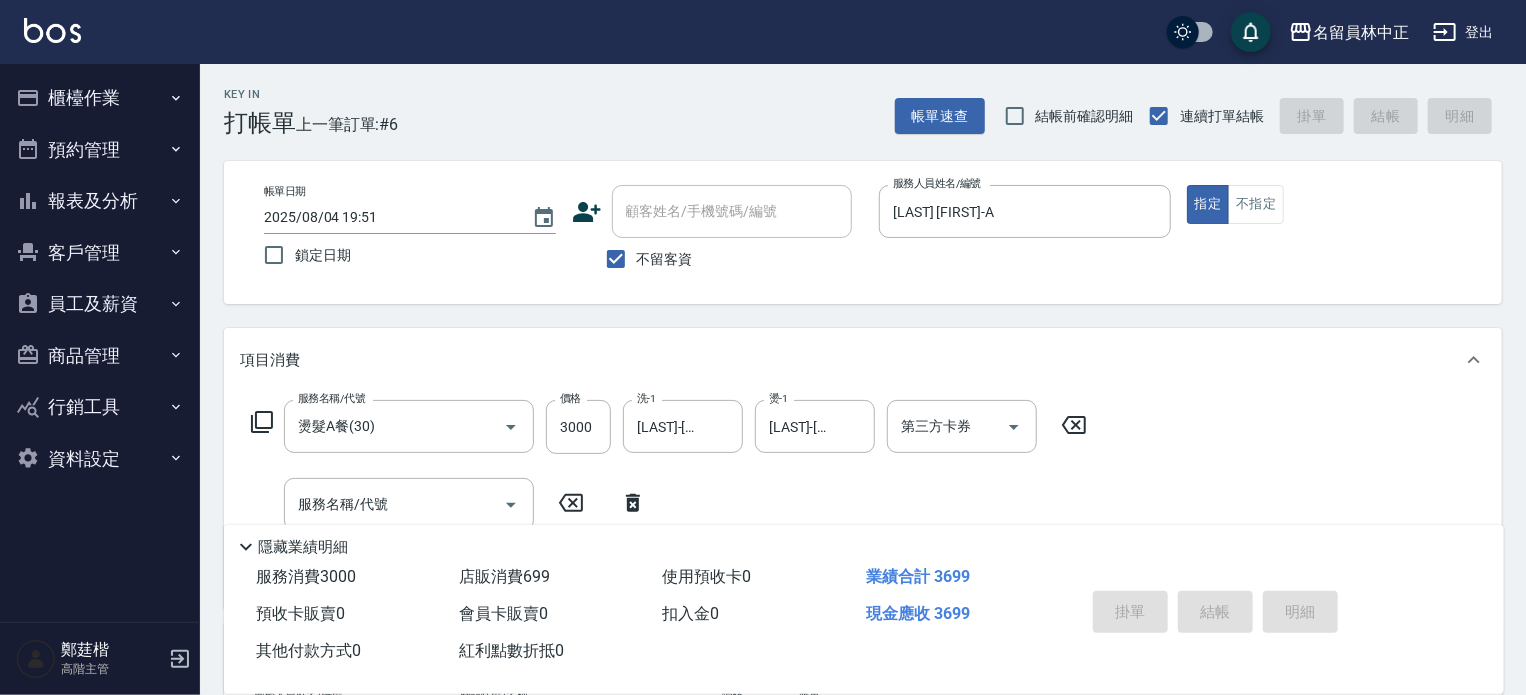 type 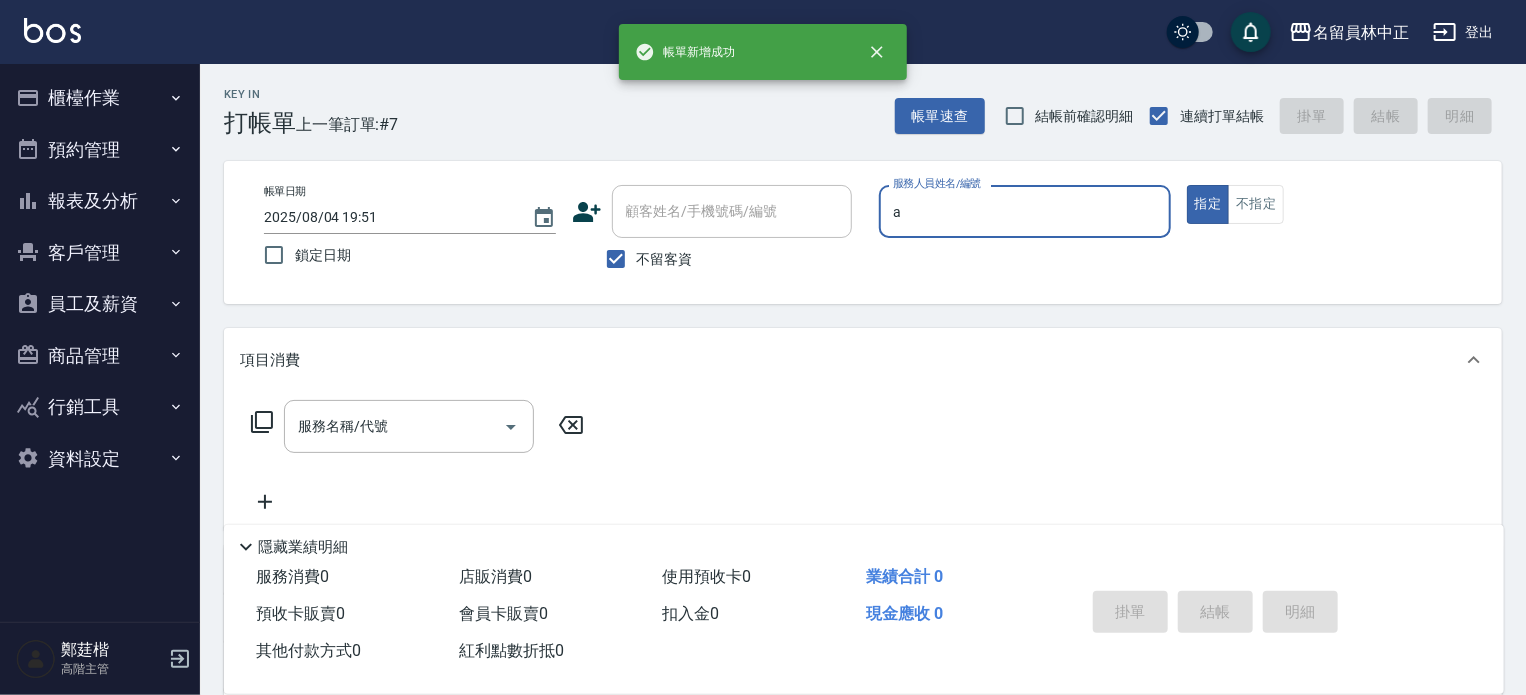 type on "[LAST] [FIRST]-A" 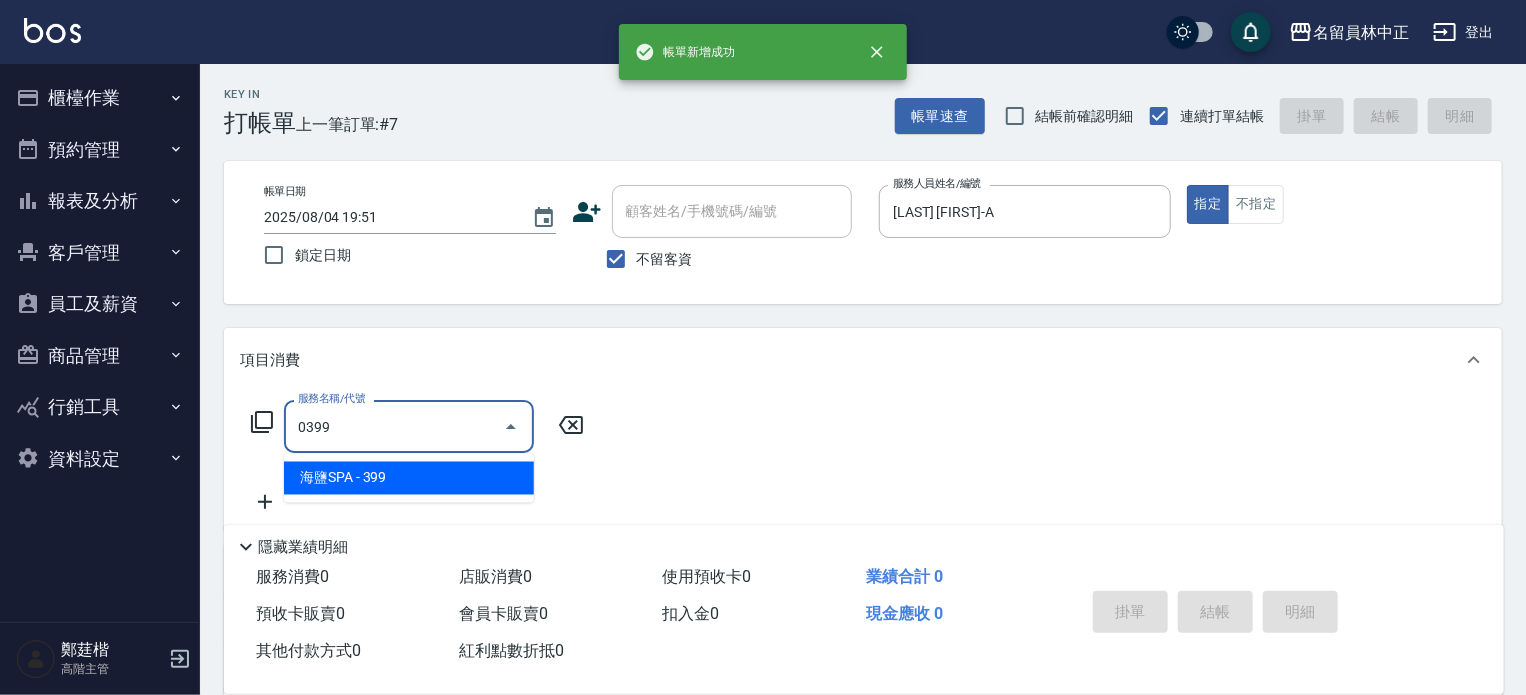 type on "海鹽SPA(0399)" 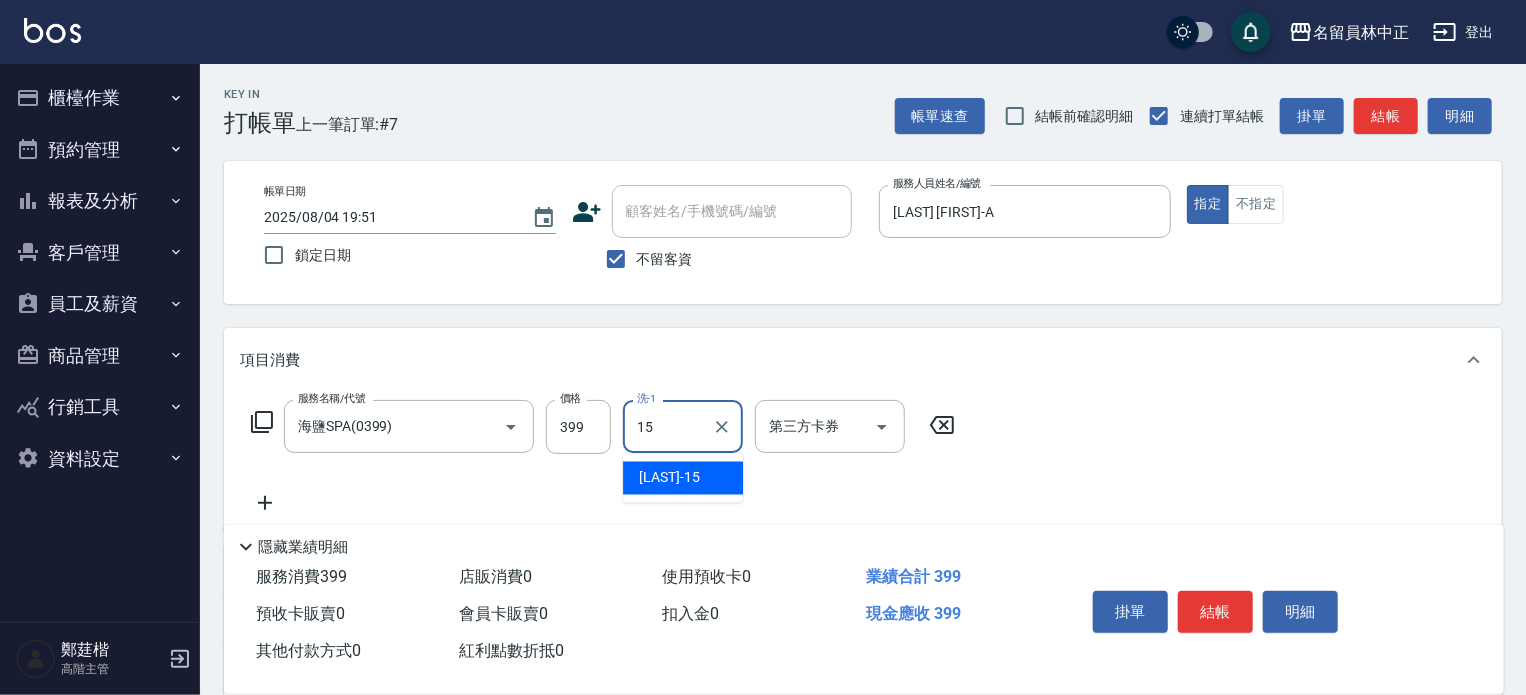 type on "[LAST]-[NUMBER]" 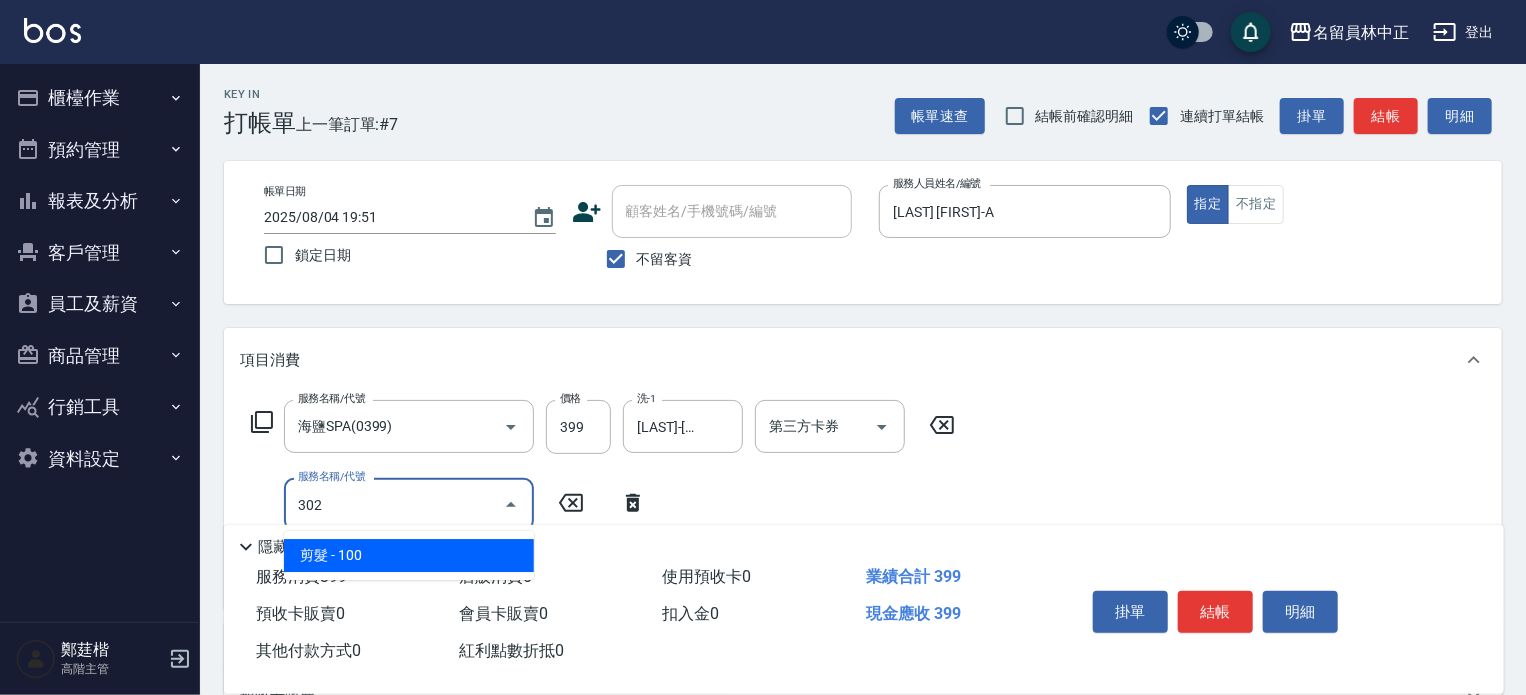 type on "剪髮(302)" 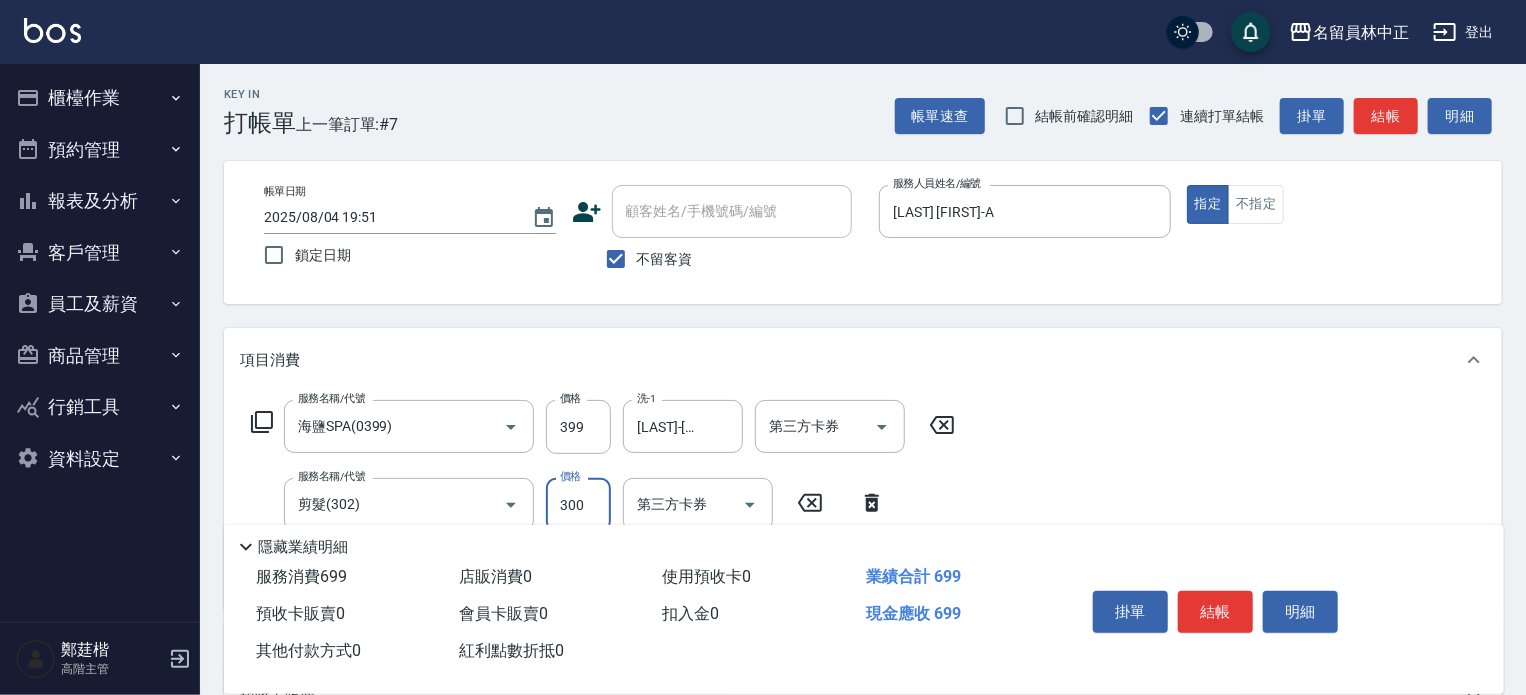 type on "300" 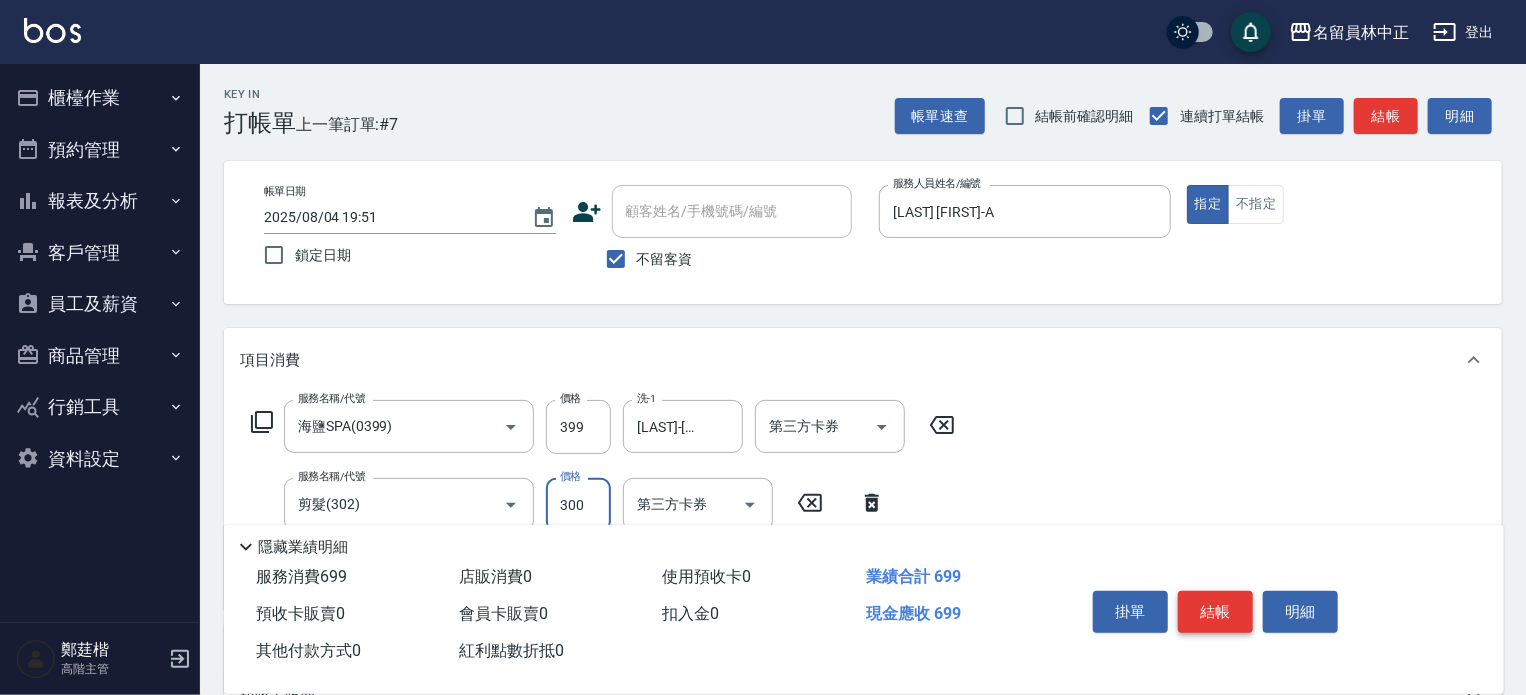 click on "結帳" at bounding box center [1215, 612] 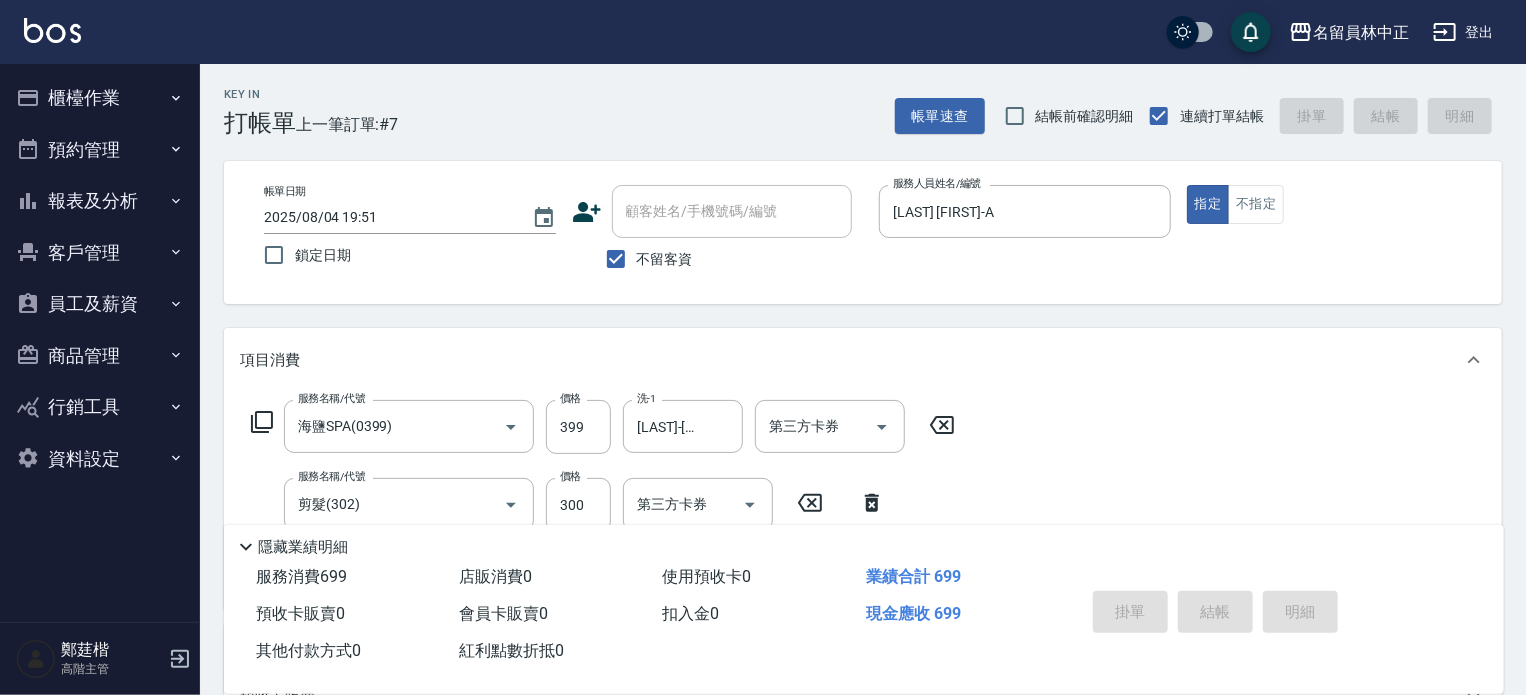 type 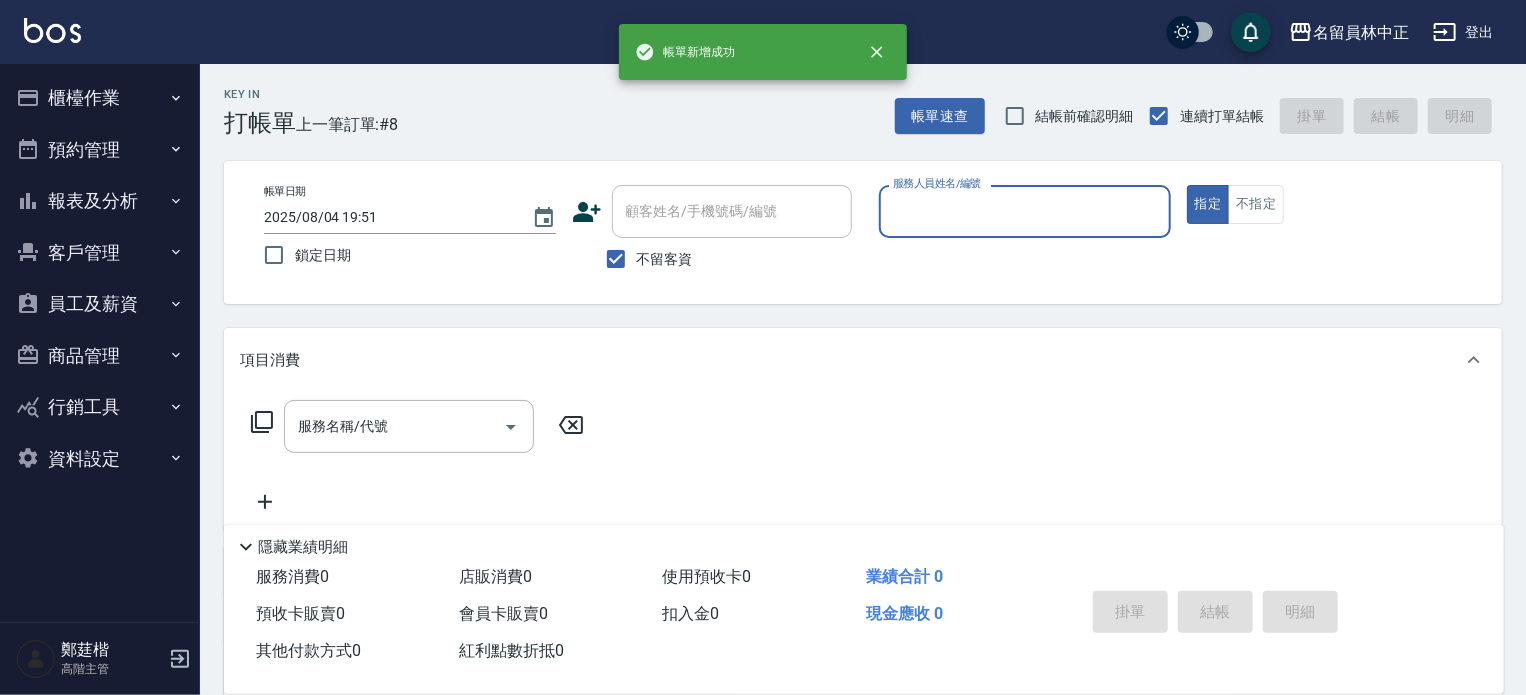 type on "i" 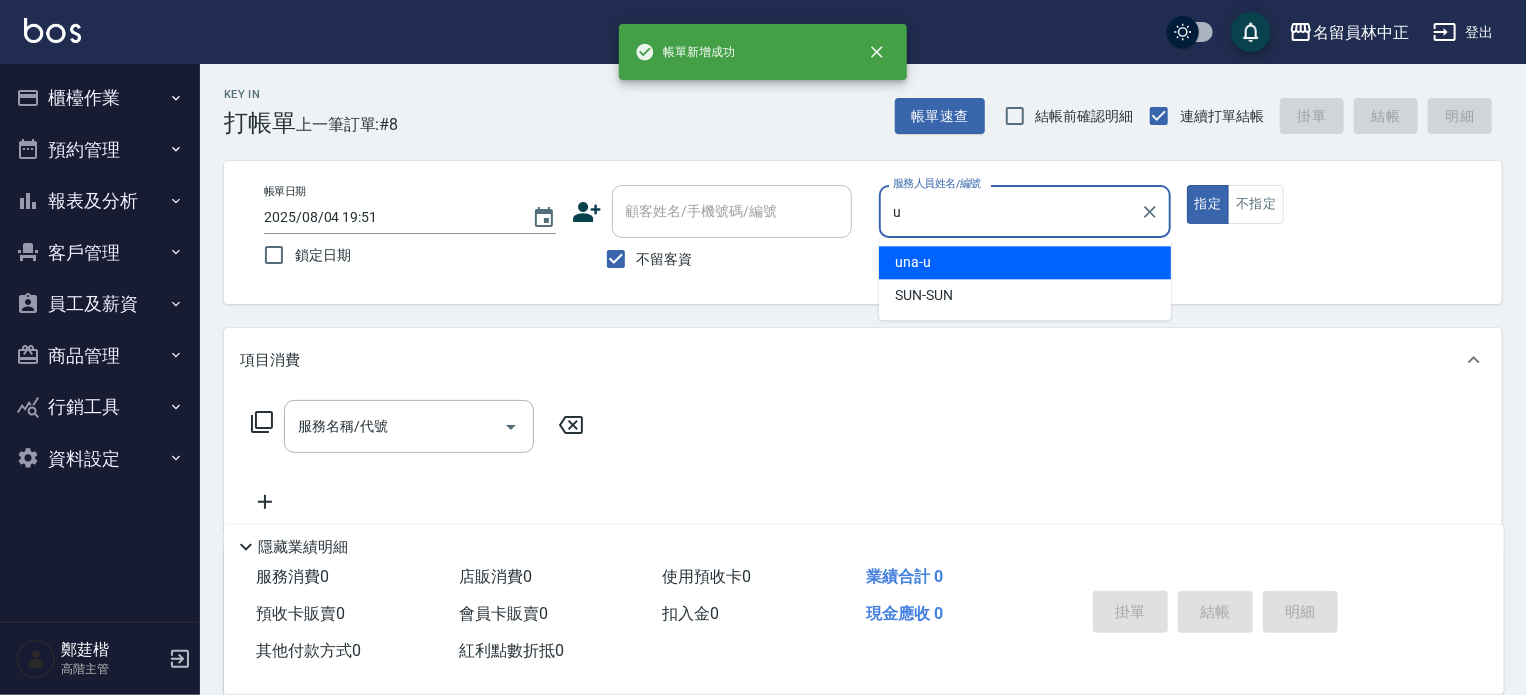 type on "una-u" 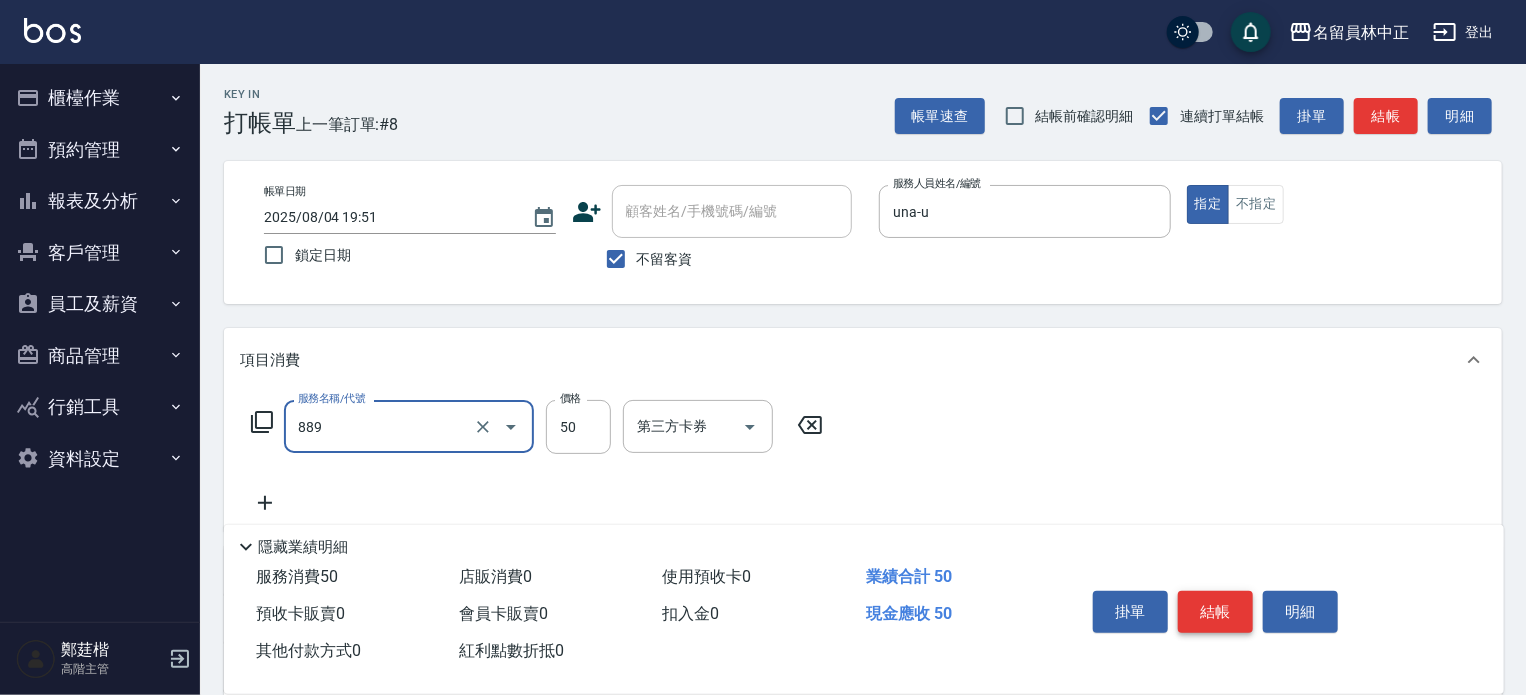 type on "精油(889)" 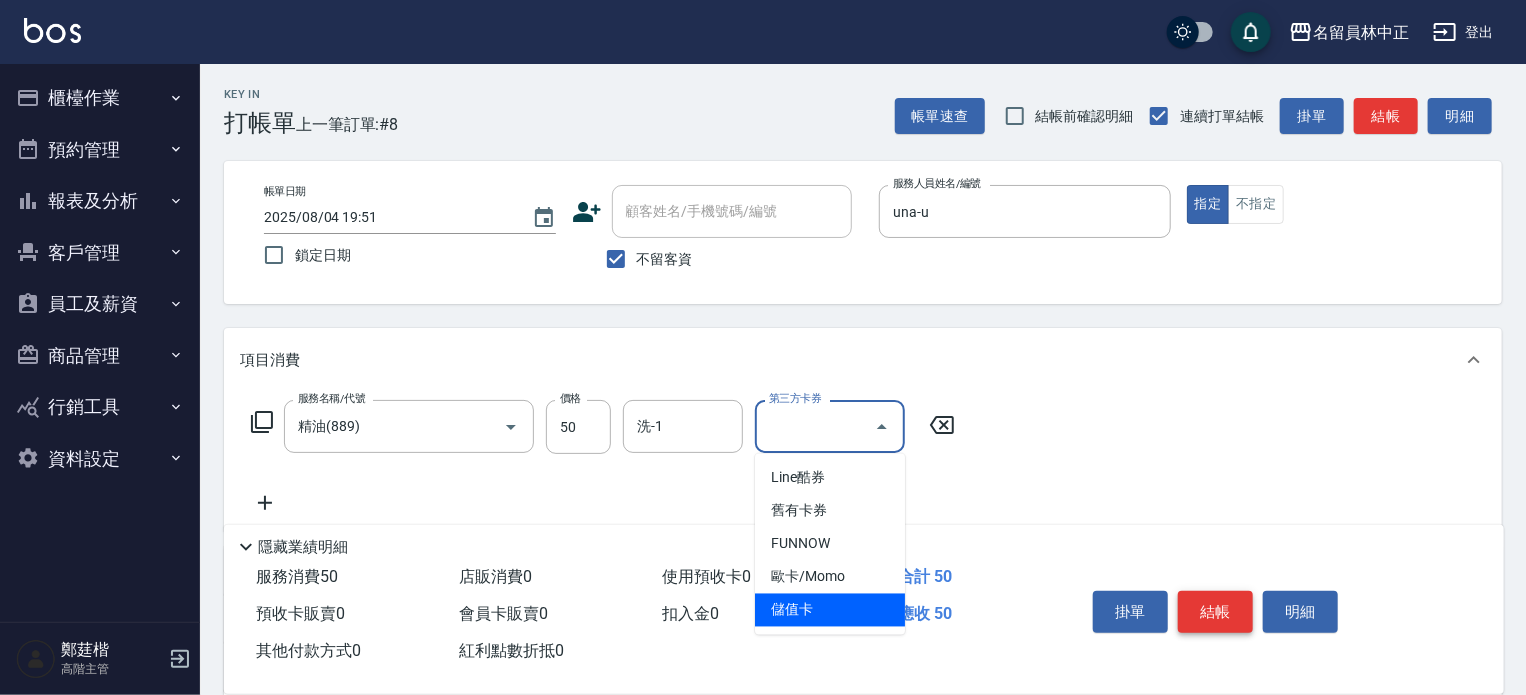 type on "儲值卡" 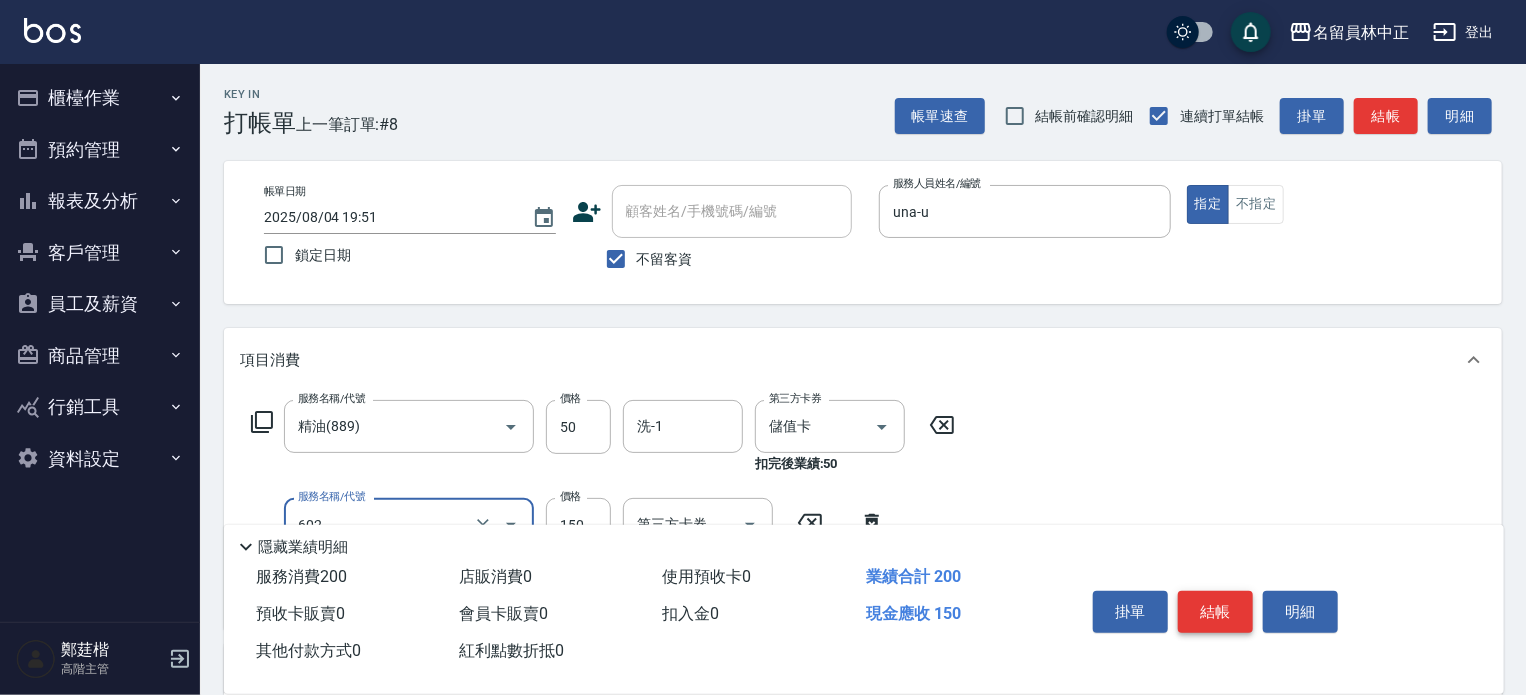 type on "一般洗髮(602)" 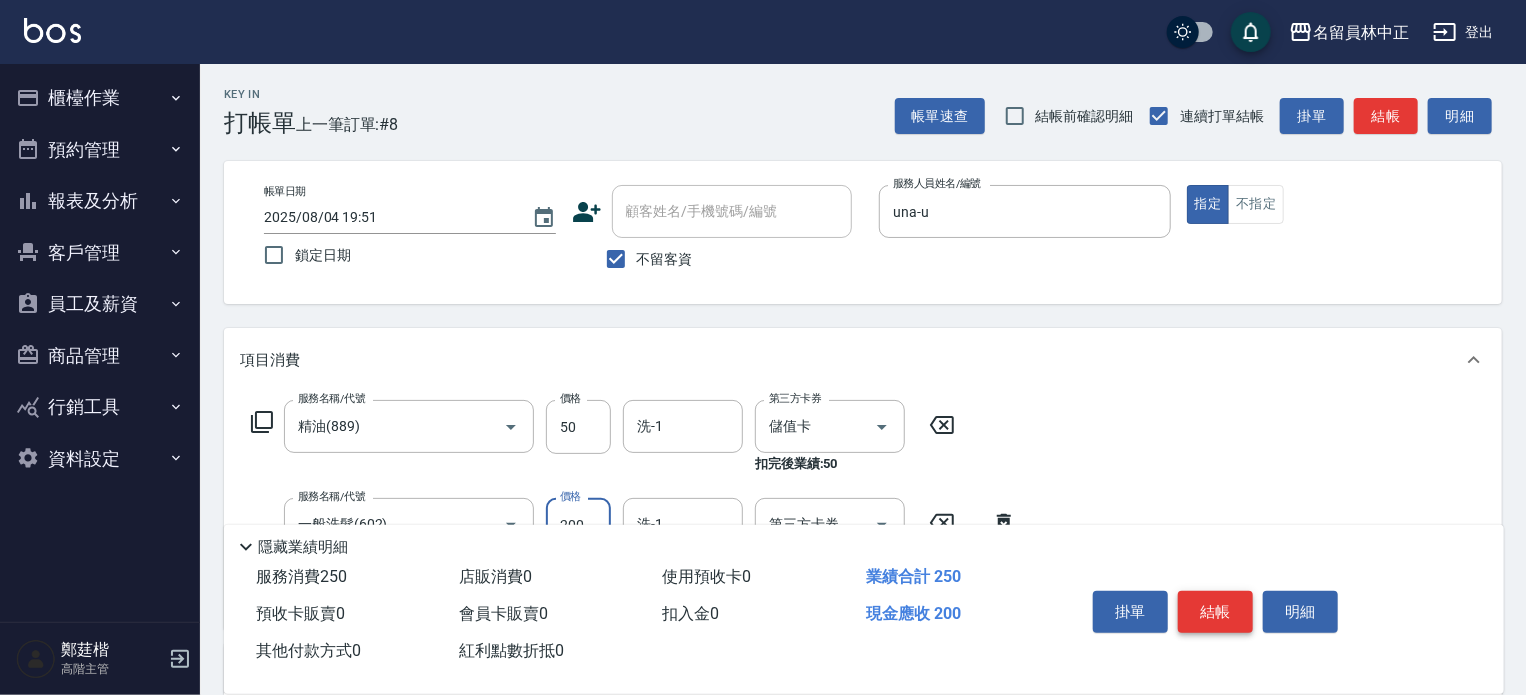 type on "200" 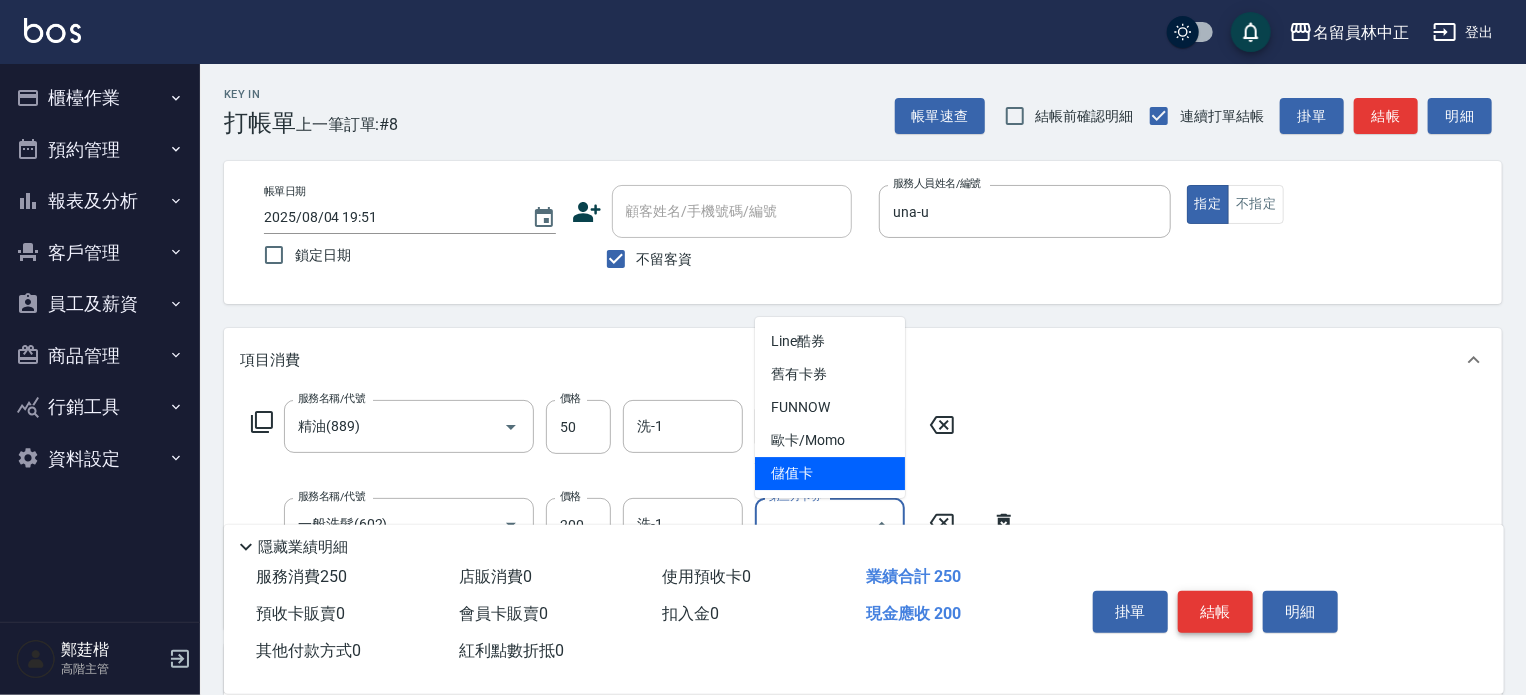 type on "儲值卡" 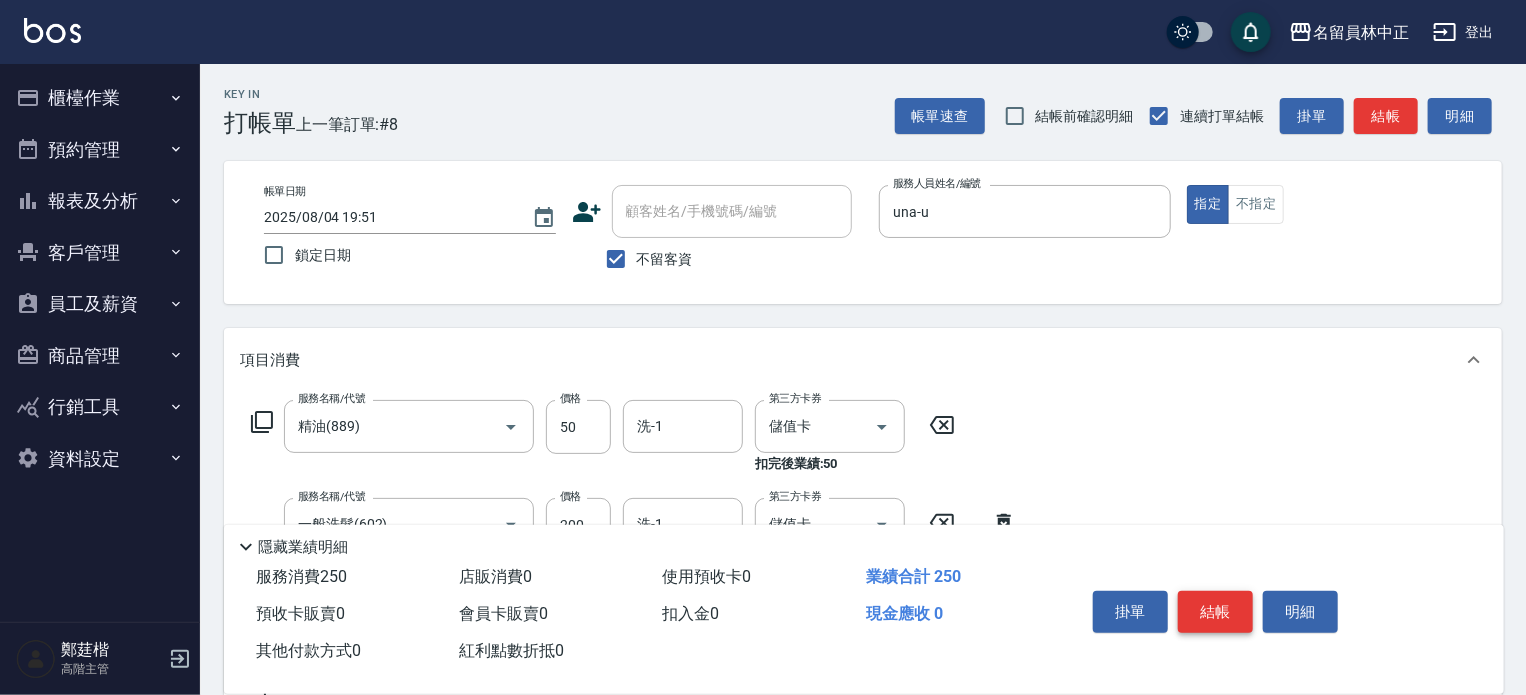 type on "3" 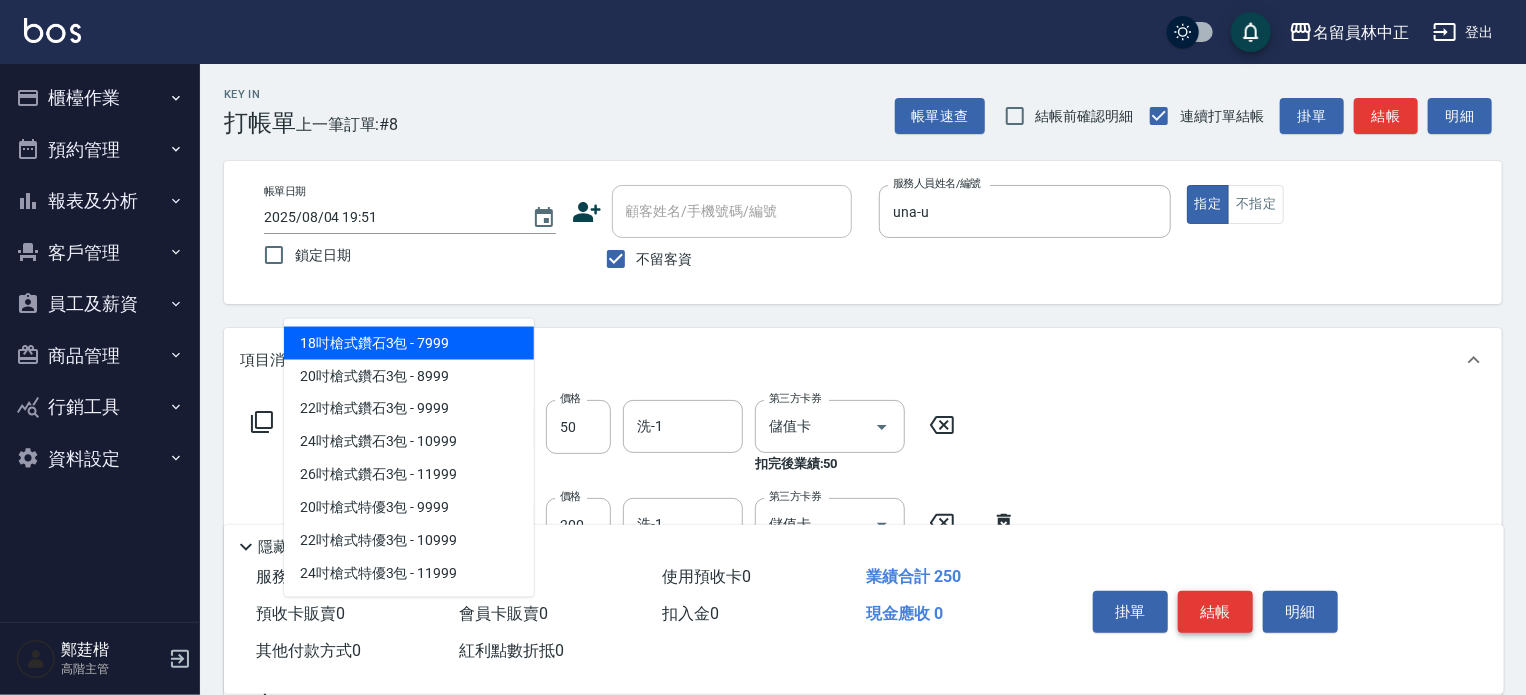 type 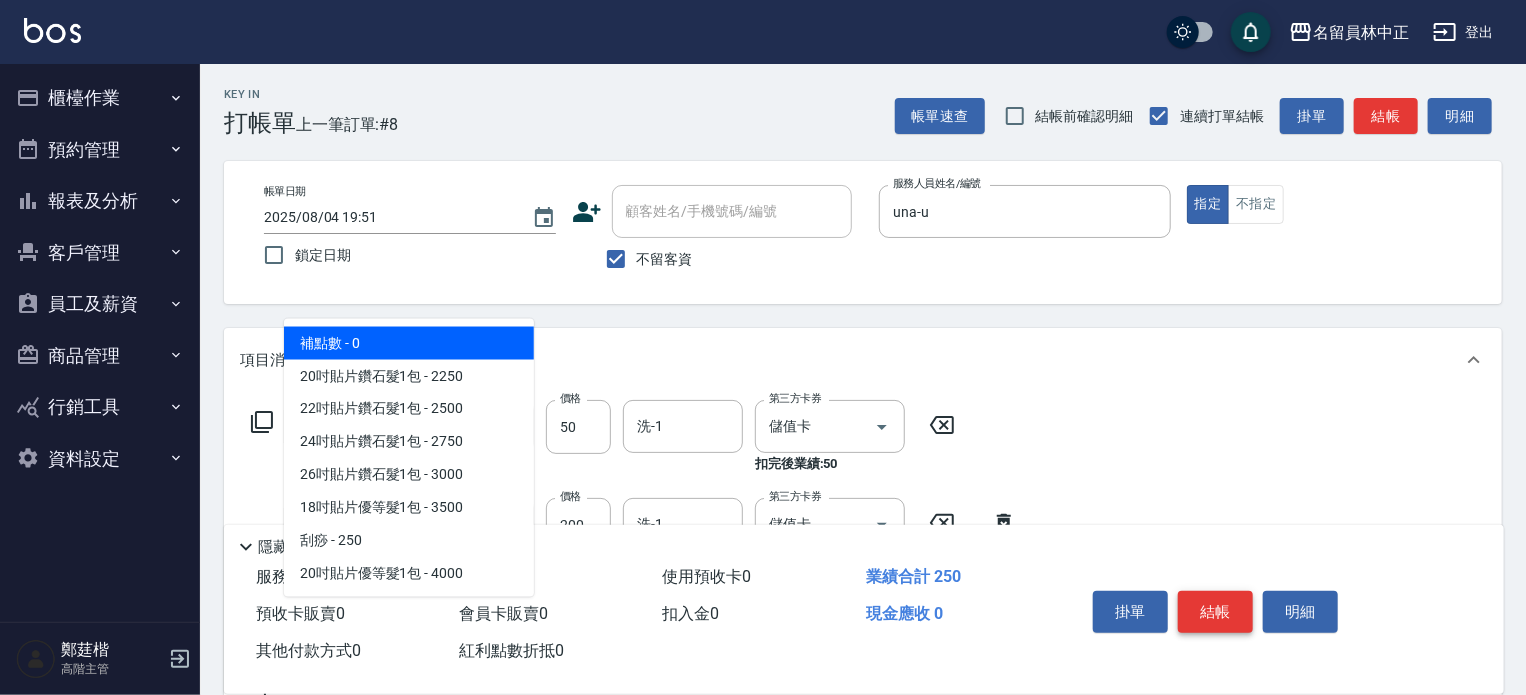 click on "結帳" at bounding box center (1215, 612) 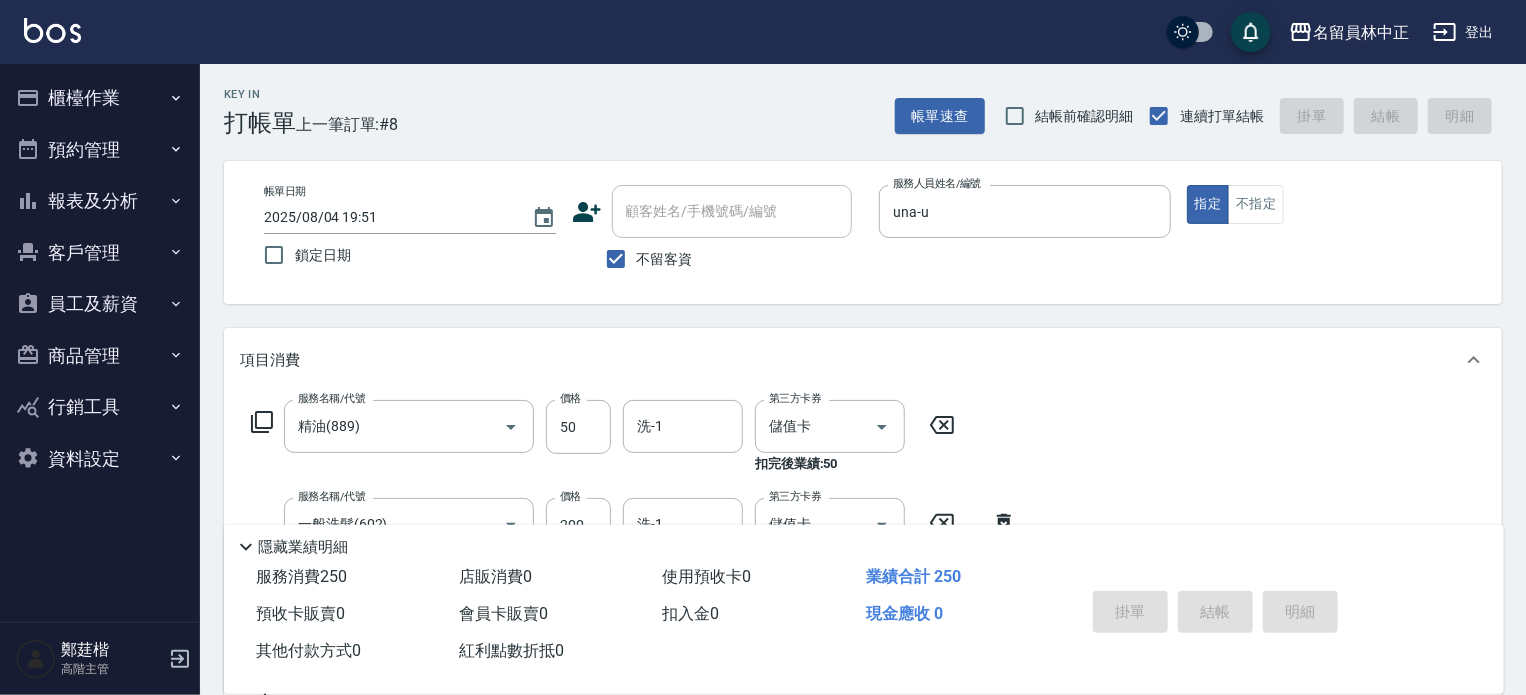 type 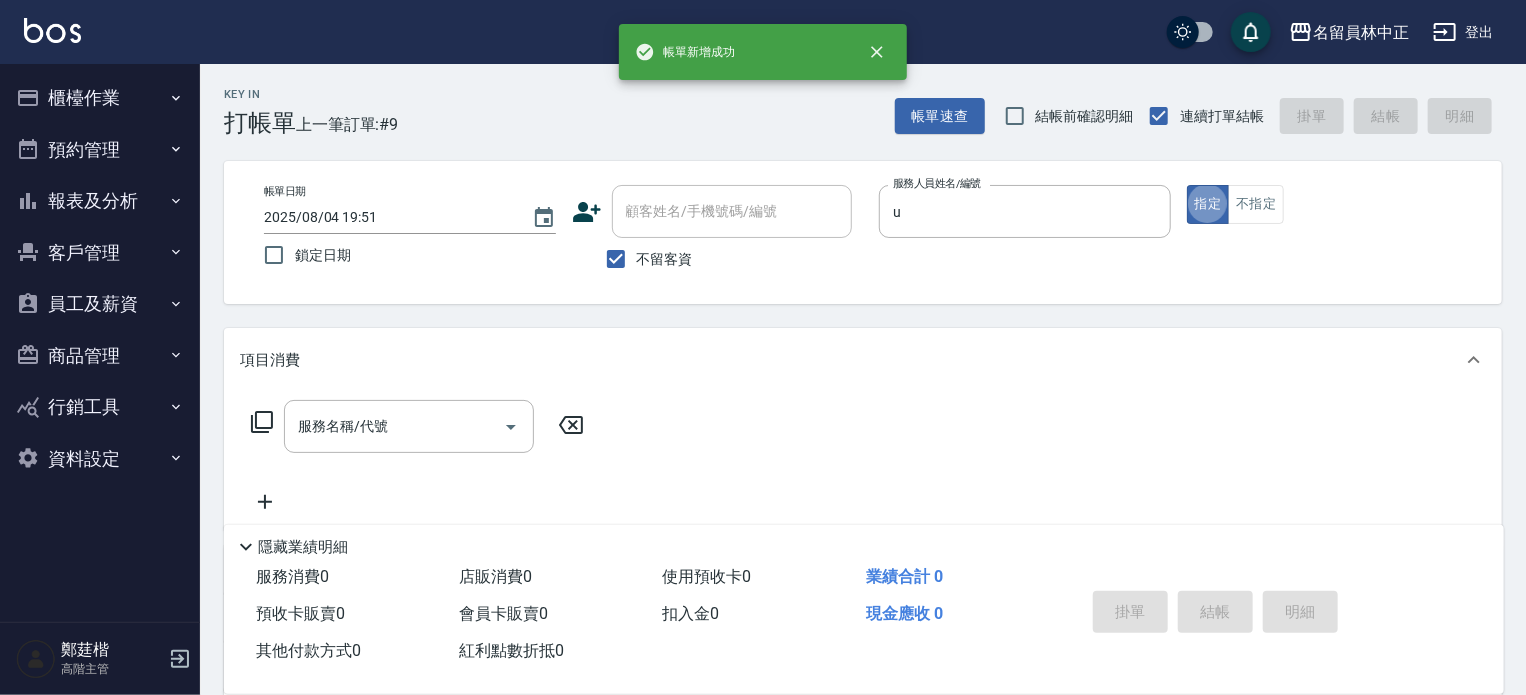 type on "una-u" 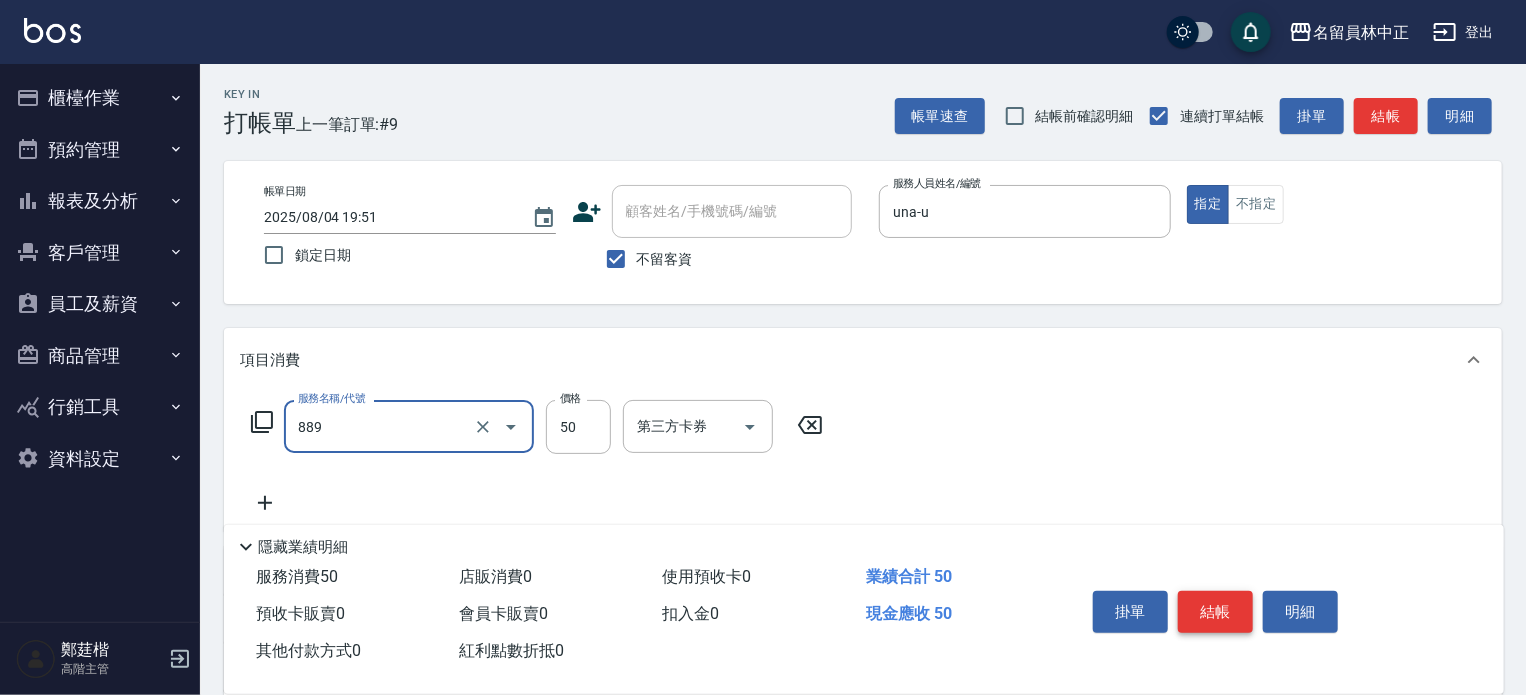 type on "精油(889)" 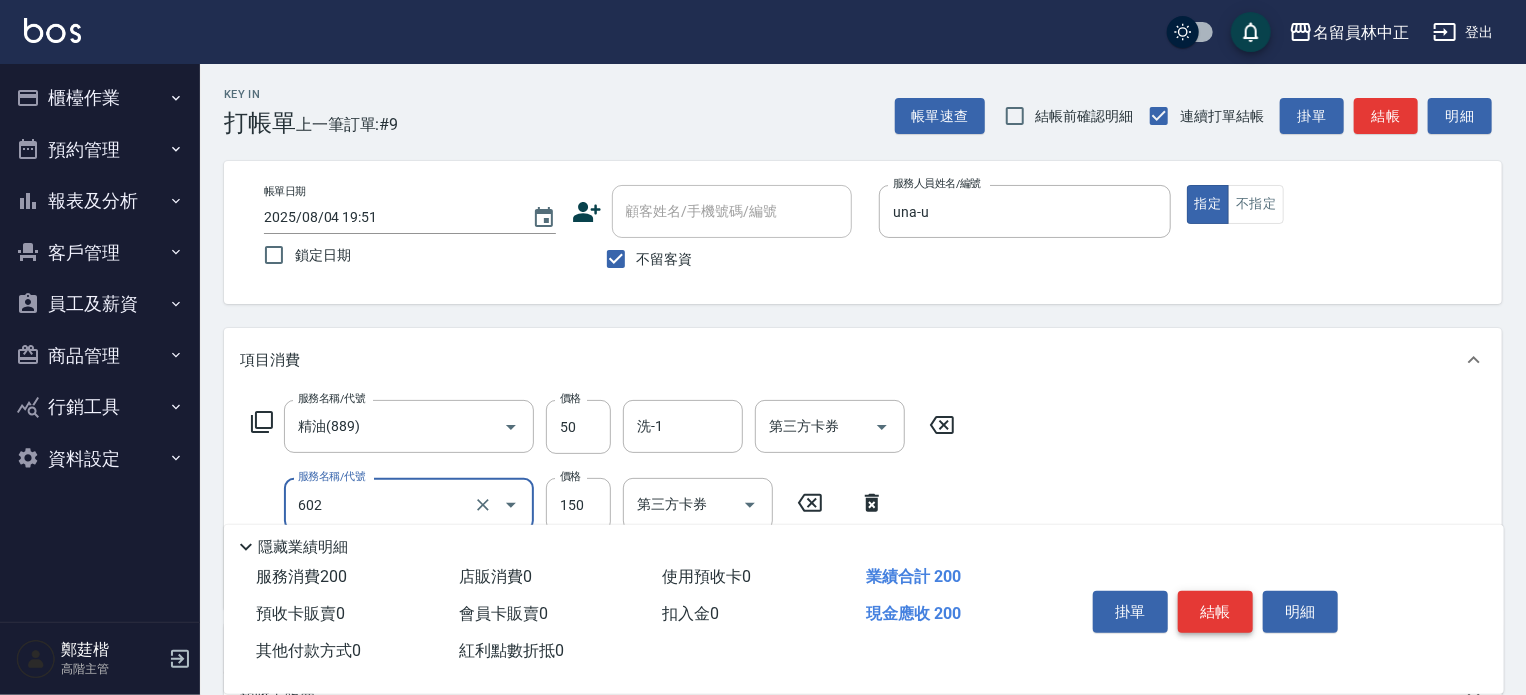type on "一般洗髮(602)" 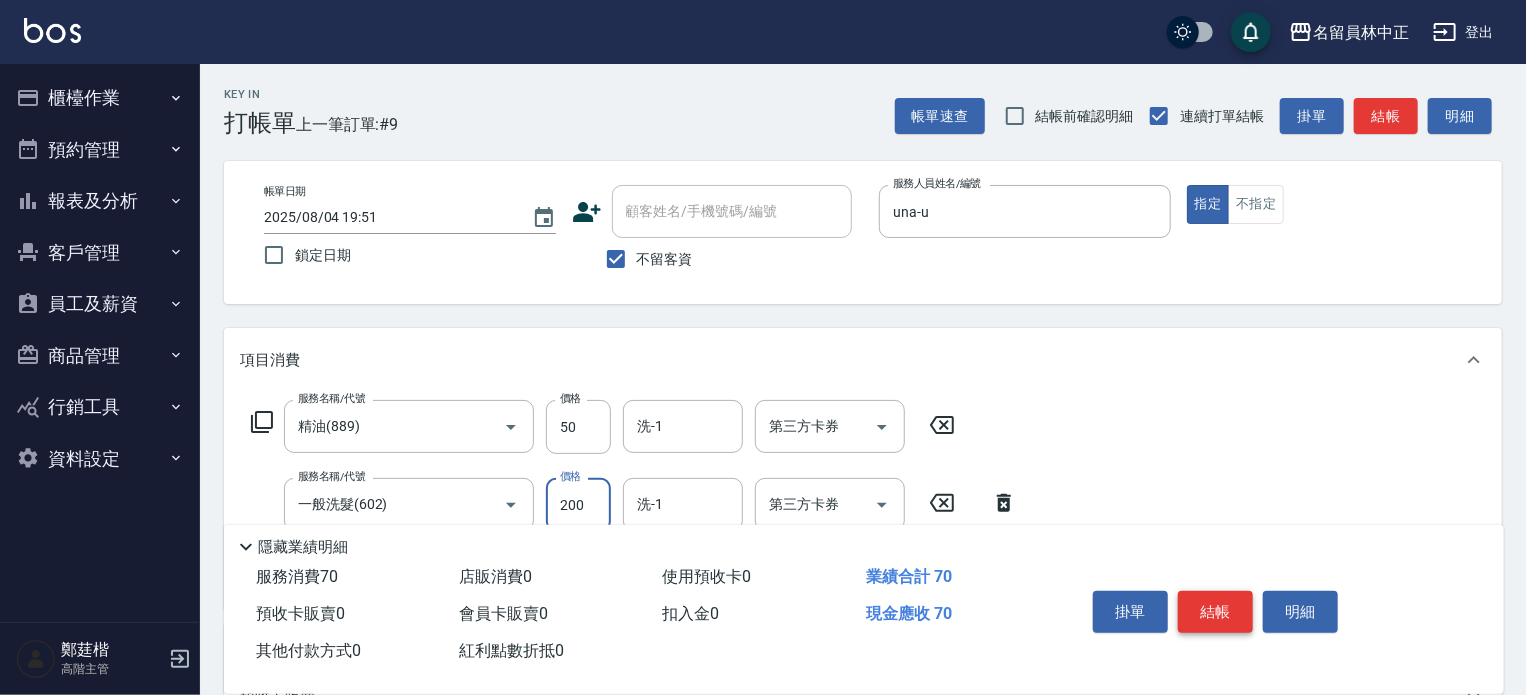 type on "200" 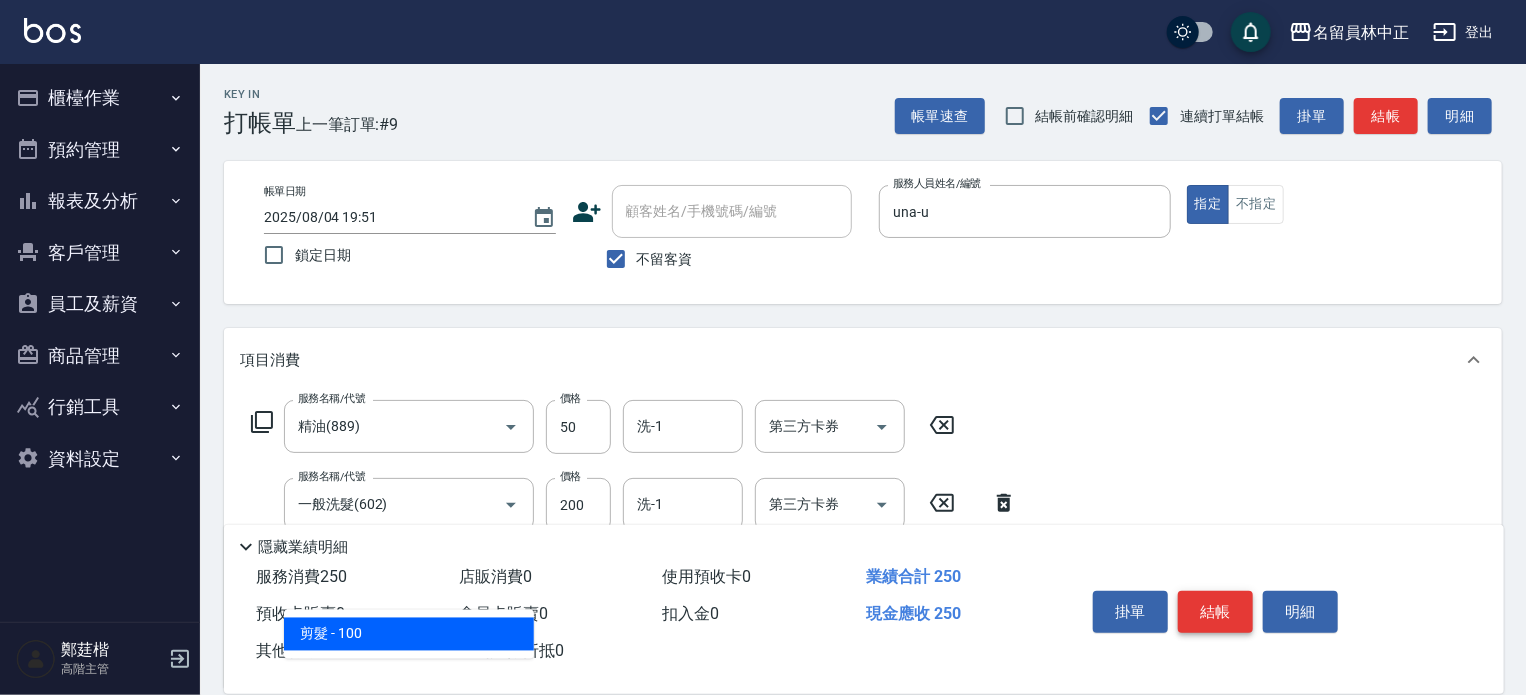 type on "剪髮(302)" 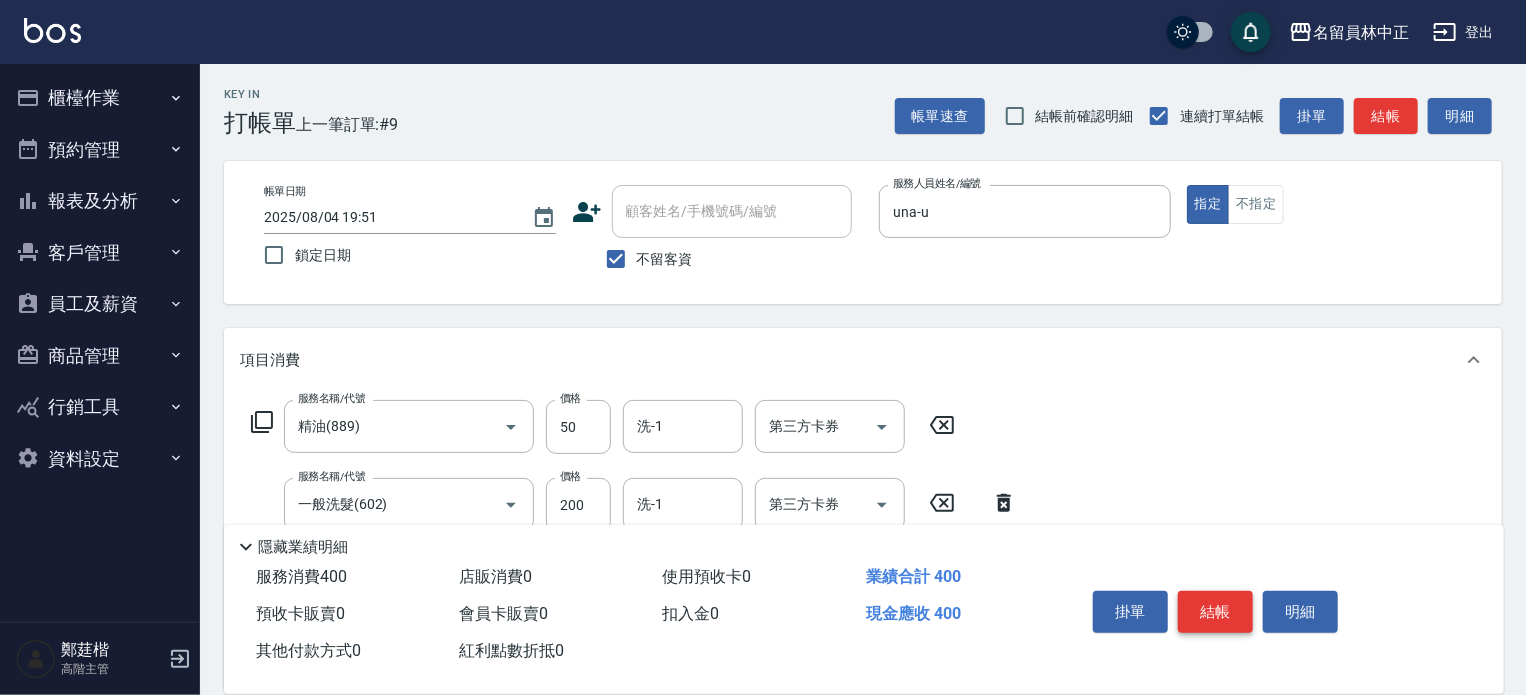 type on "150" 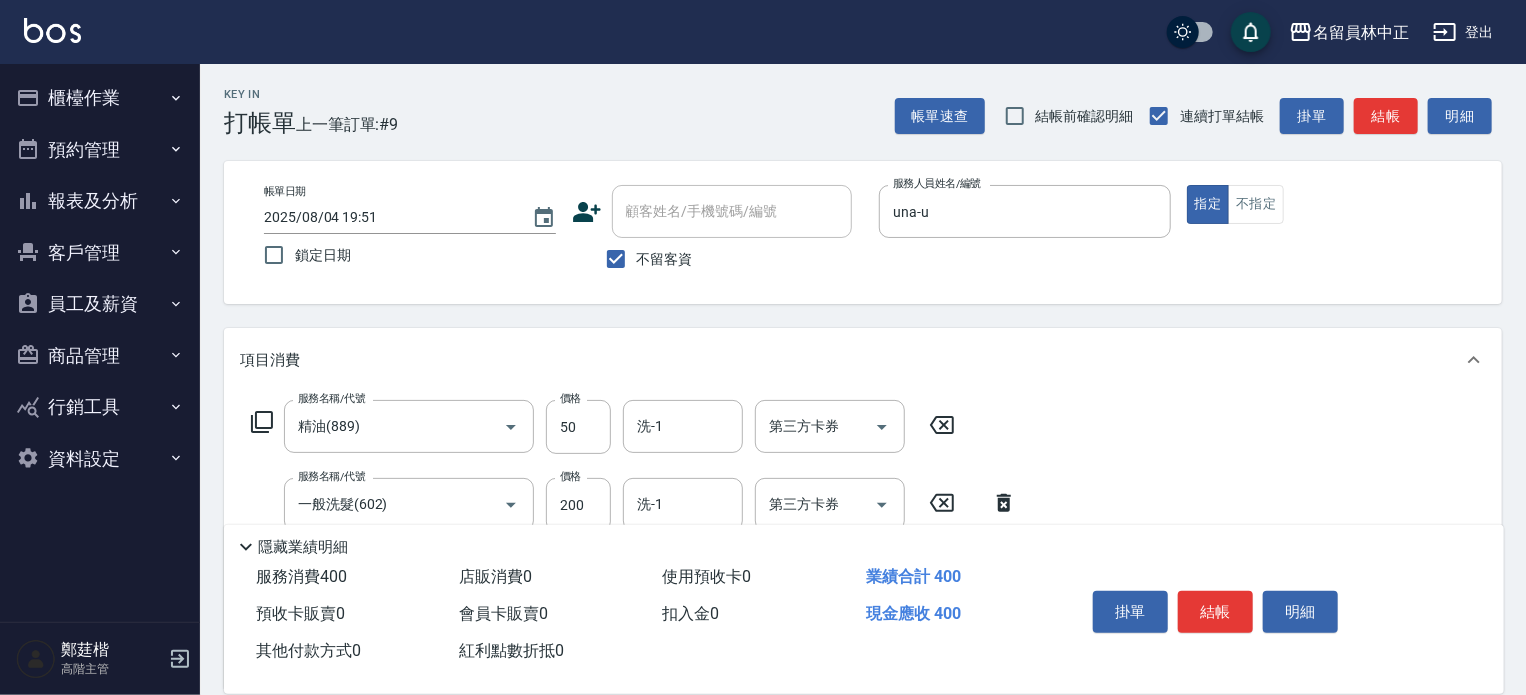 drag, startPoint x: 1208, startPoint y: 608, endPoint x: 1218, endPoint y: 637, distance: 30.675724 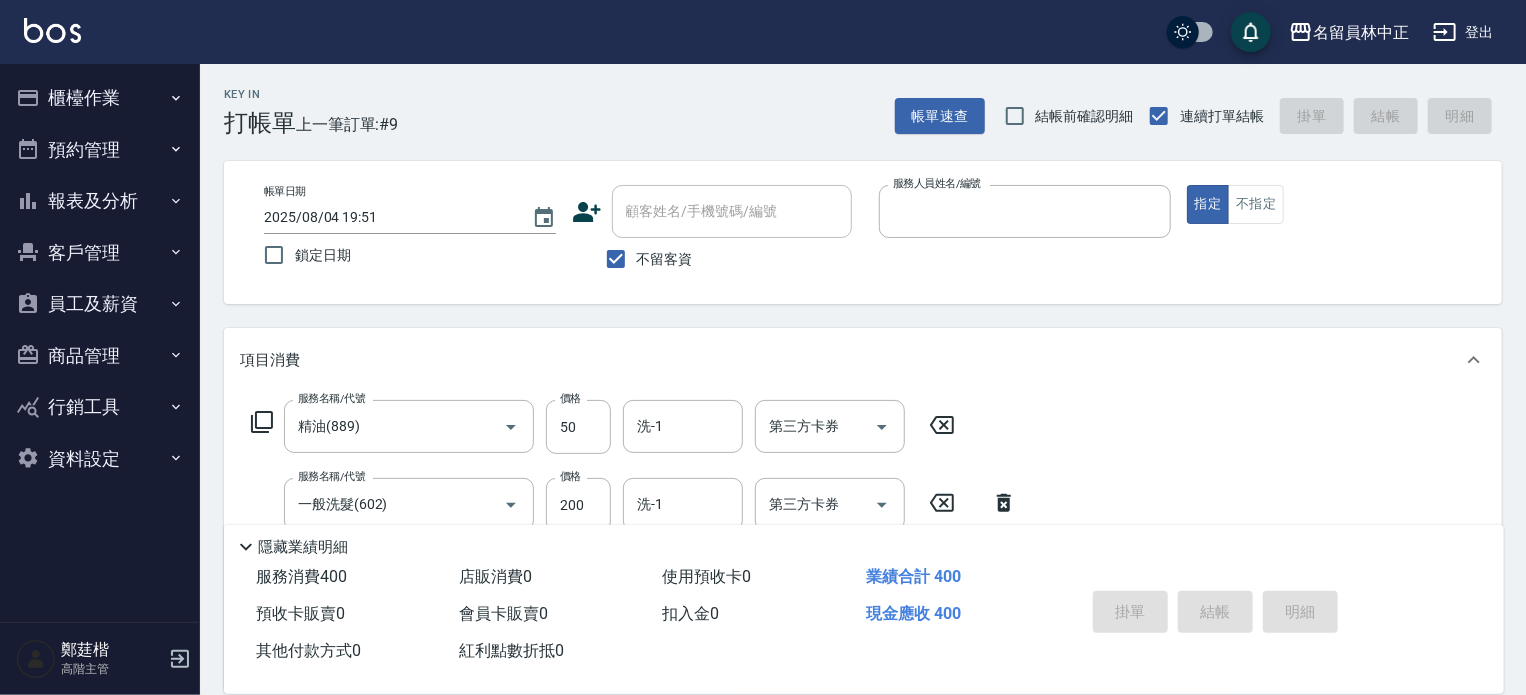 type on "3" 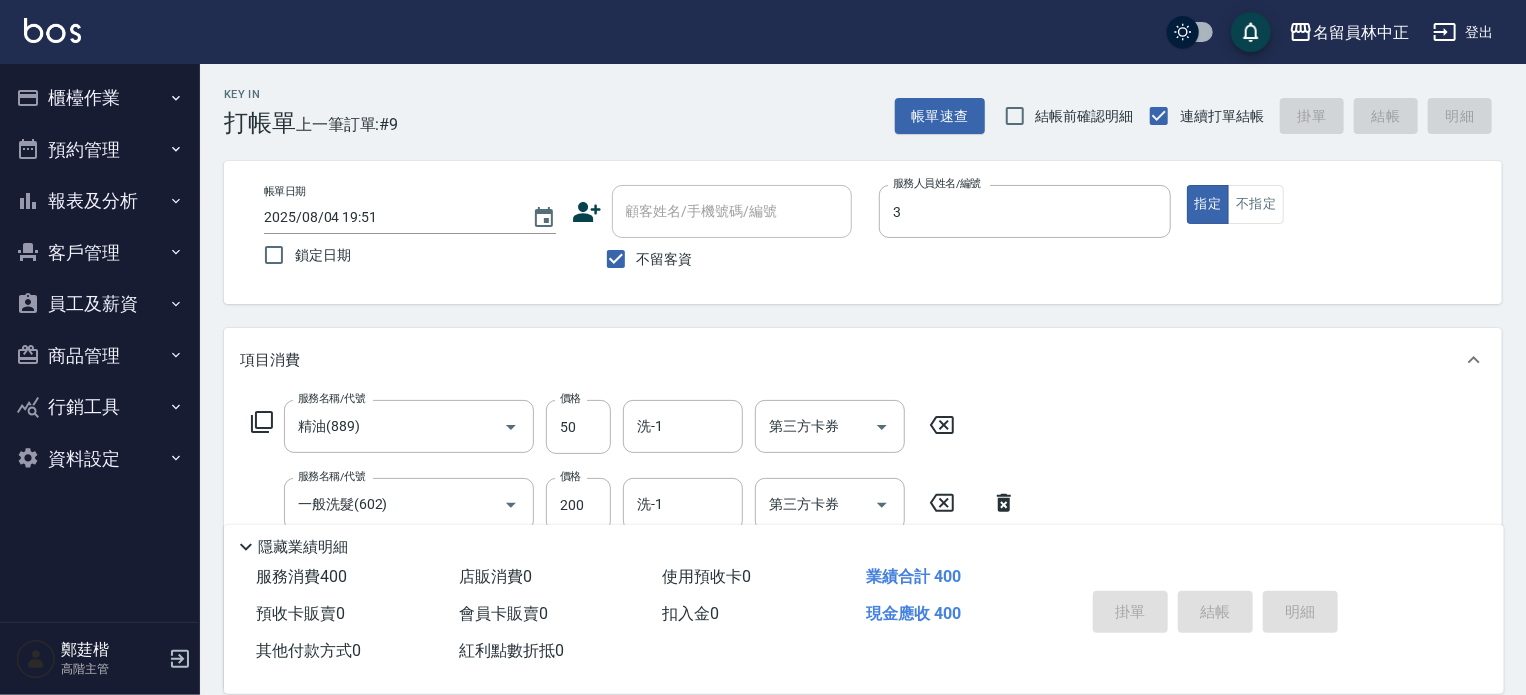 type on "2025/08/04 19:52" 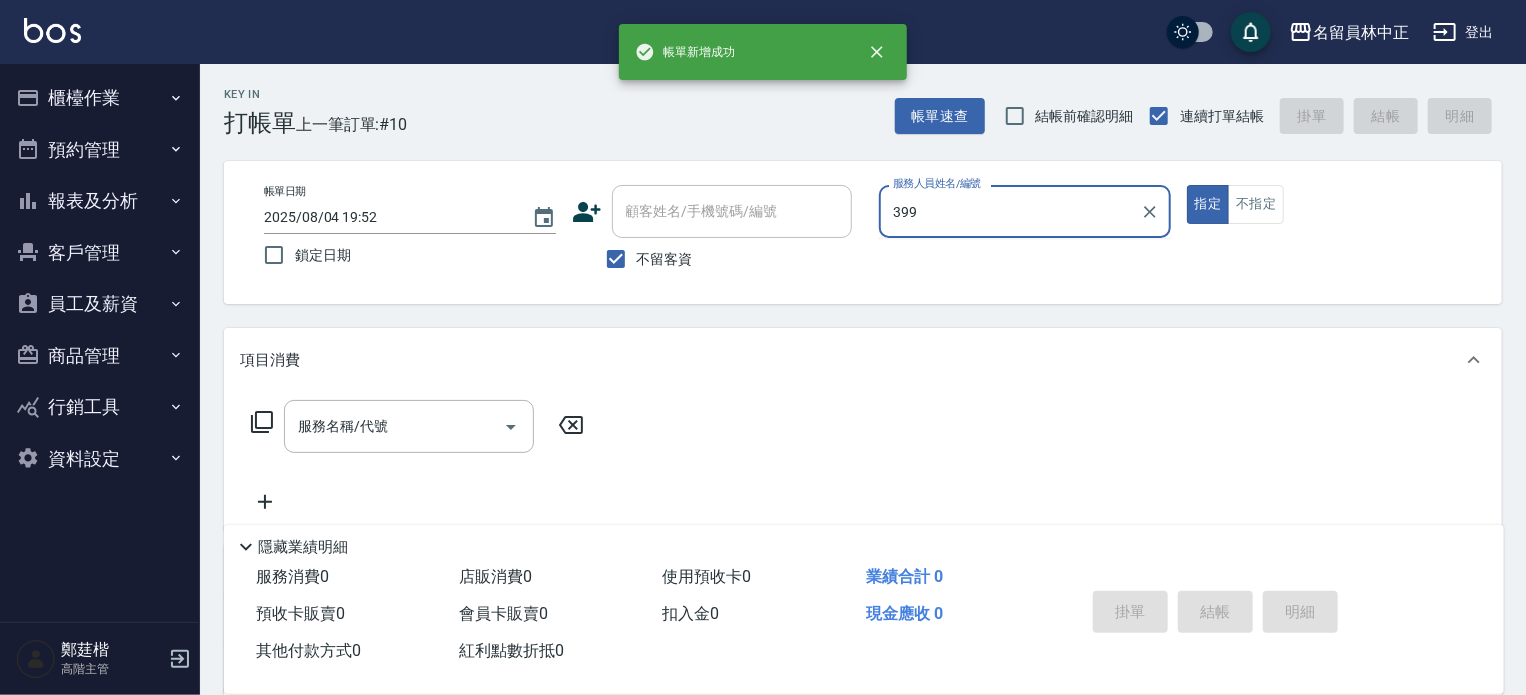 type on "399" 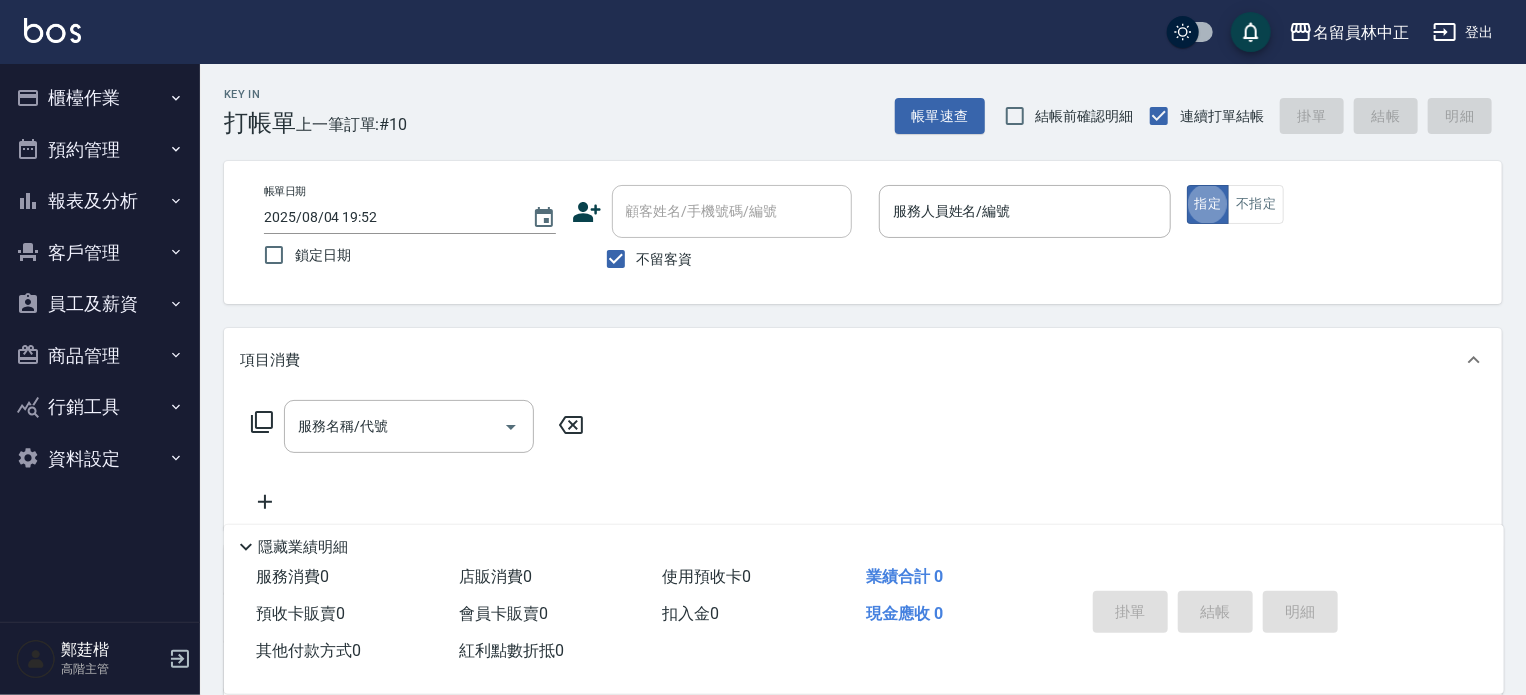 click on "指定" at bounding box center [1208, 204] 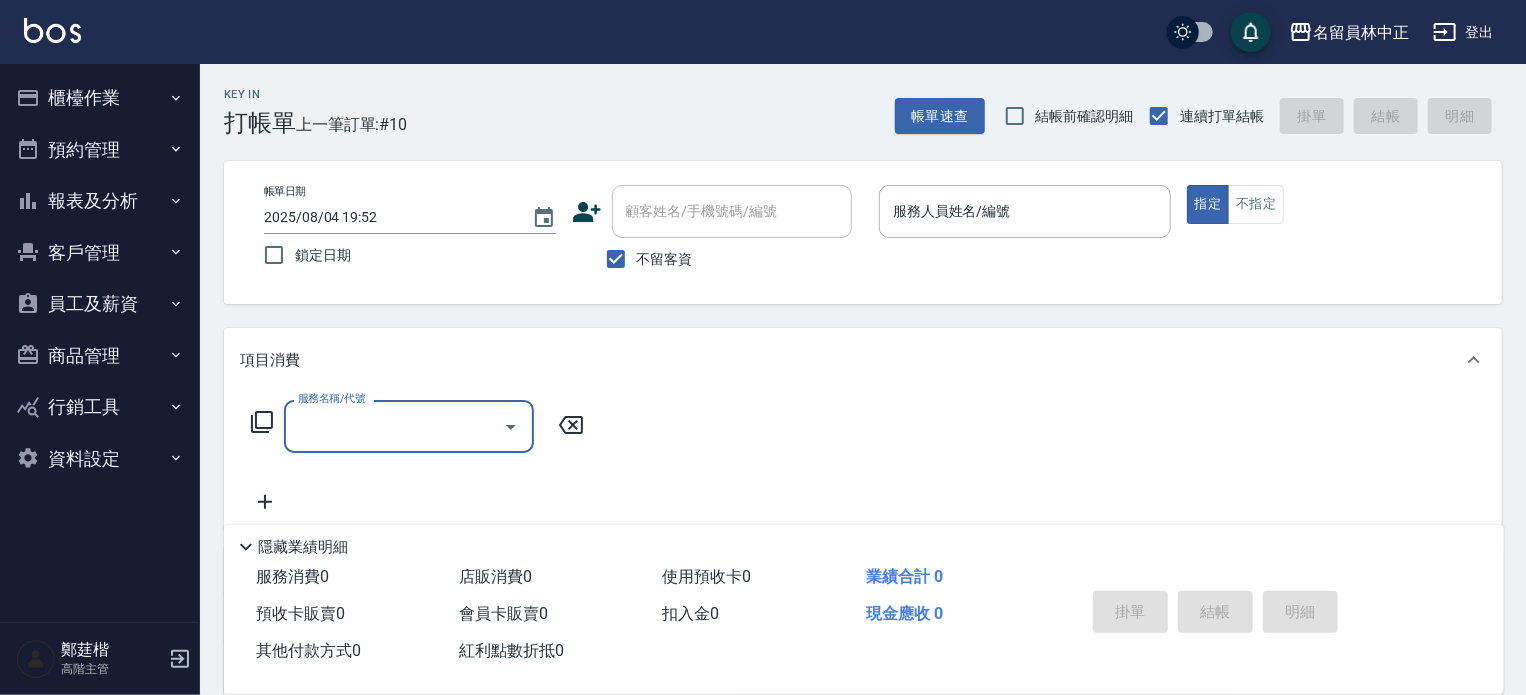 type on "z" 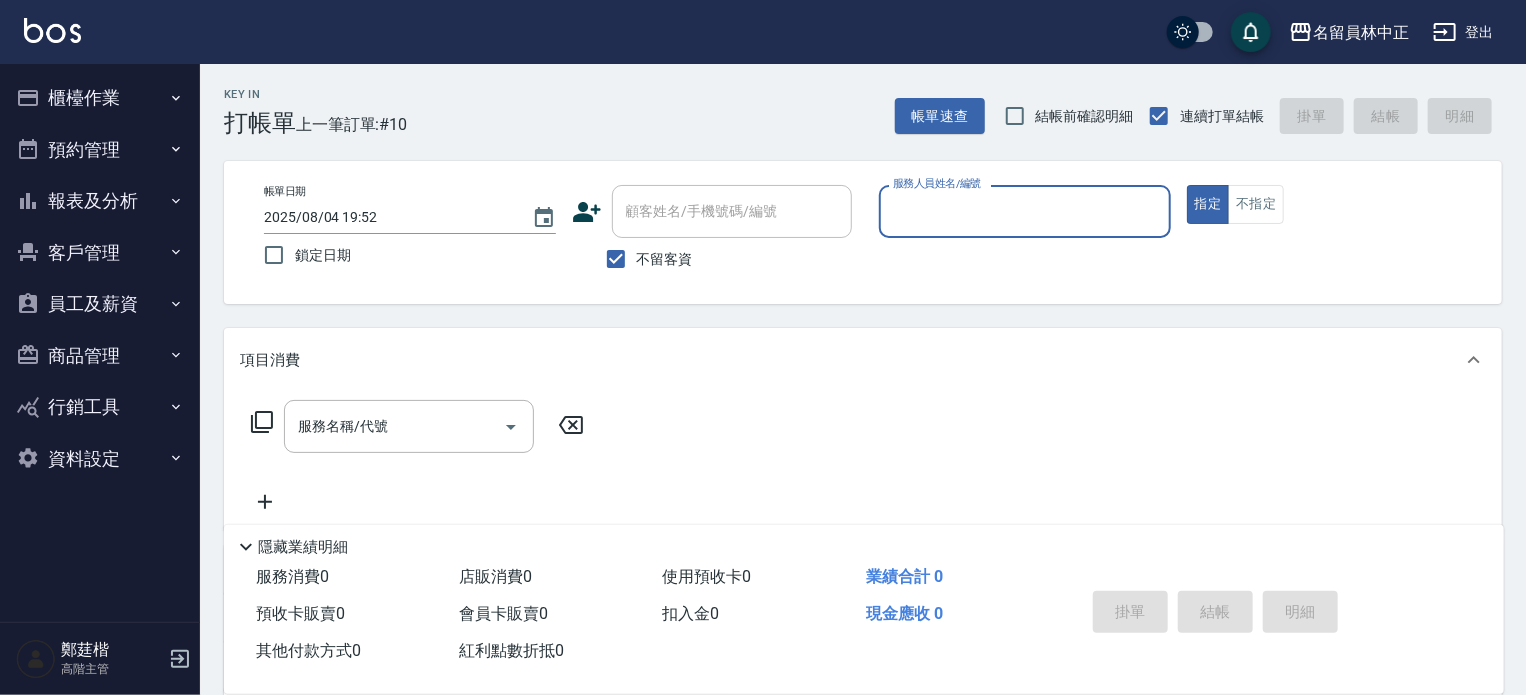 click on "指定" at bounding box center (1208, 204) 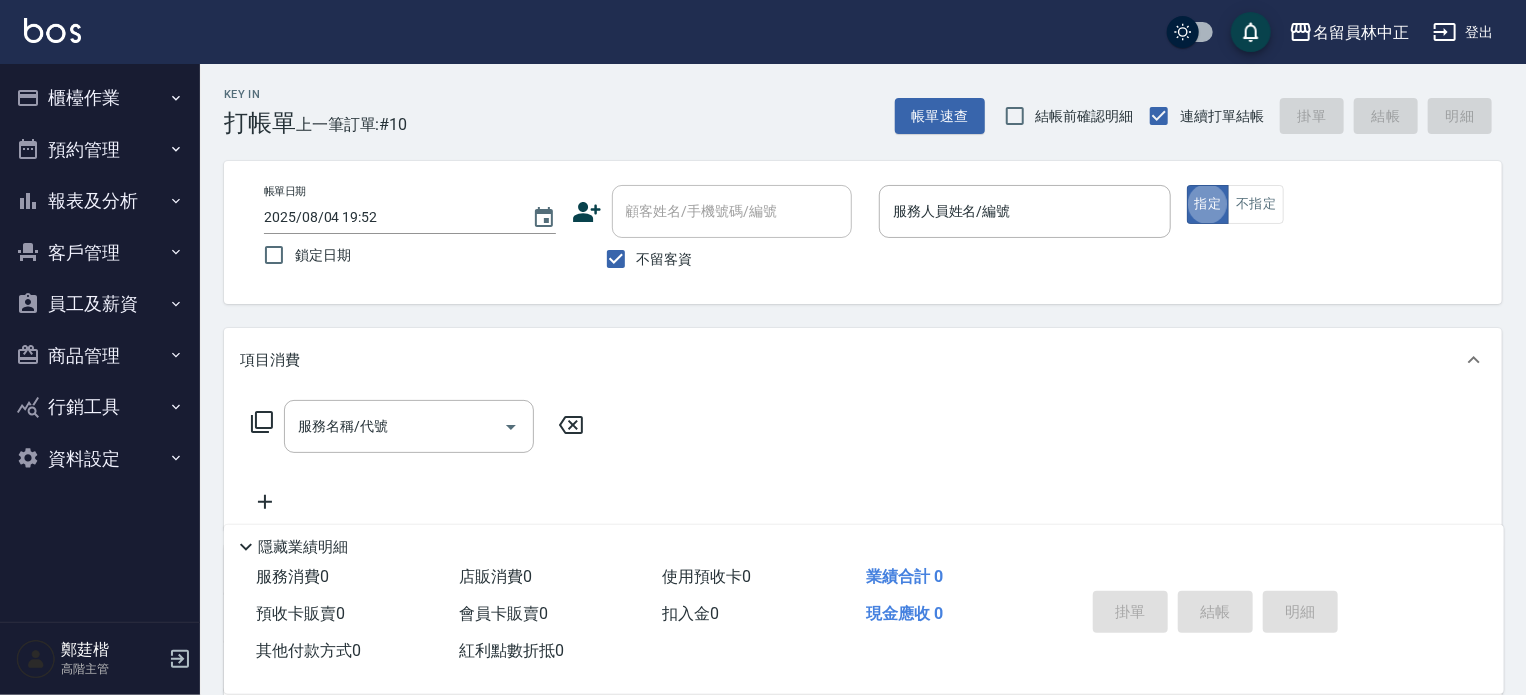 type on "z" 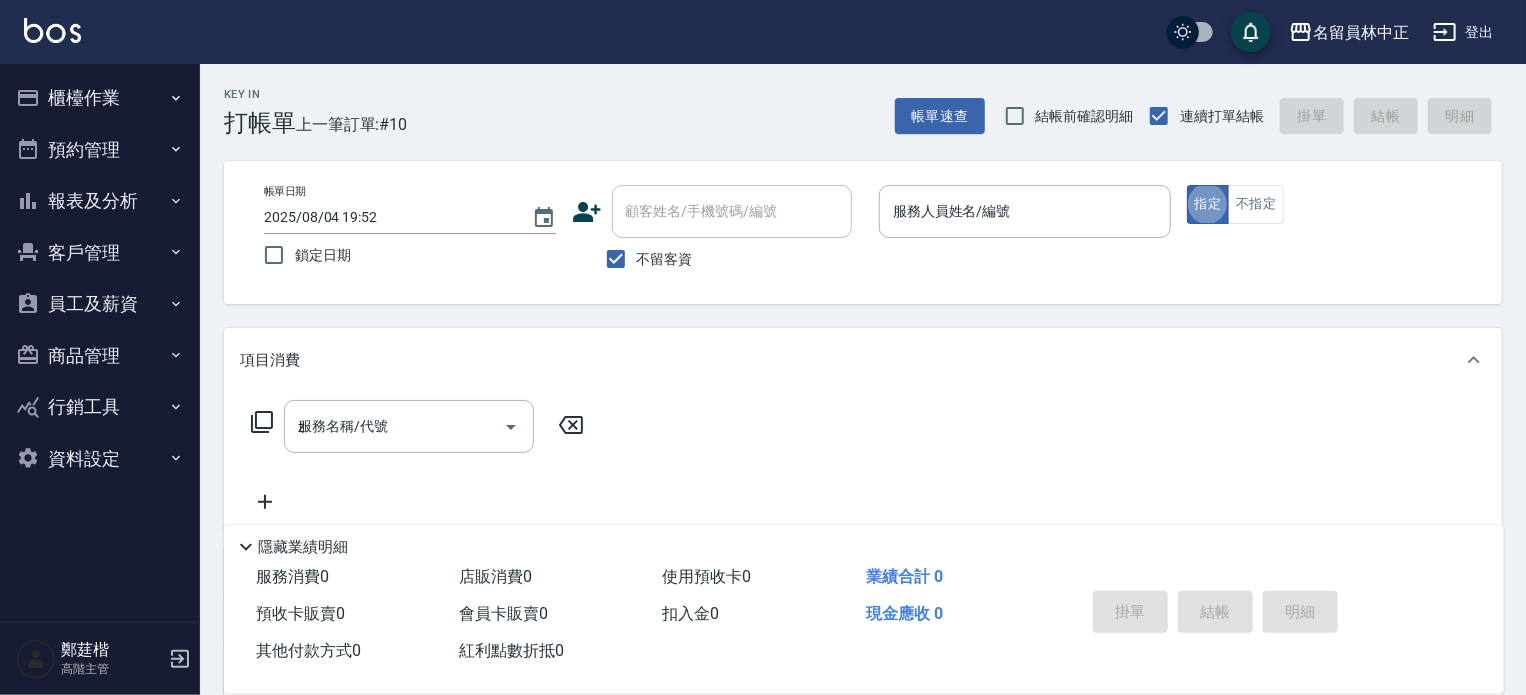 type 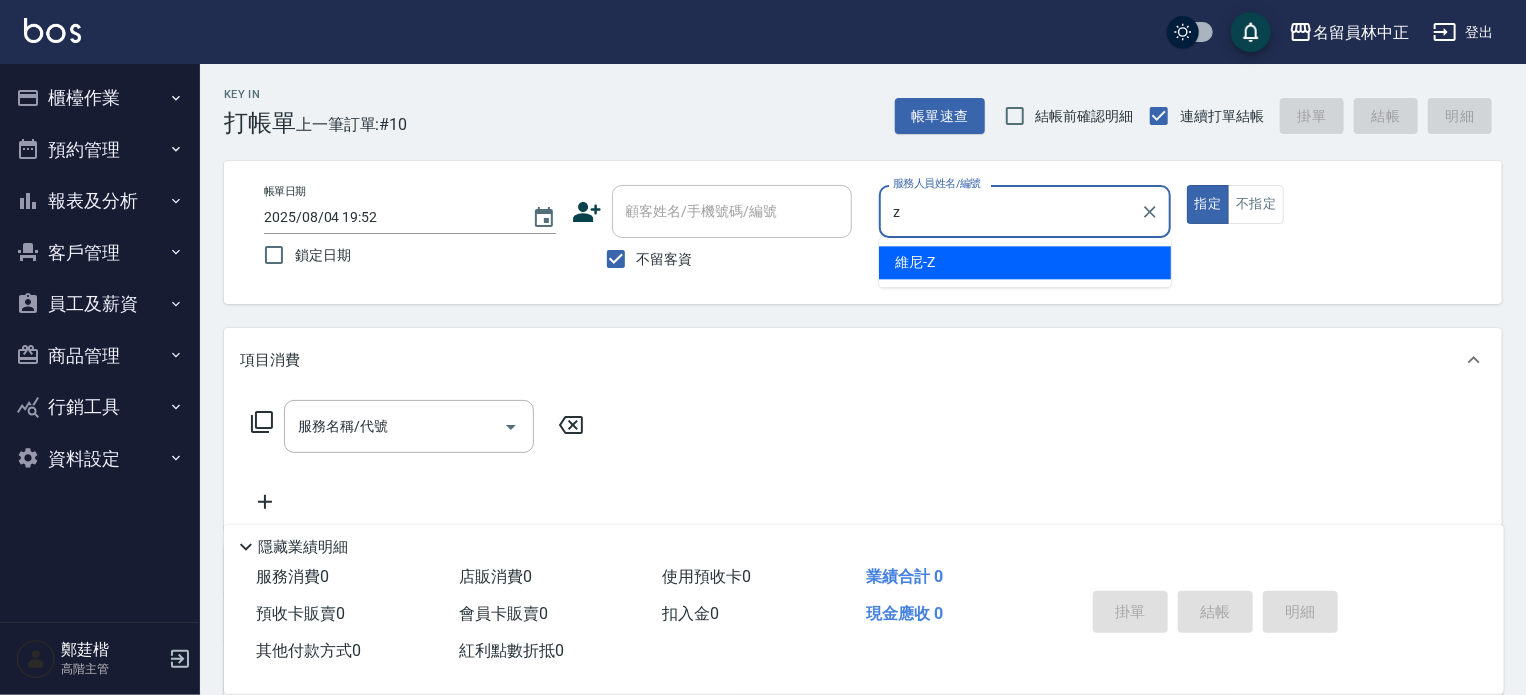 type on "維尼-Z" 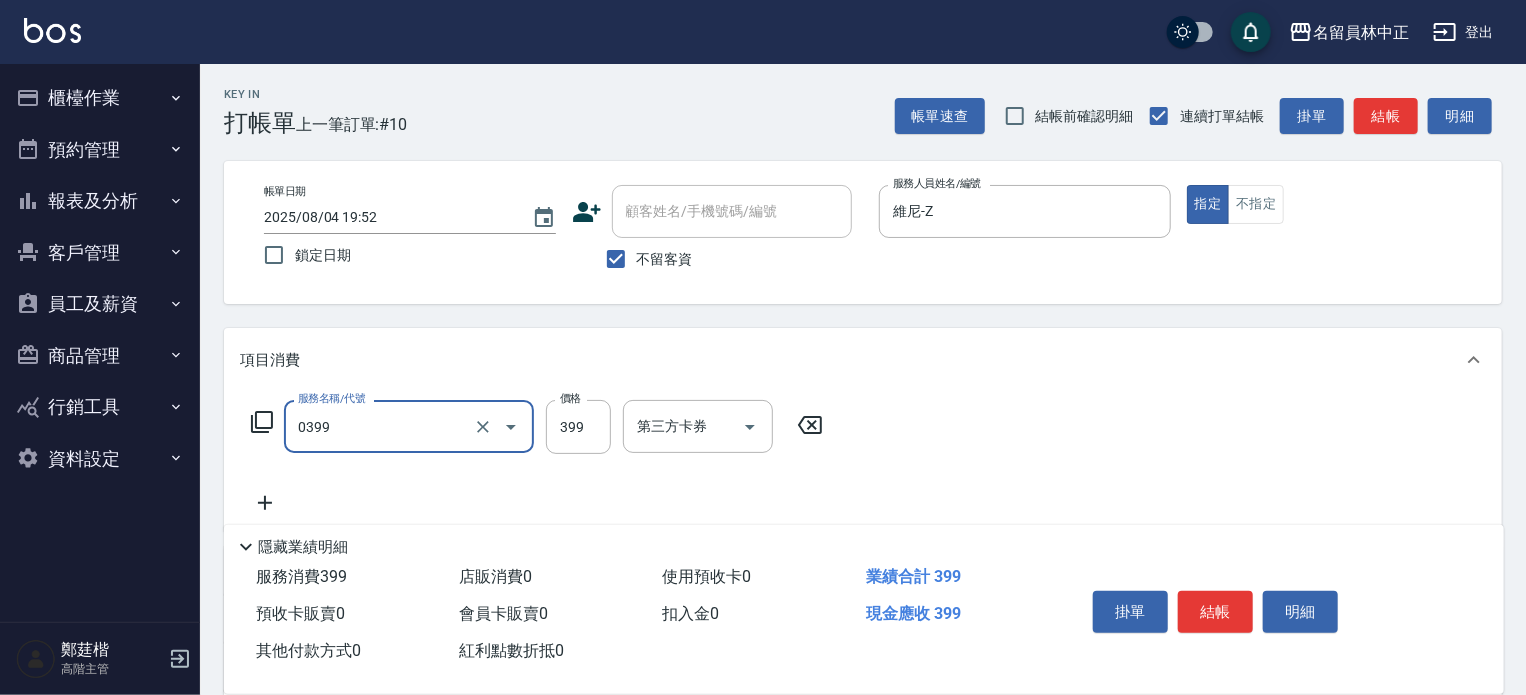 type on "海鹽SPA(0399)" 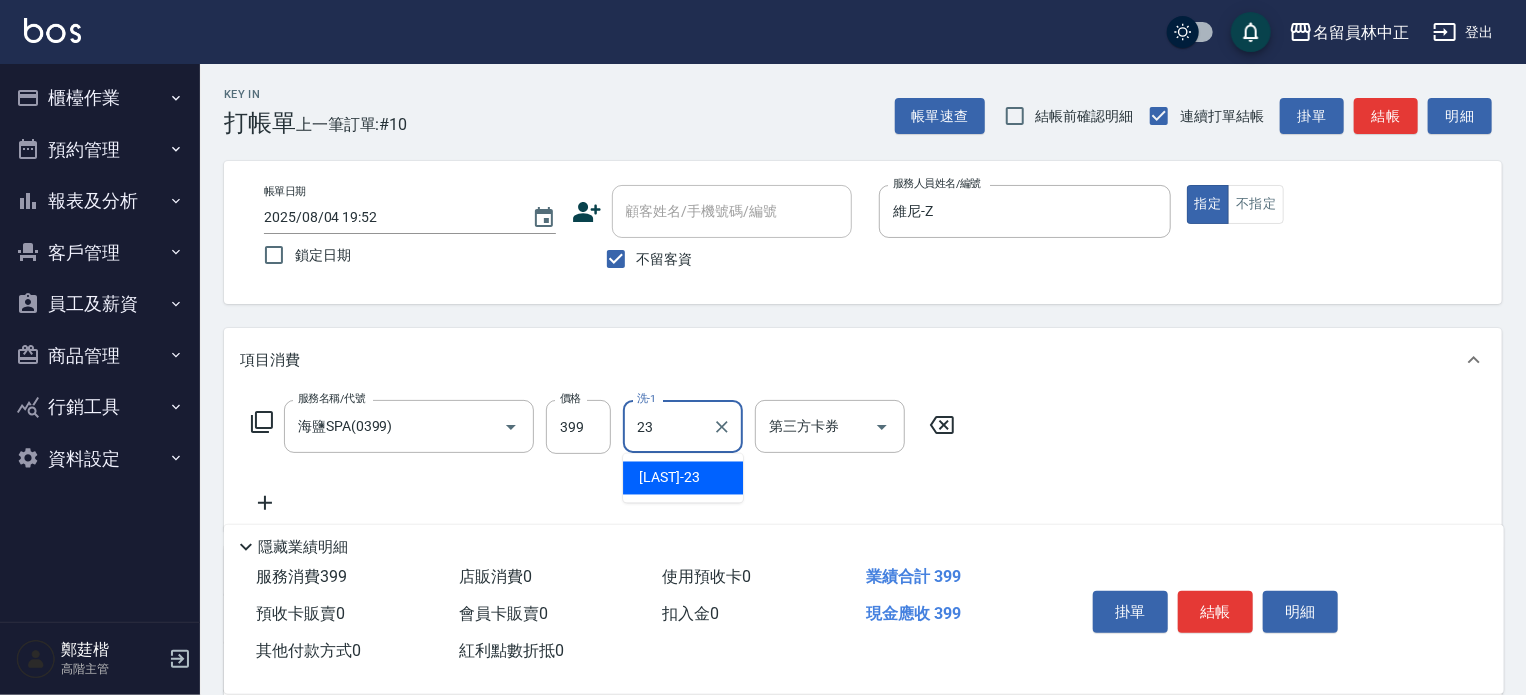 type on "[LAST]-[NUMBER]" 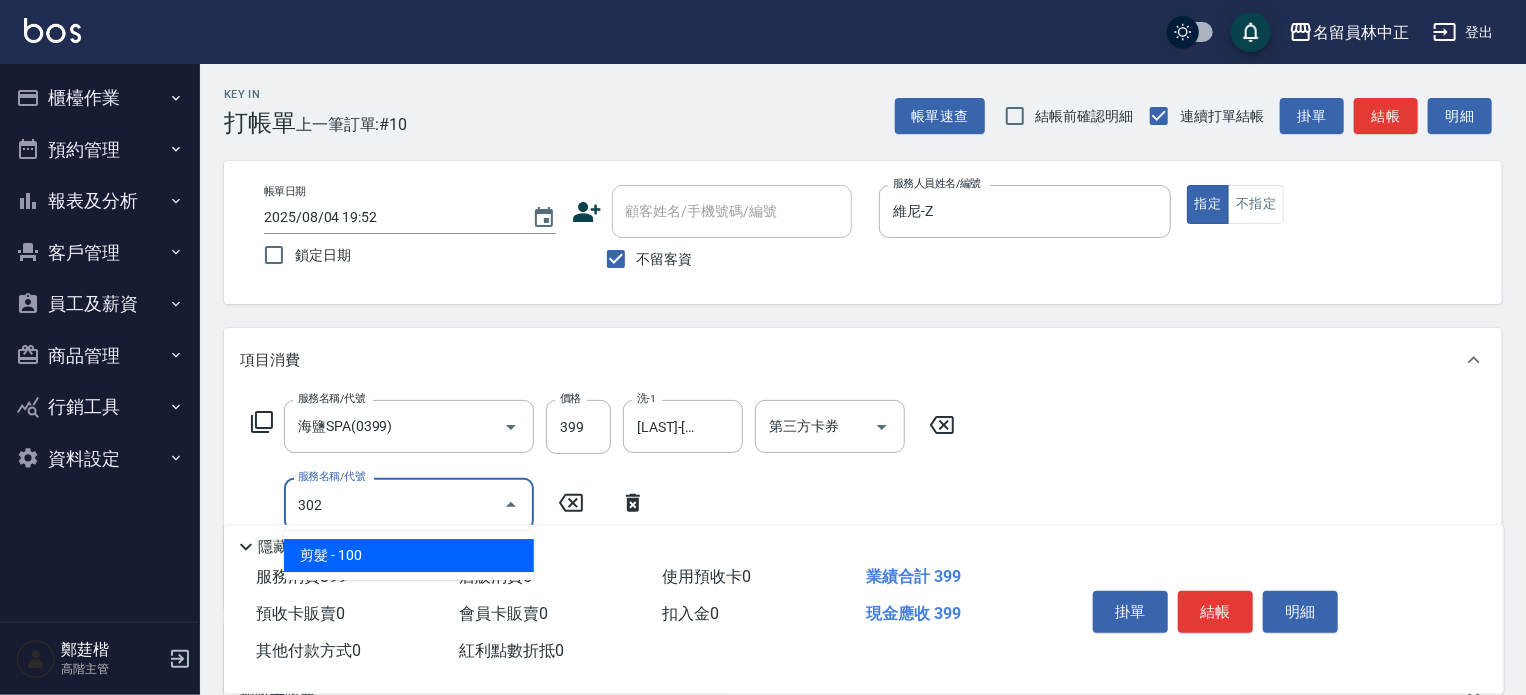 type on "剪髮(302)" 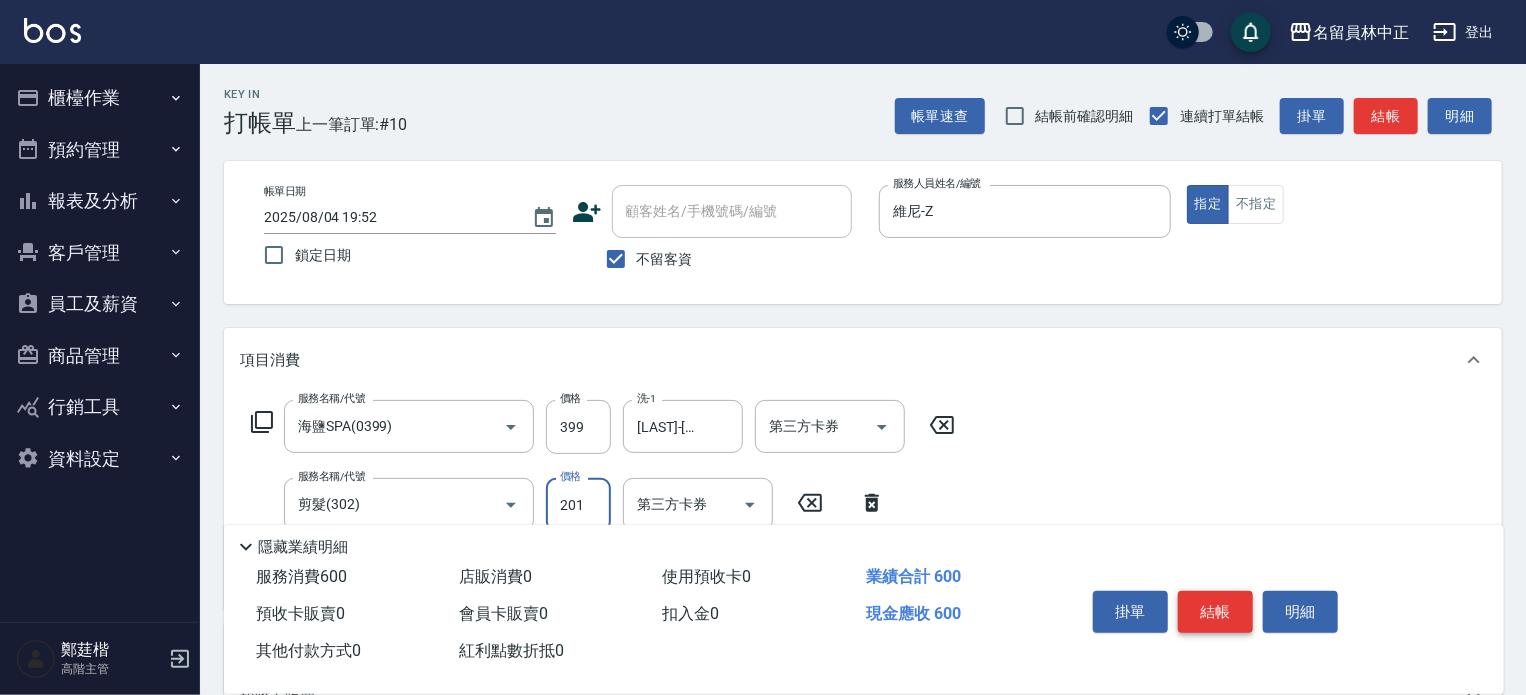 type on "201" 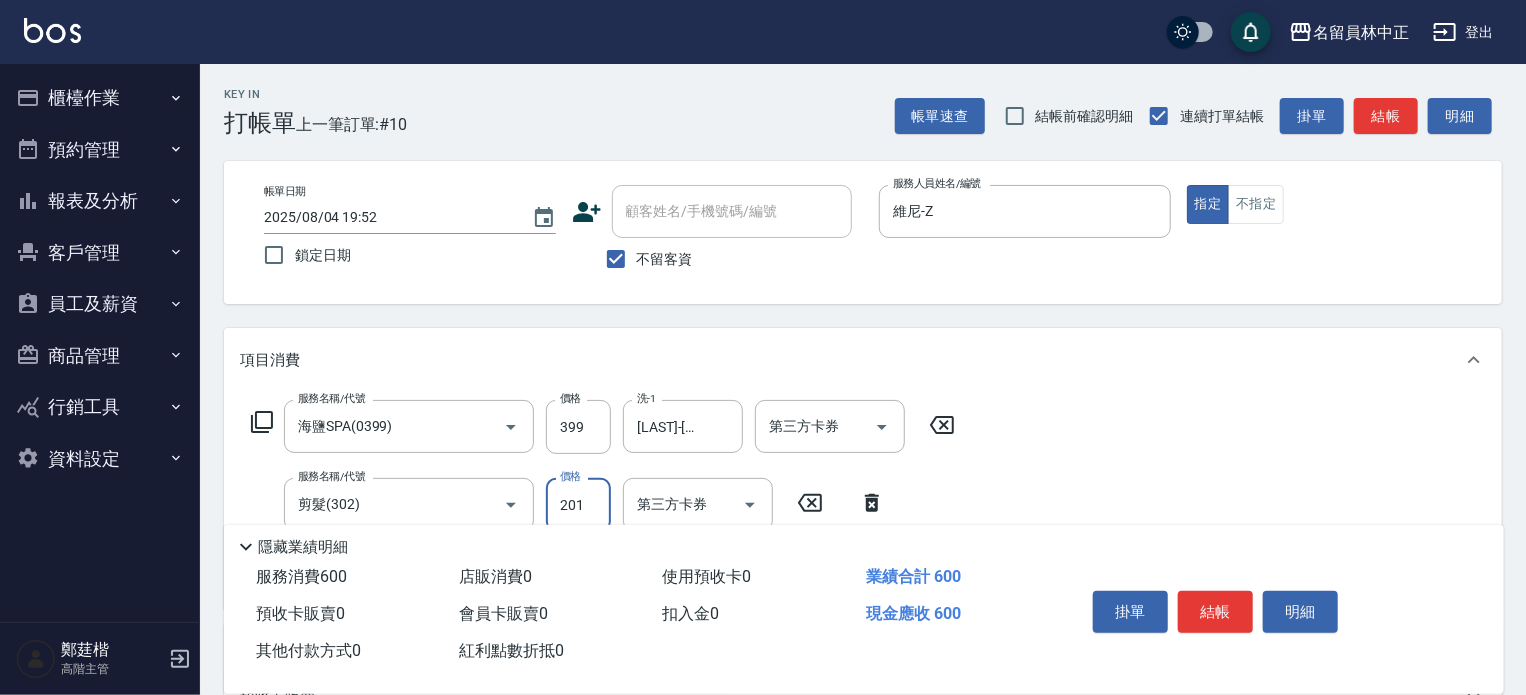 click on "結帳" at bounding box center (1215, 612) 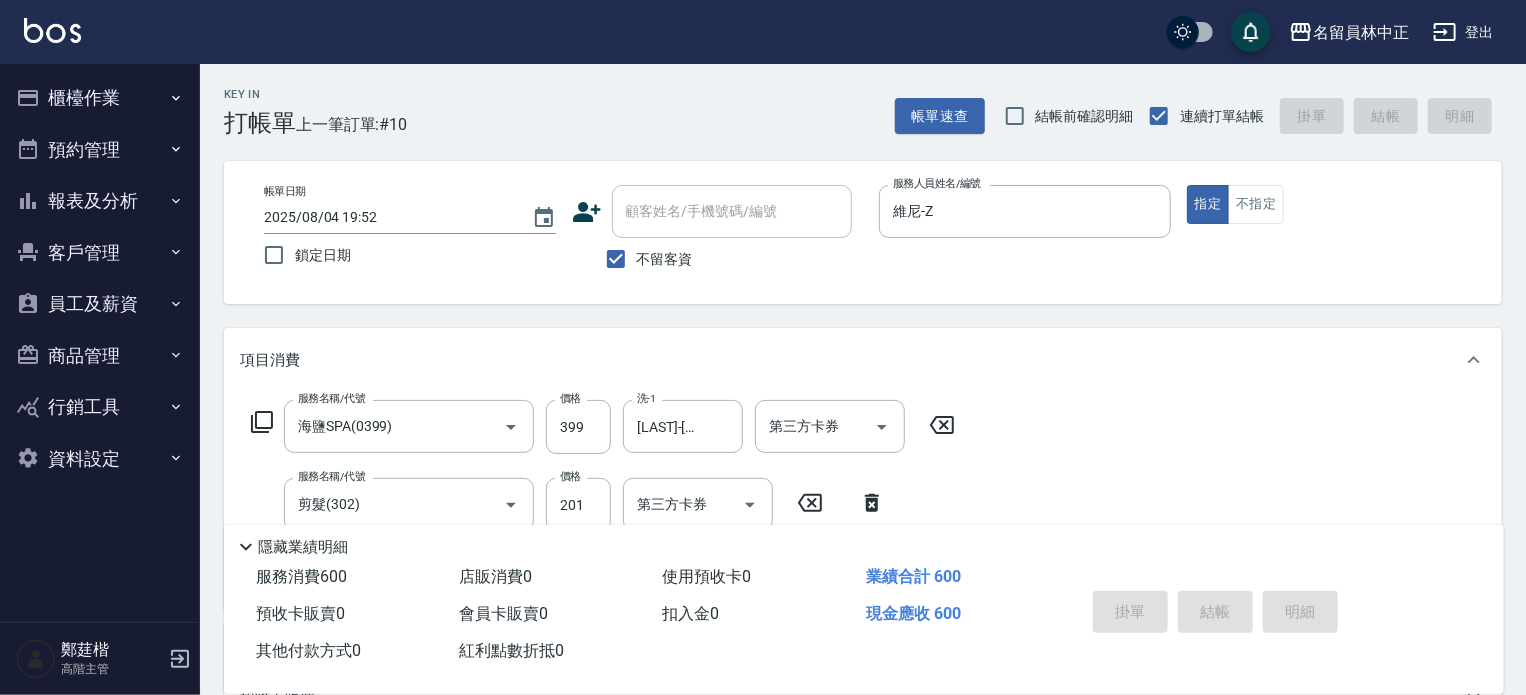 type 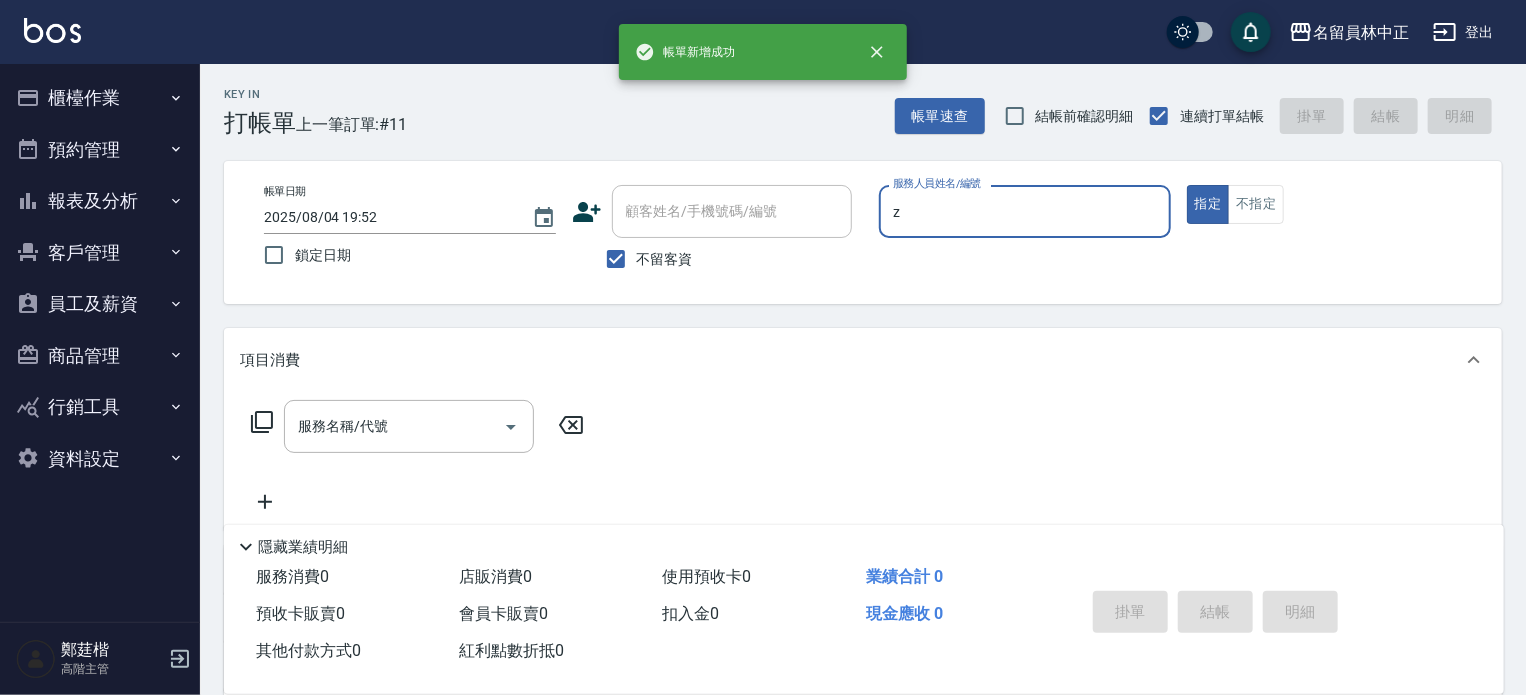 type on "維尼-Z" 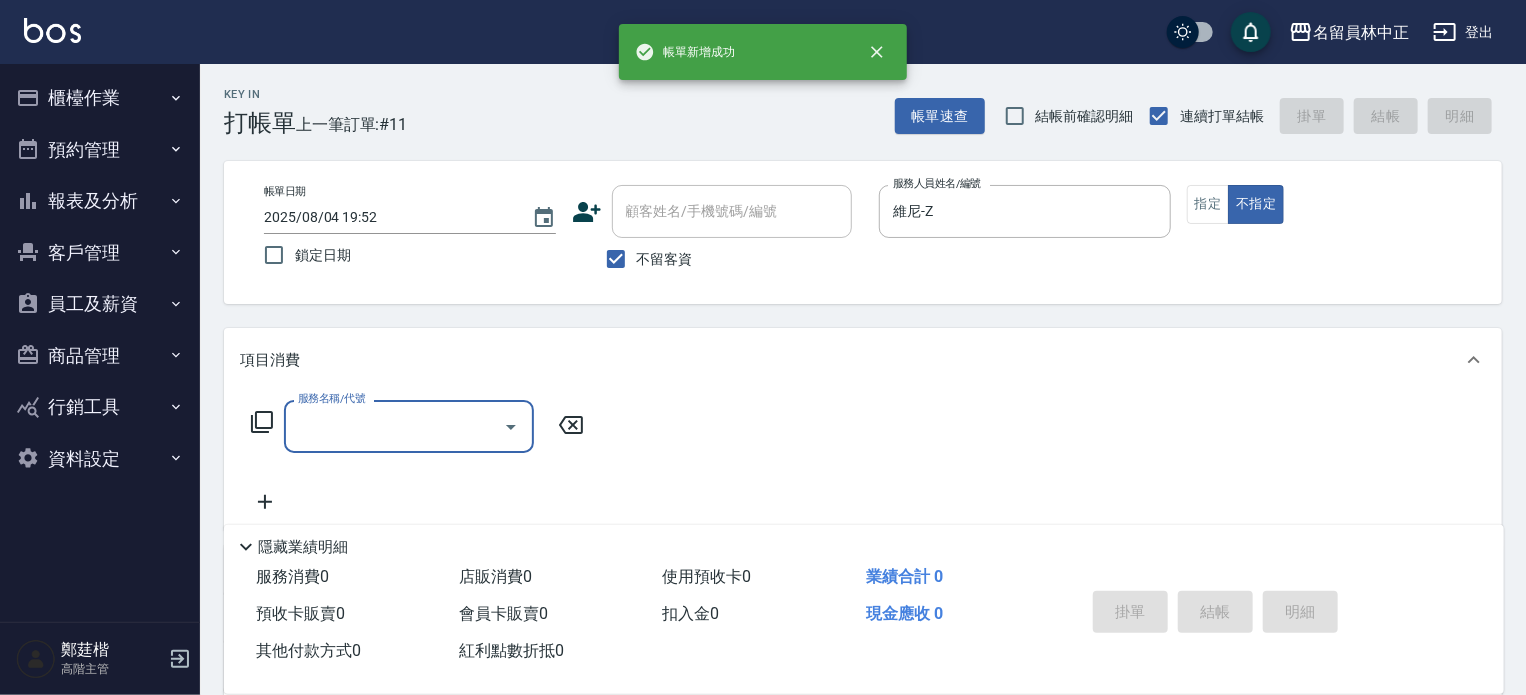 type on "0" 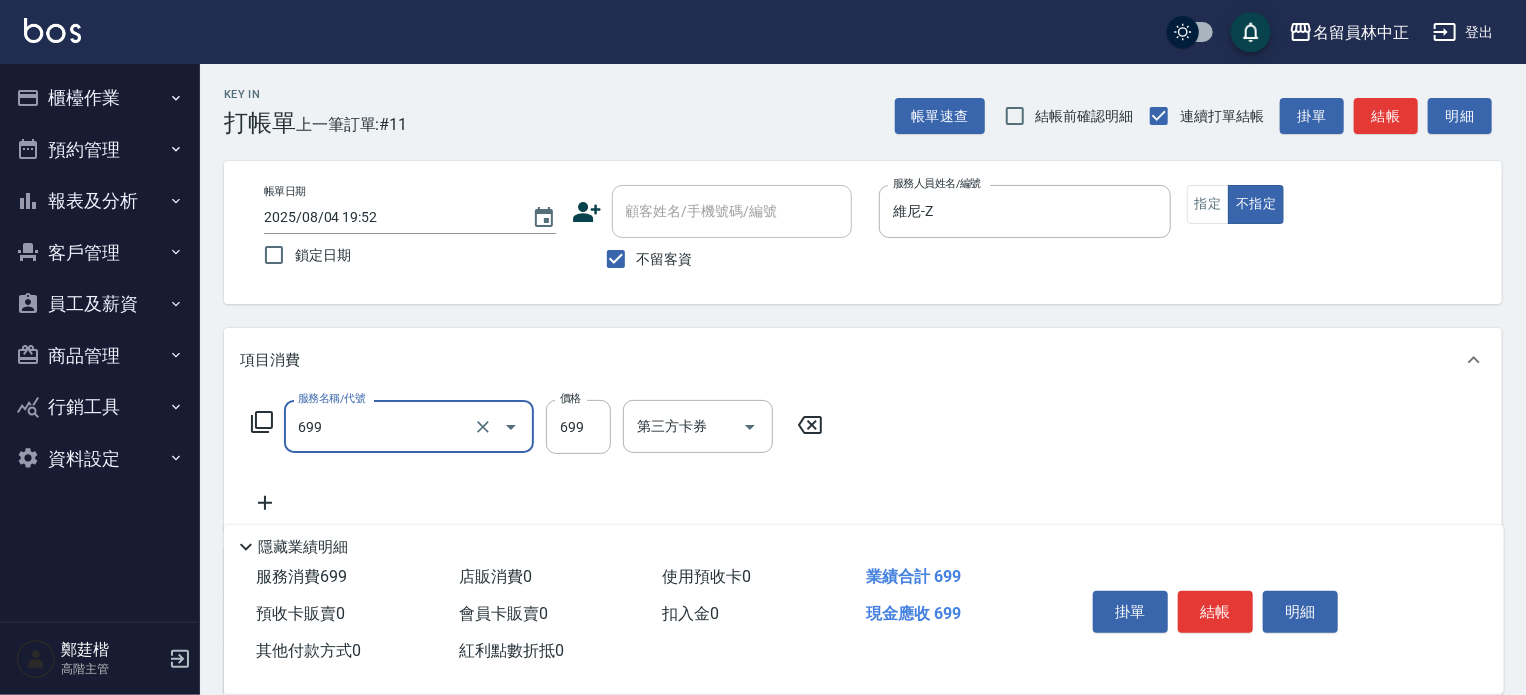 type on "精油洗髮(699)" 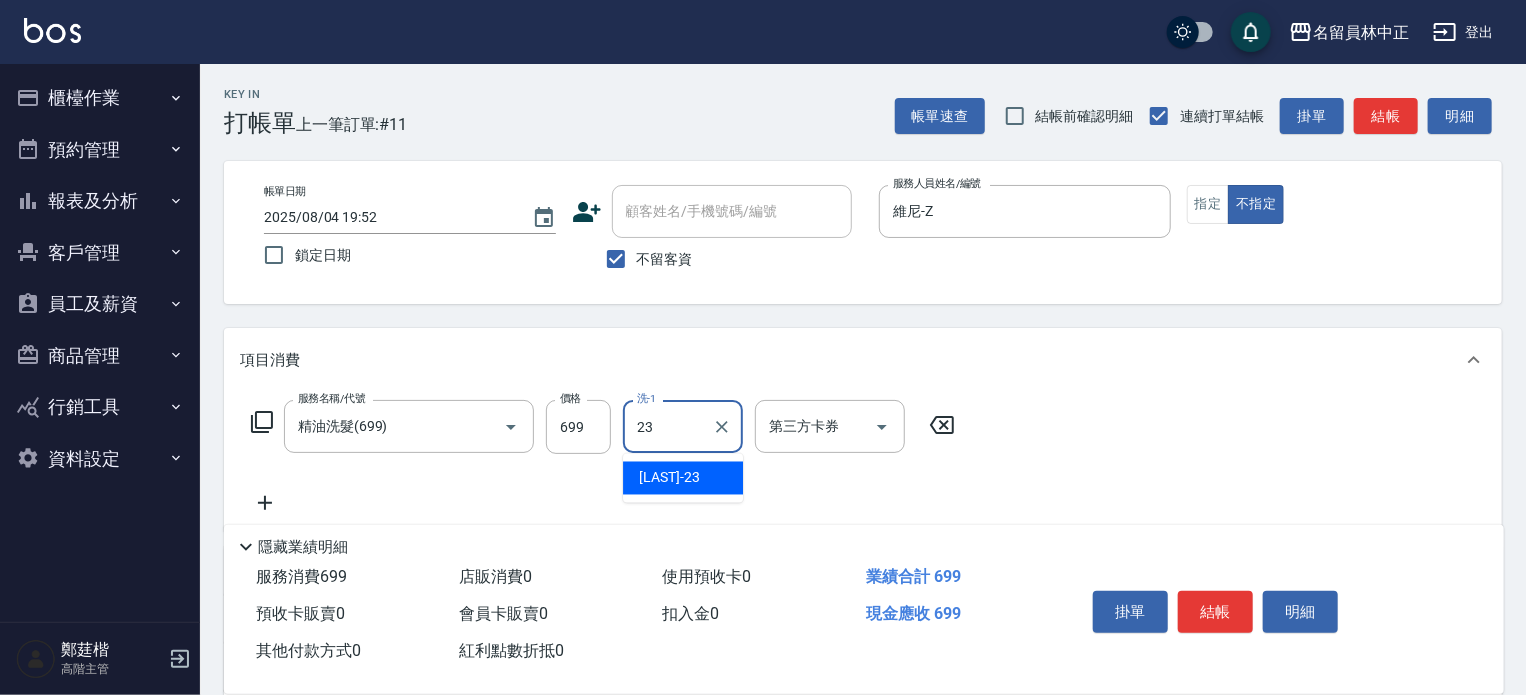 type on "[LAST]-[NUMBER]" 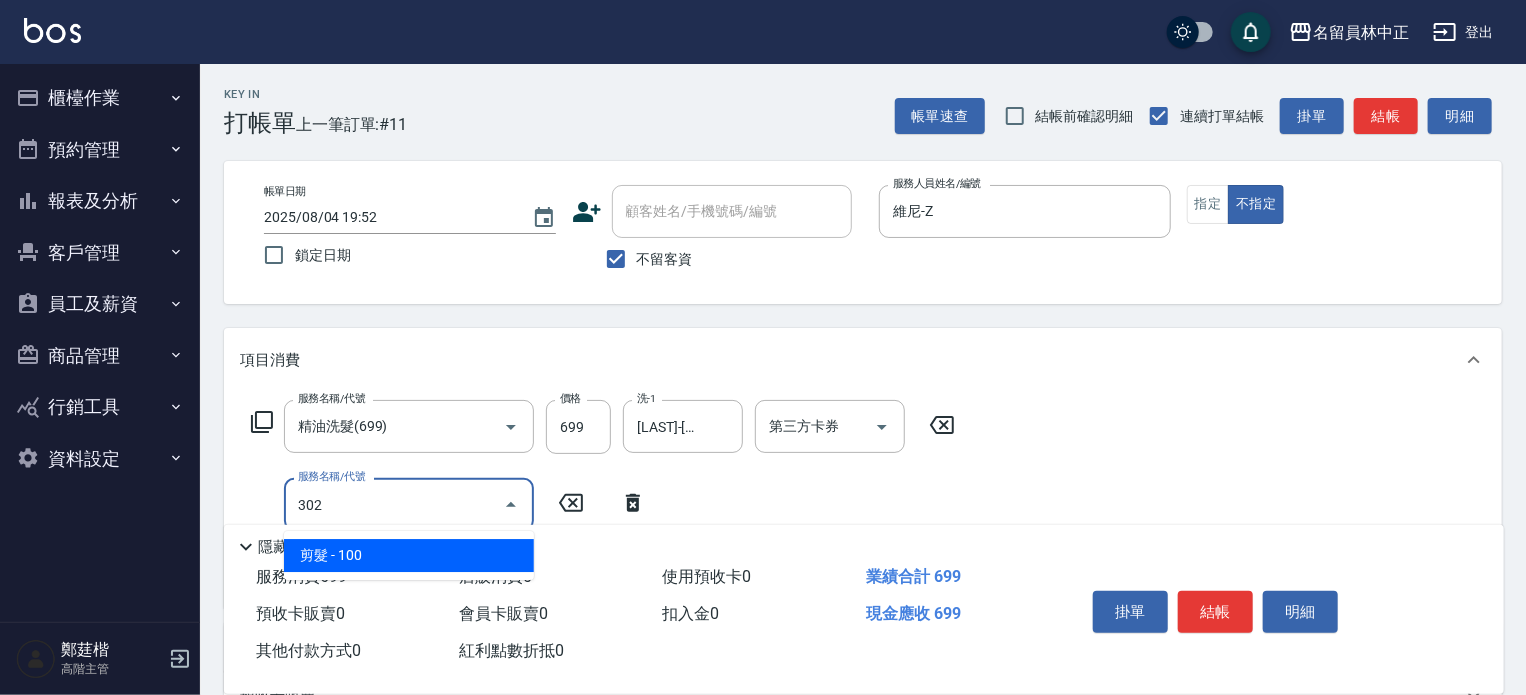type on "剪髮(302)" 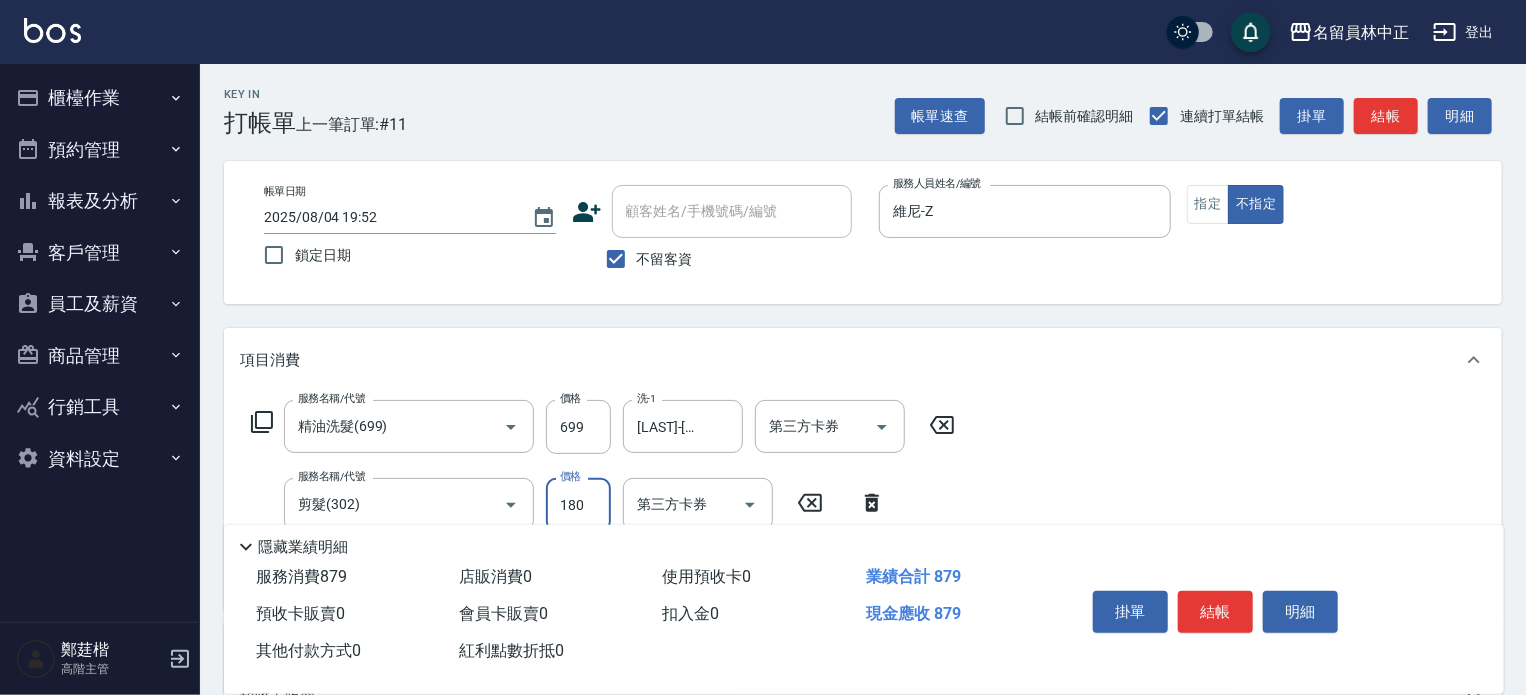type on "180" 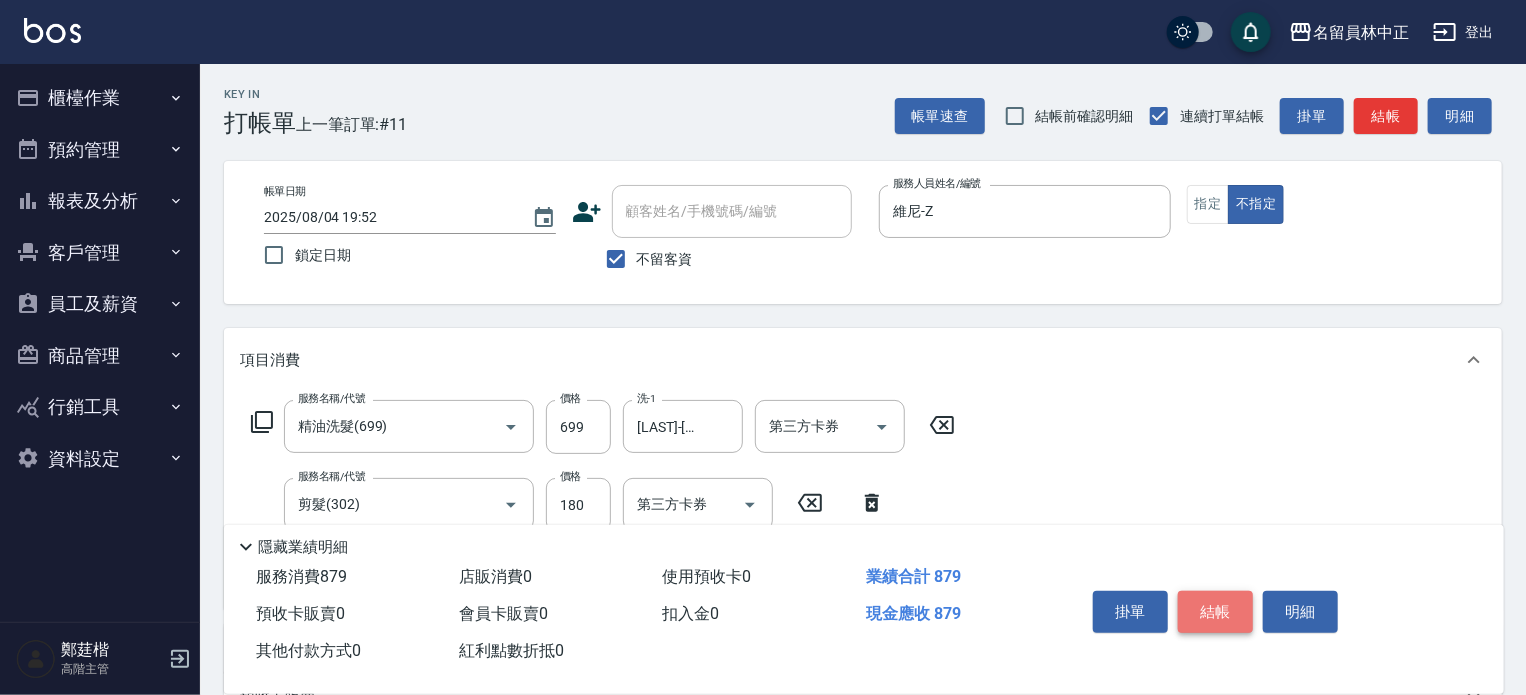 click on "結帳" at bounding box center [1215, 612] 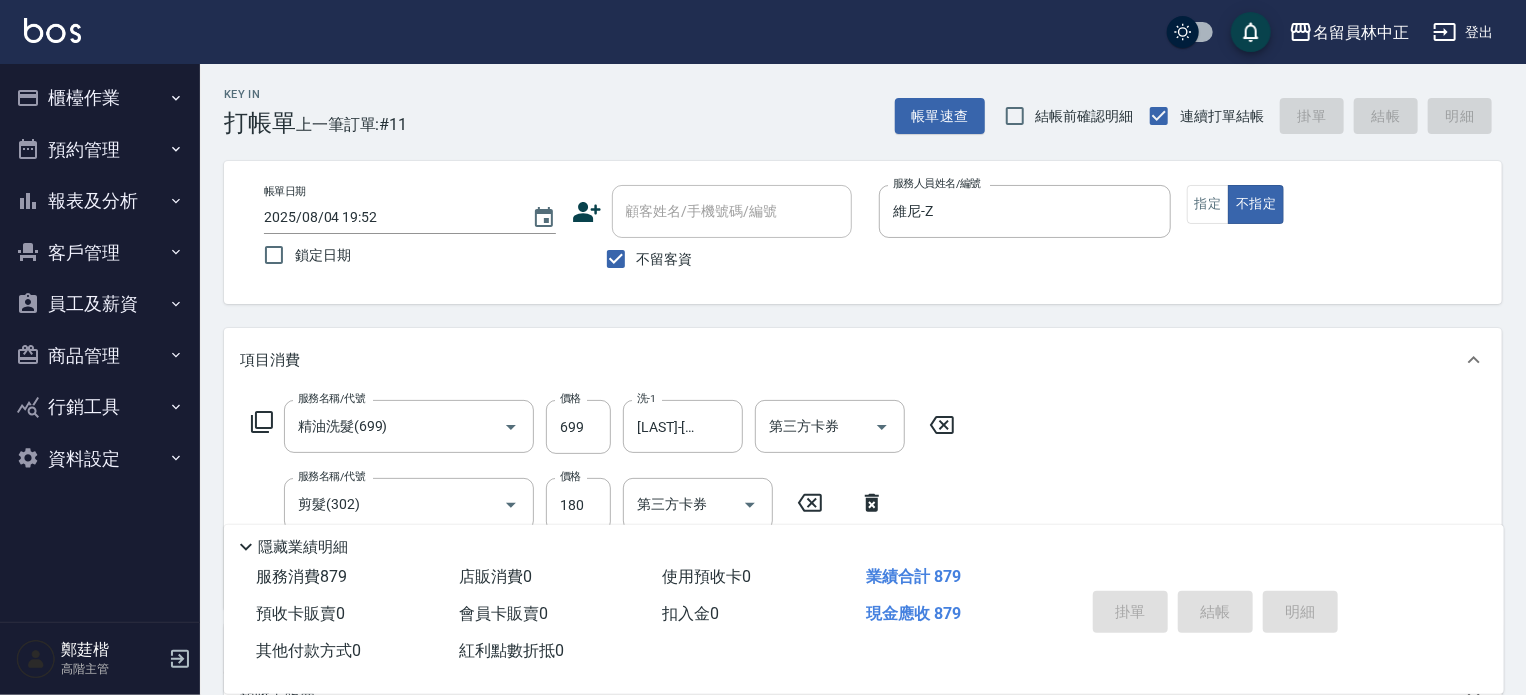 type 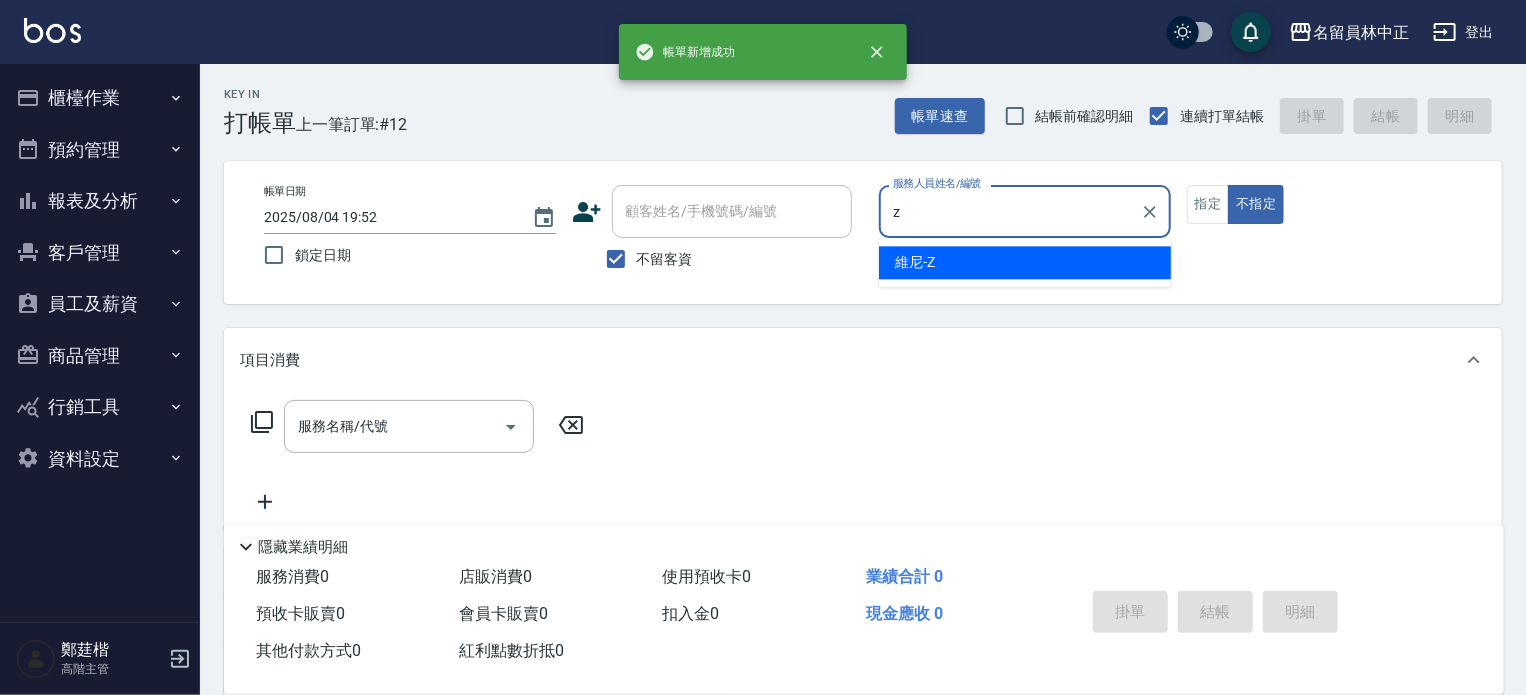 type on "維尼-Z" 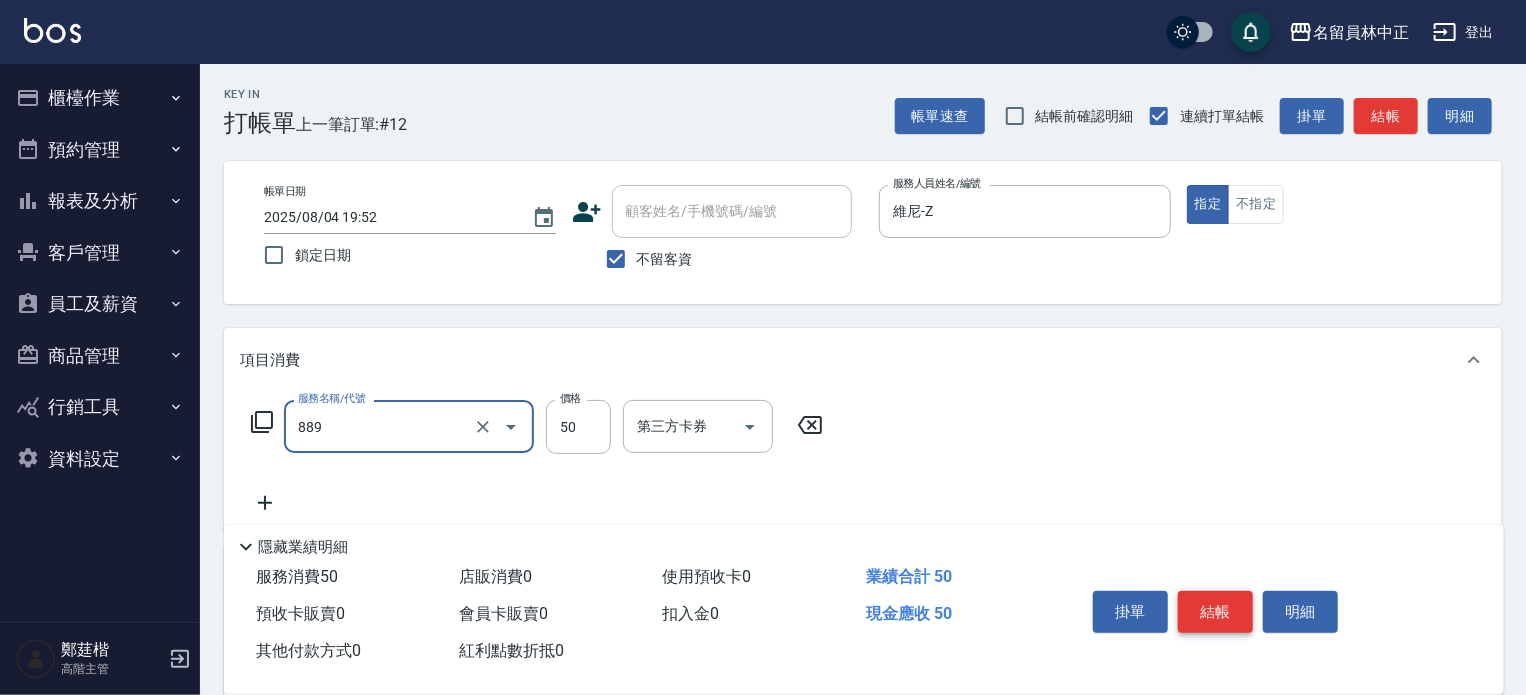 type on "精油(889)" 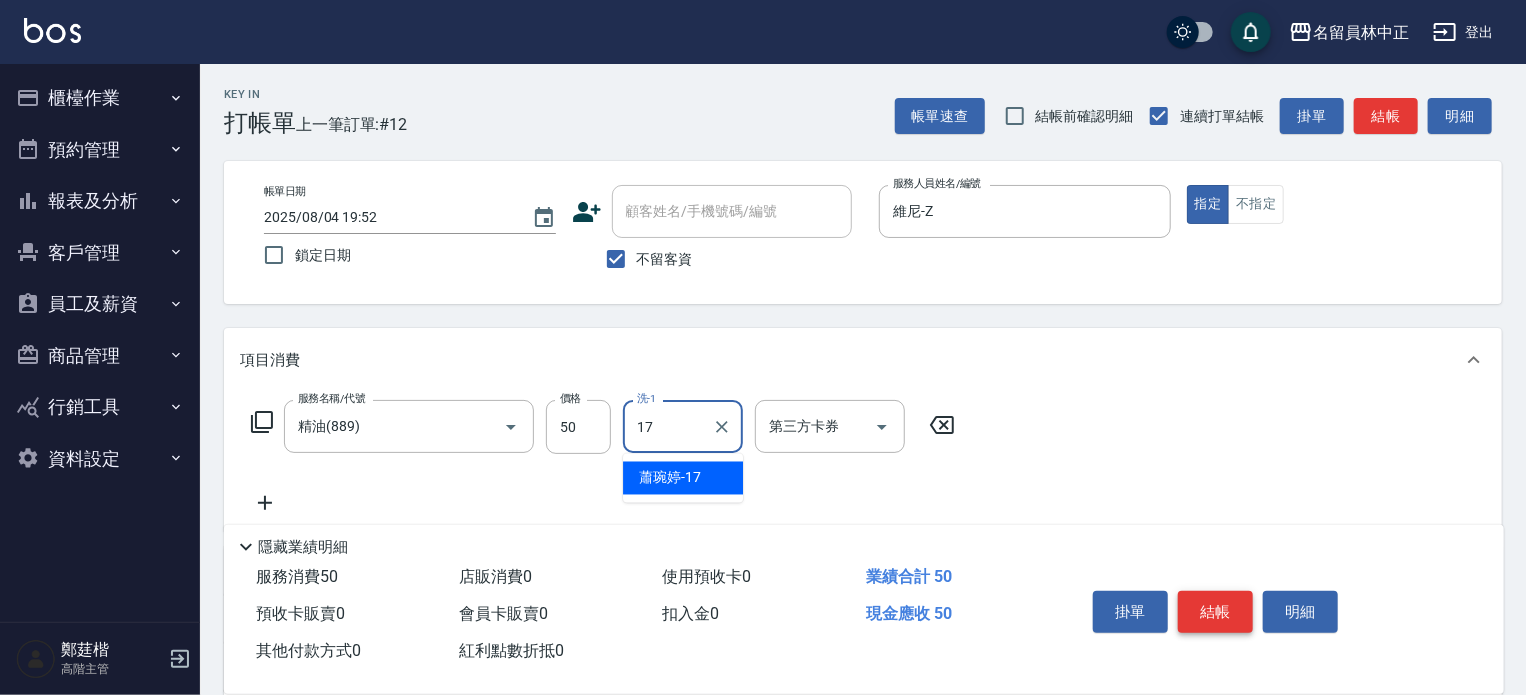 type on "[LAST]-[NUMBER]" 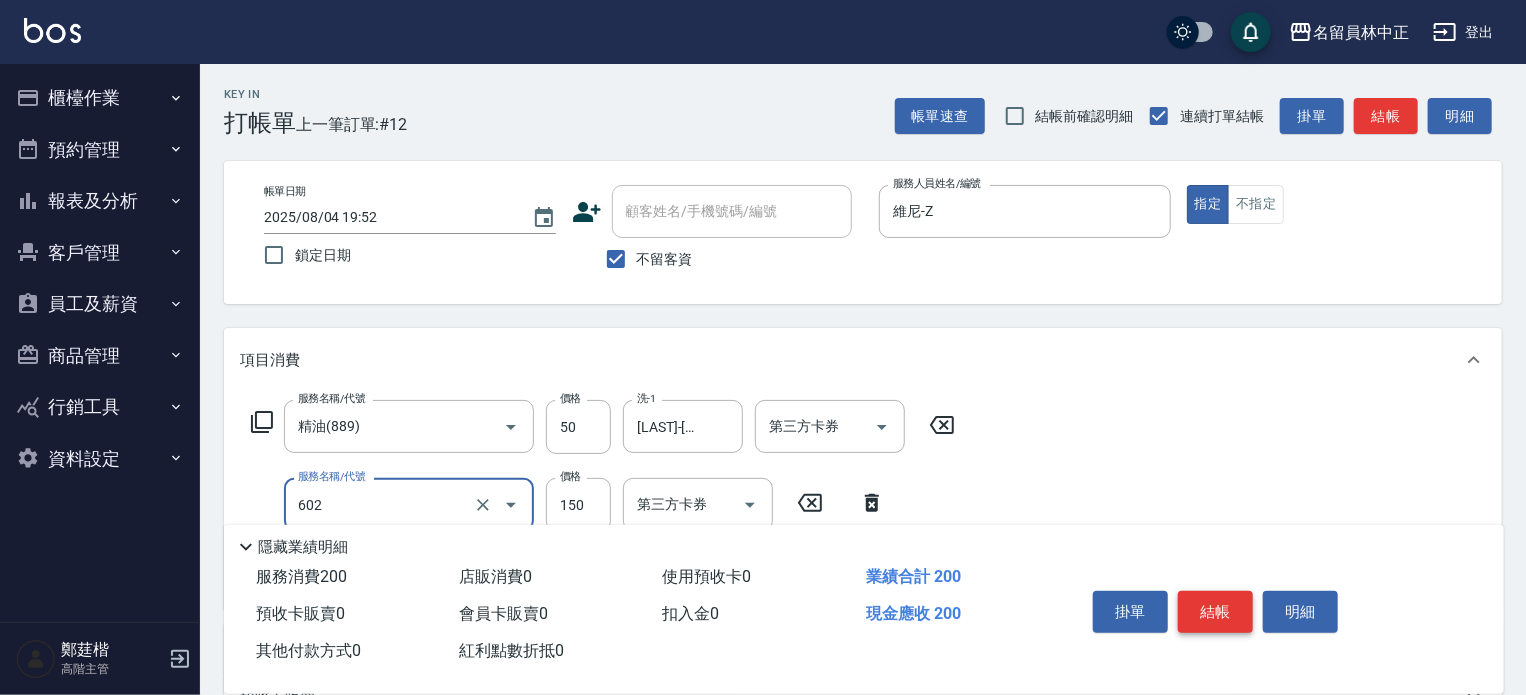 type on "一般洗髮(602)" 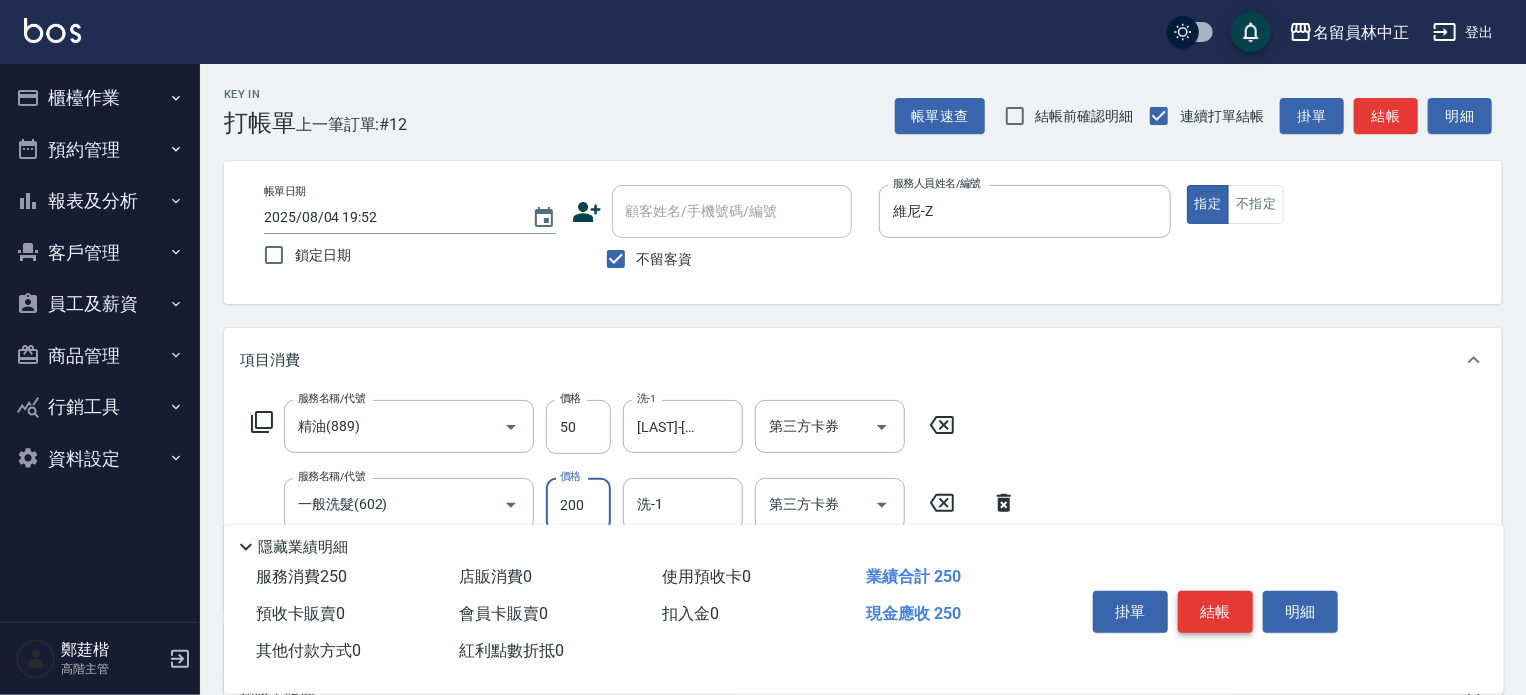 type on "200" 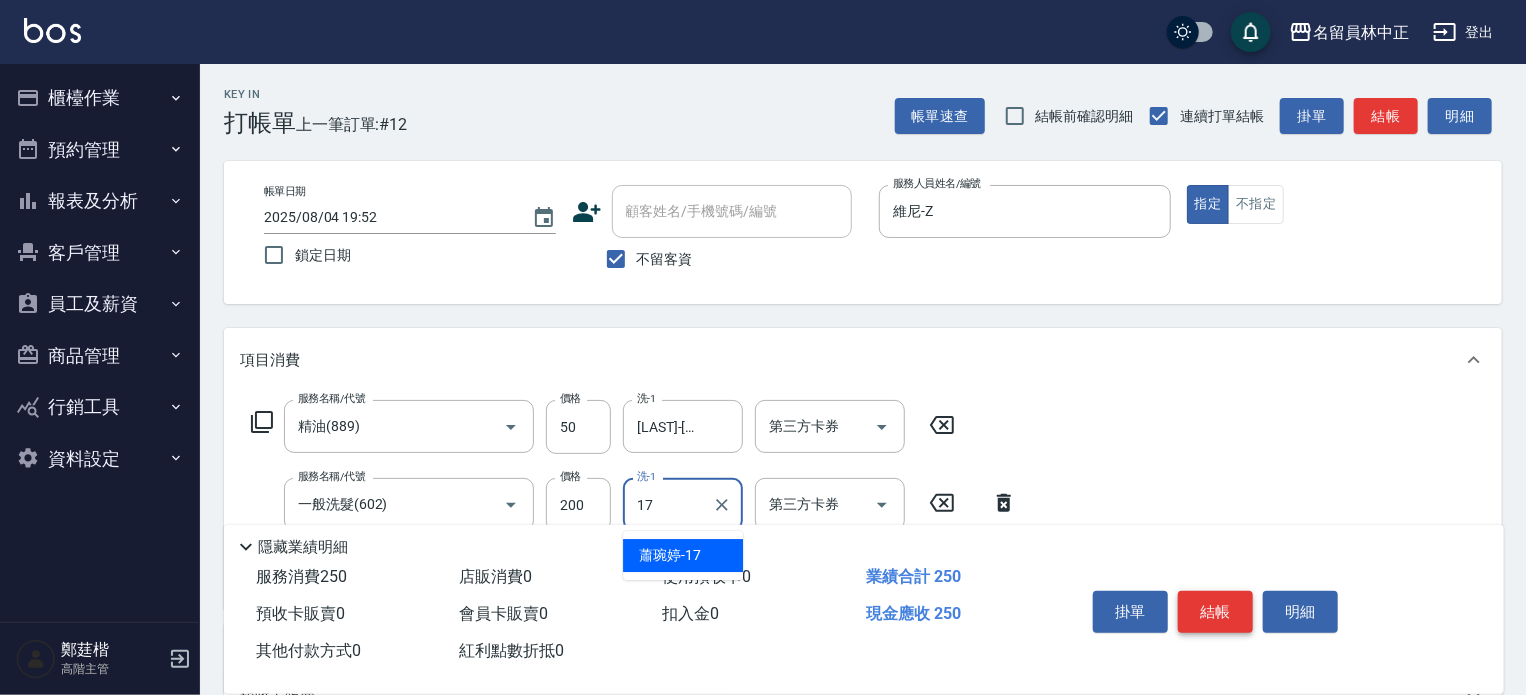 type on "[LAST]-[NUMBER]" 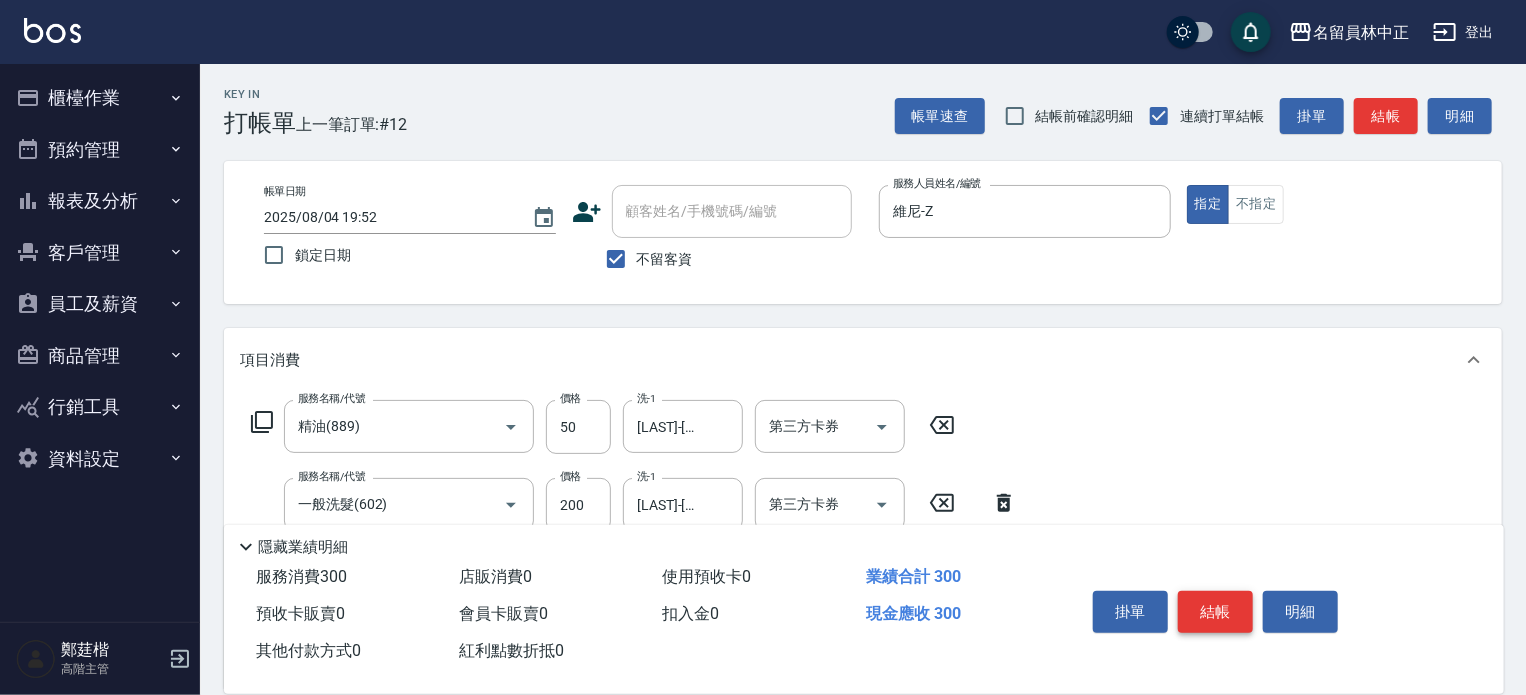 type on "瞬間保養(415)" 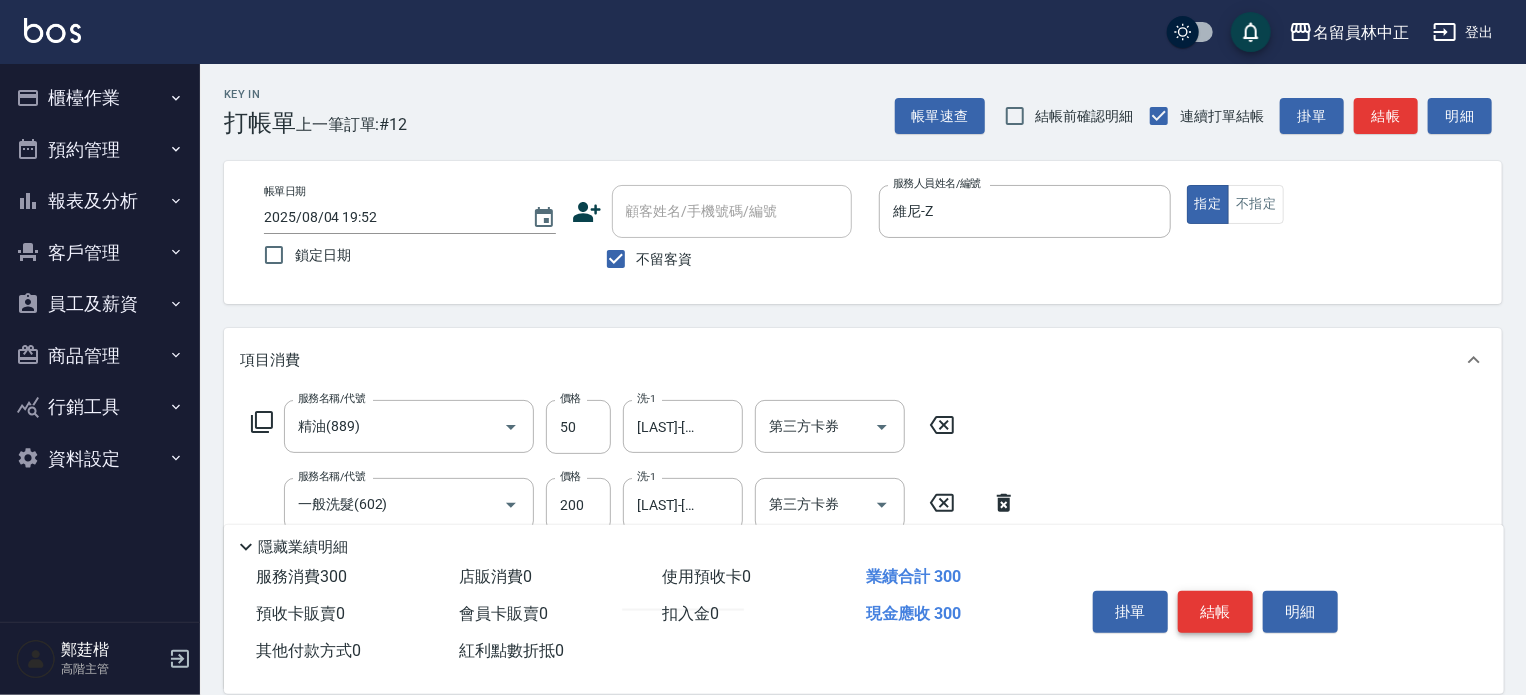 type on "[LAST]-[NUMBER]" 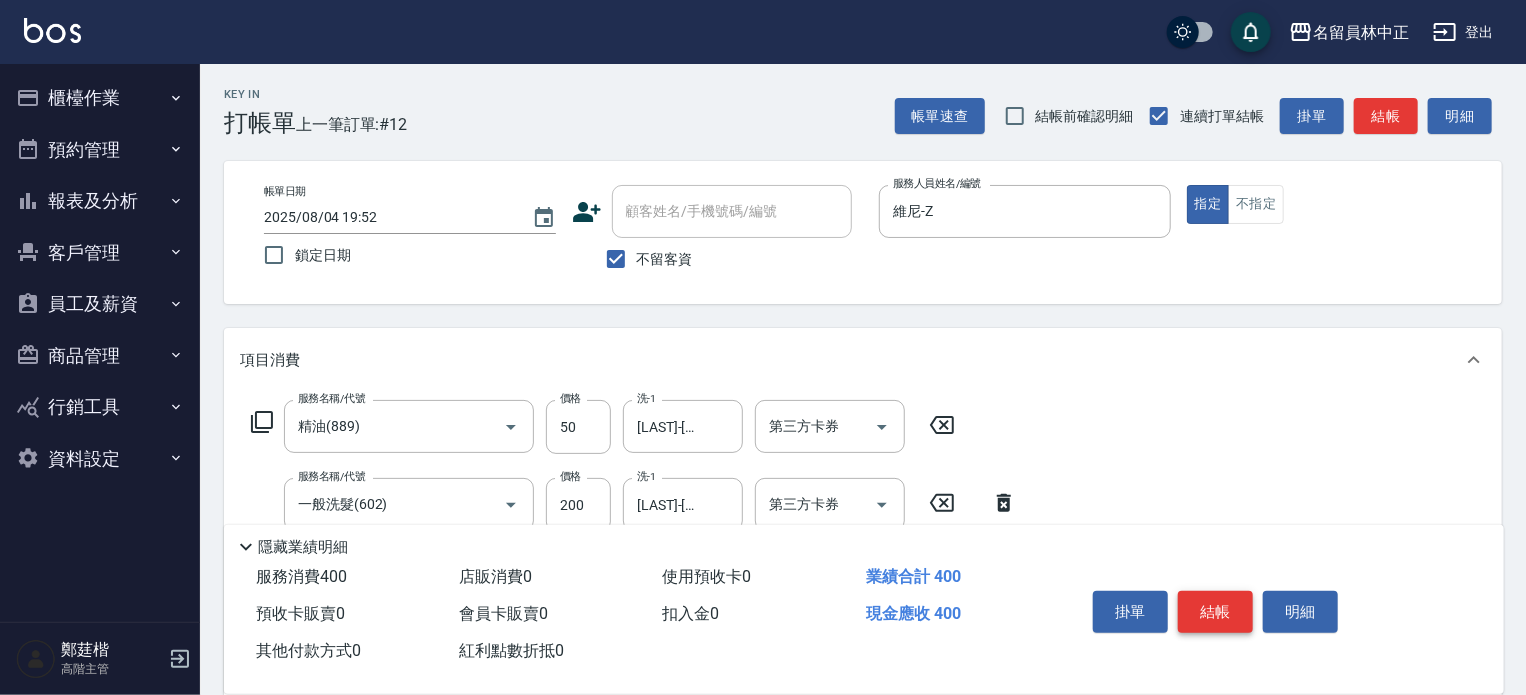 type on "剪髮(302)" 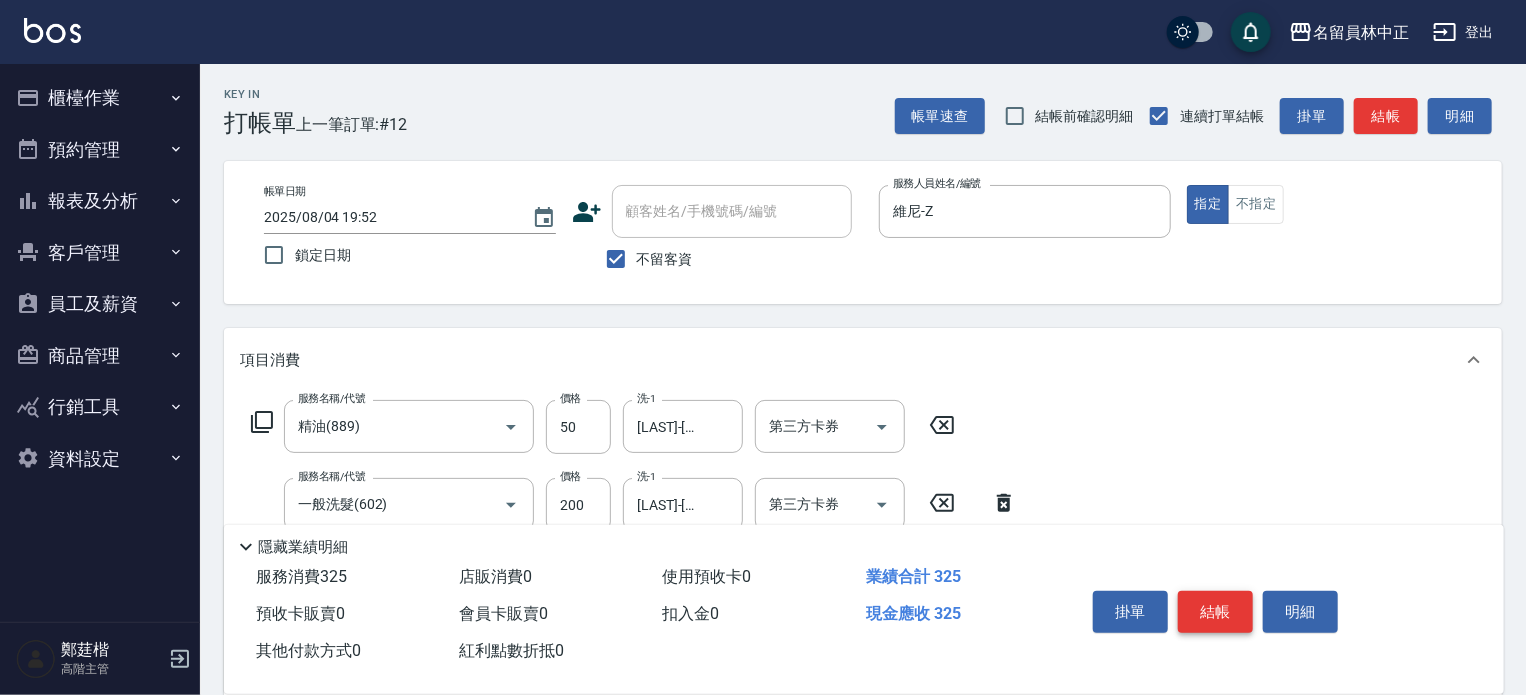 type on "250" 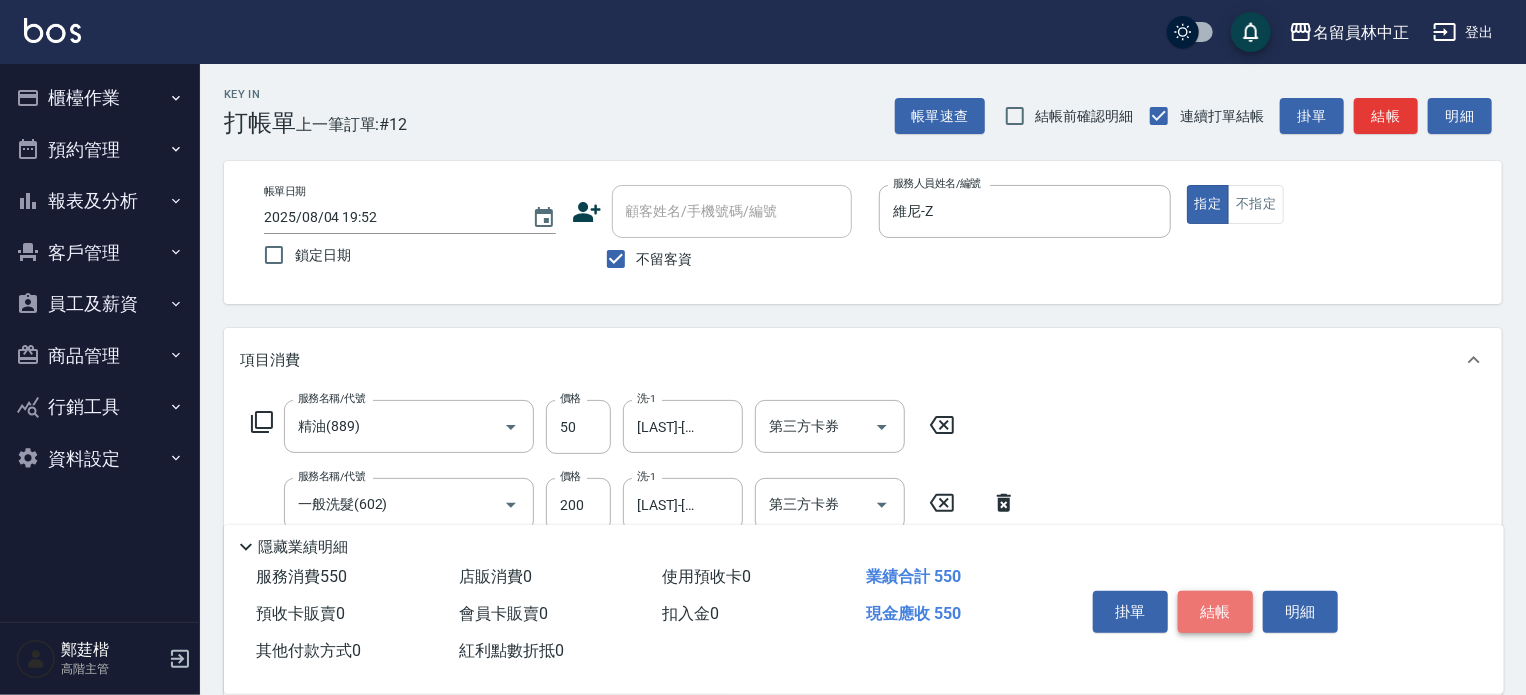 click on "結帳" at bounding box center (1215, 612) 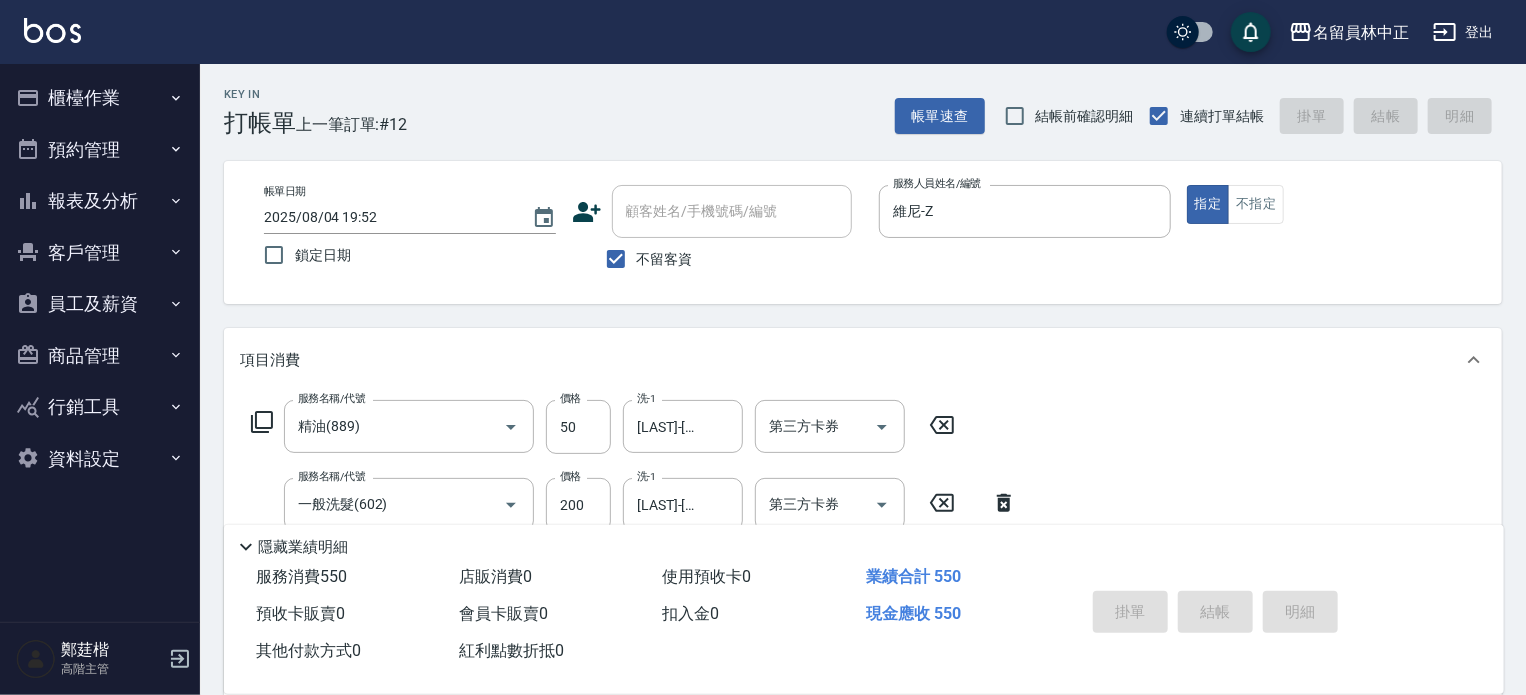 type 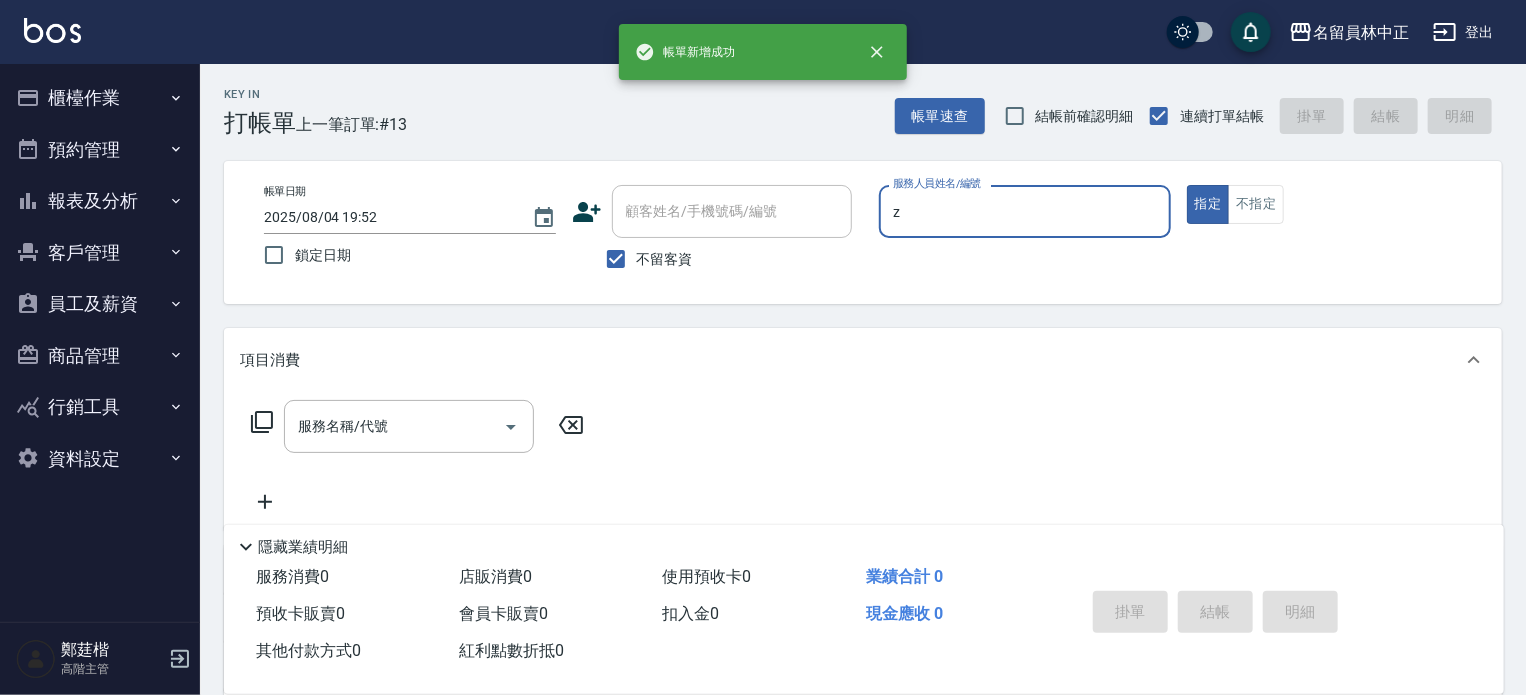type on "維尼-Z" 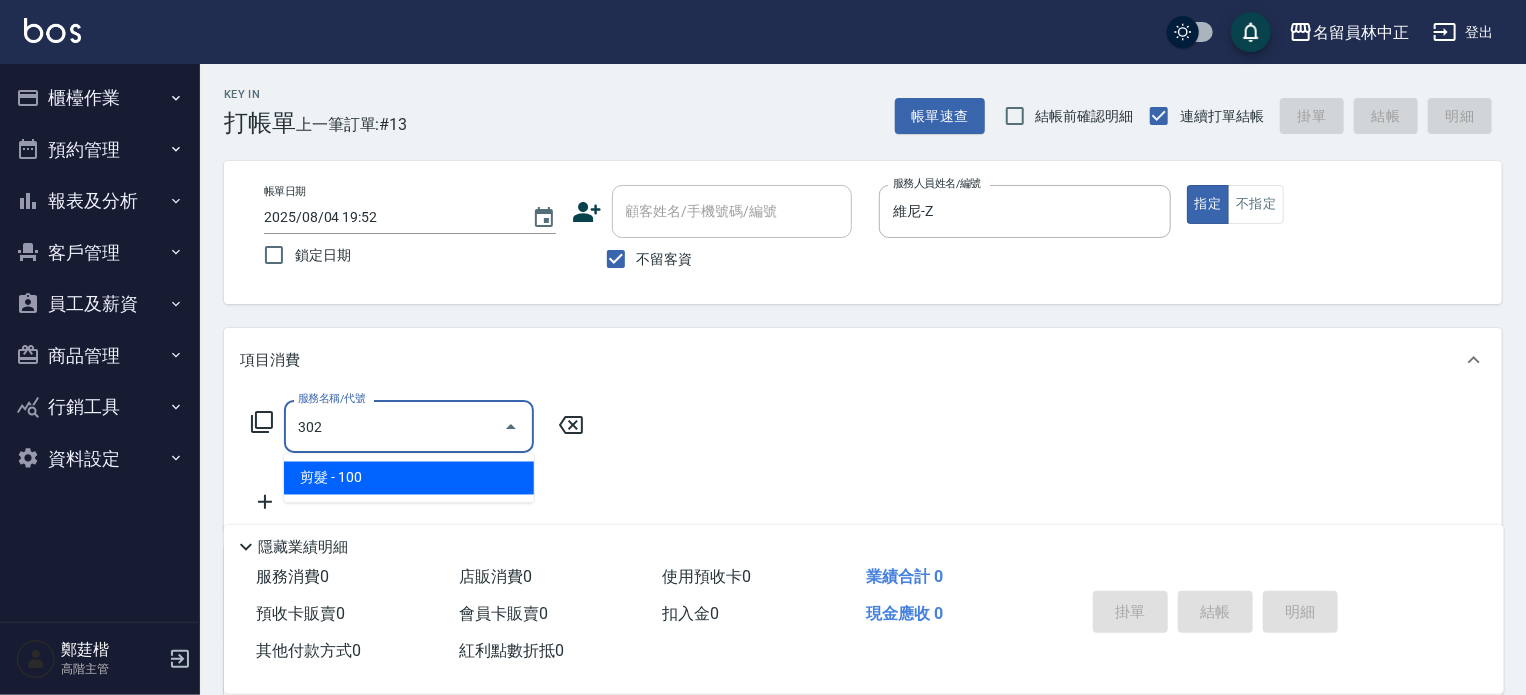 type on "剪髮(302)" 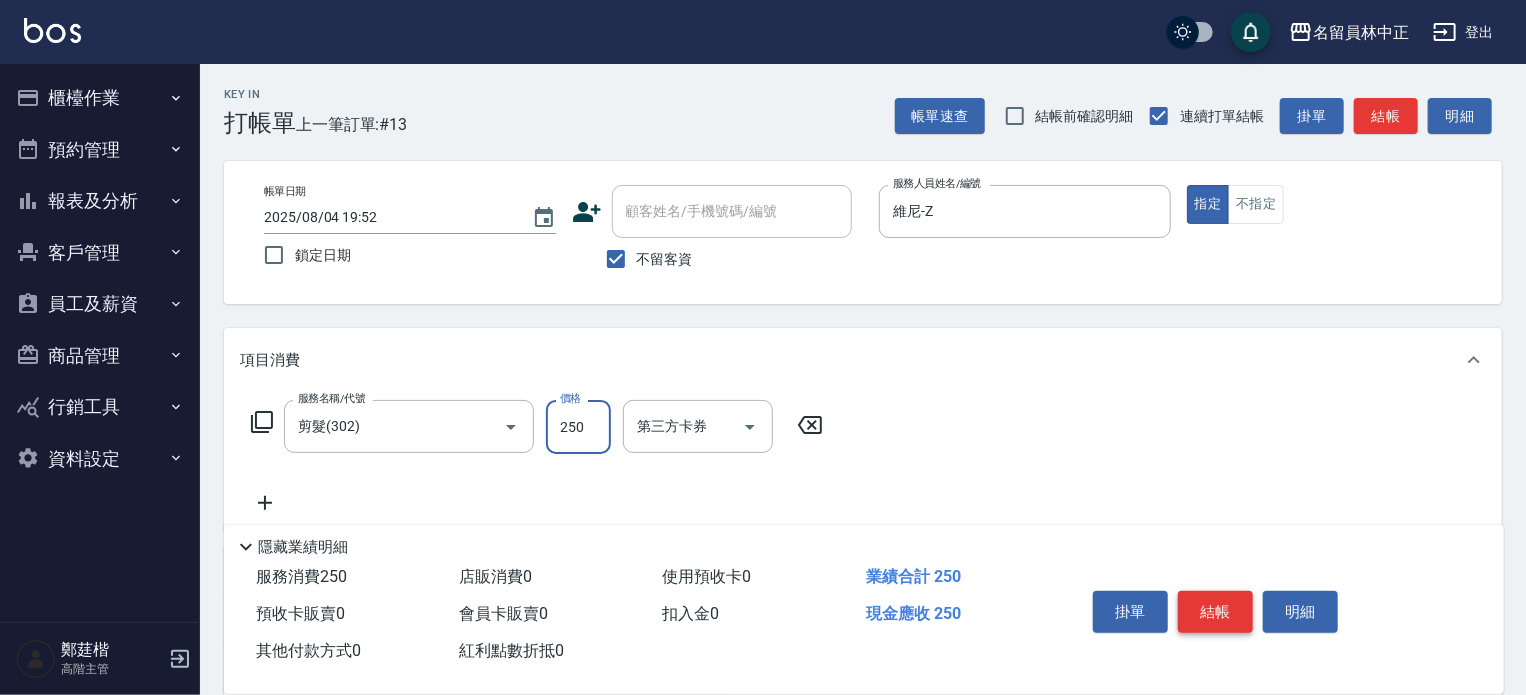 type on "250" 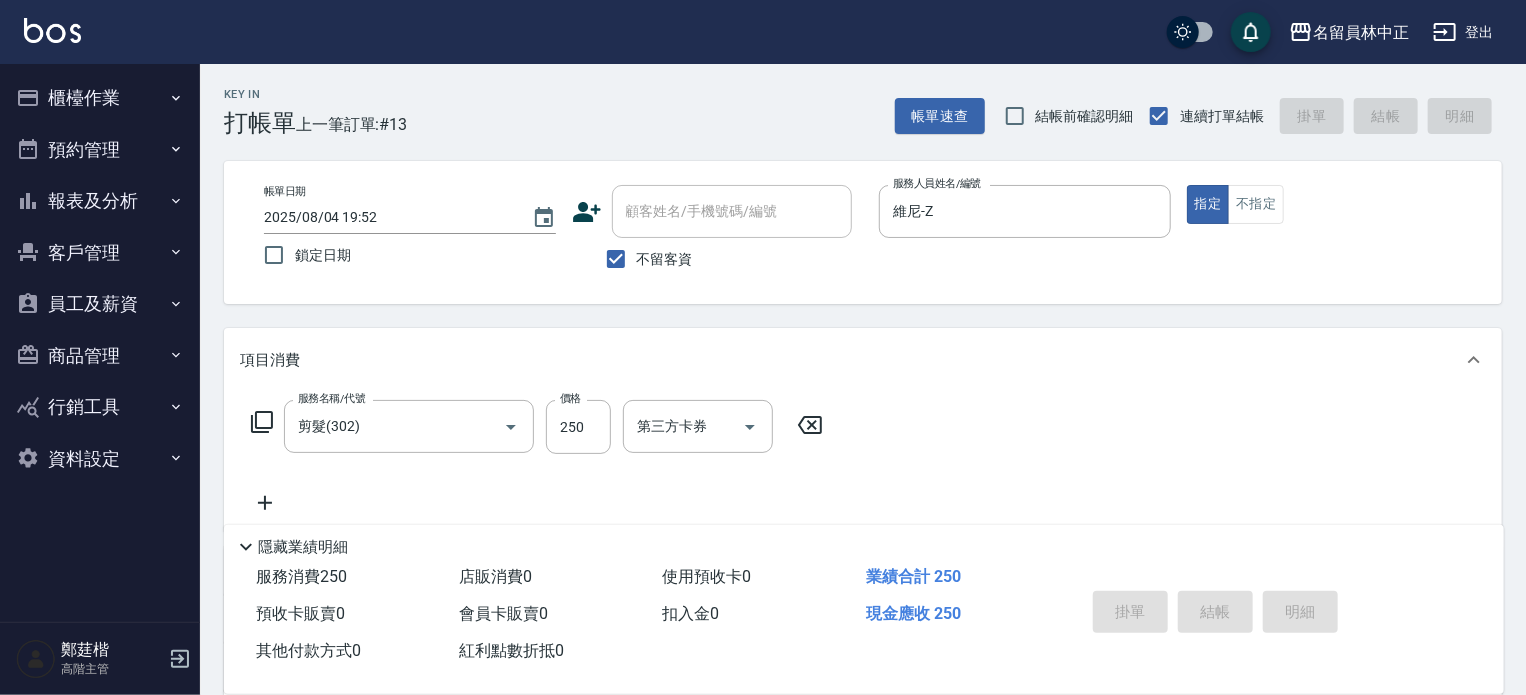 type 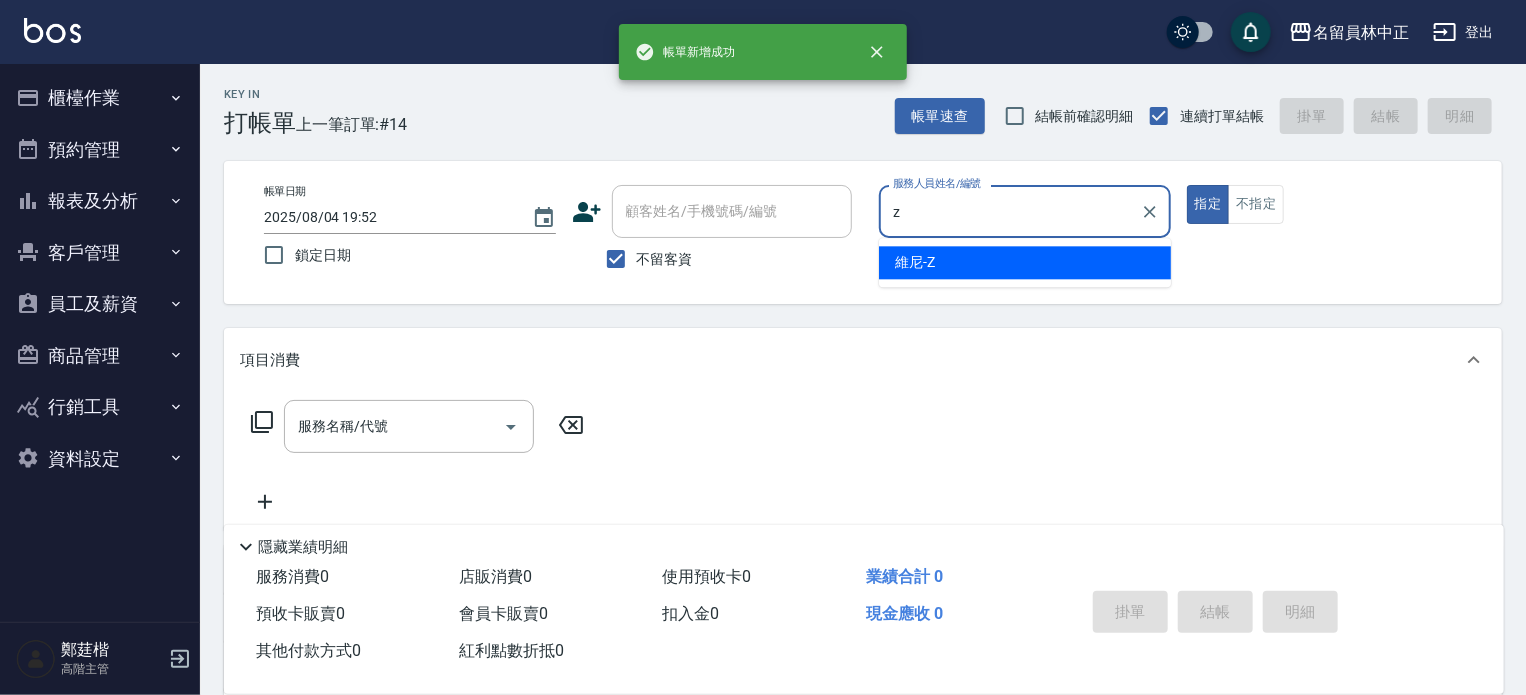 type on "維尼-Z" 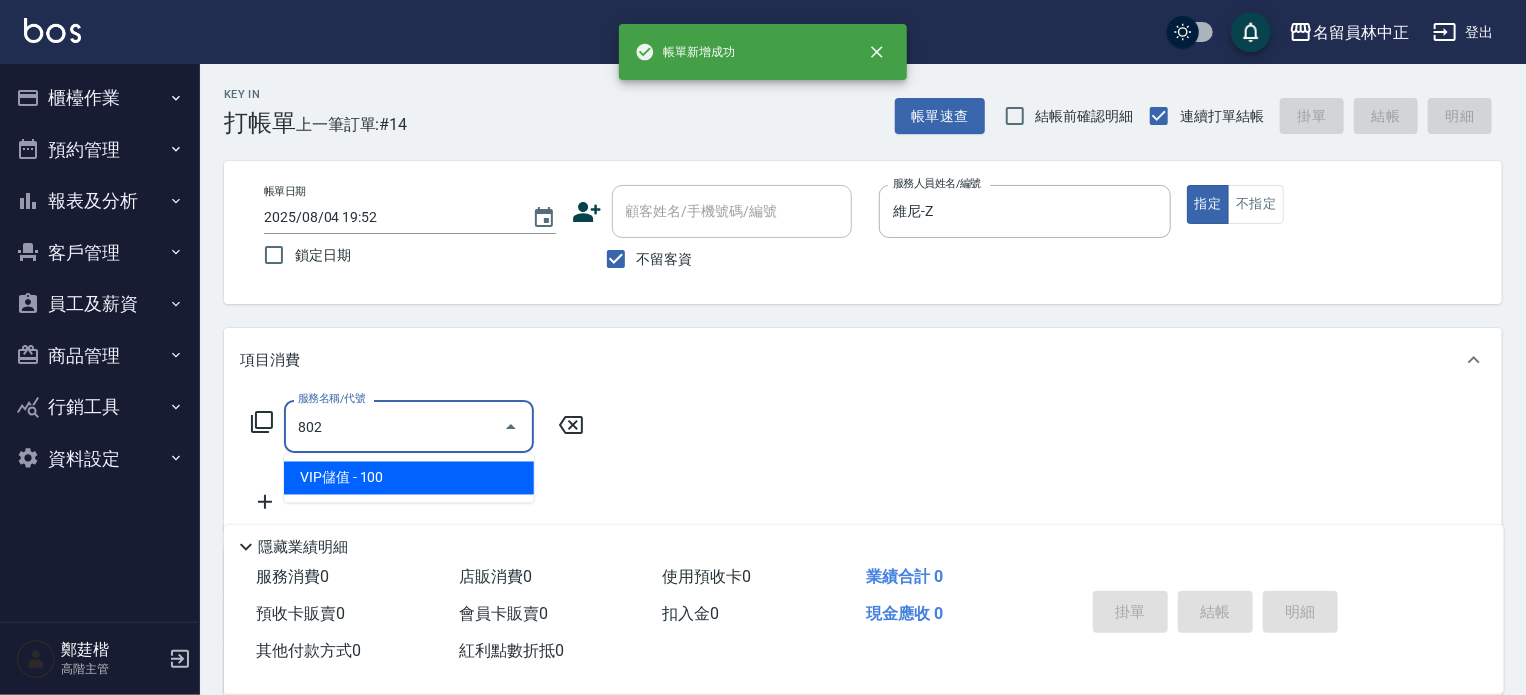 type on "VIP儲值(802)" 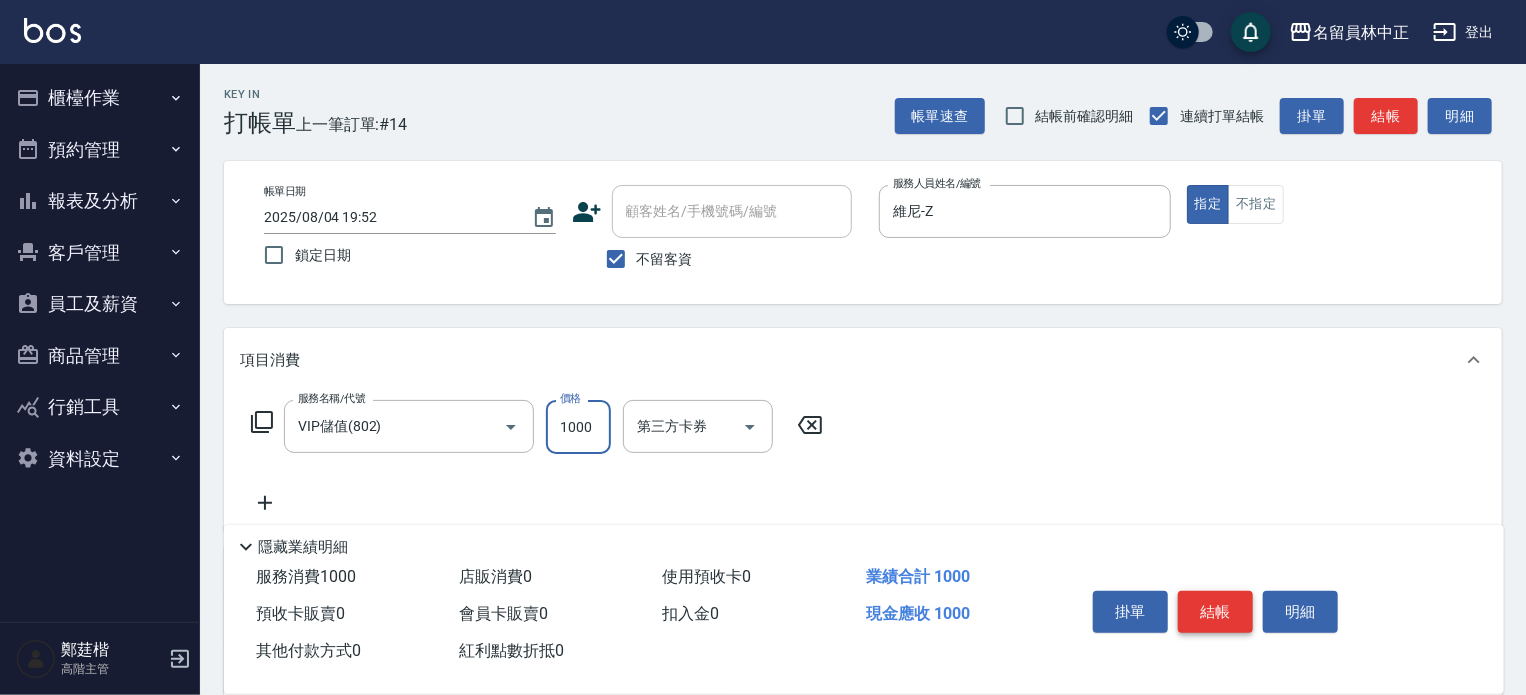 type on "1000" 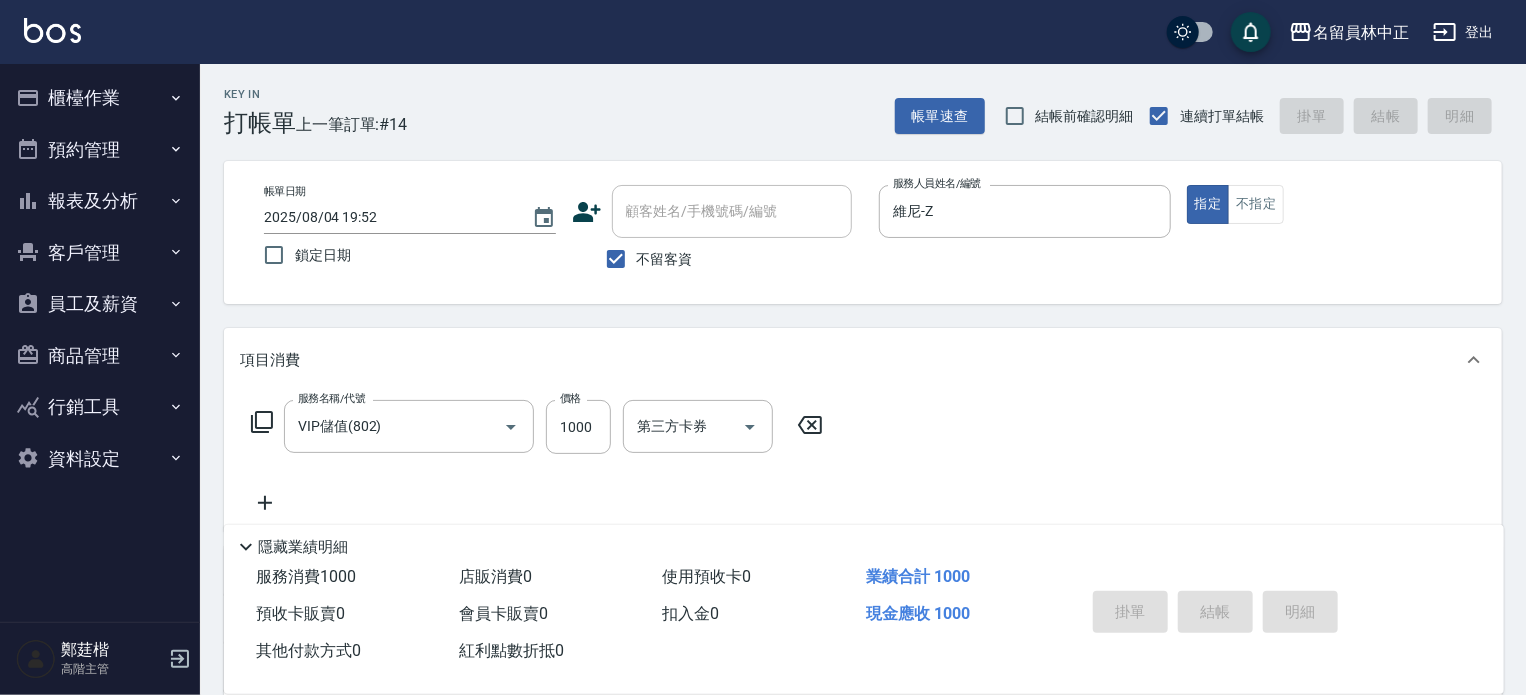 type 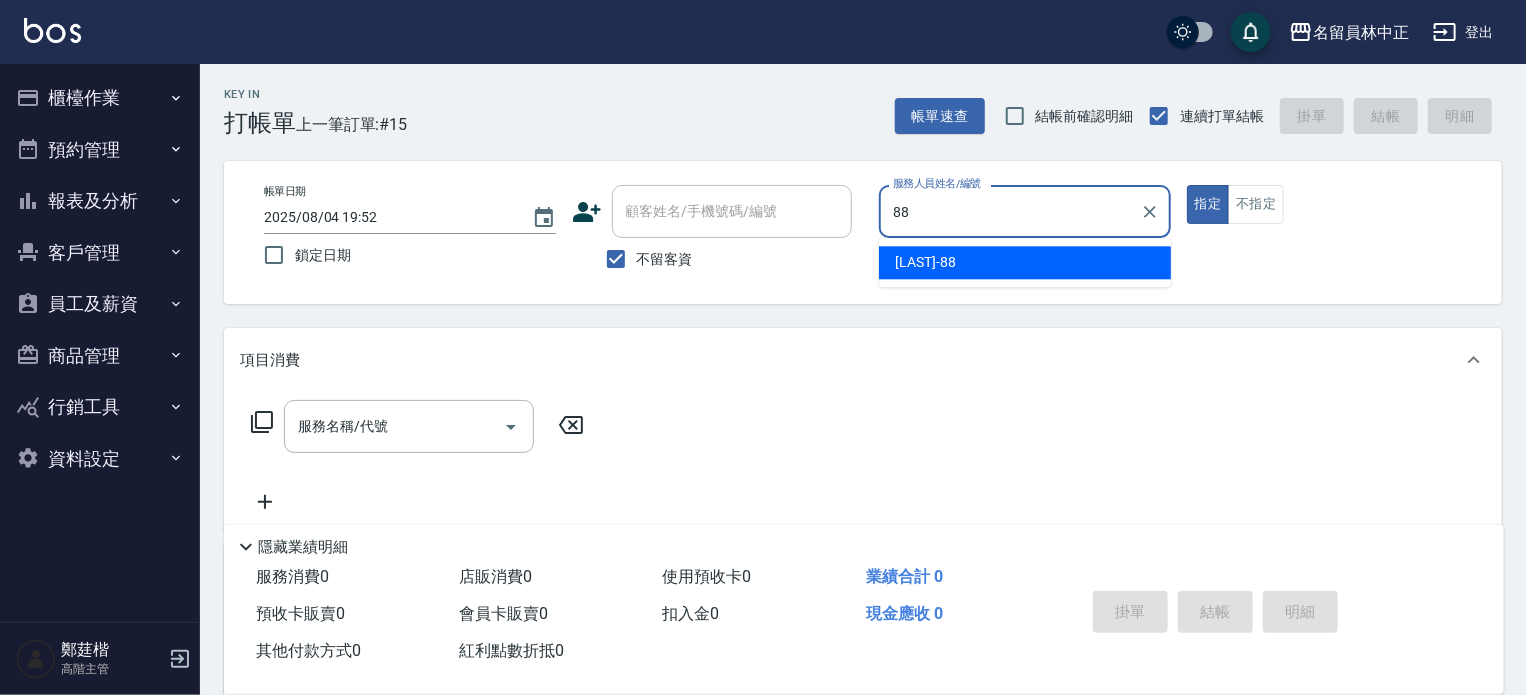 type on "8" 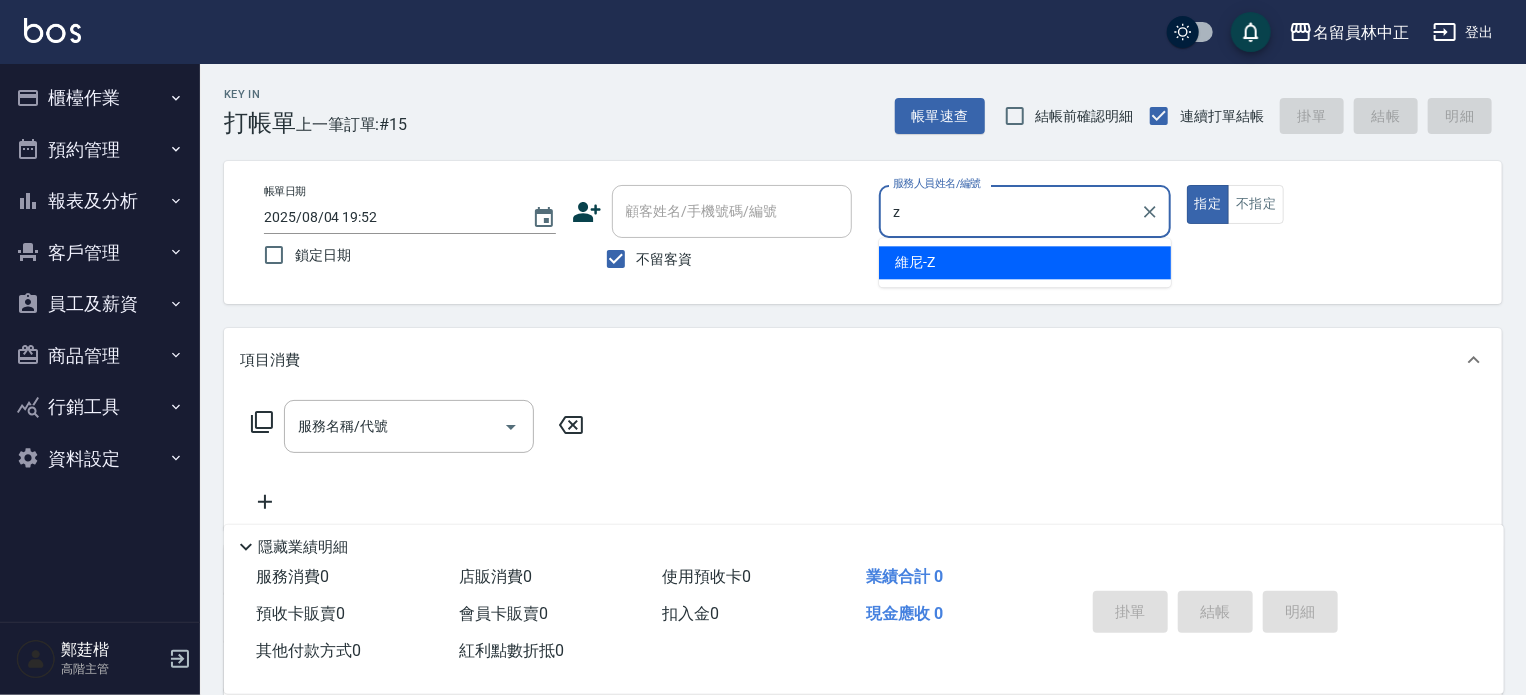 type on "維尼-Z" 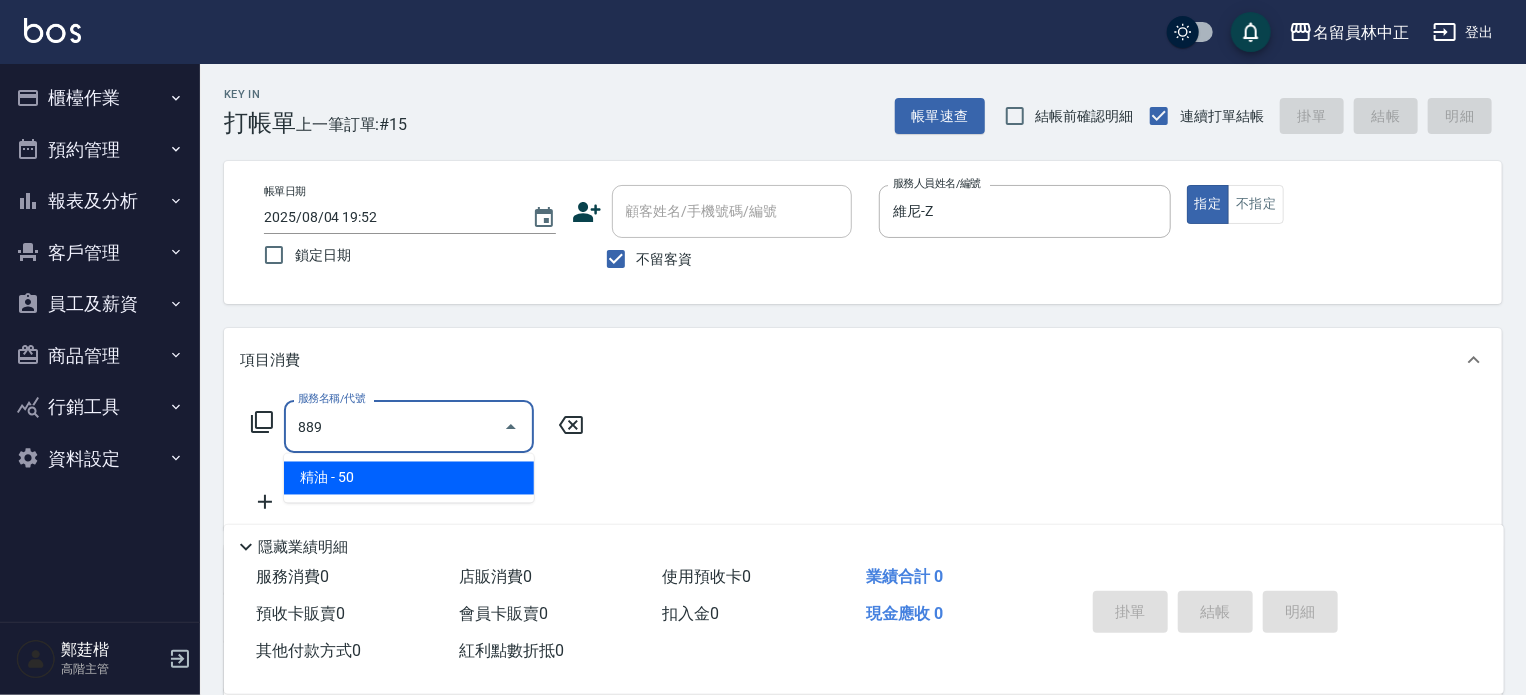 type on "精油(889)" 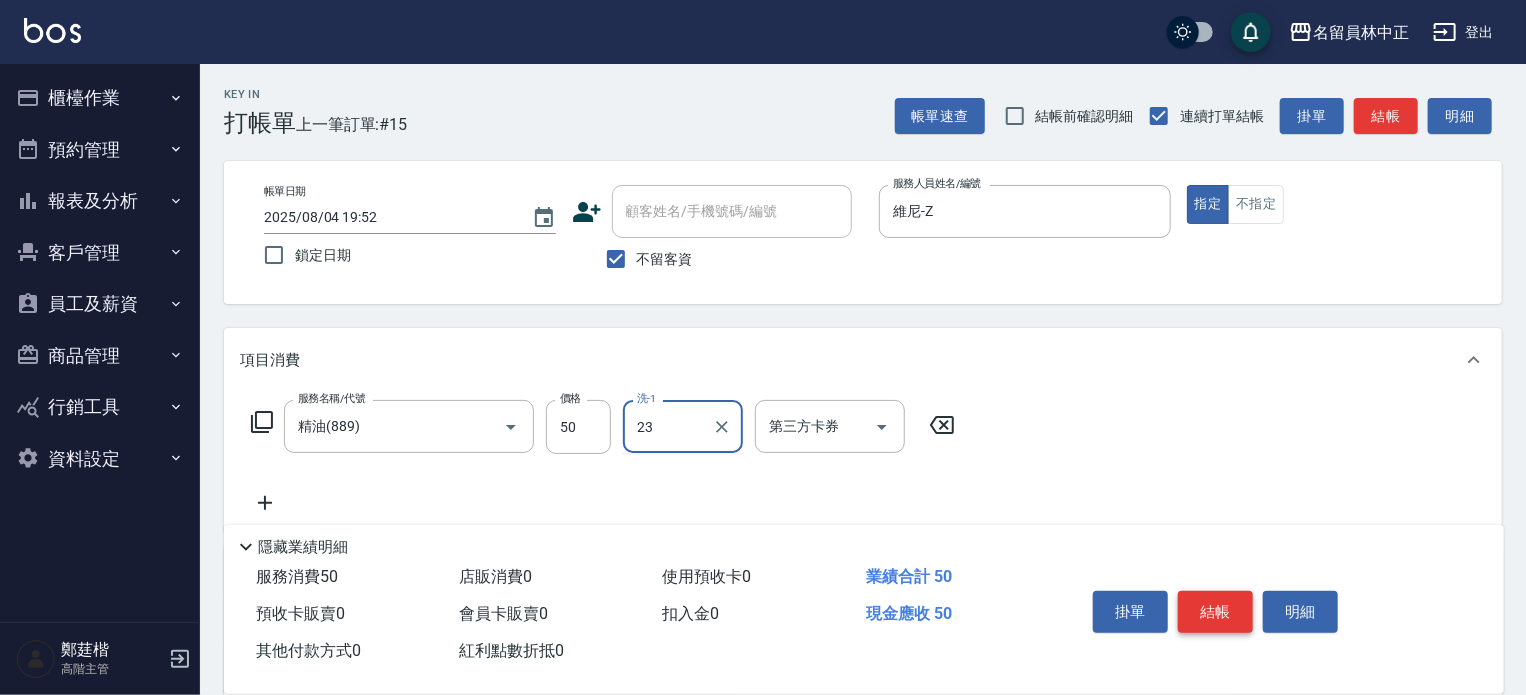 type on "[LAST]-[NUMBER]" 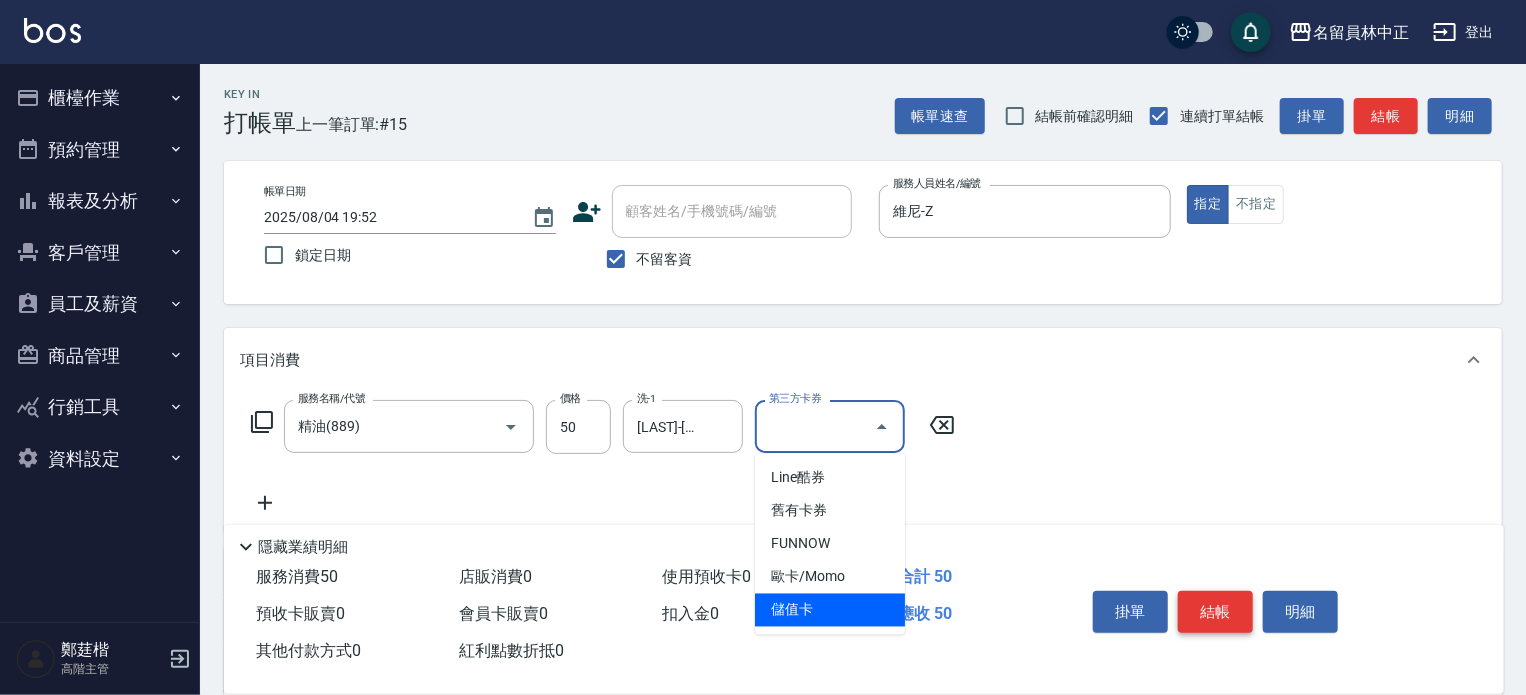 type on "儲值卡" 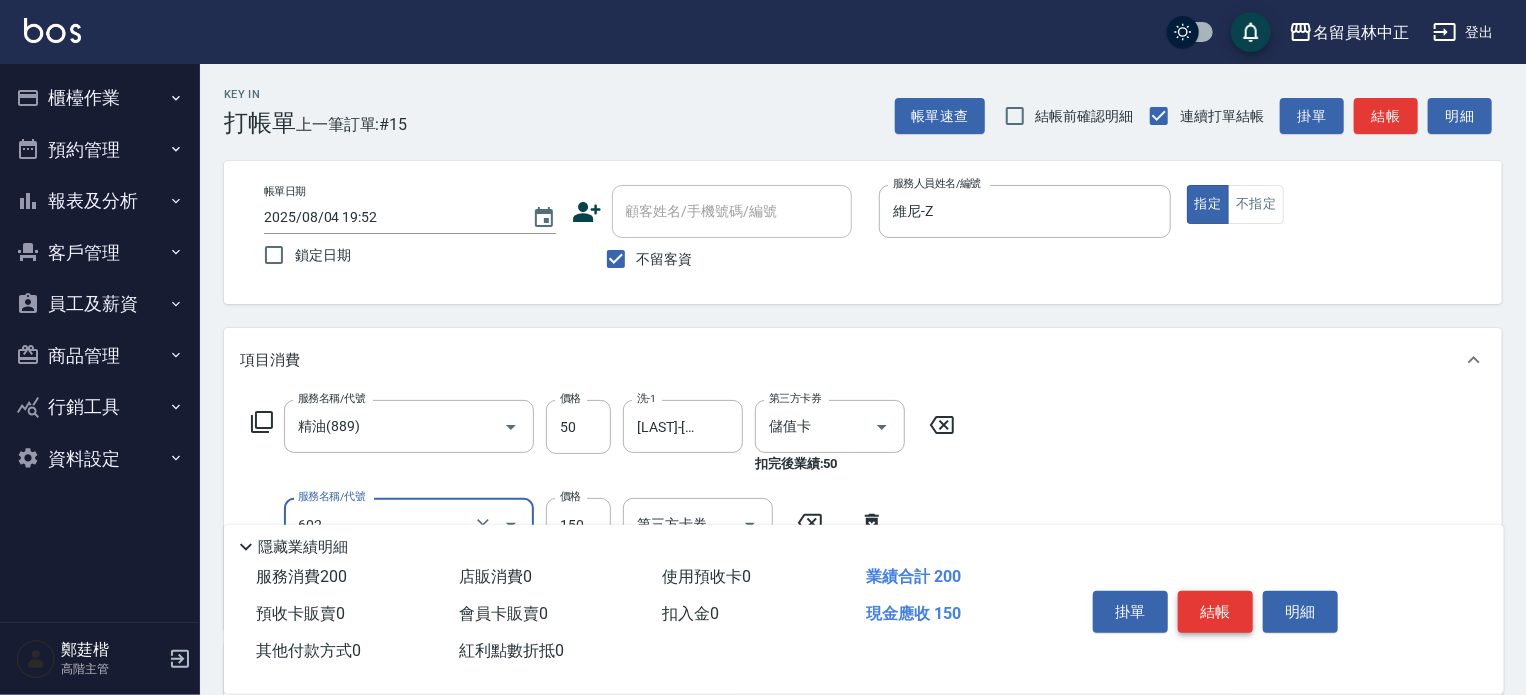 type on "一般洗髮(602)" 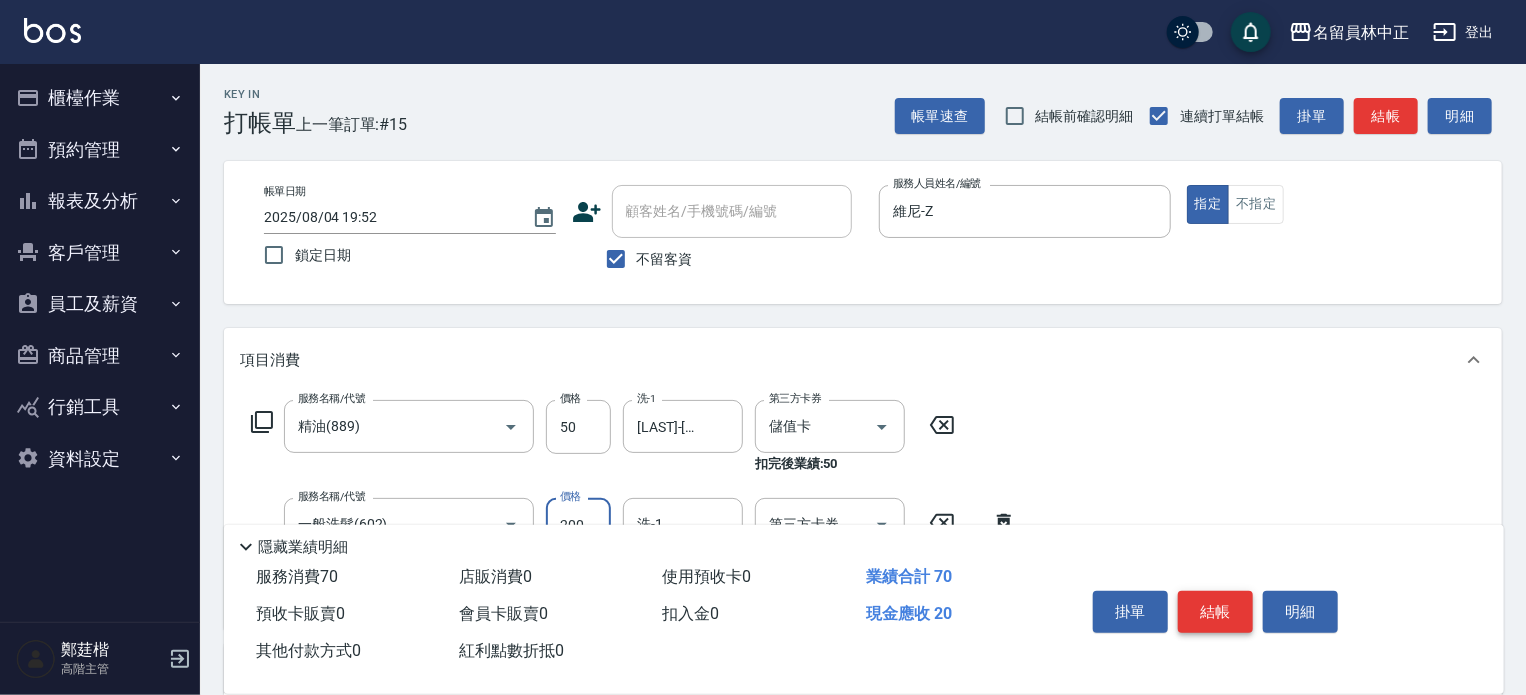 type on "200" 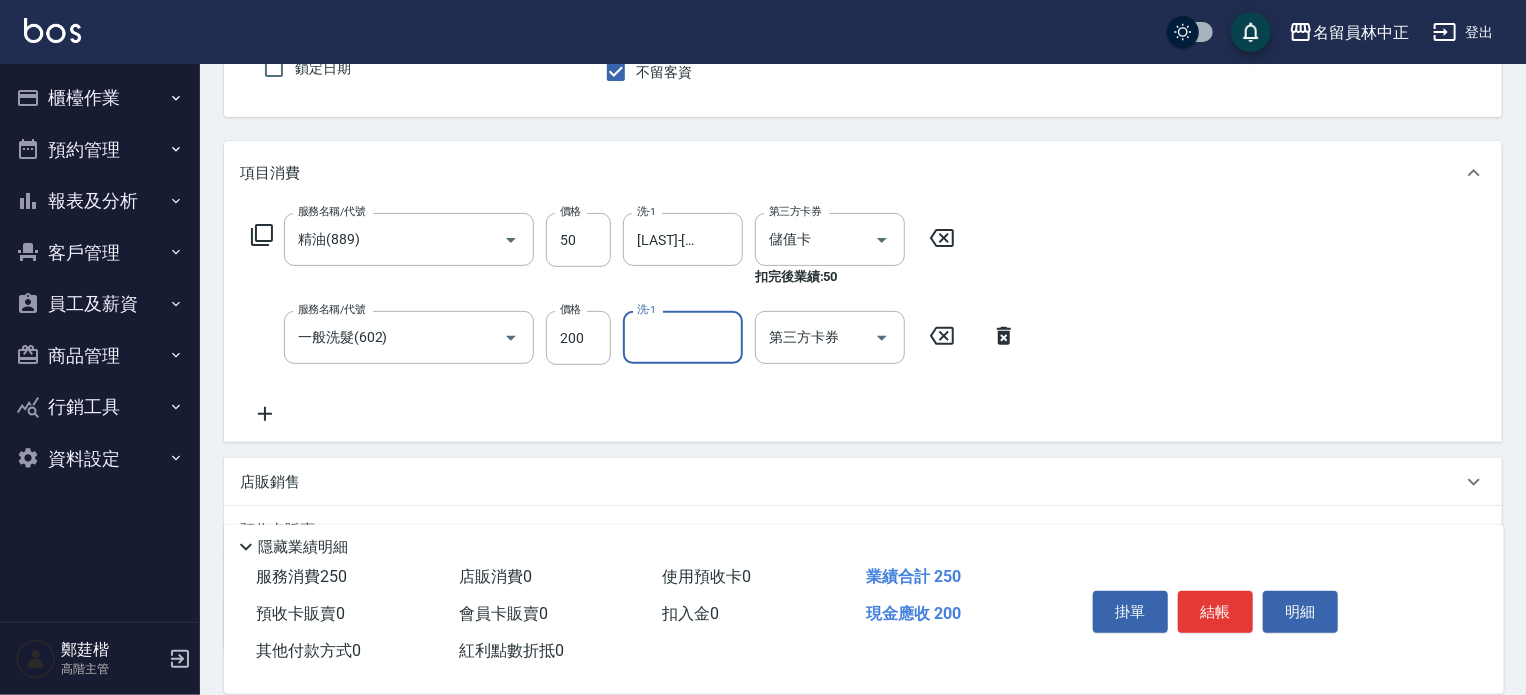 scroll, scrollTop: 200, scrollLeft: 0, axis: vertical 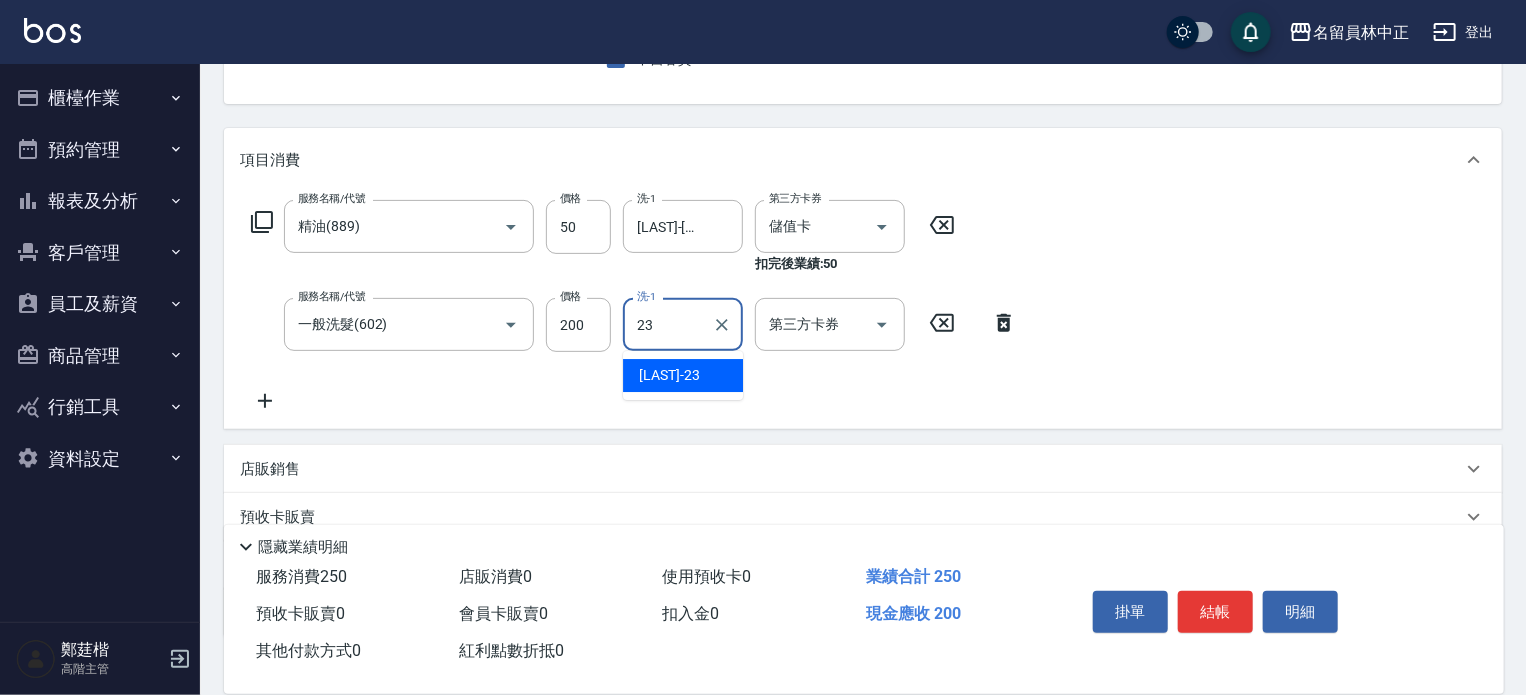 type on "[LAST]-[NUMBER]" 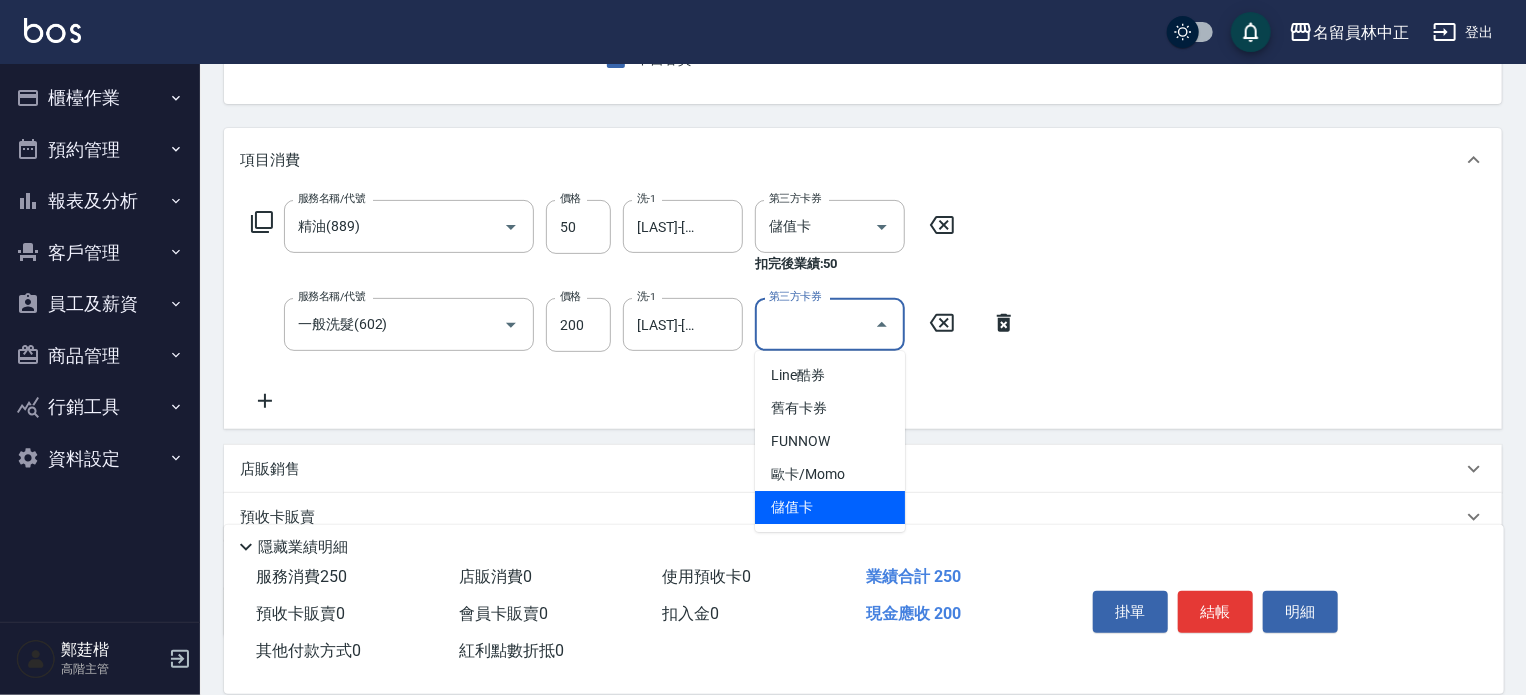 type on "儲值卡" 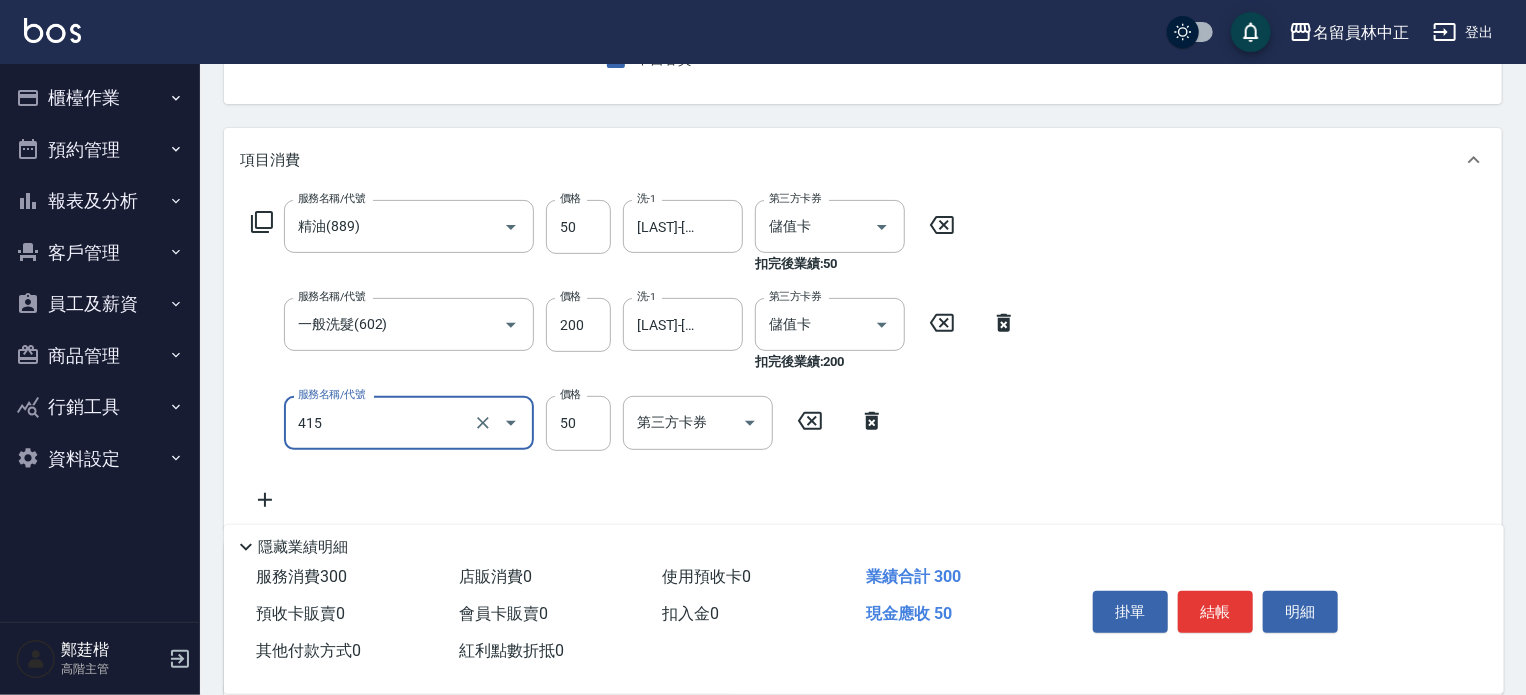 type on "瞬間保養(415)" 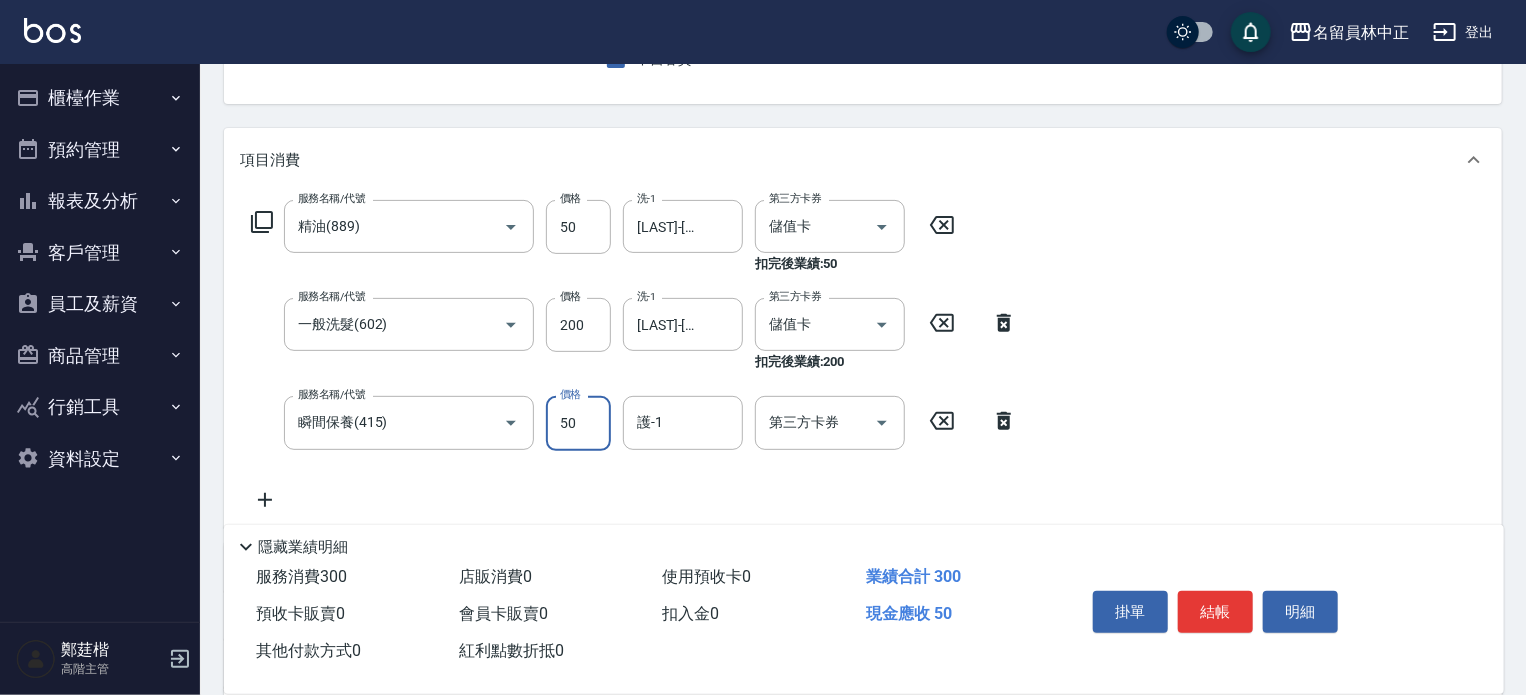 type 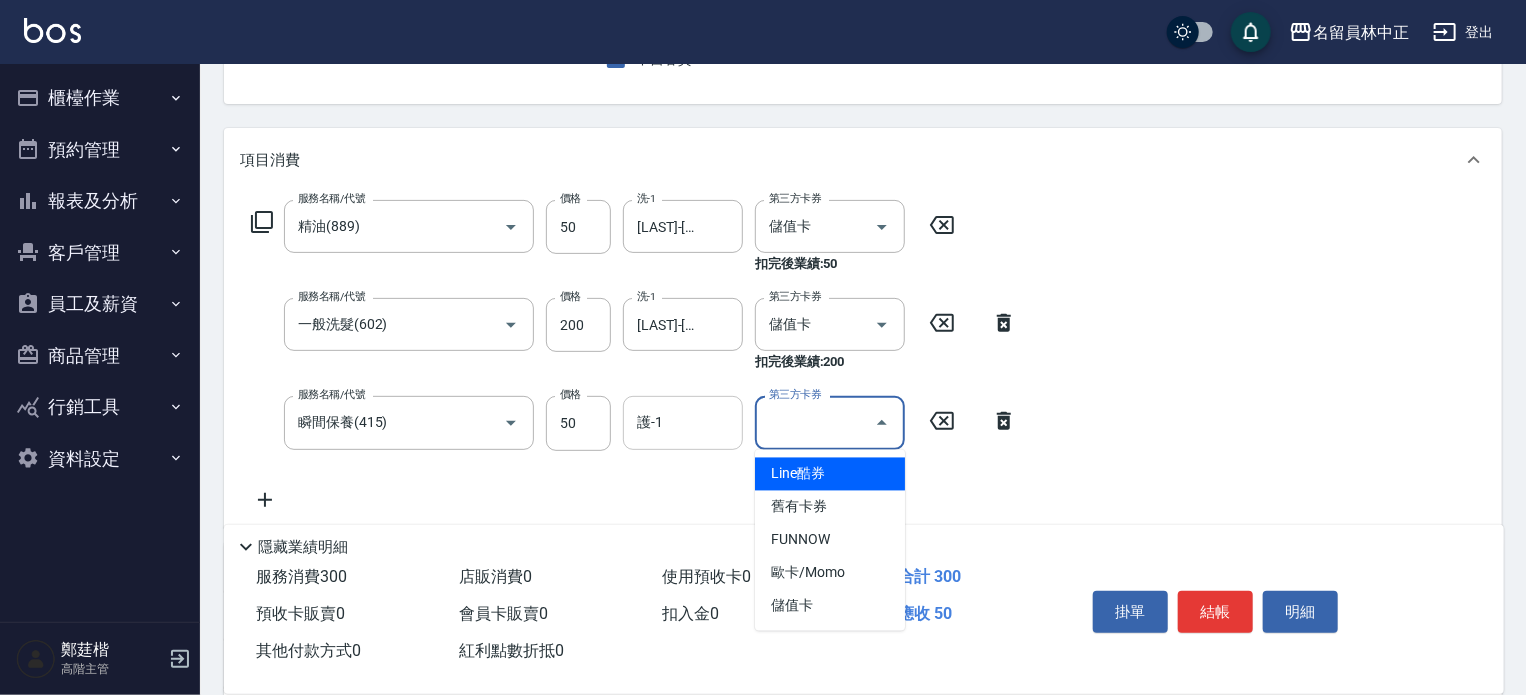 click on "護-1" at bounding box center [683, 422] 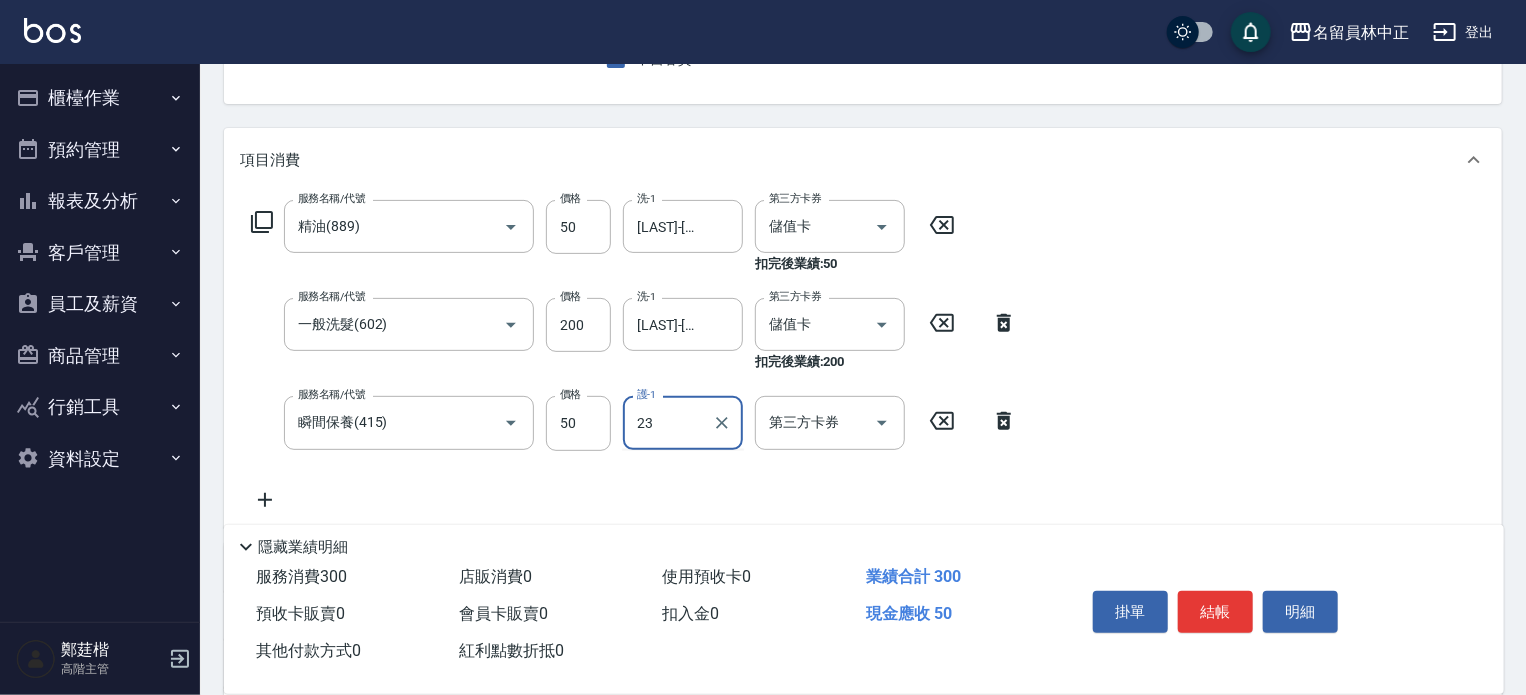 type on "[LAST]-[NUMBER]" 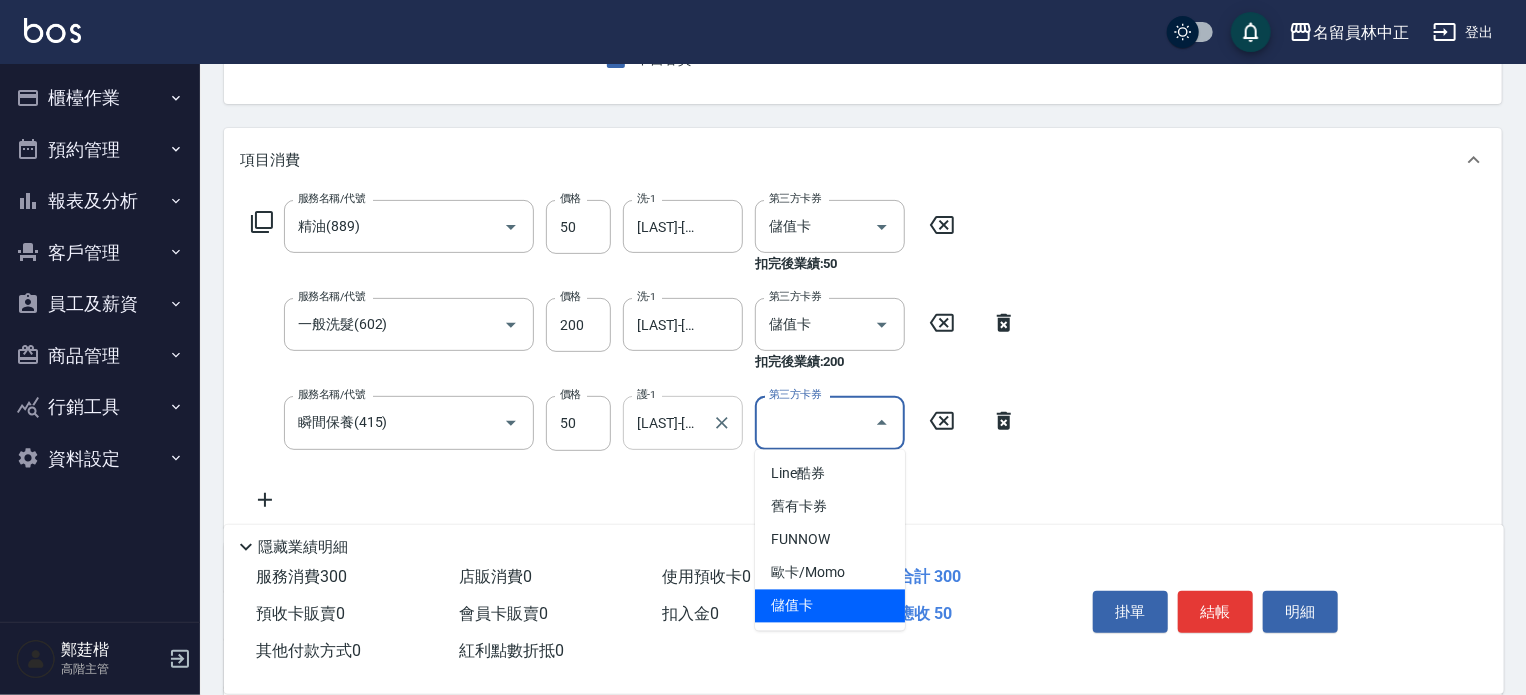type on "儲值卡" 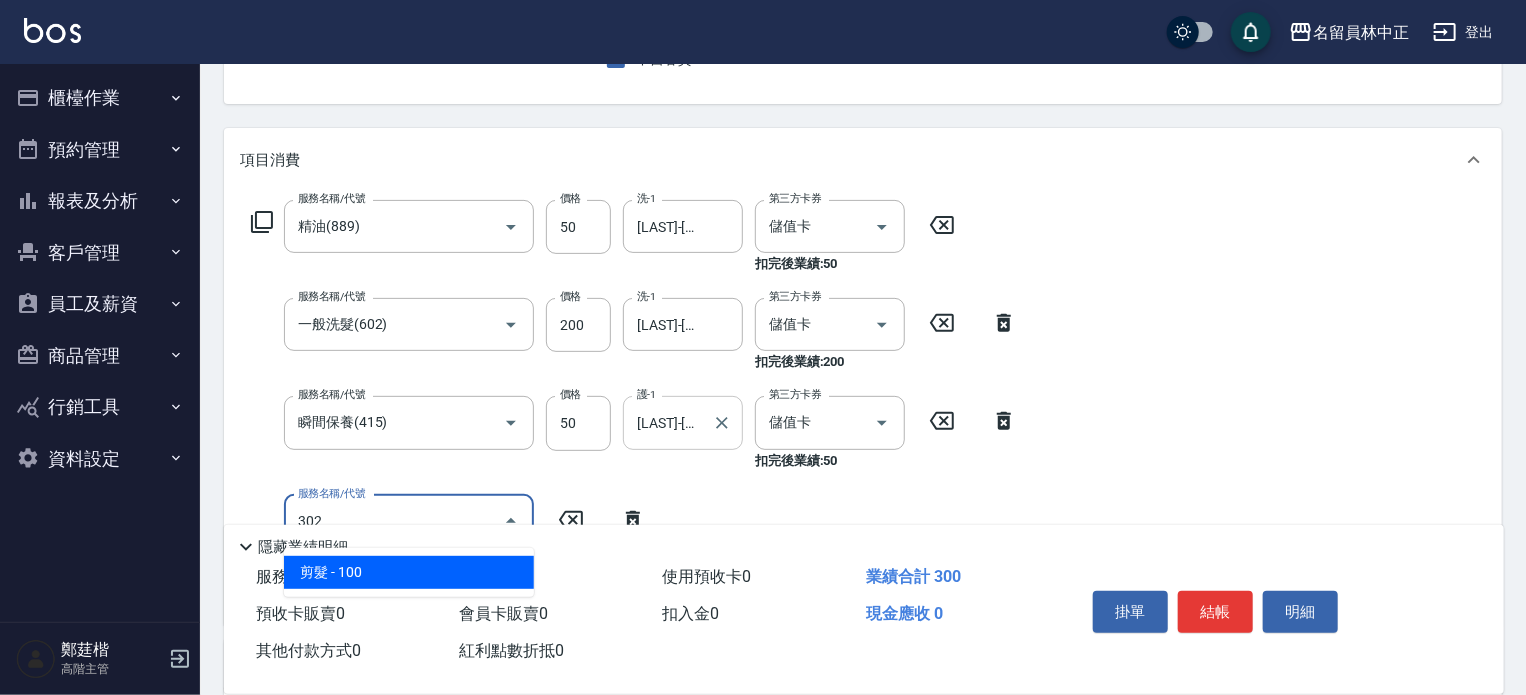 type on "剪髮(302)" 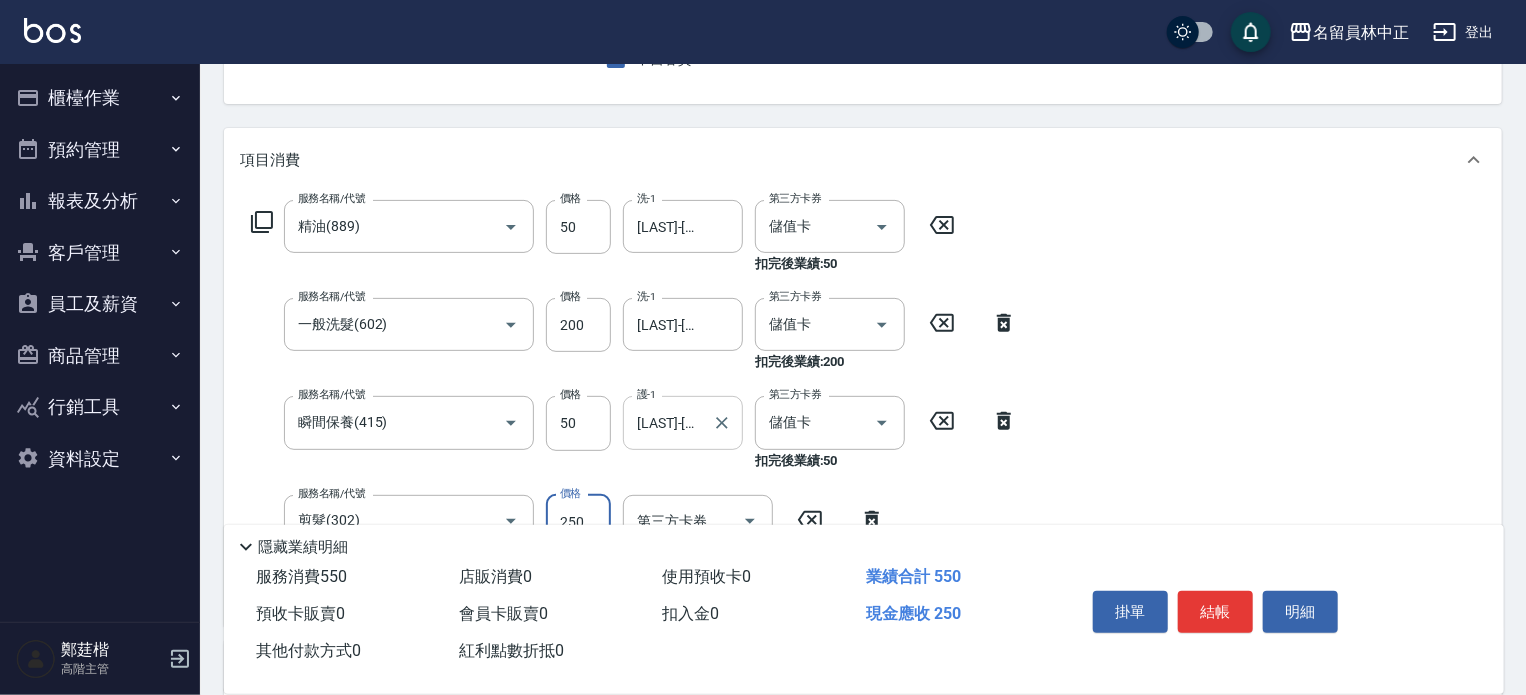 type on "250" 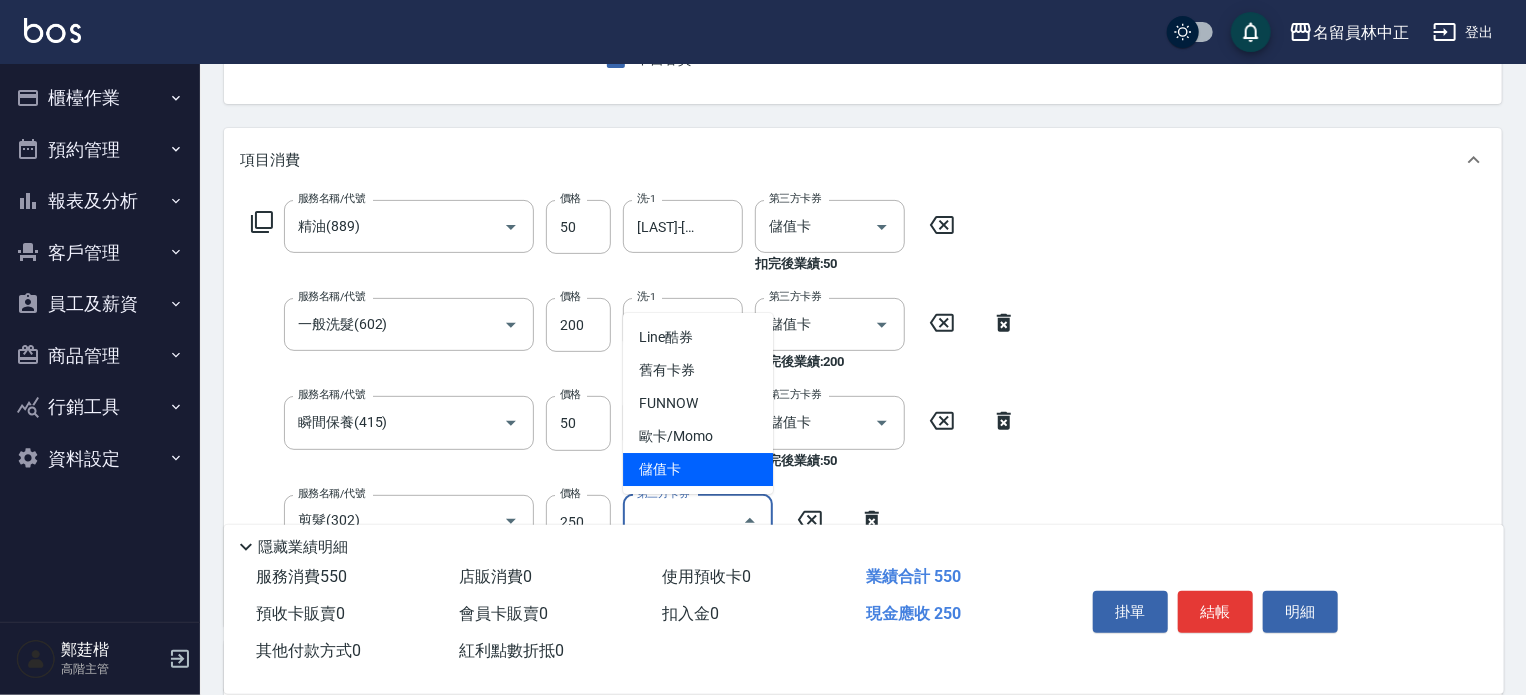 type on "儲值卡" 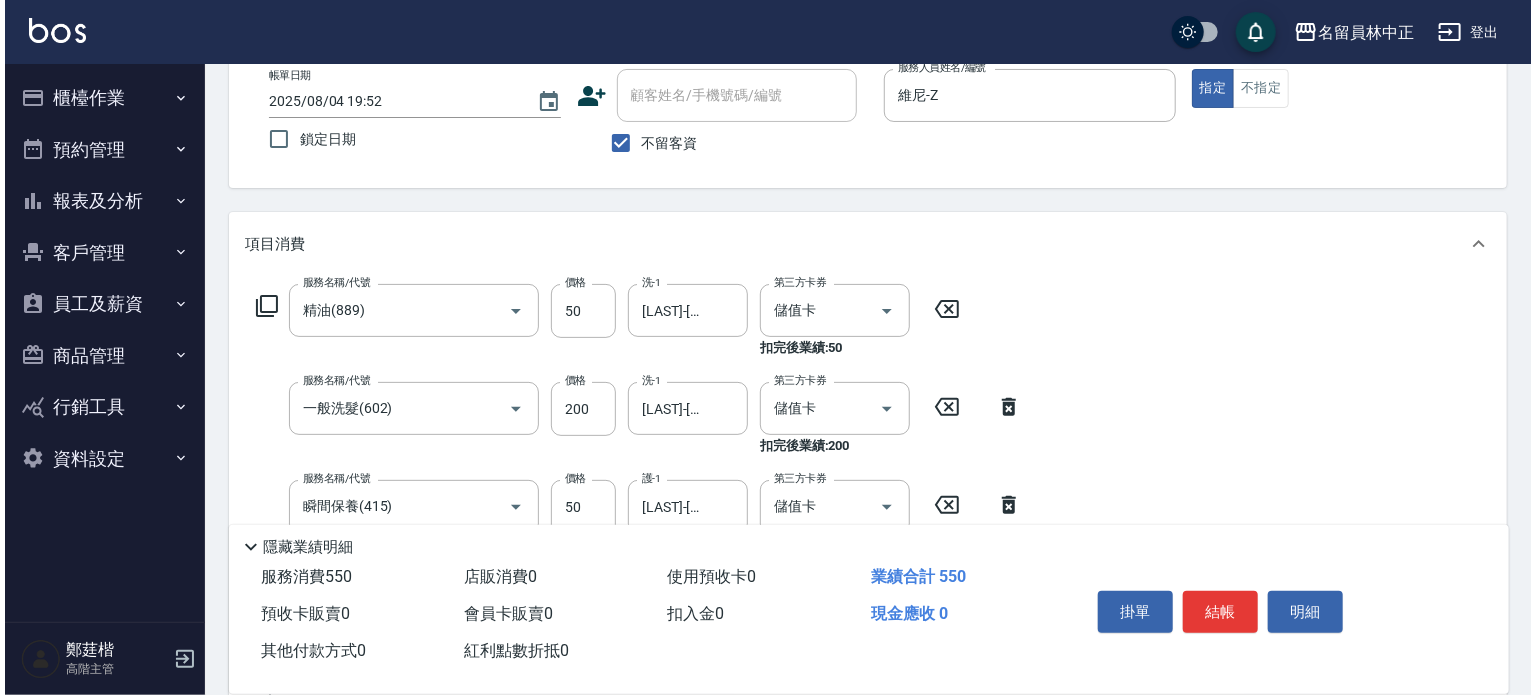 scroll, scrollTop: 0, scrollLeft: 0, axis: both 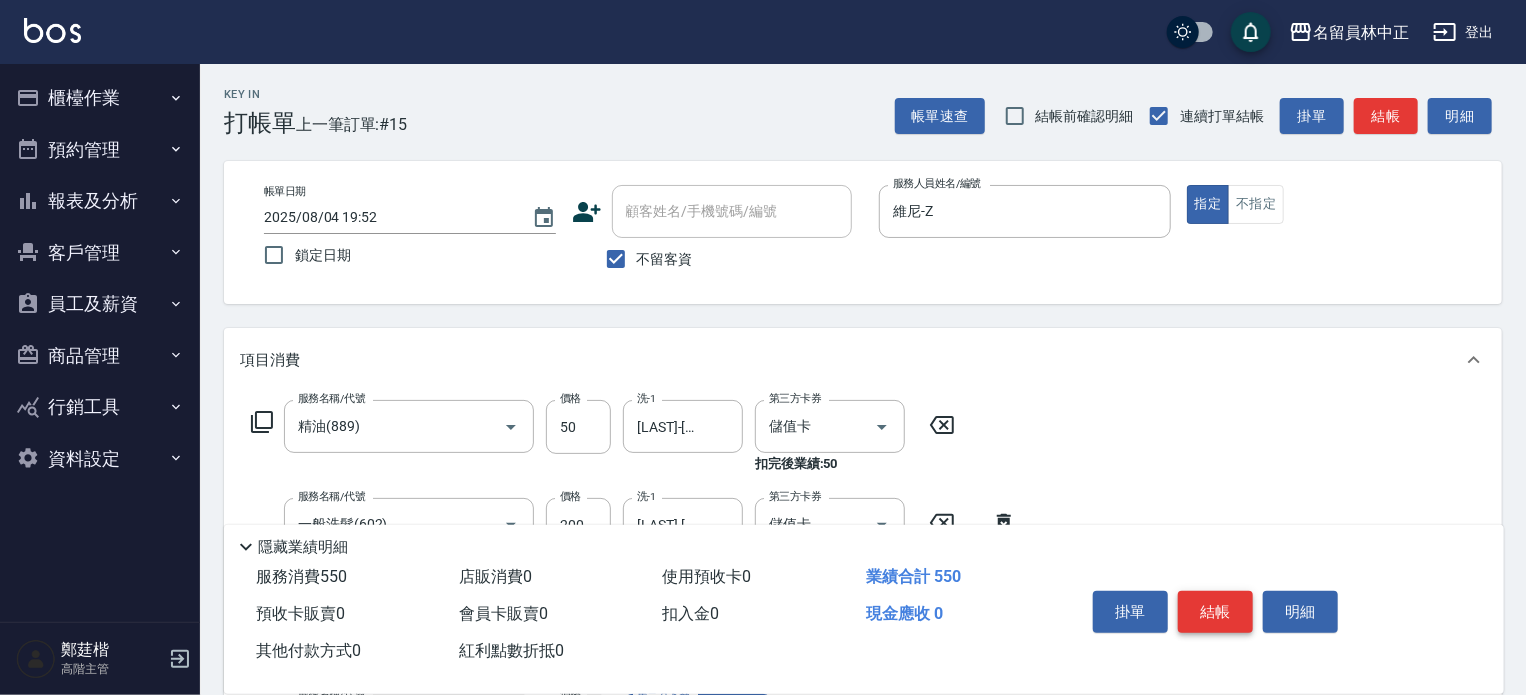 click on "結帳" at bounding box center [1215, 612] 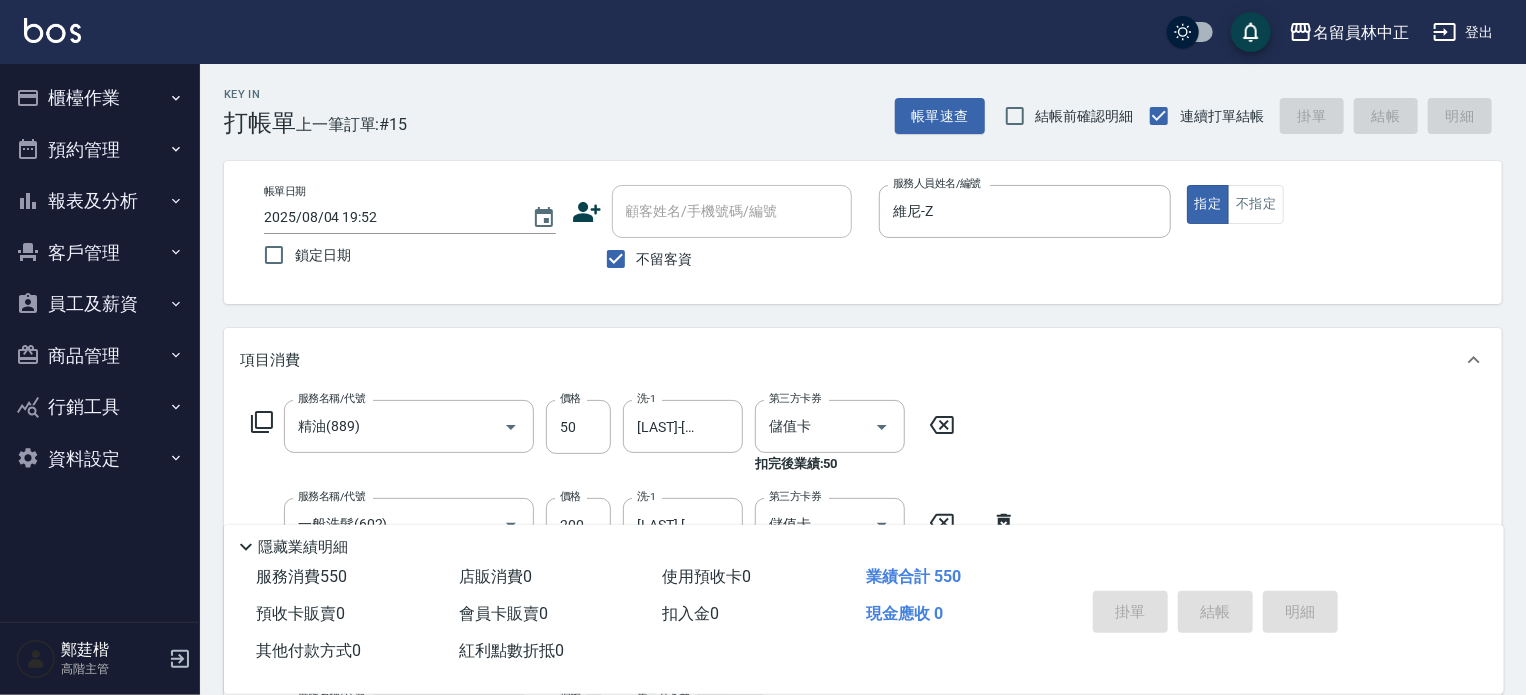 type 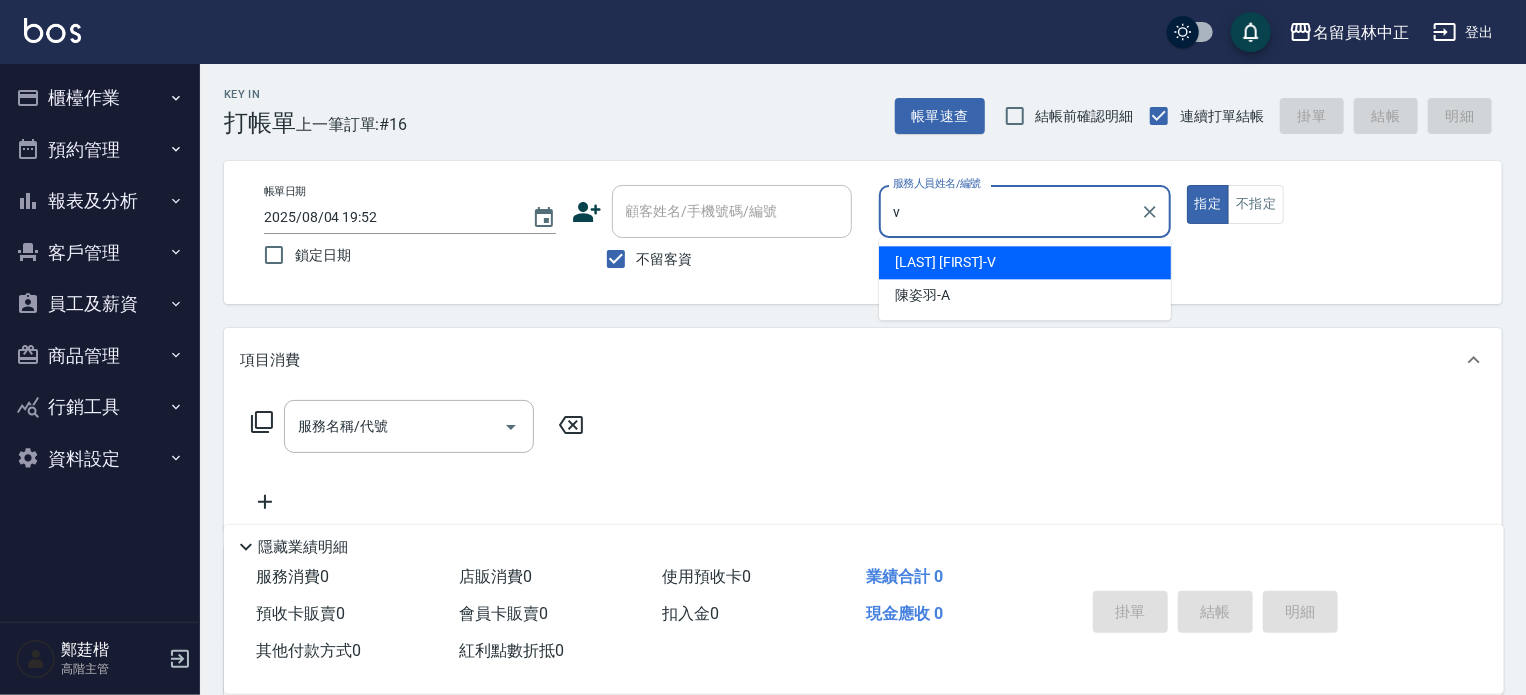 type on "[LAST] [FIRST]-[INITIAL]" 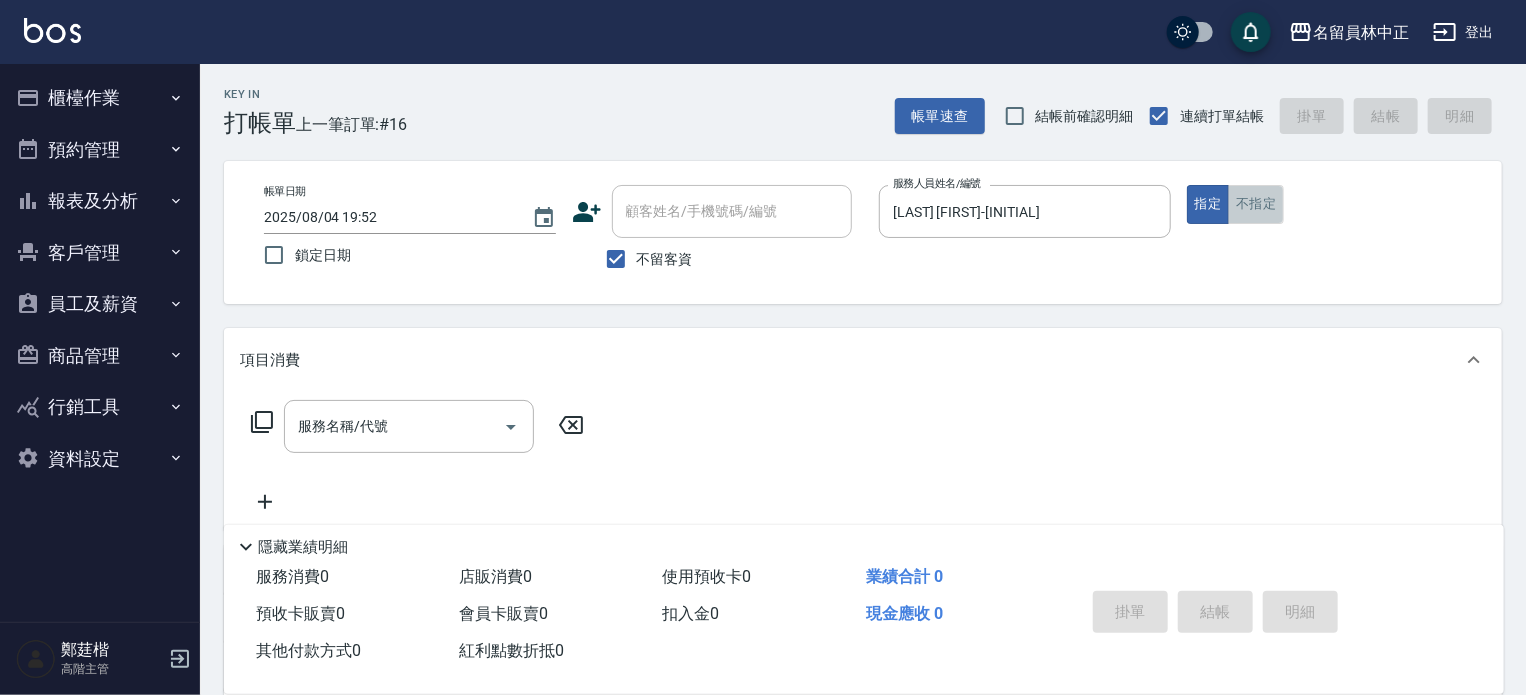 click on "不指定" at bounding box center [1256, 204] 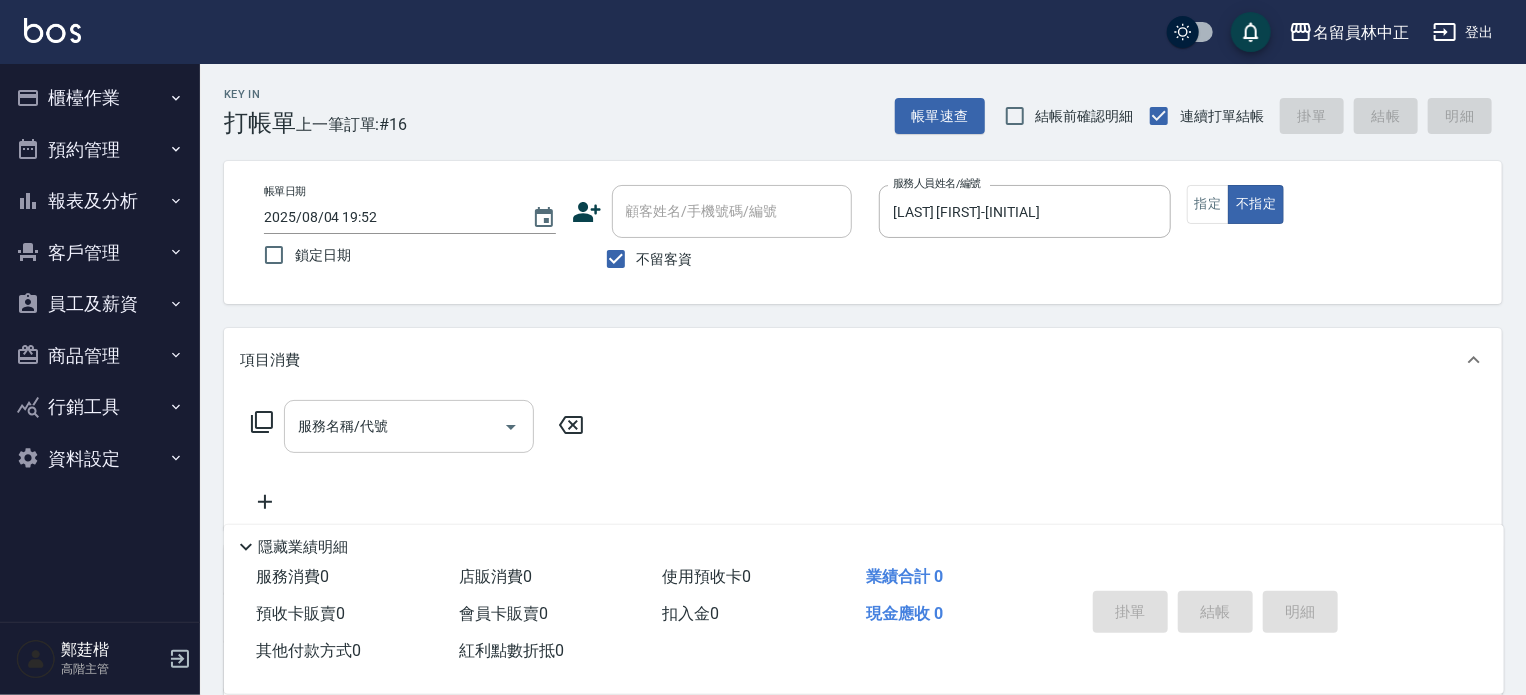 click on "服務名稱/代號" at bounding box center (394, 426) 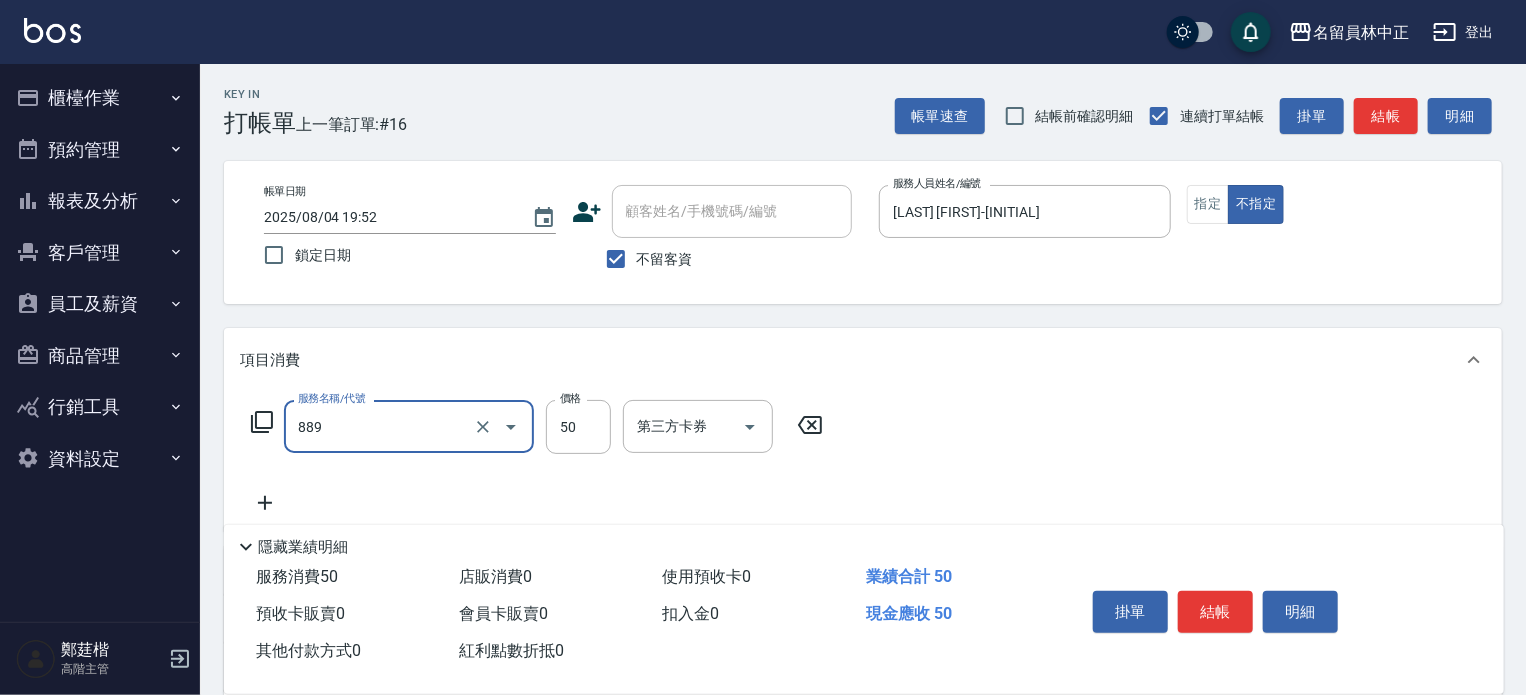 type on "精油(889)" 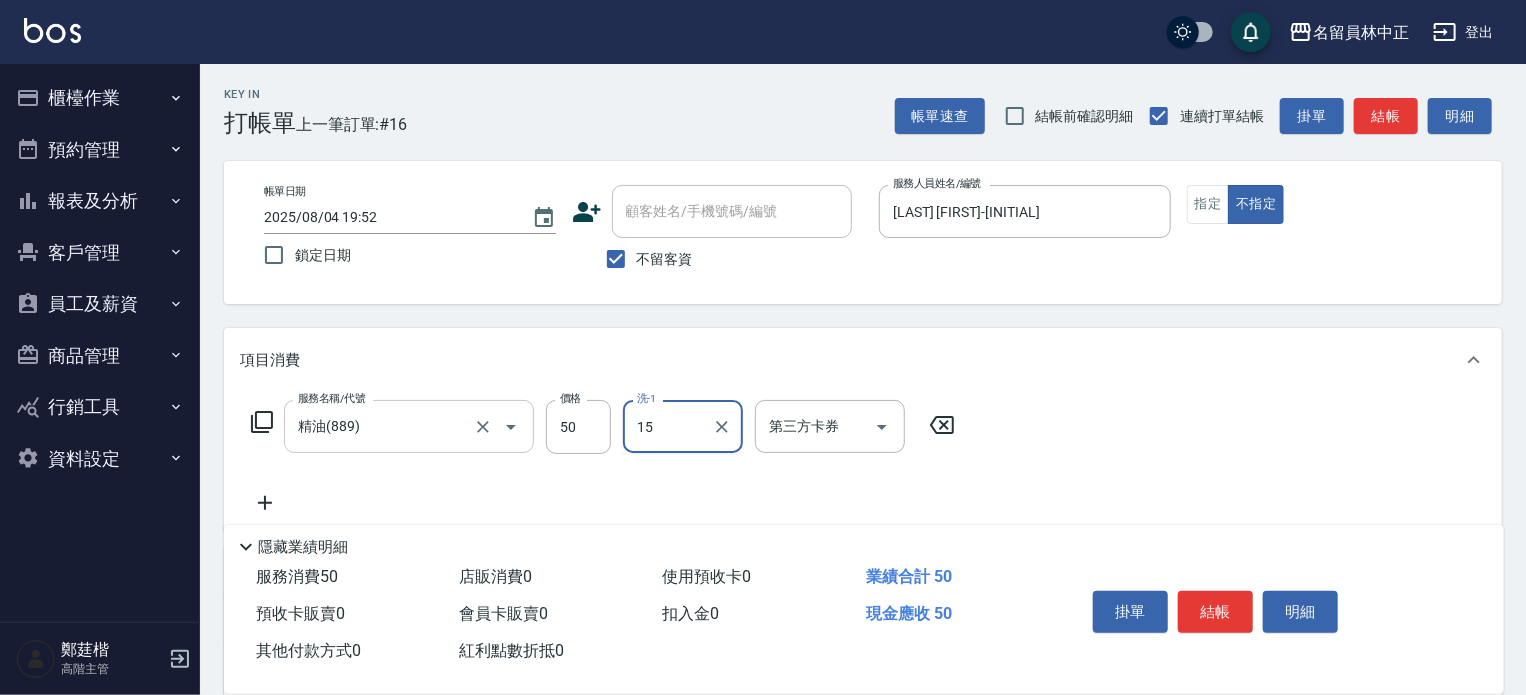 type on "[LAST]-[NUMBER]" 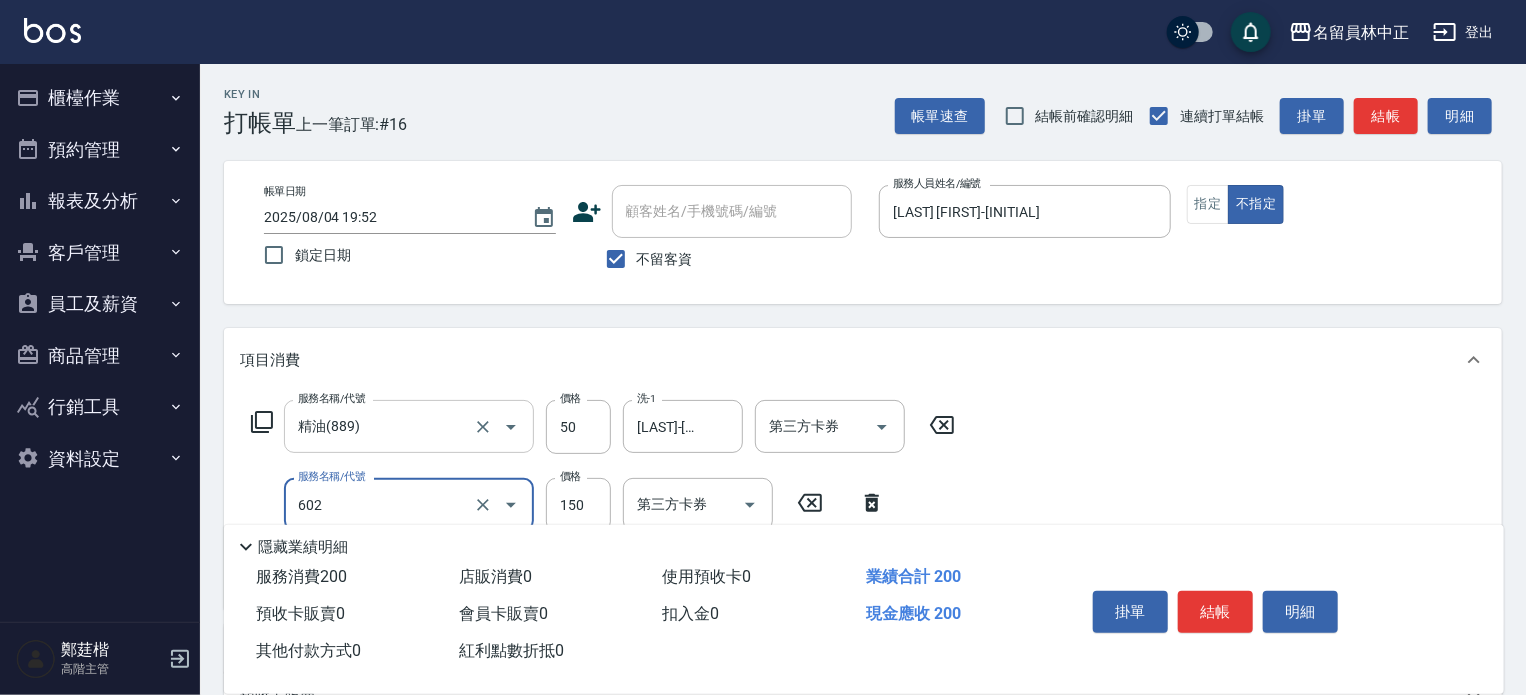type on "一般洗髮(602)" 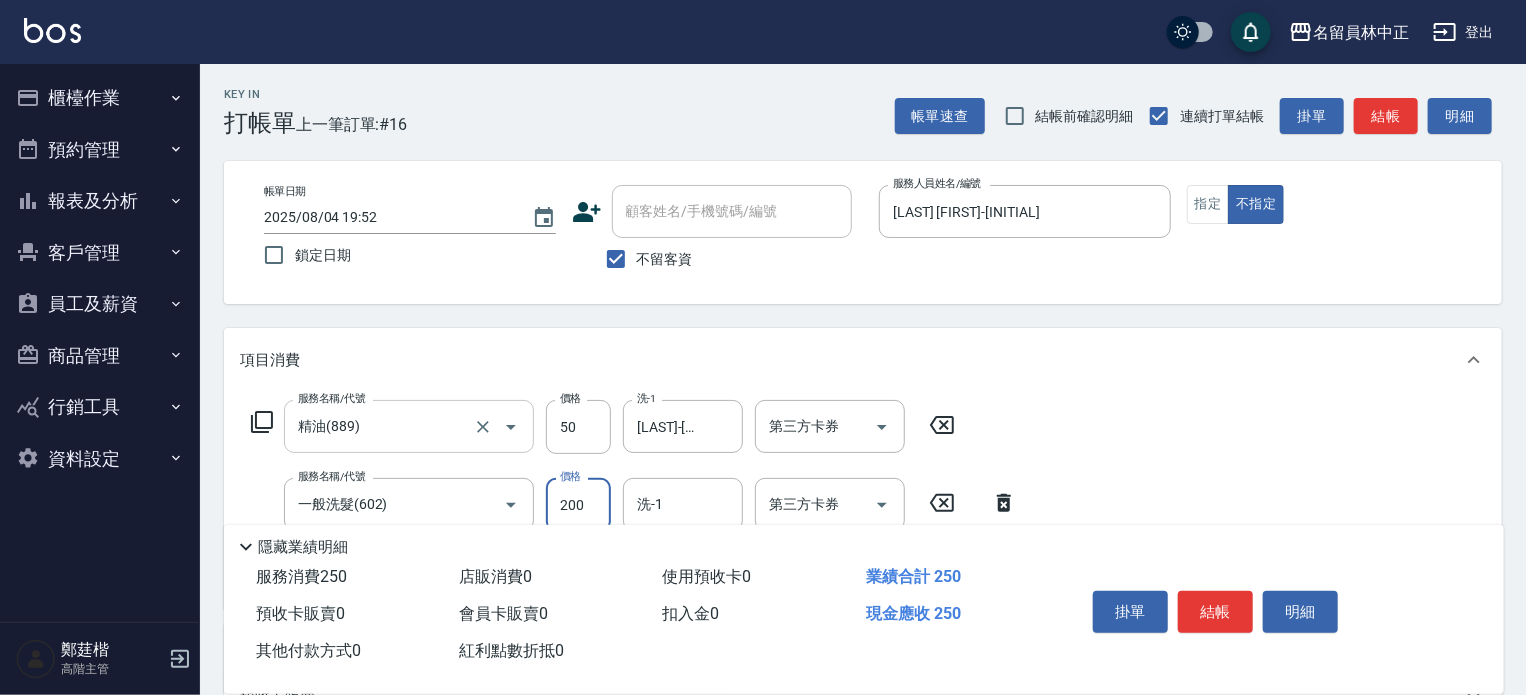 type on "200" 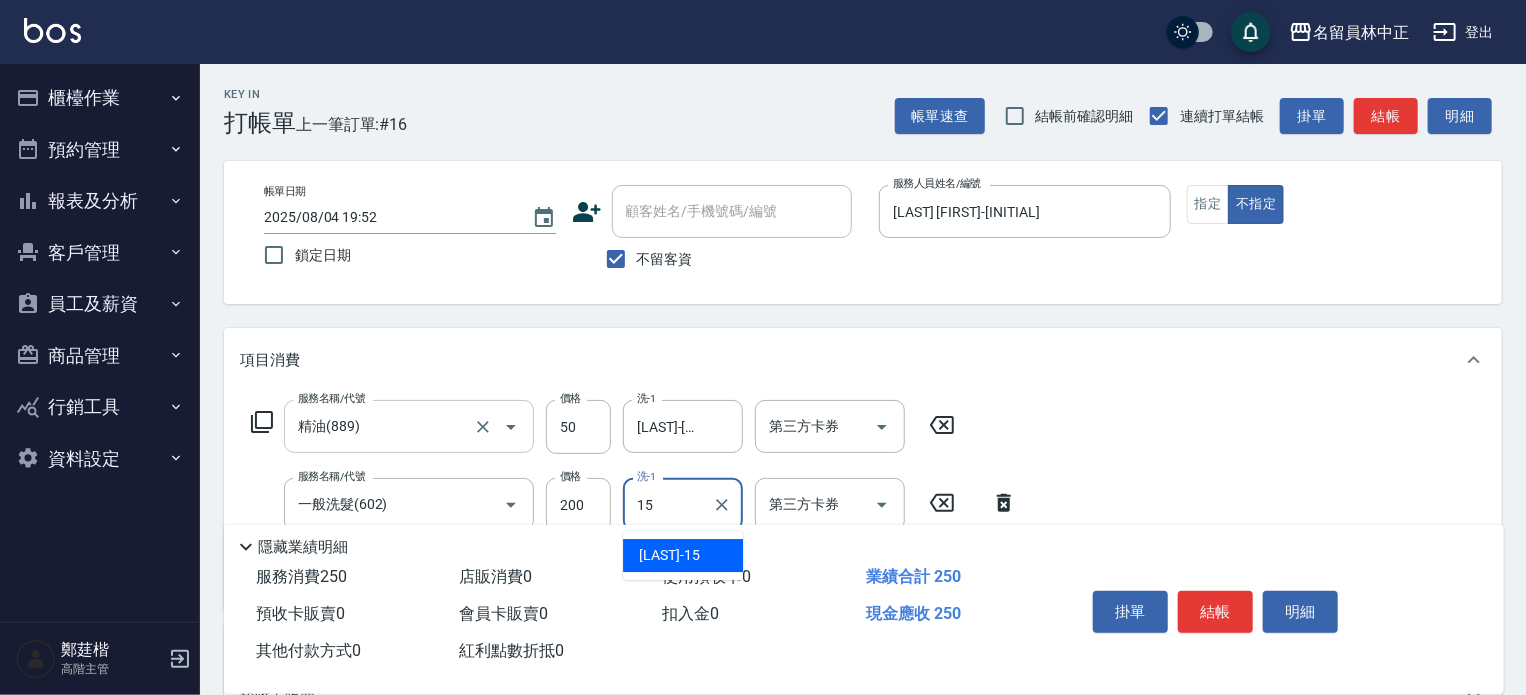 type on "[LAST]-[NUMBER]" 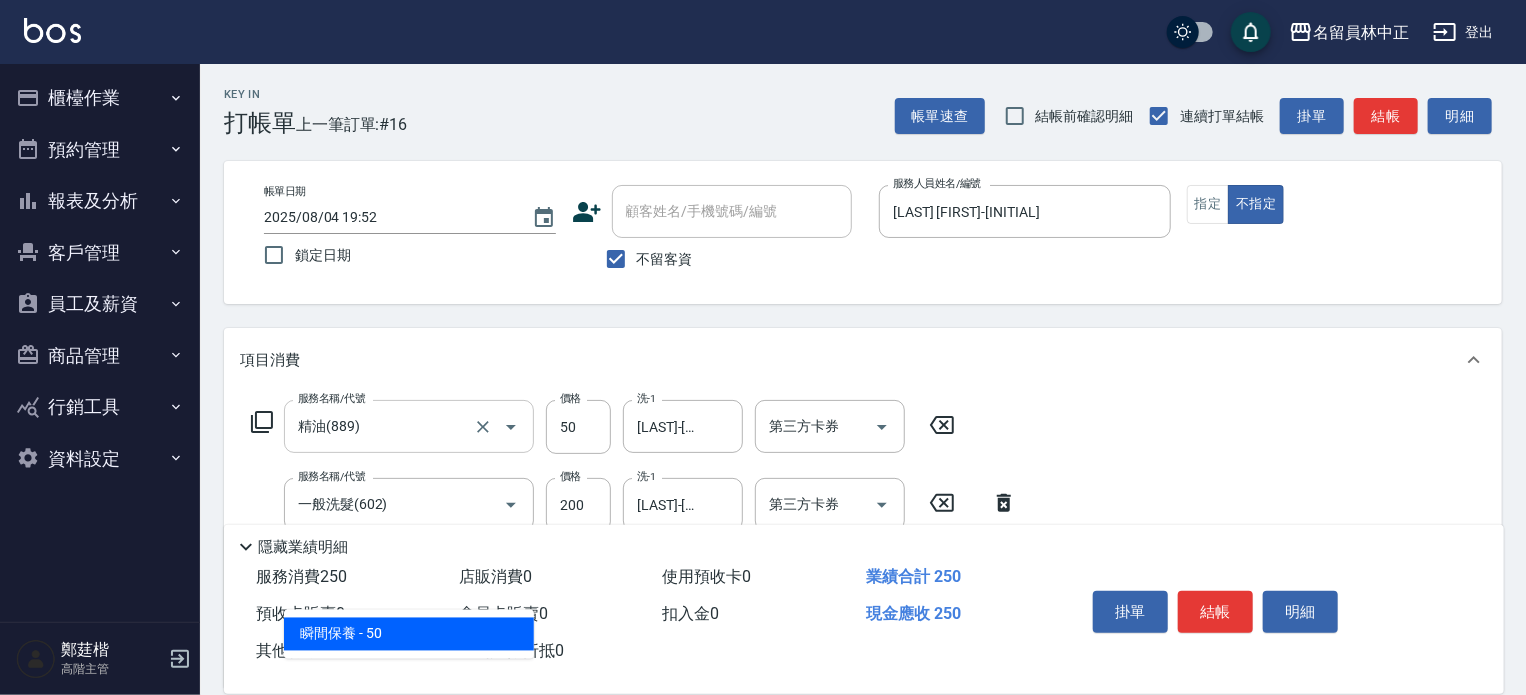 type on "瞬間保養(415)" 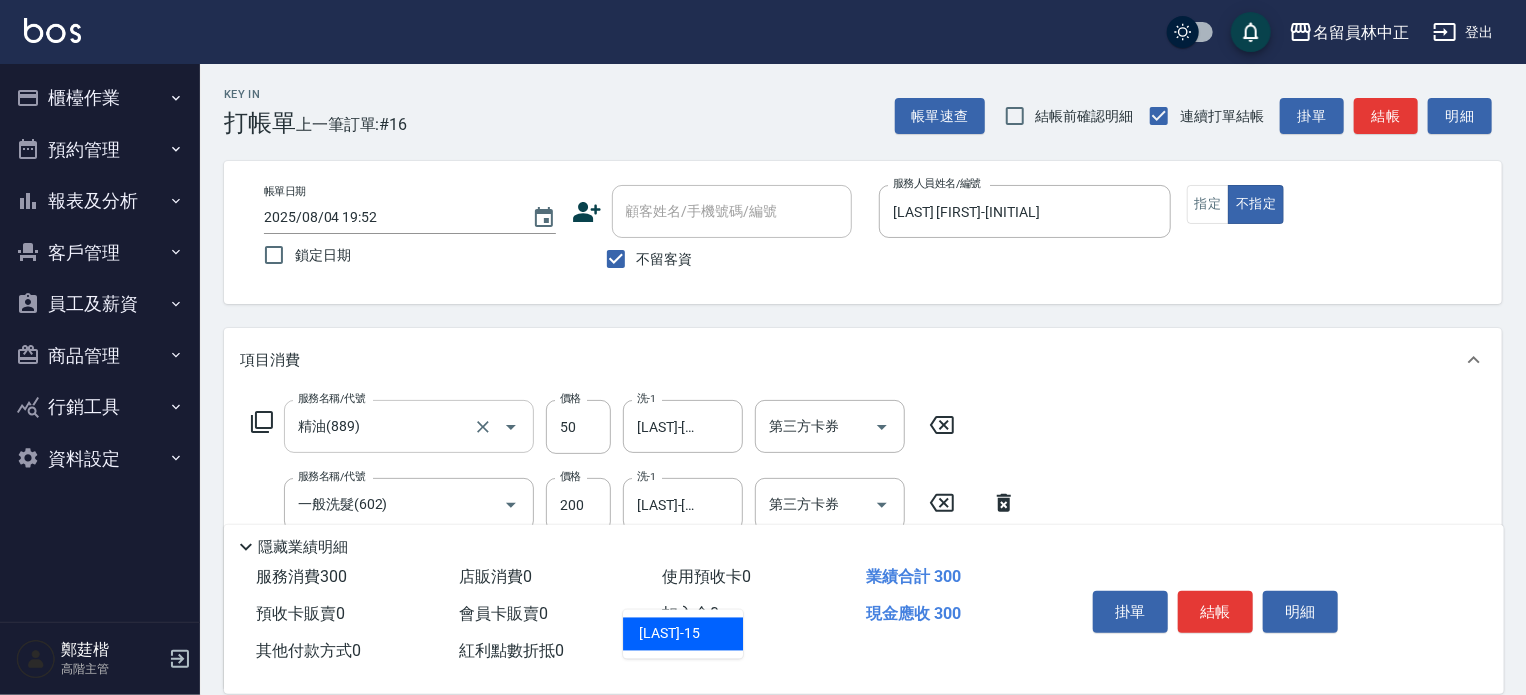 type on "[LAST]-[NUMBER]" 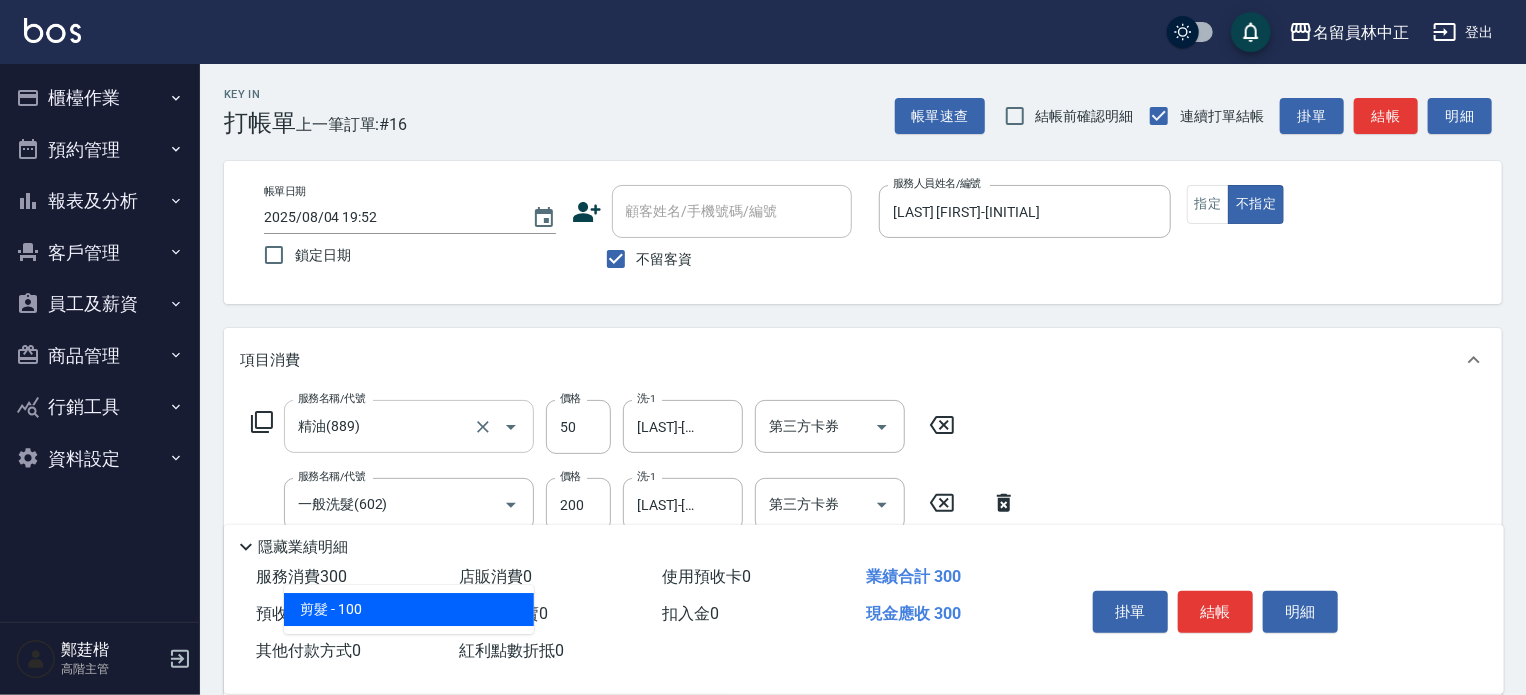 type on "剪髮(302)" 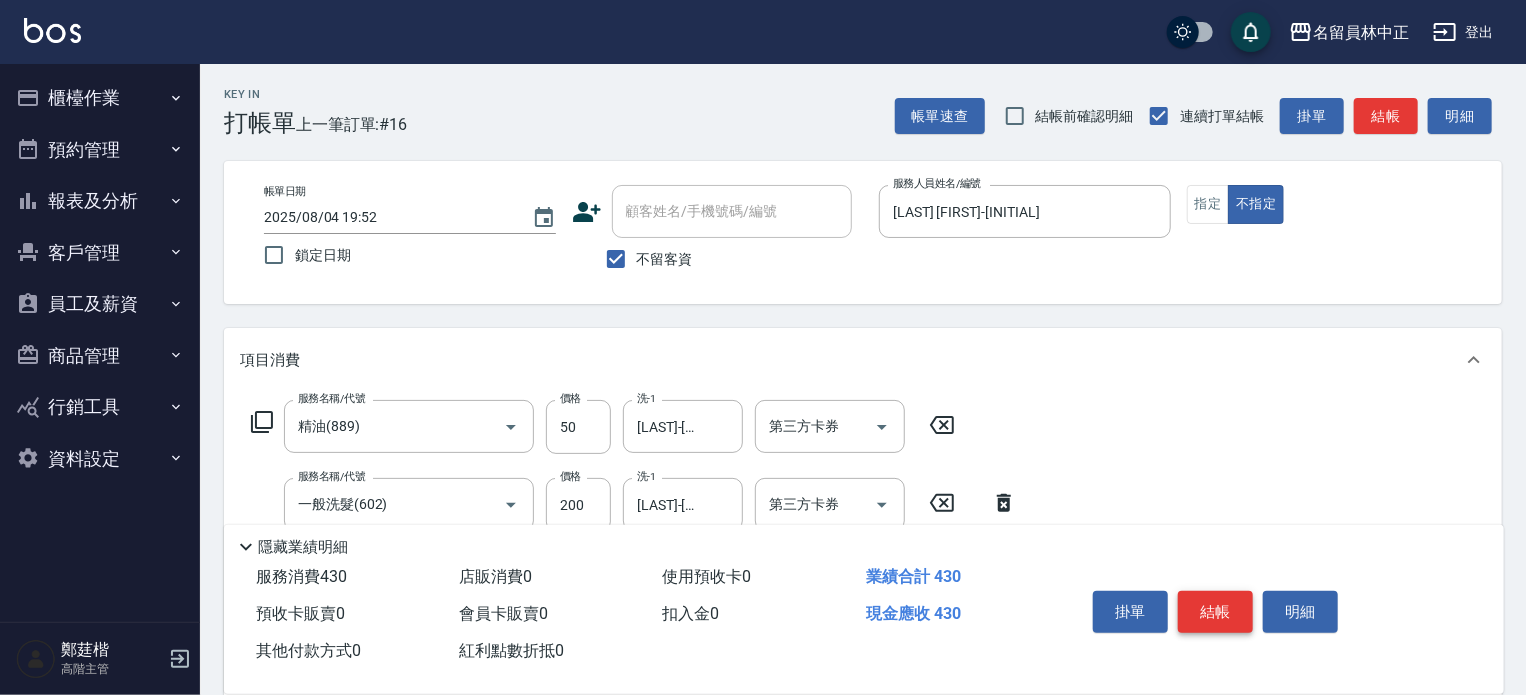 type on "130" 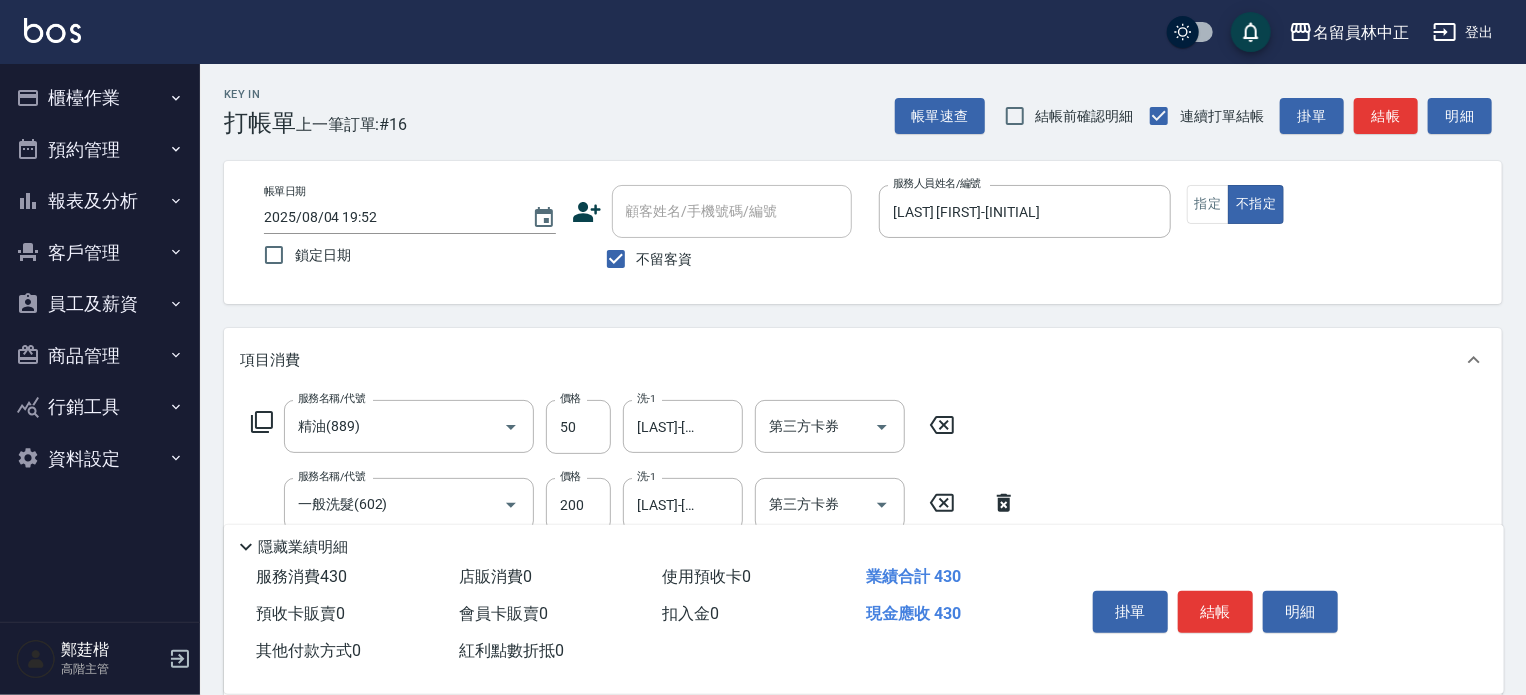 click on "結帳" at bounding box center (1215, 612) 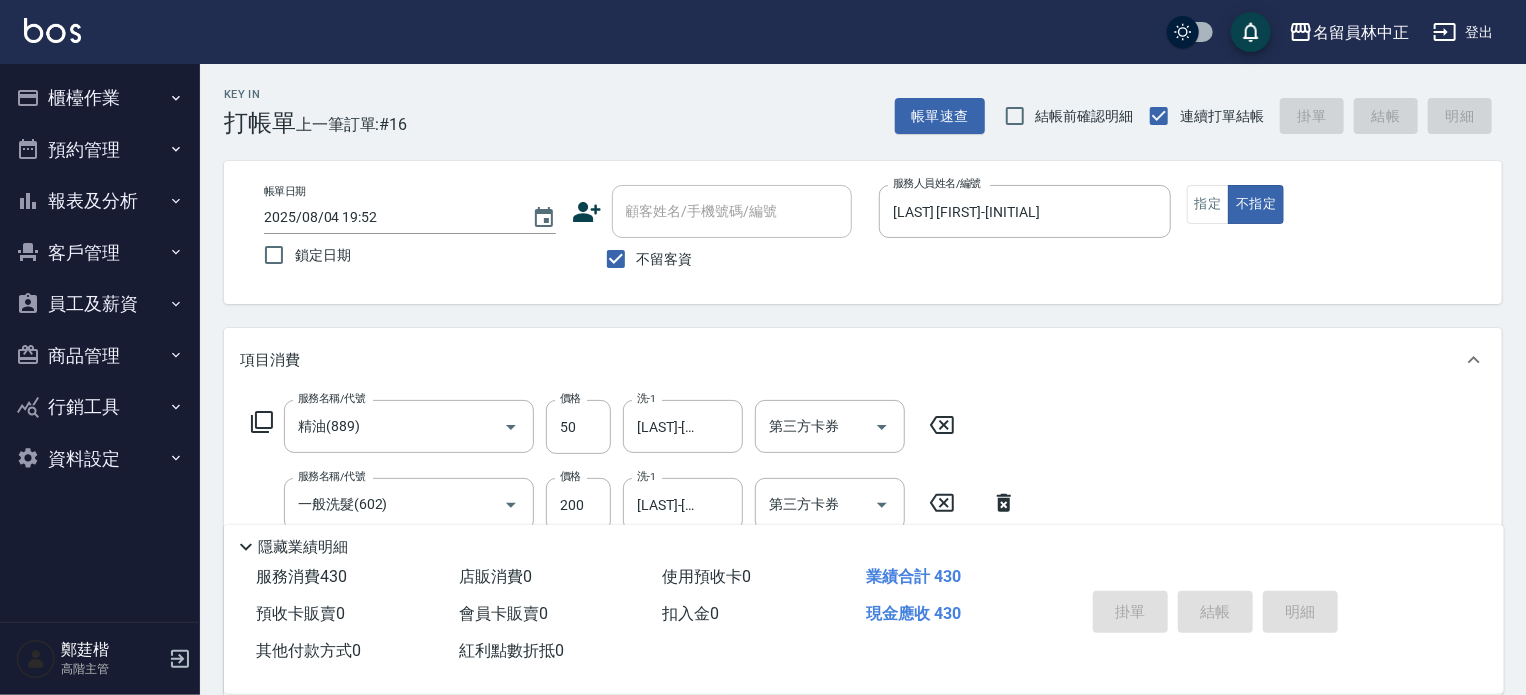 type on "2025/08/04 19:53" 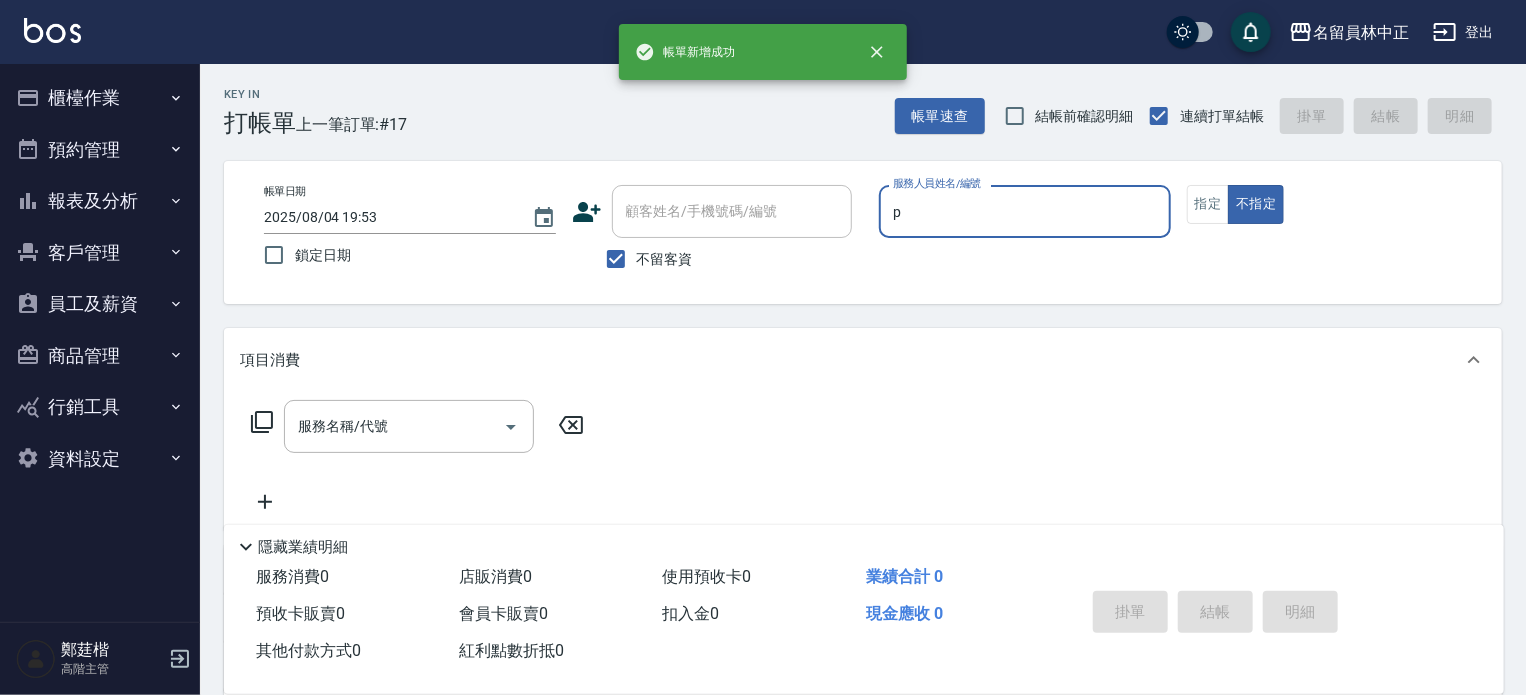 type on "[LAST] [FIRST]-[INITIAL]" 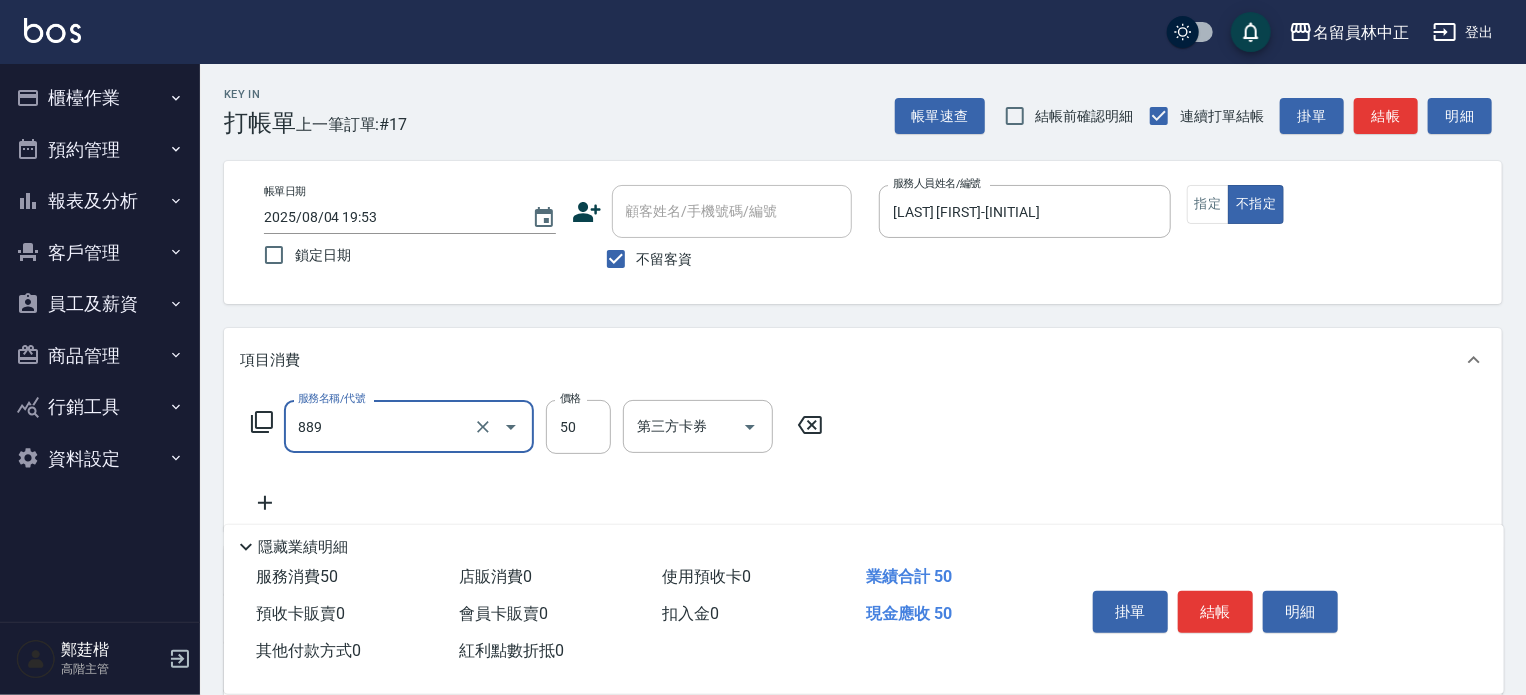 type on "精油(889)" 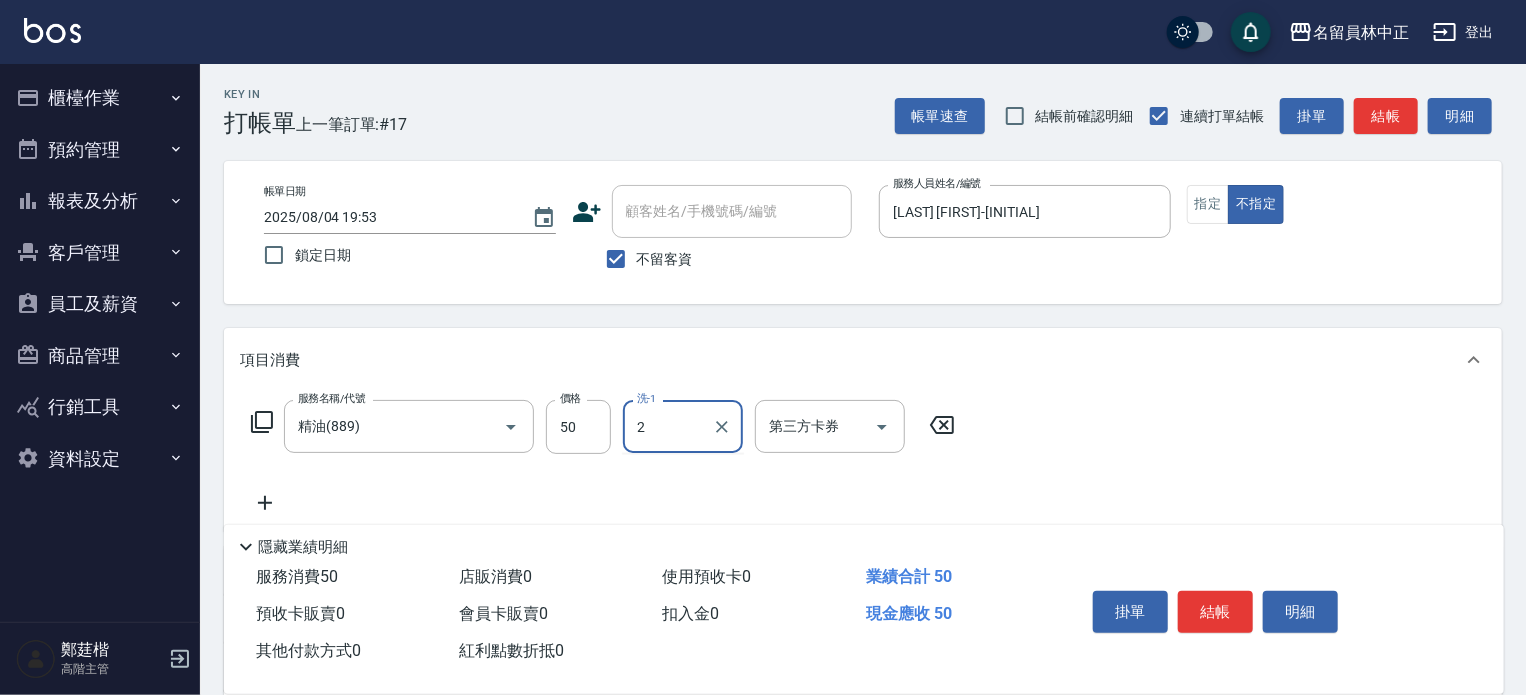 type on "2" 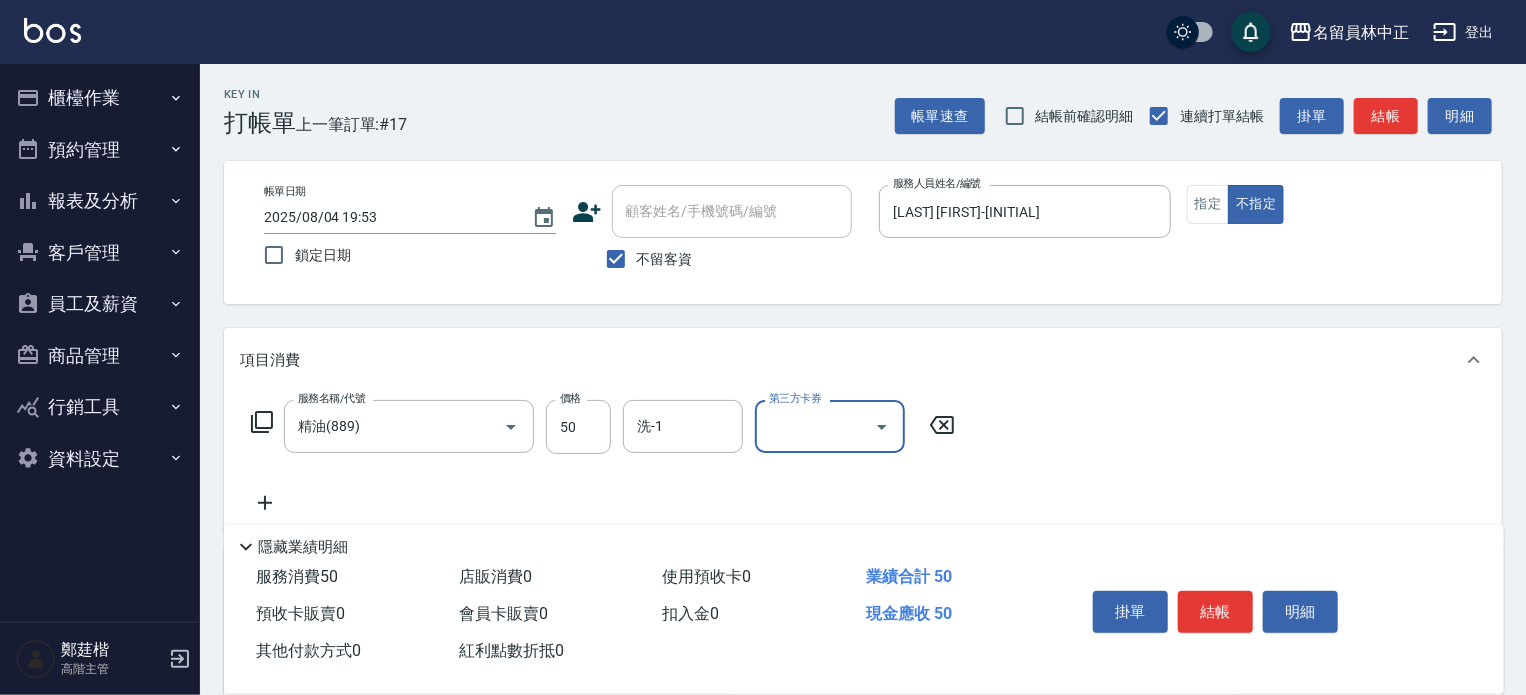 type 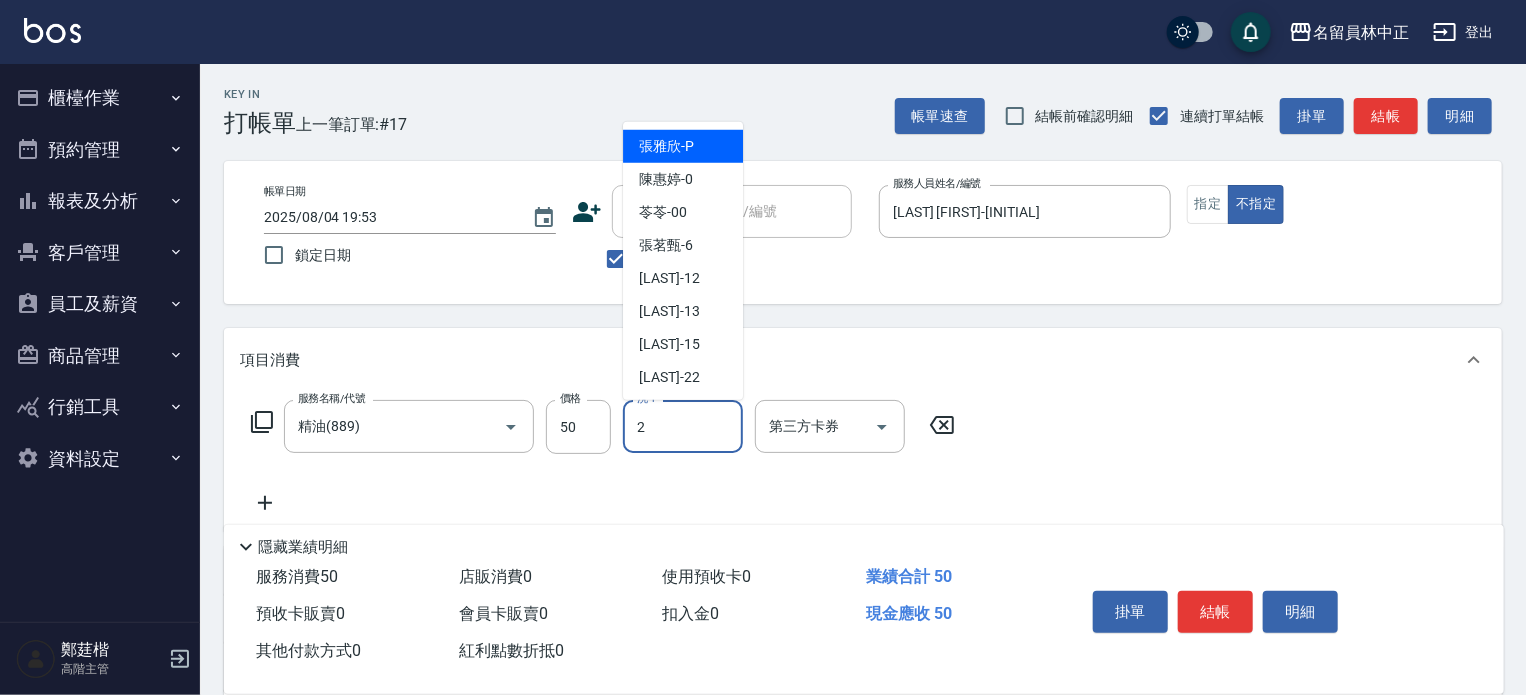 click on "2 洗-1" at bounding box center (683, 426) 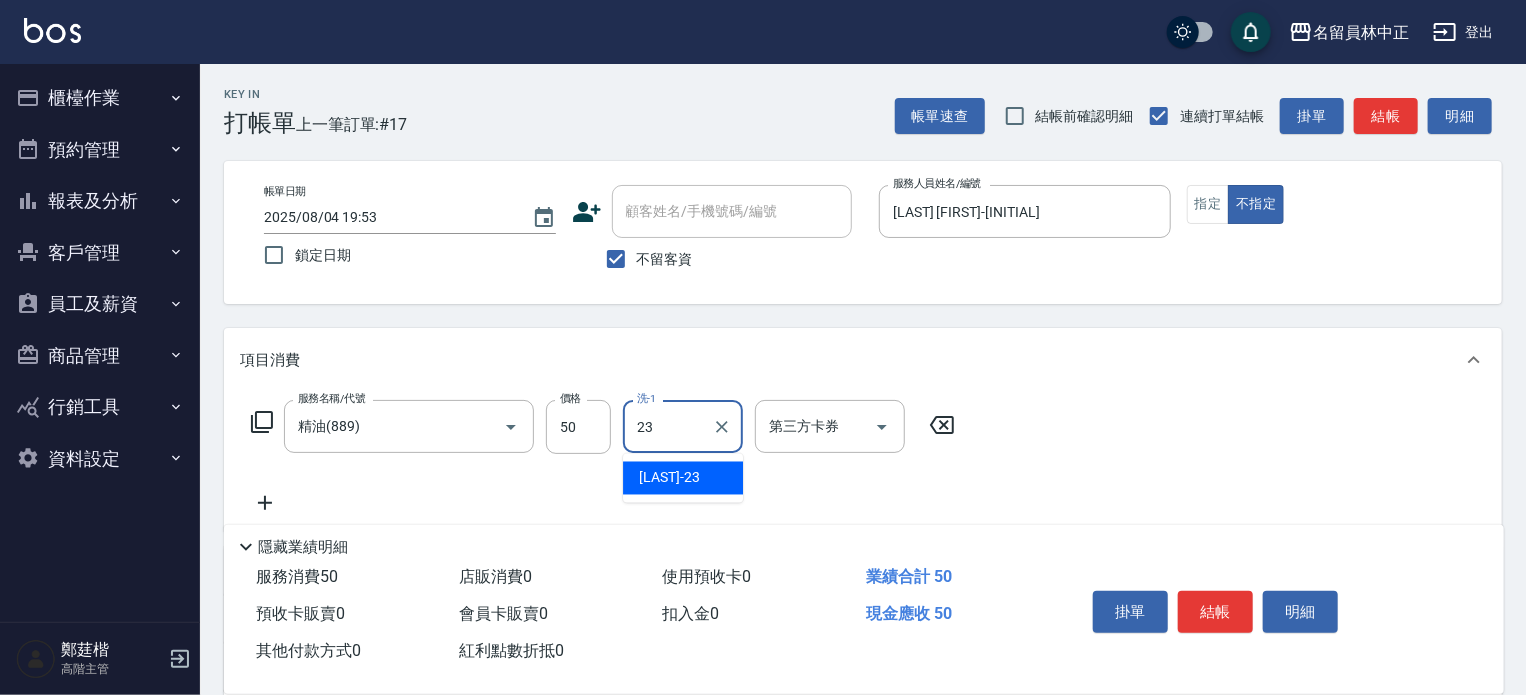type on "[LAST]-[NUMBER]" 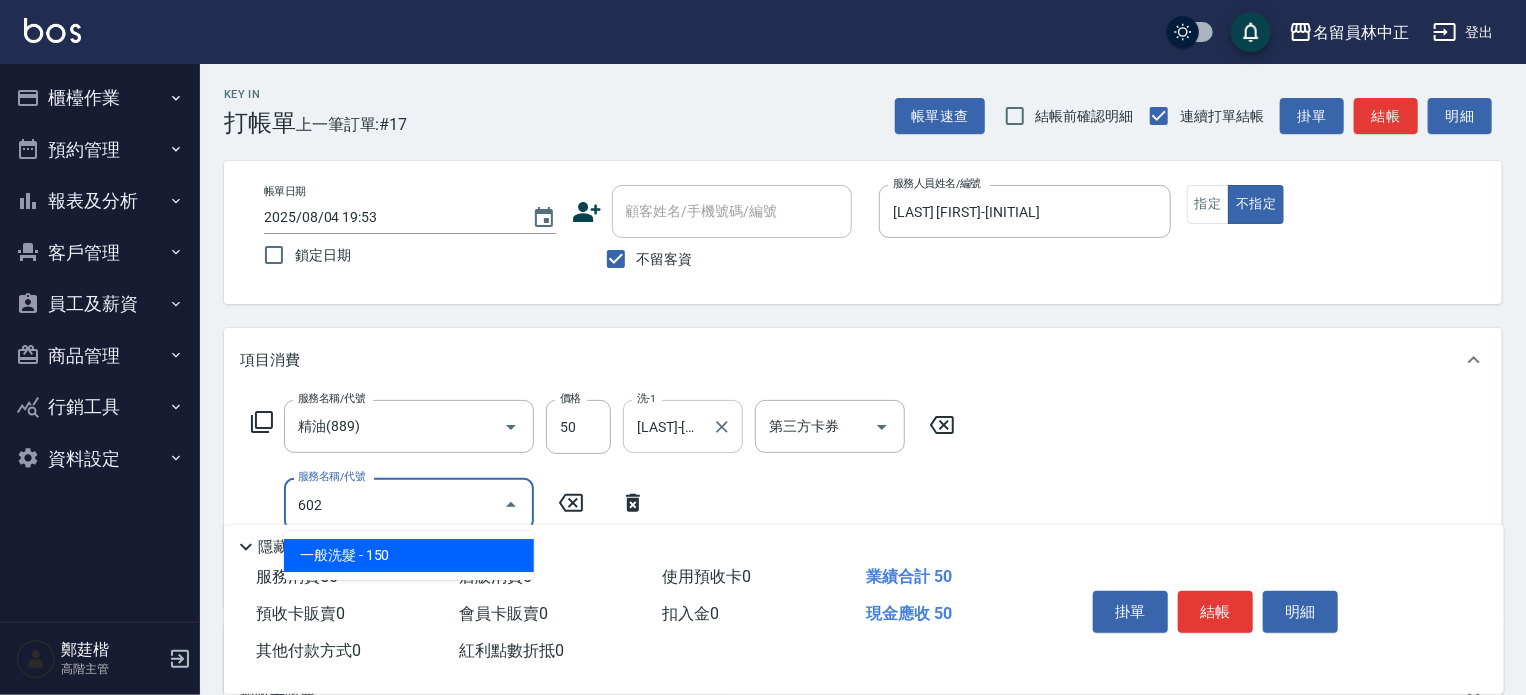 type on "一般洗髮(602)" 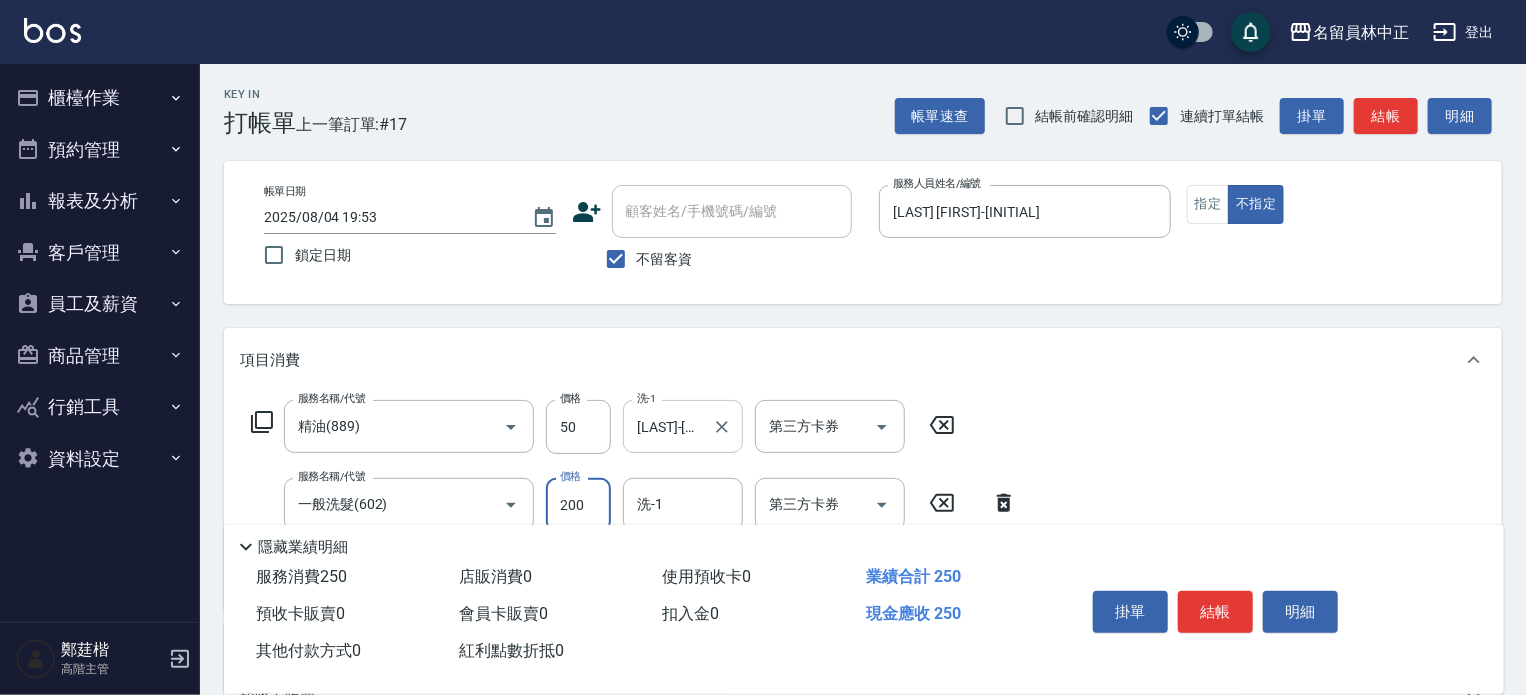 type on "200" 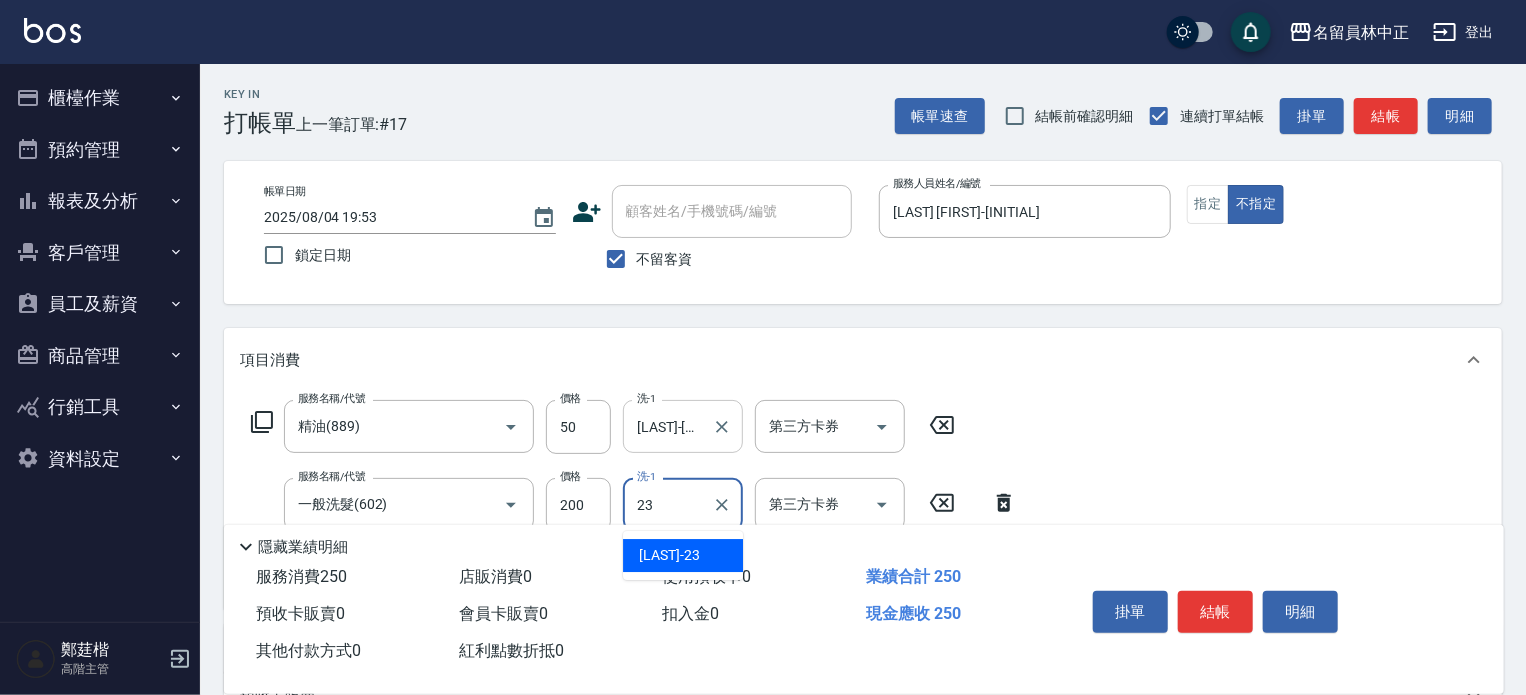 type on "[LAST]-[NUMBER]" 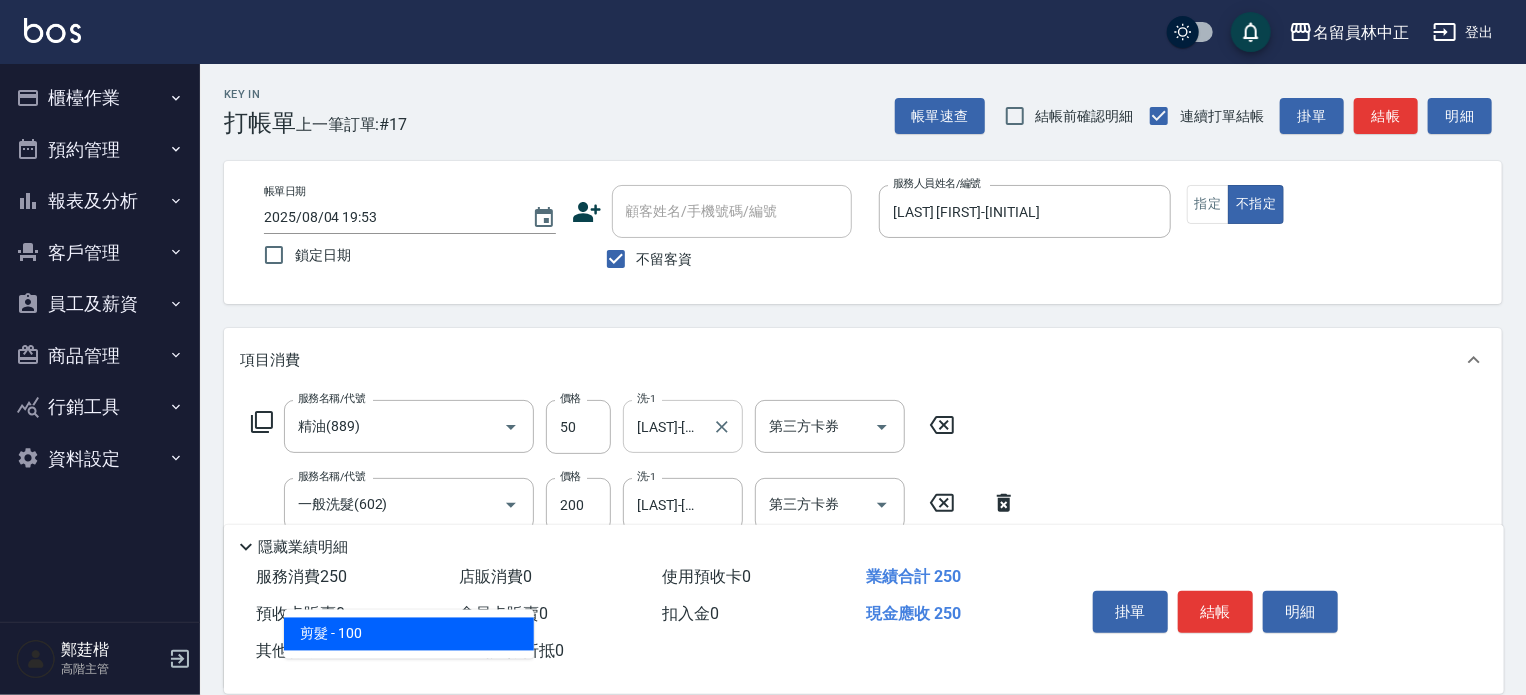 type on "剪髮(302)" 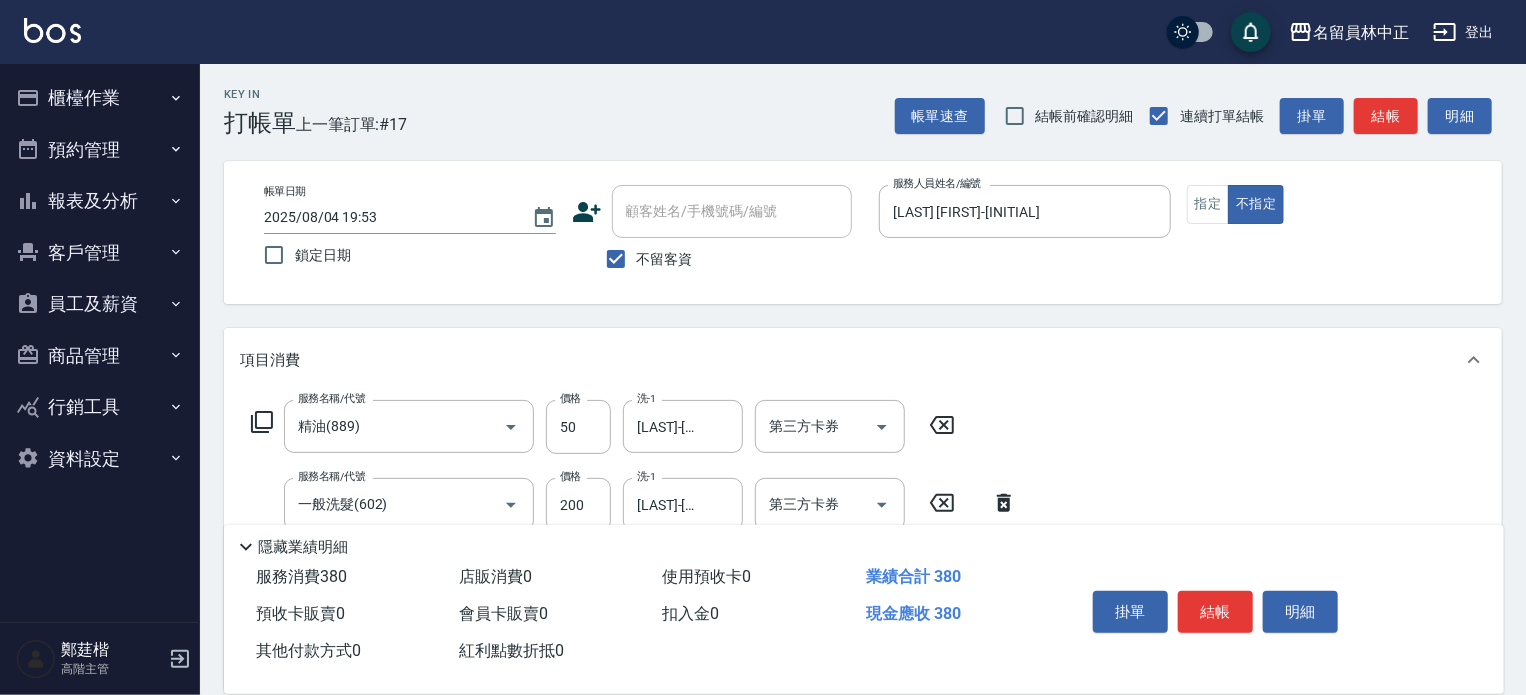 type on "130" 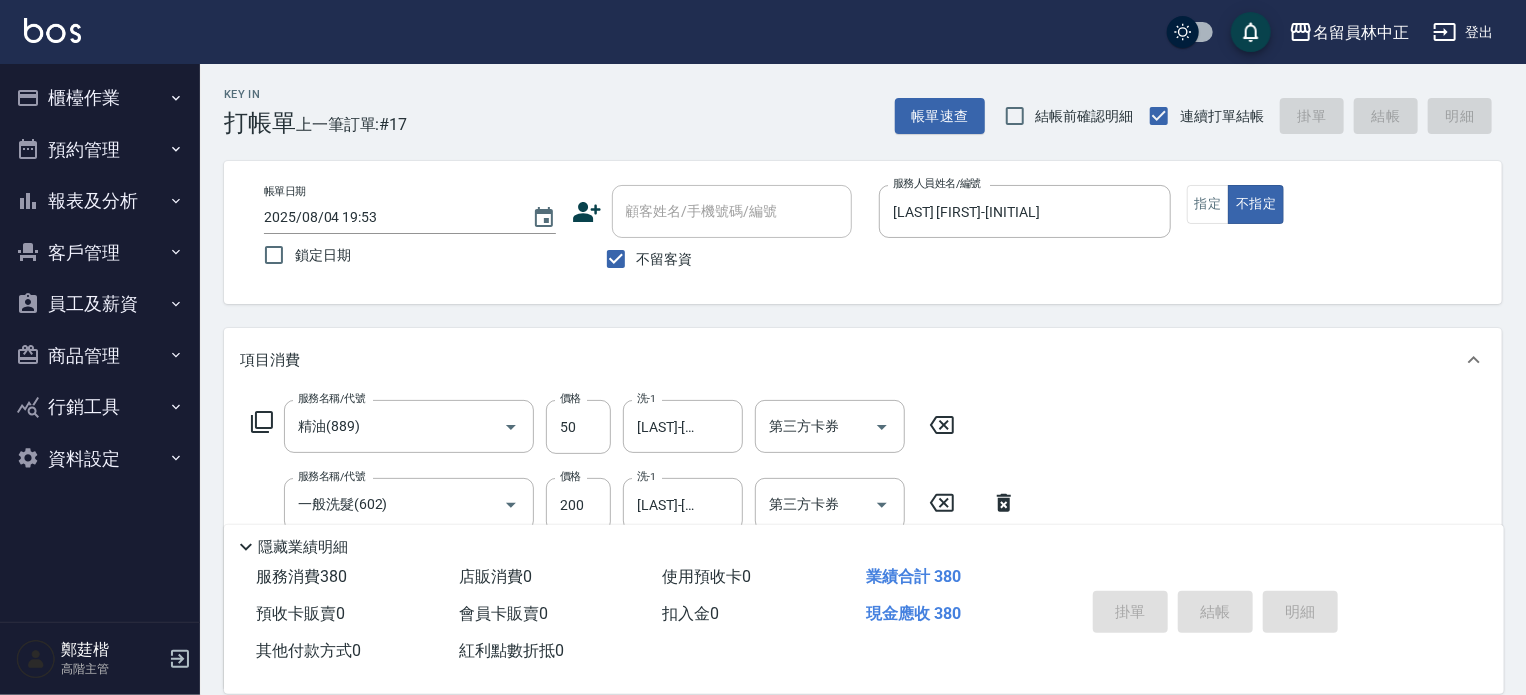 type 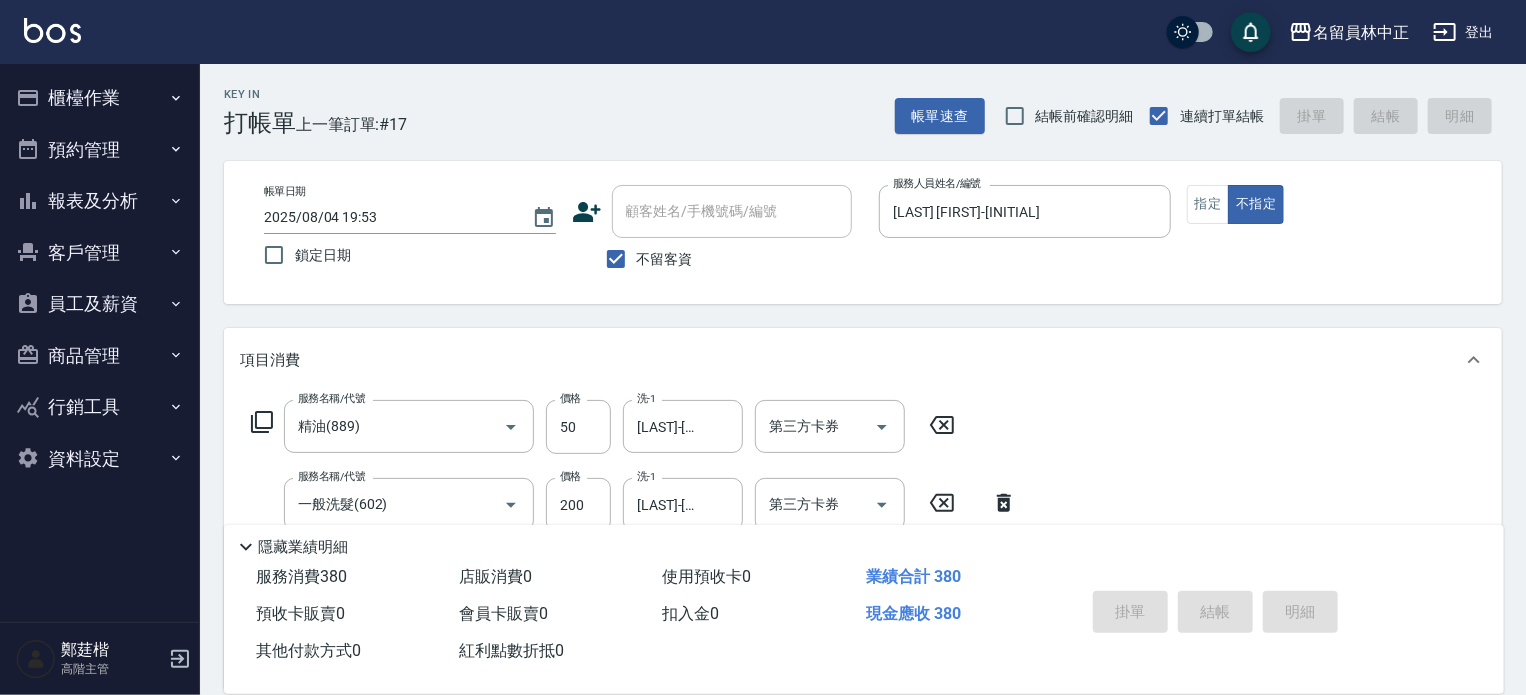 type 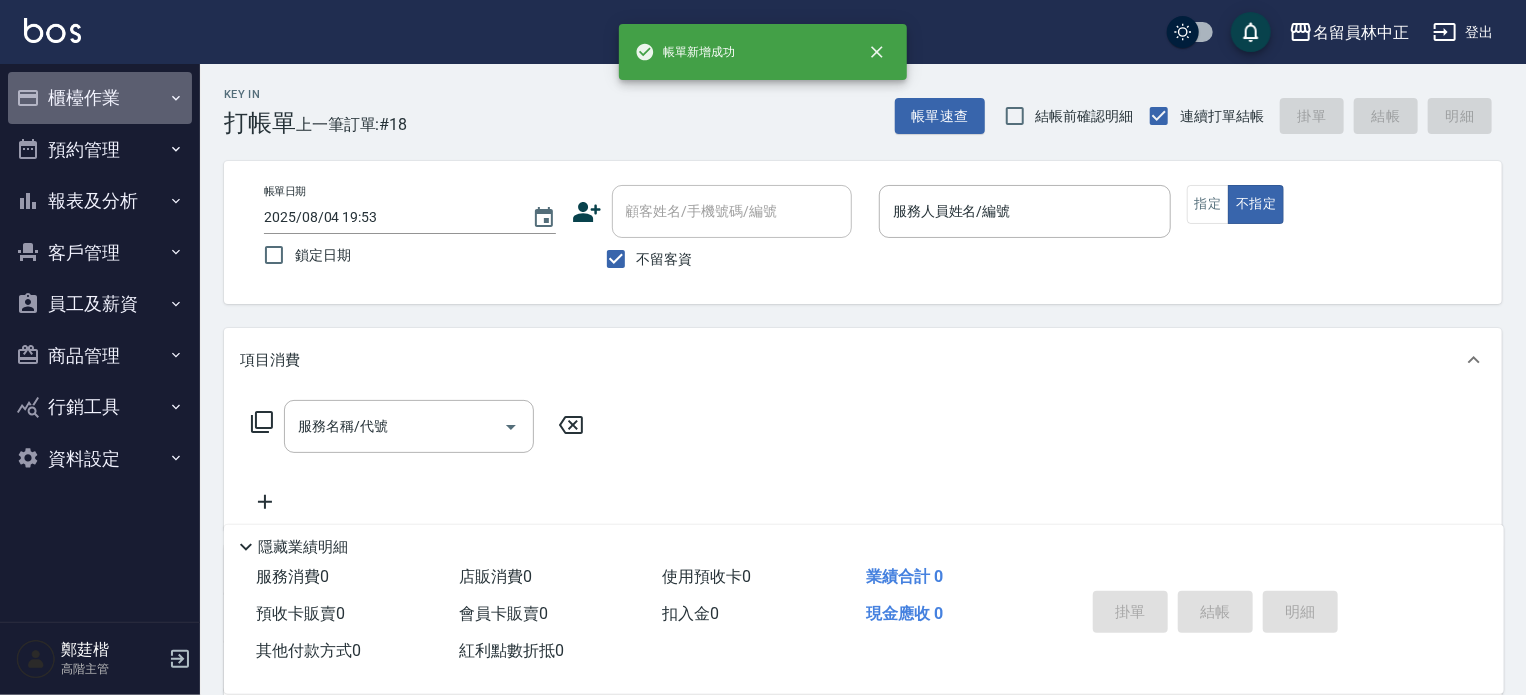 click on "櫃檯作業" at bounding box center (100, 98) 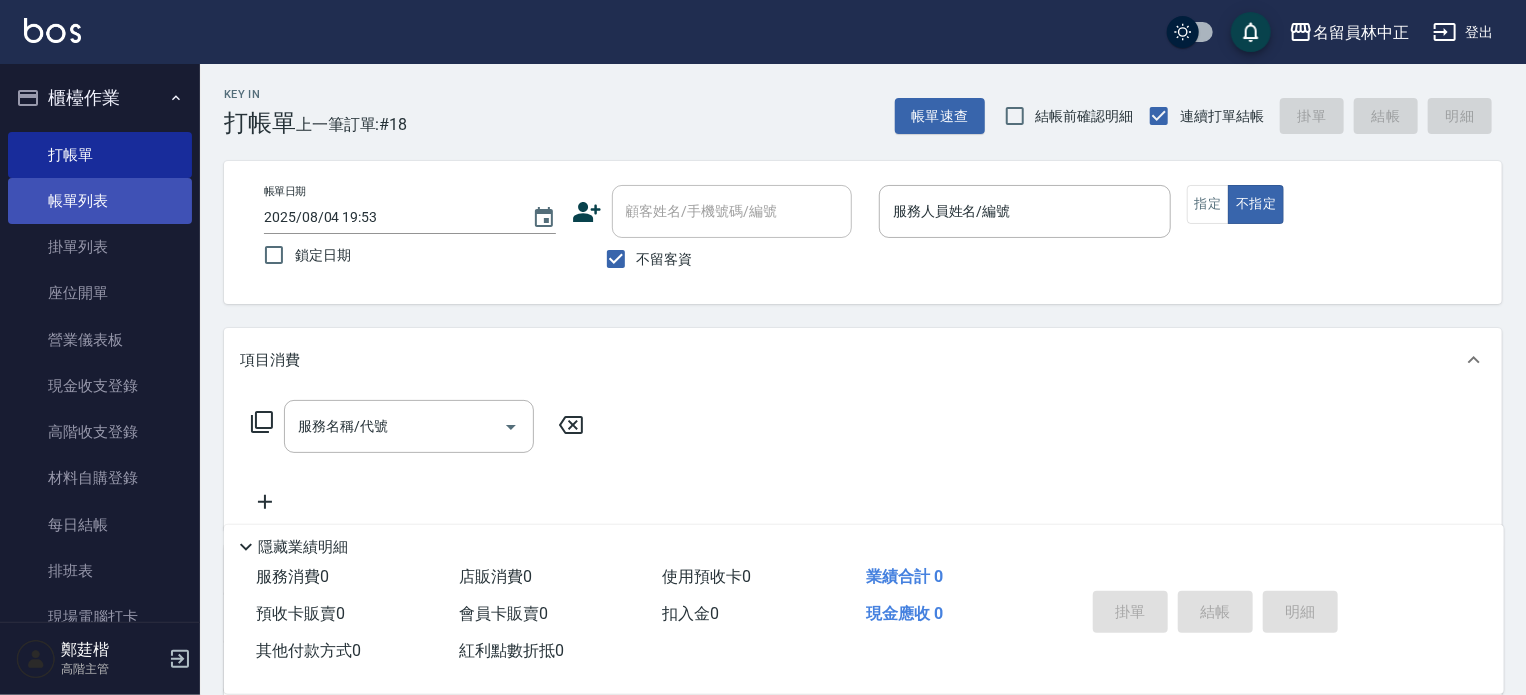 click on "帳單列表" at bounding box center [100, 201] 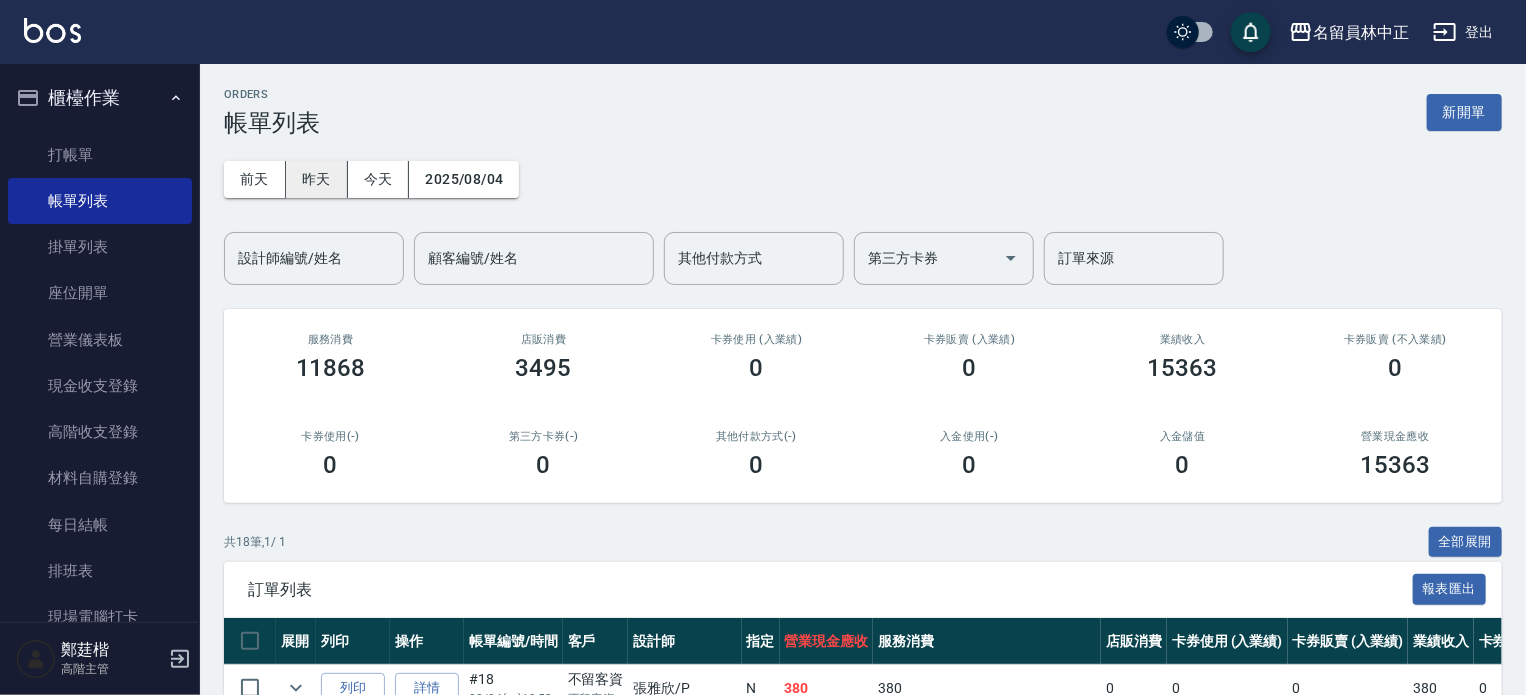 click on "昨天" at bounding box center (317, 179) 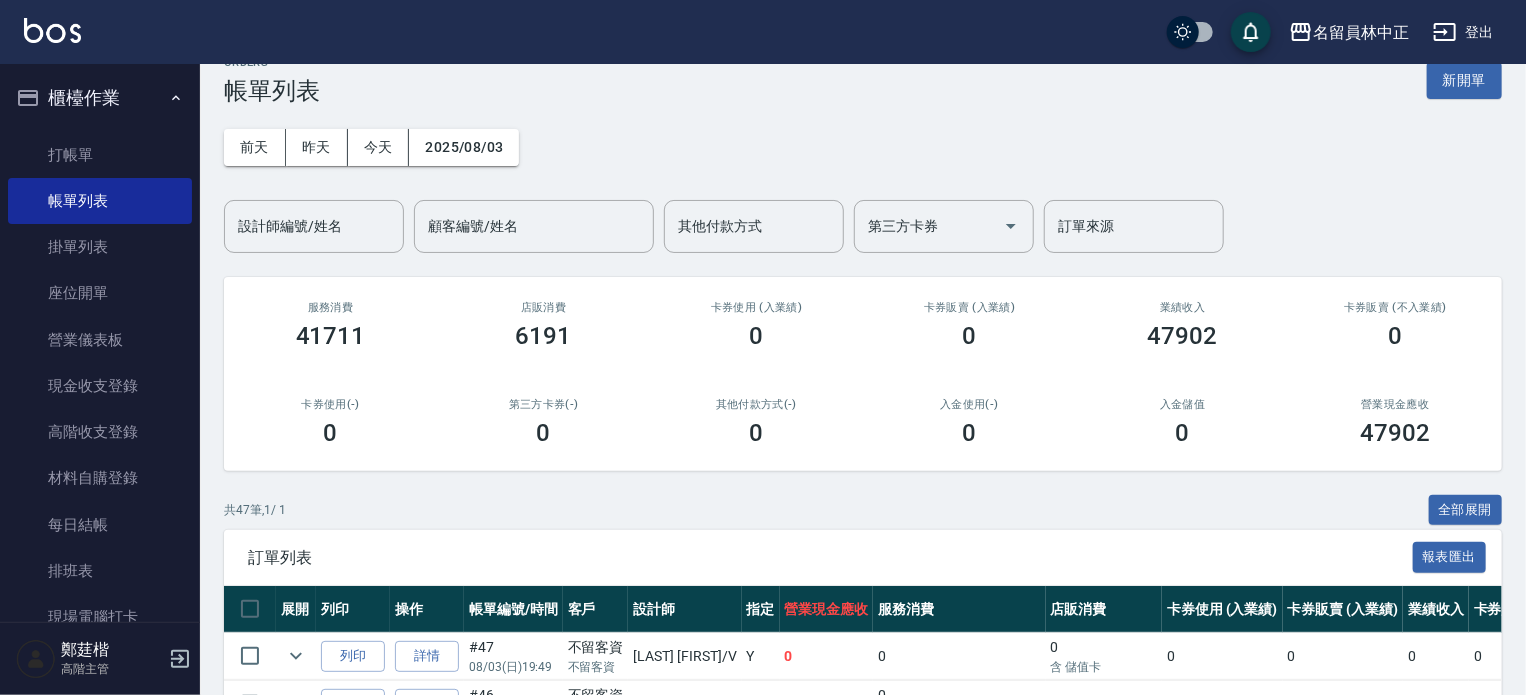 scroll, scrollTop: 200, scrollLeft: 0, axis: vertical 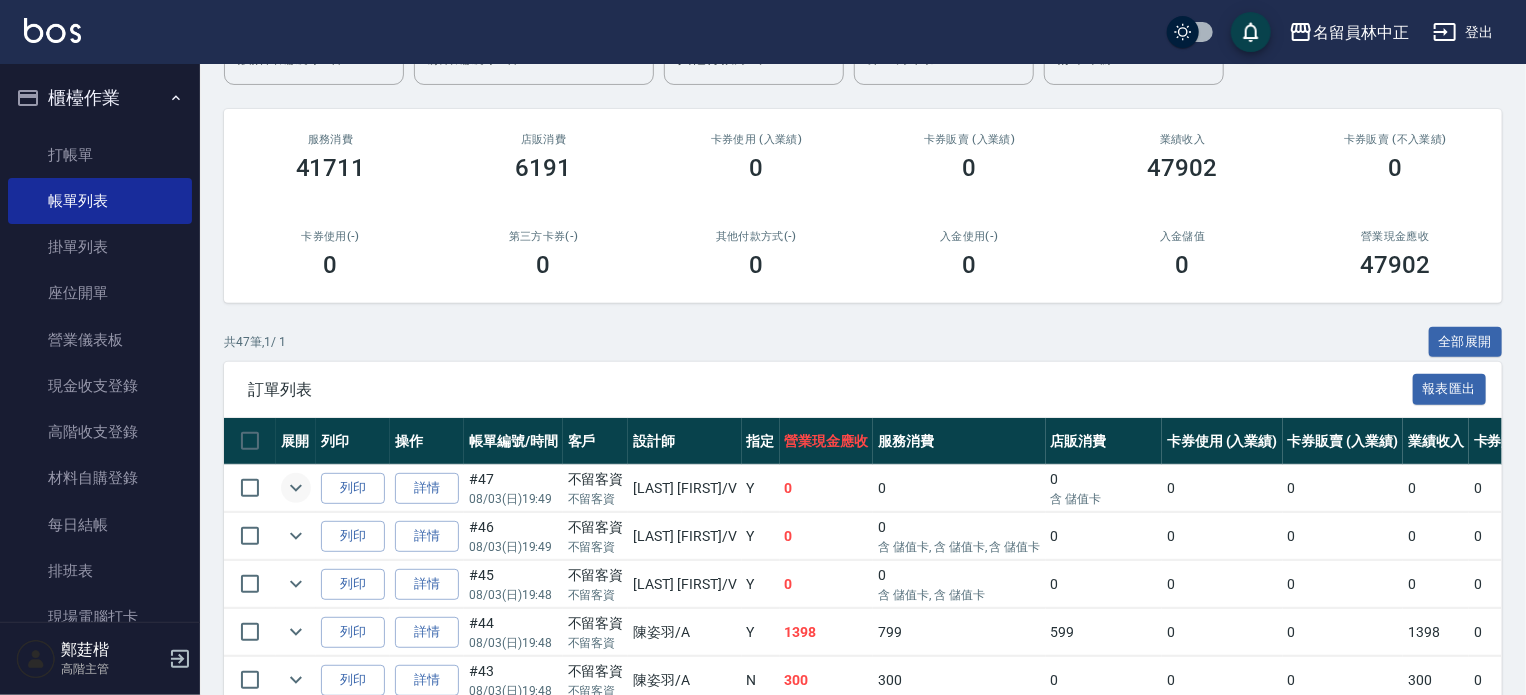 click 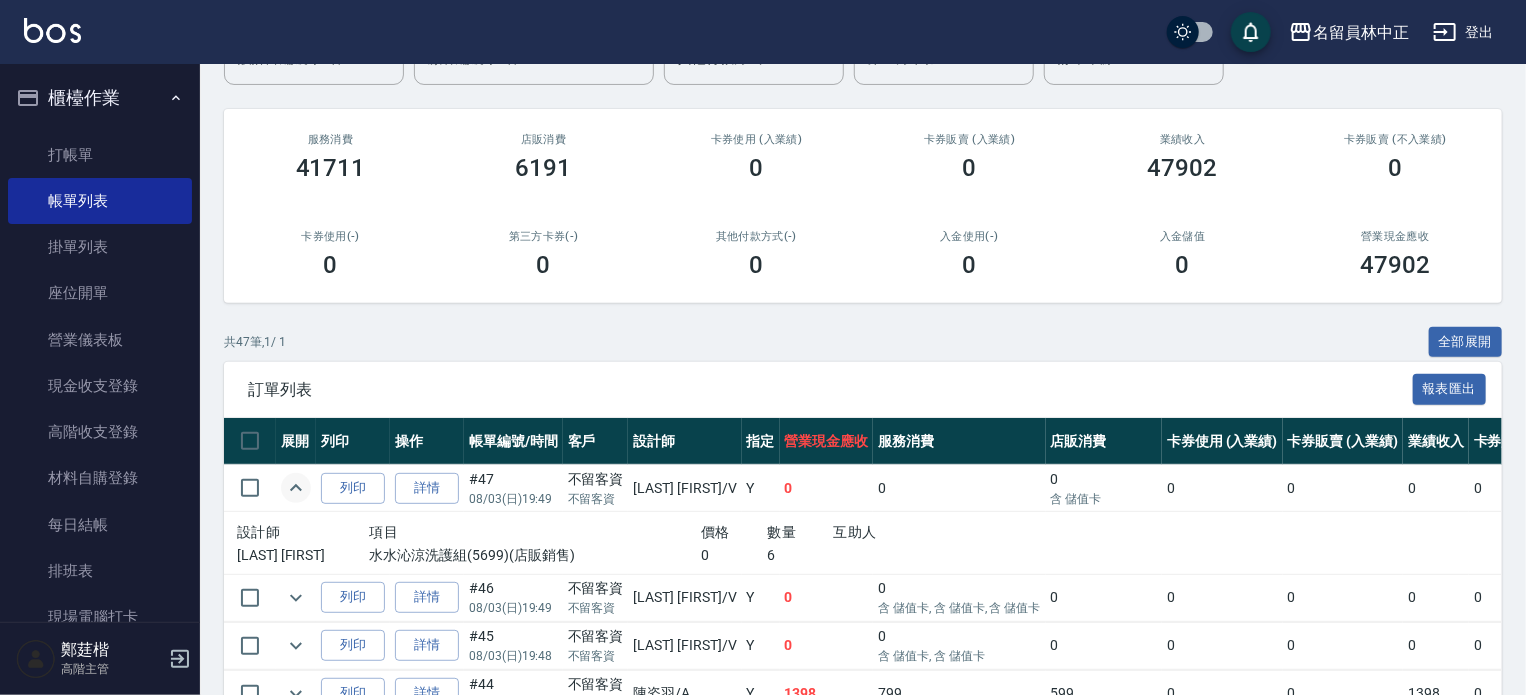 click on "#47 08/03 (日) 19:49" at bounding box center (513, 488) 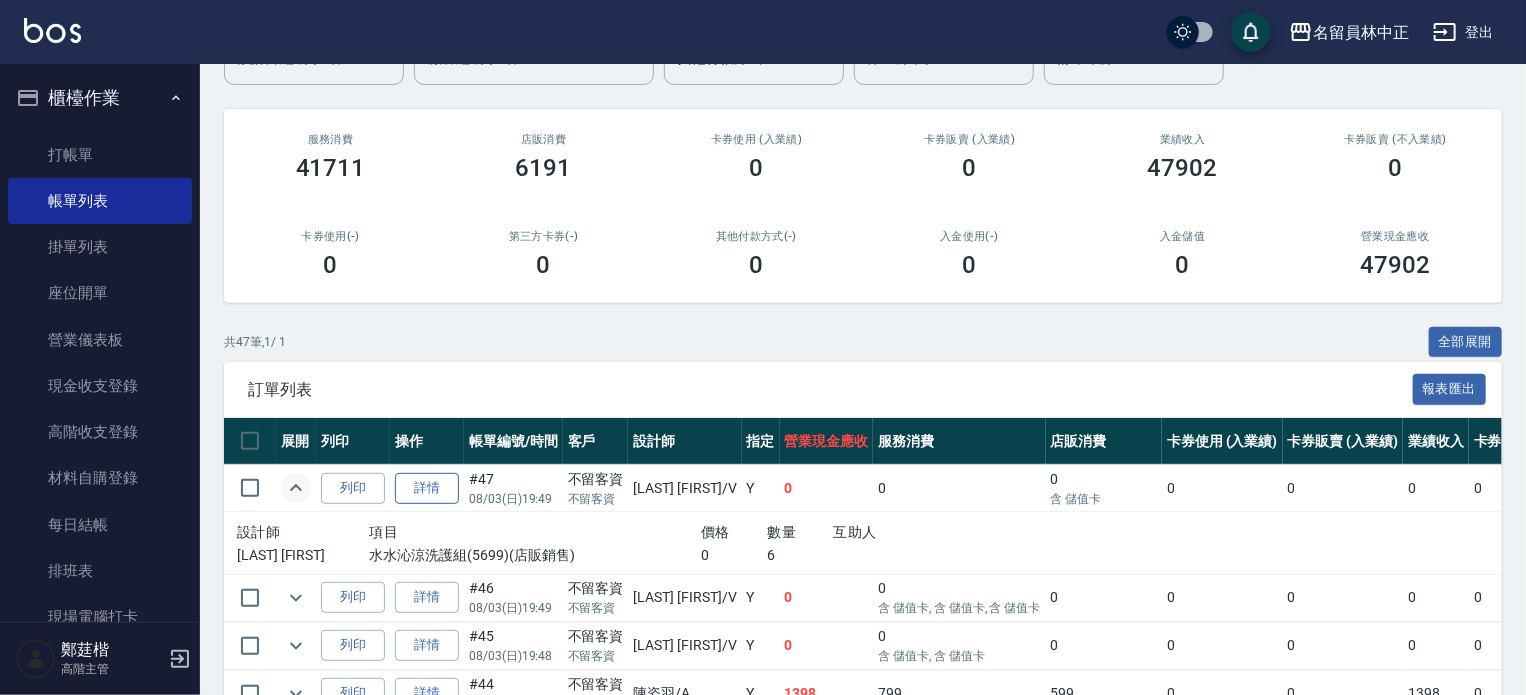 click on "詳情" at bounding box center [427, 488] 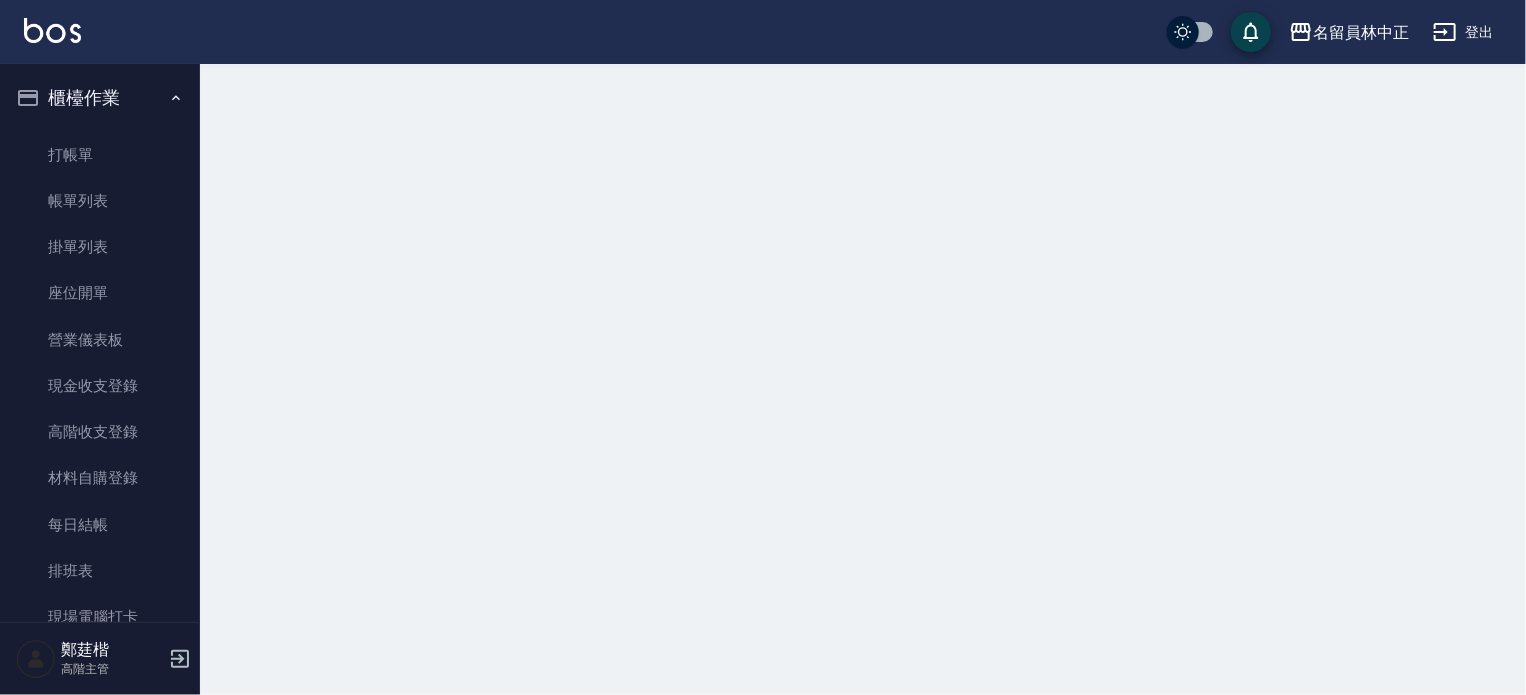 scroll, scrollTop: 0, scrollLeft: 0, axis: both 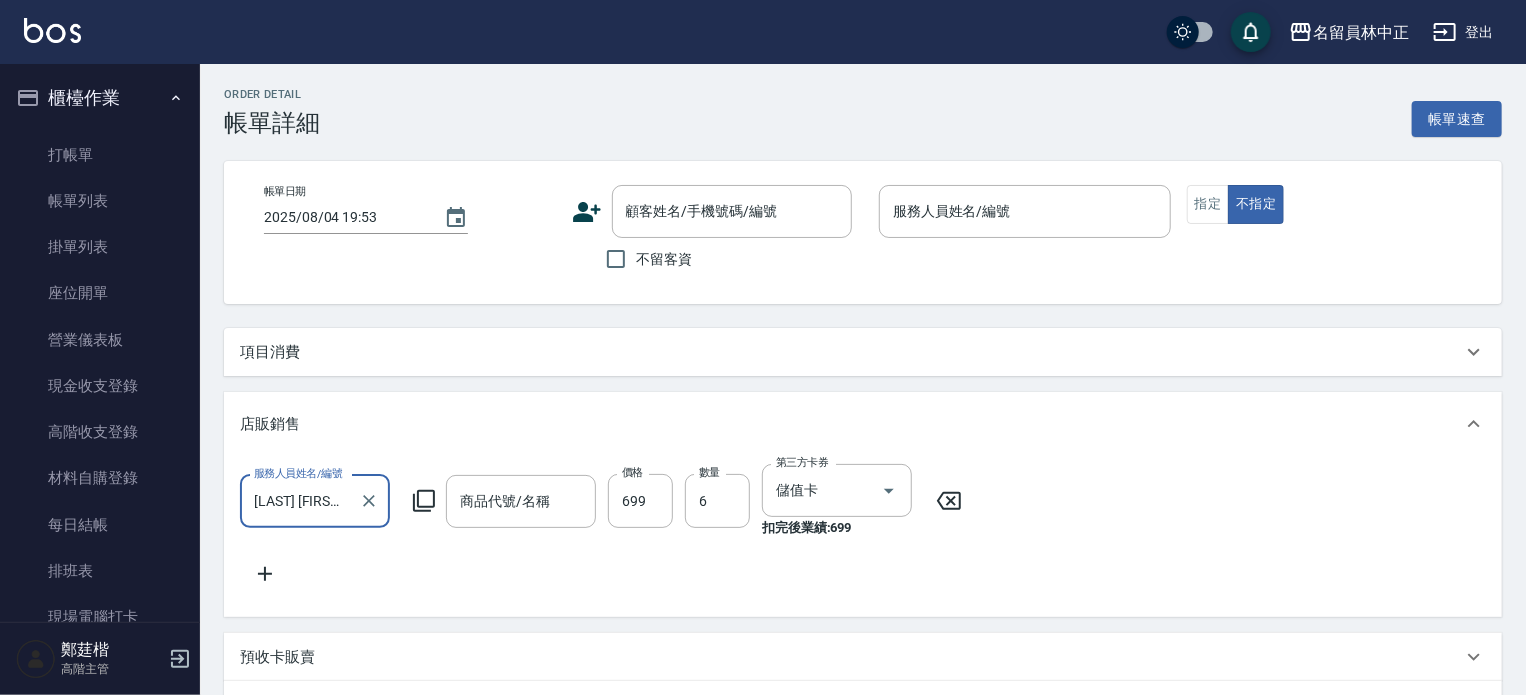 type on "2025/08/03 19:49" 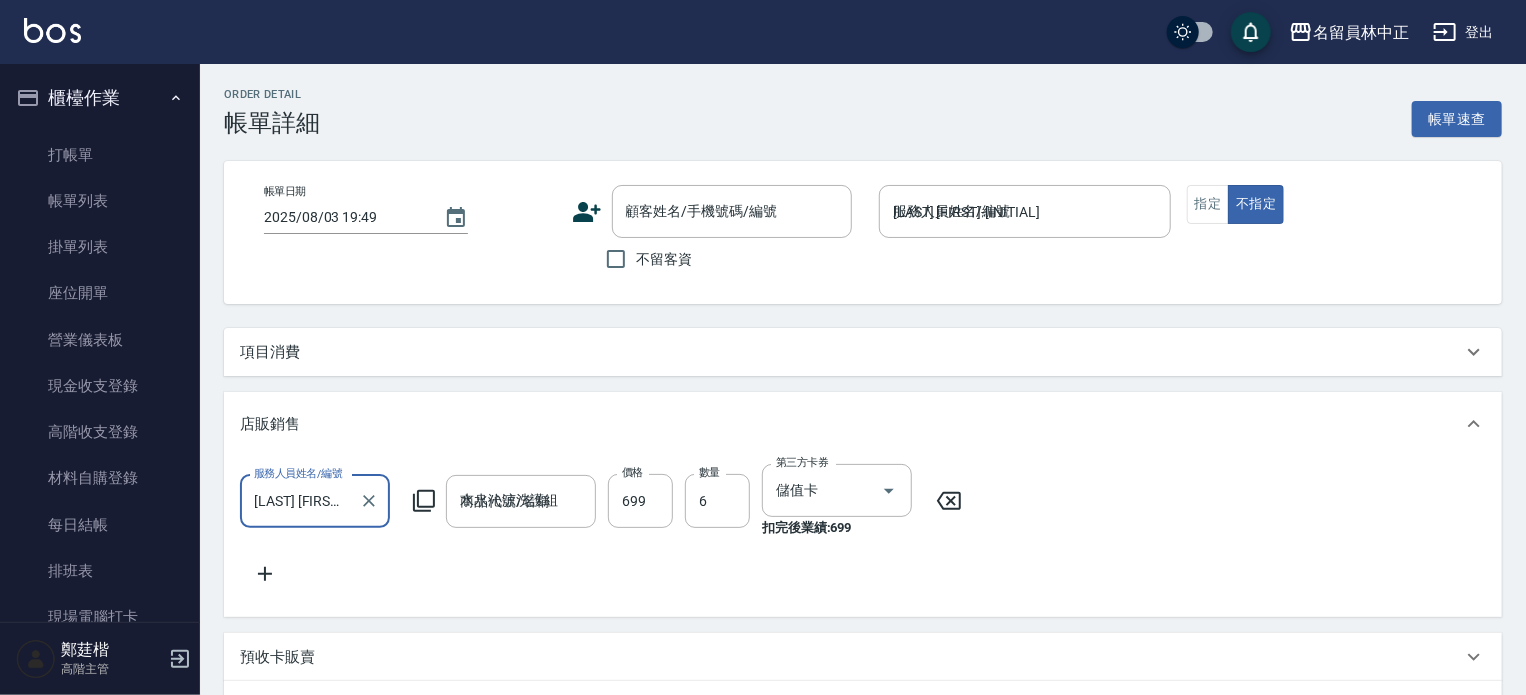 scroll, scrollTop: 0, scrollLeft: 0, axis: both 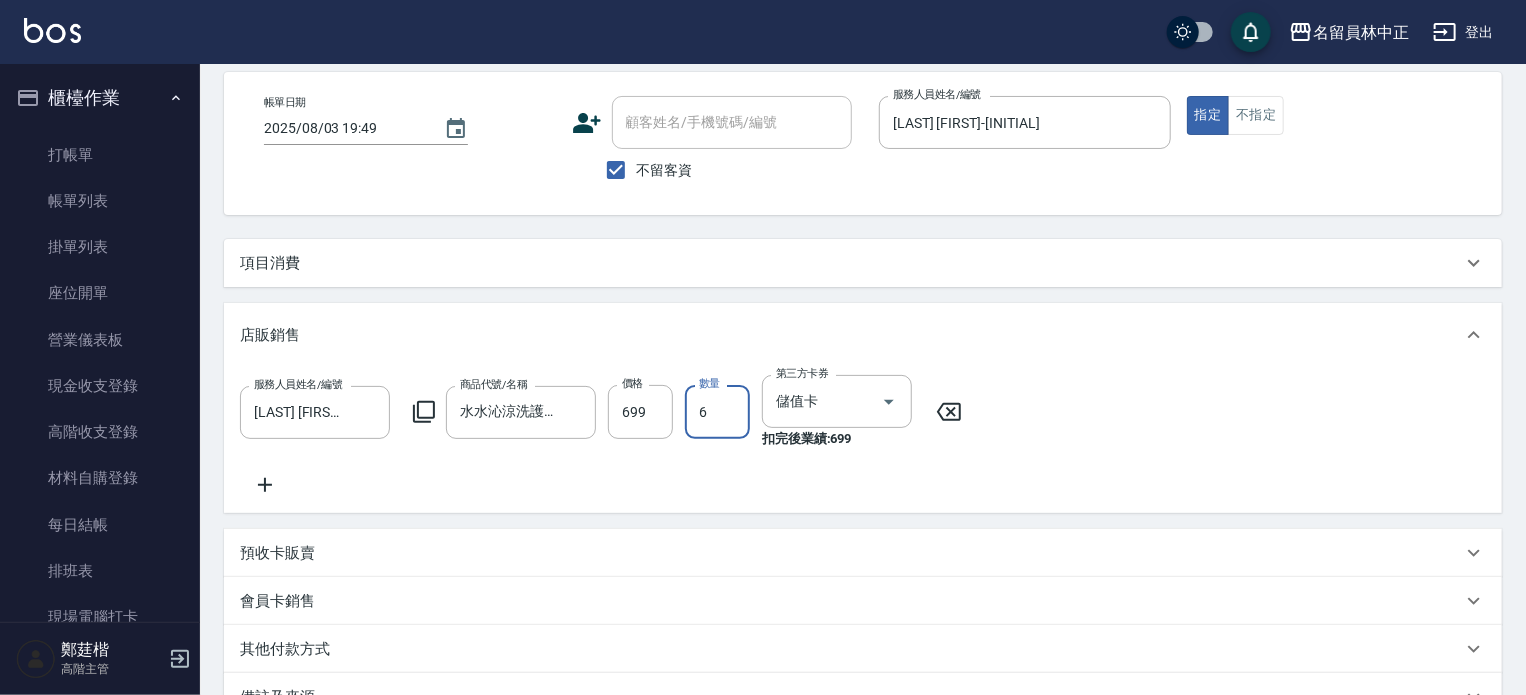 click on "6" at bounding box center (717, 412) 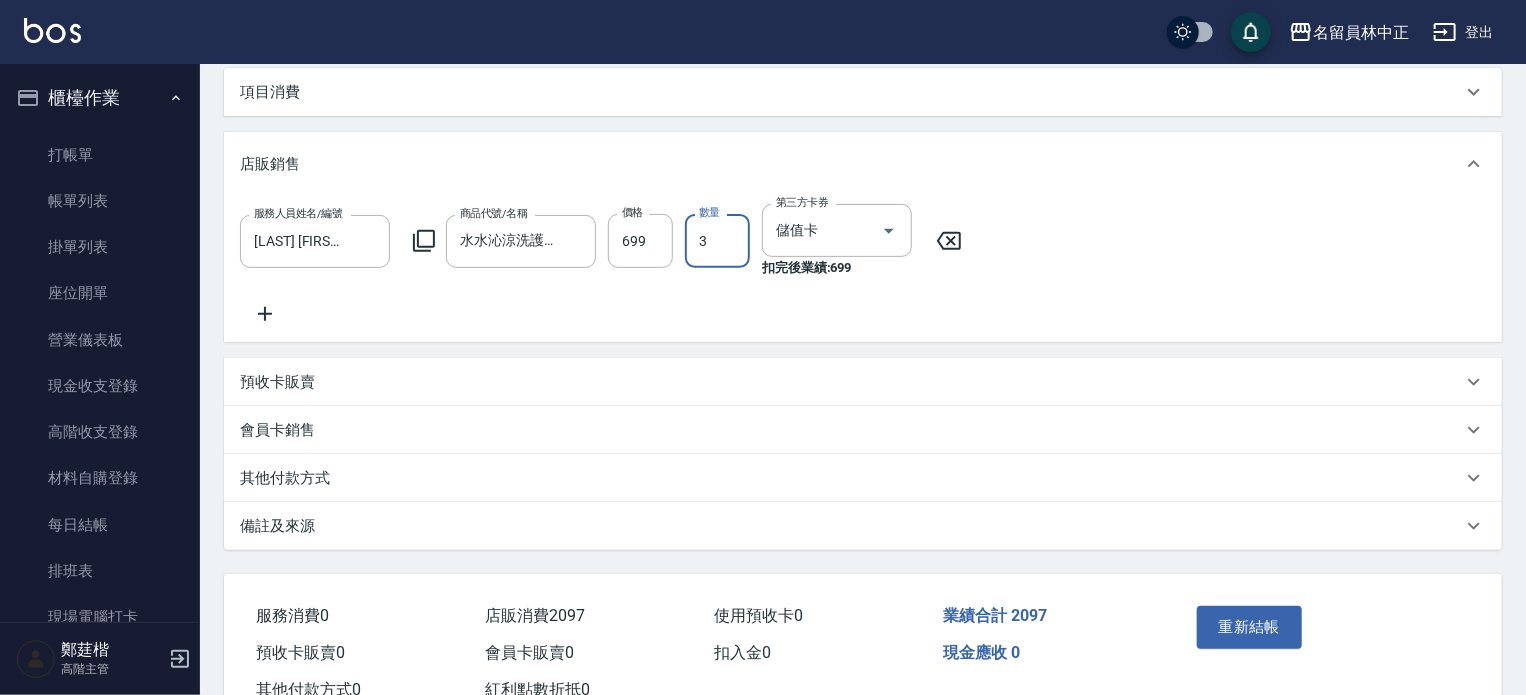 scroll, scrollTop: 344, scrollLeft: 0, axis: vertical 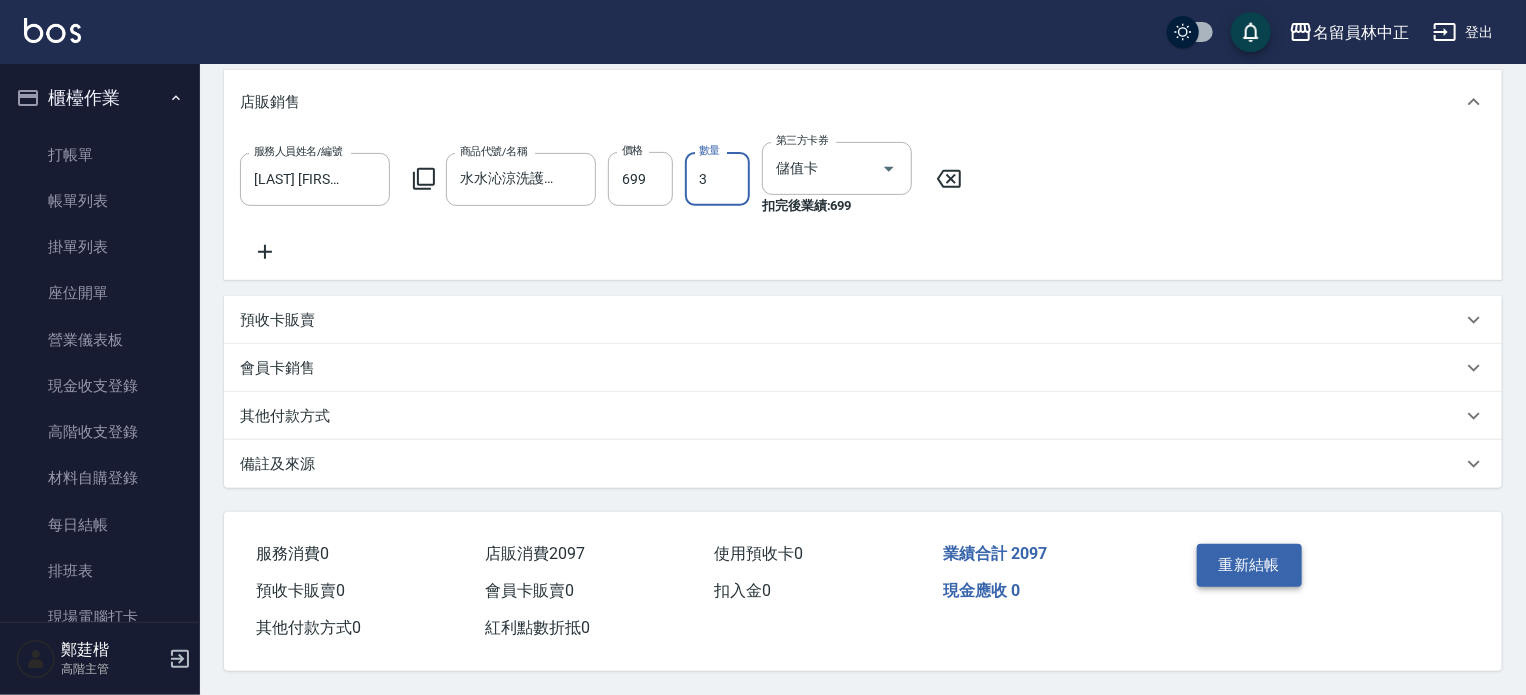 type on "3" 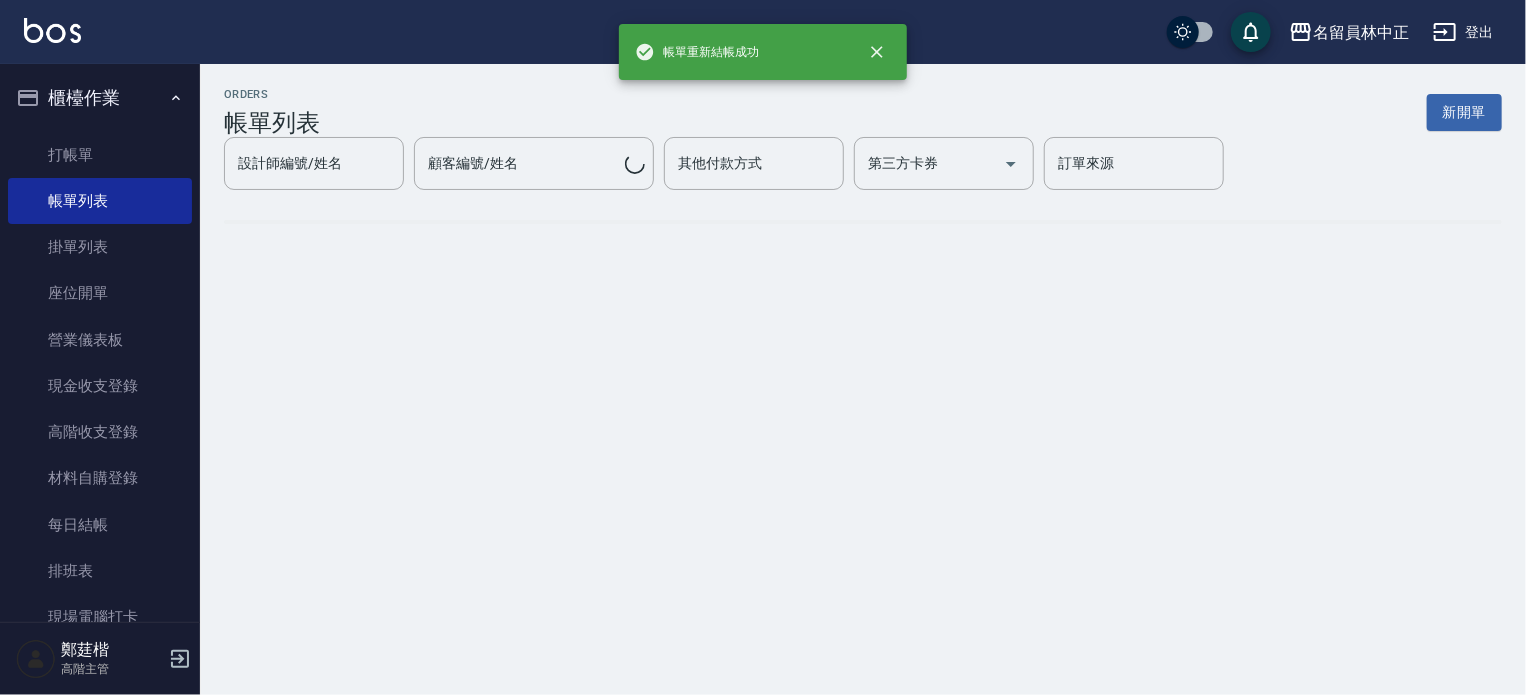 scroll, scrollTop: 0, scrollLeft: 0, axis: both 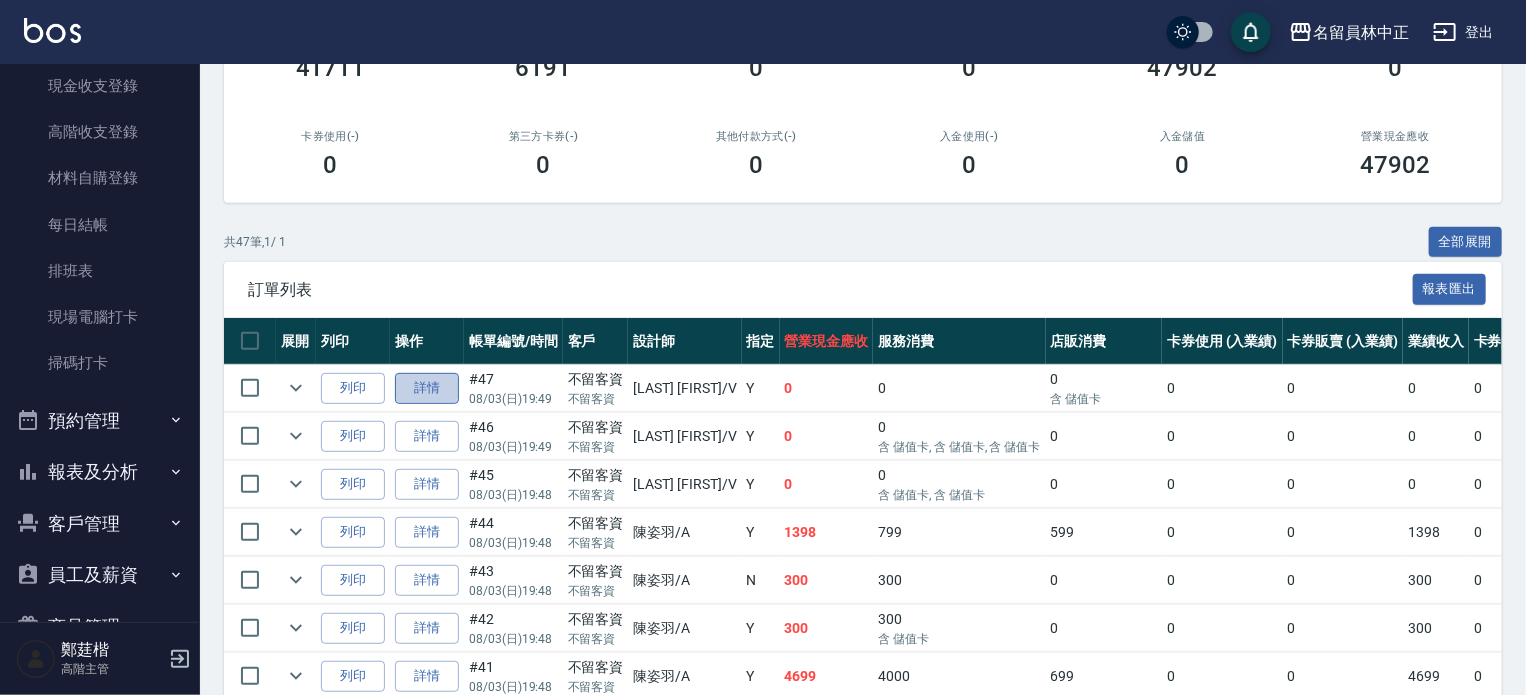 click on "詳情" at bounding box center [427, 388] 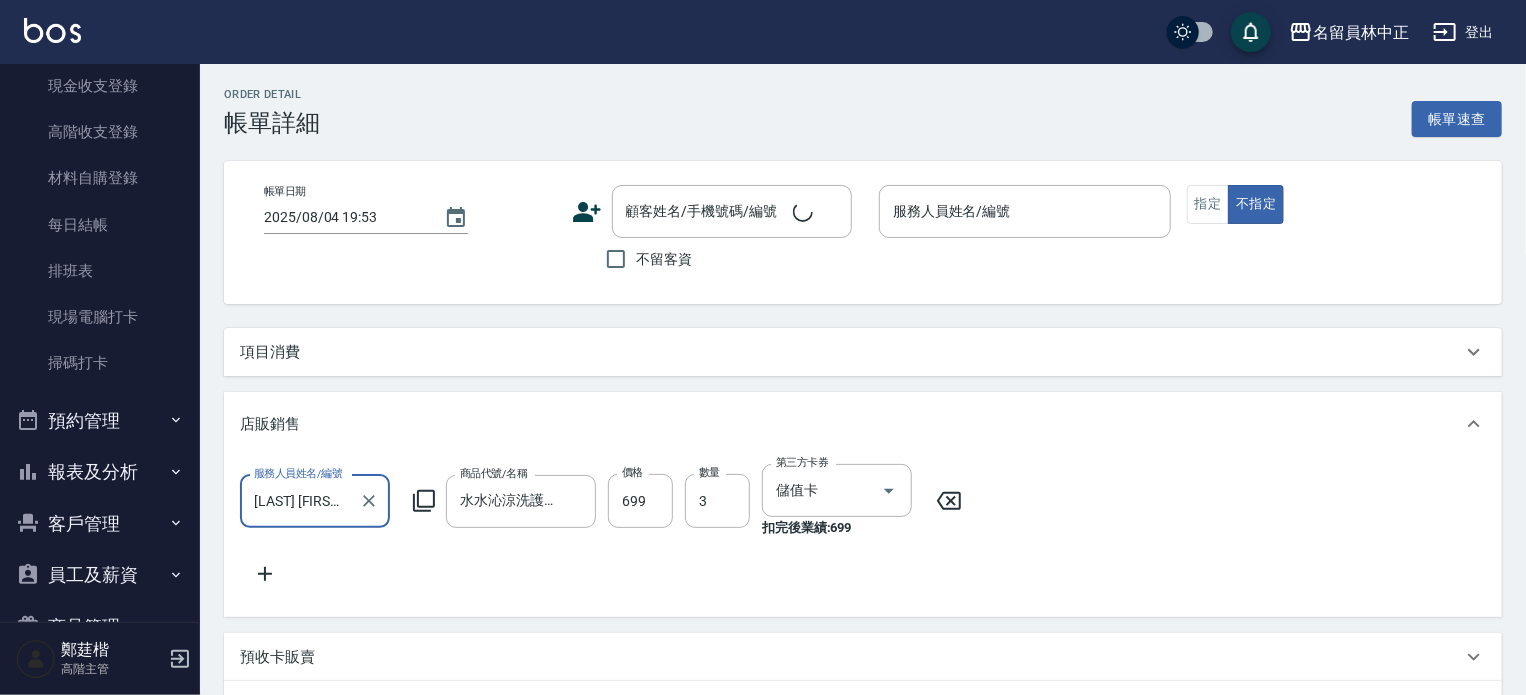 type on "2025/08/03 19:49" 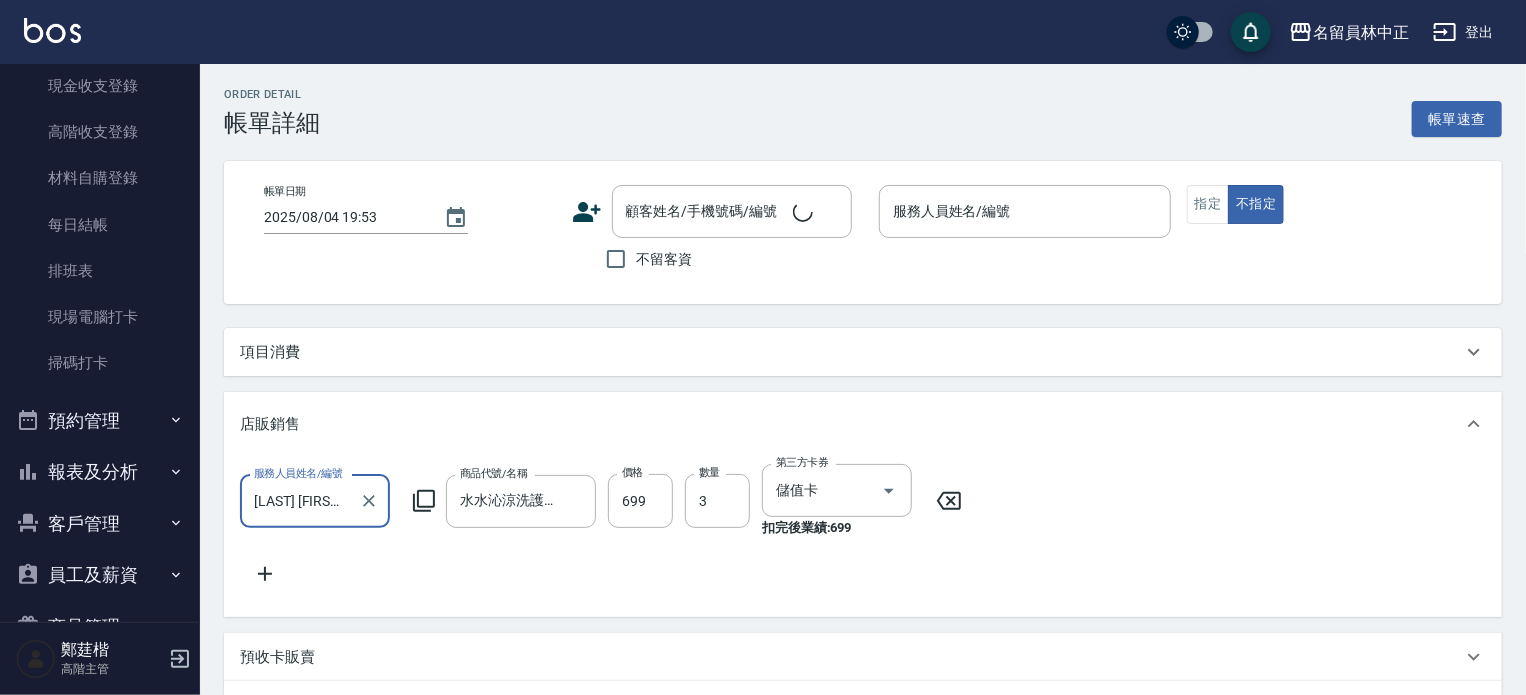 checkbox on "true" 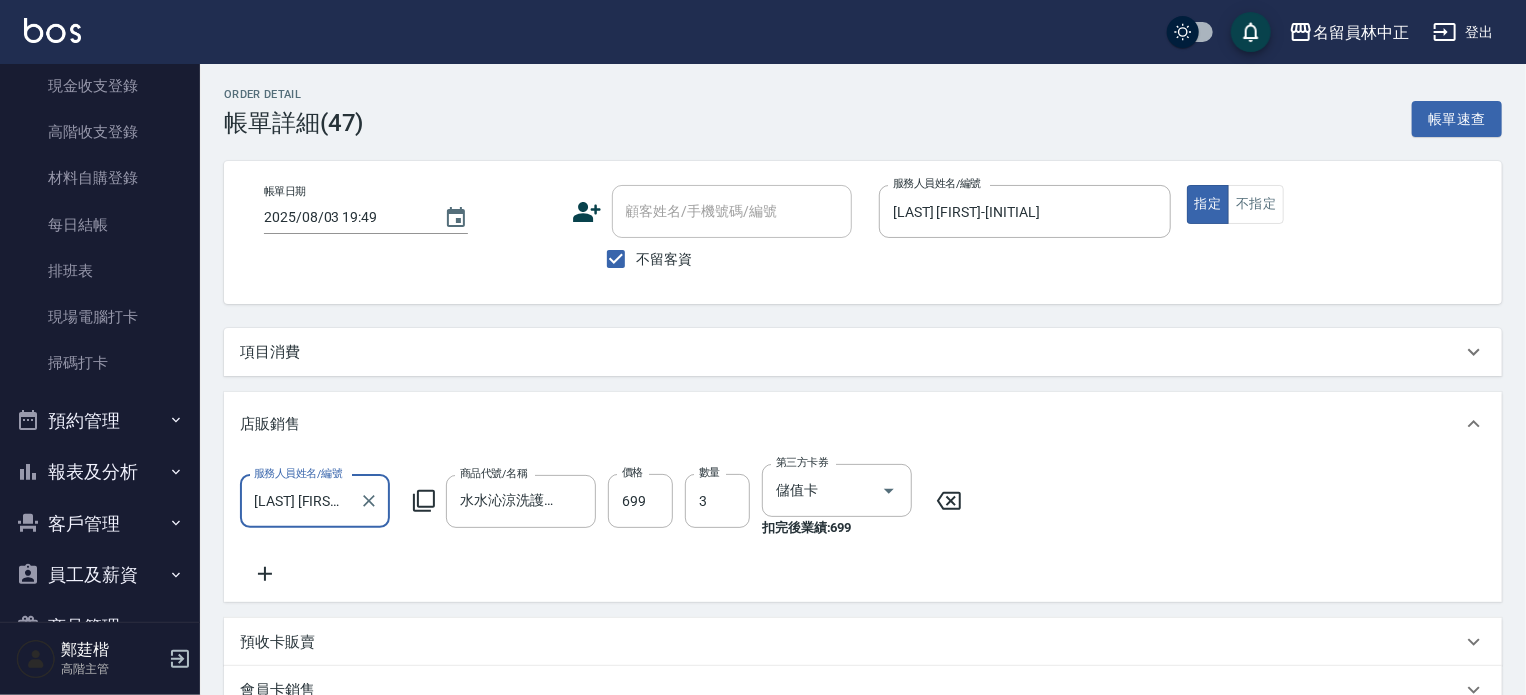 scroll, scrollTop: 0, scrollLeft: 0, axis: both 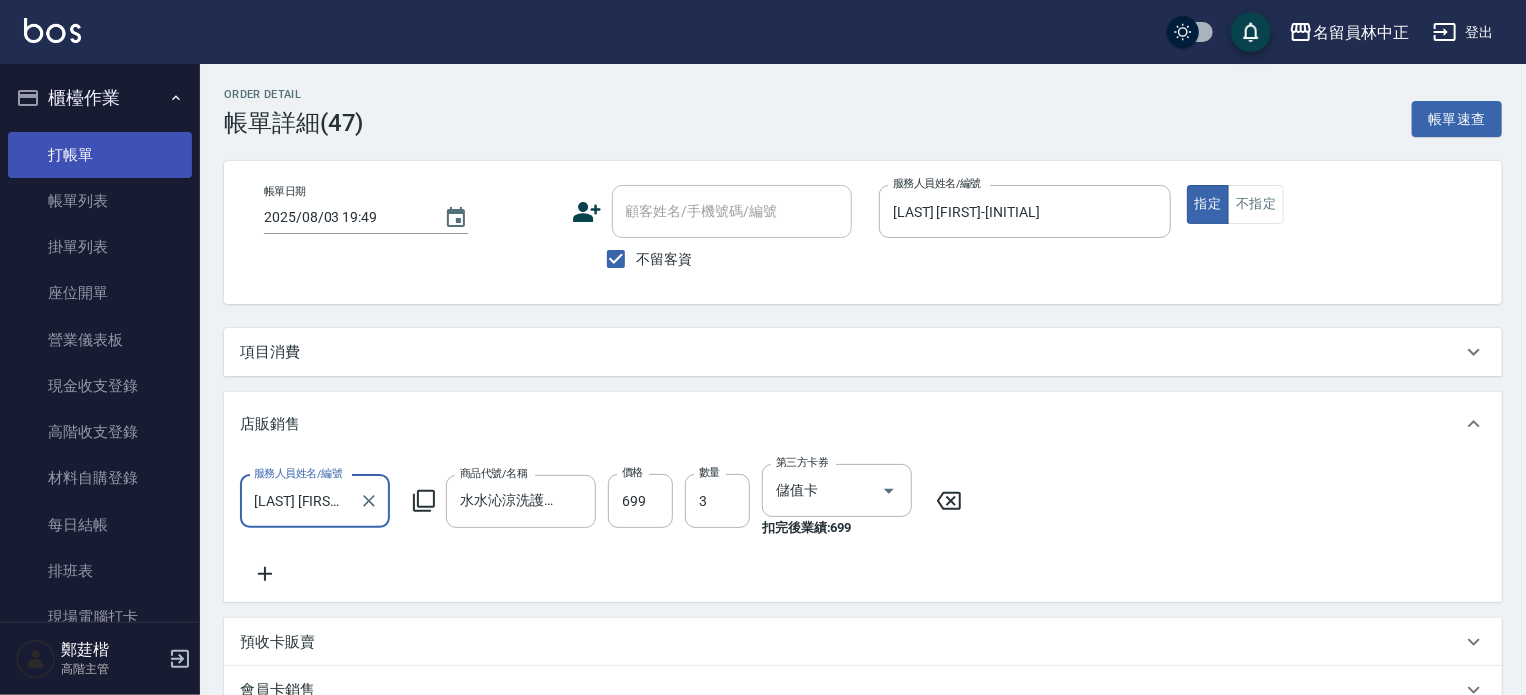 click on "打帳單" at bounding box center (100, 155) 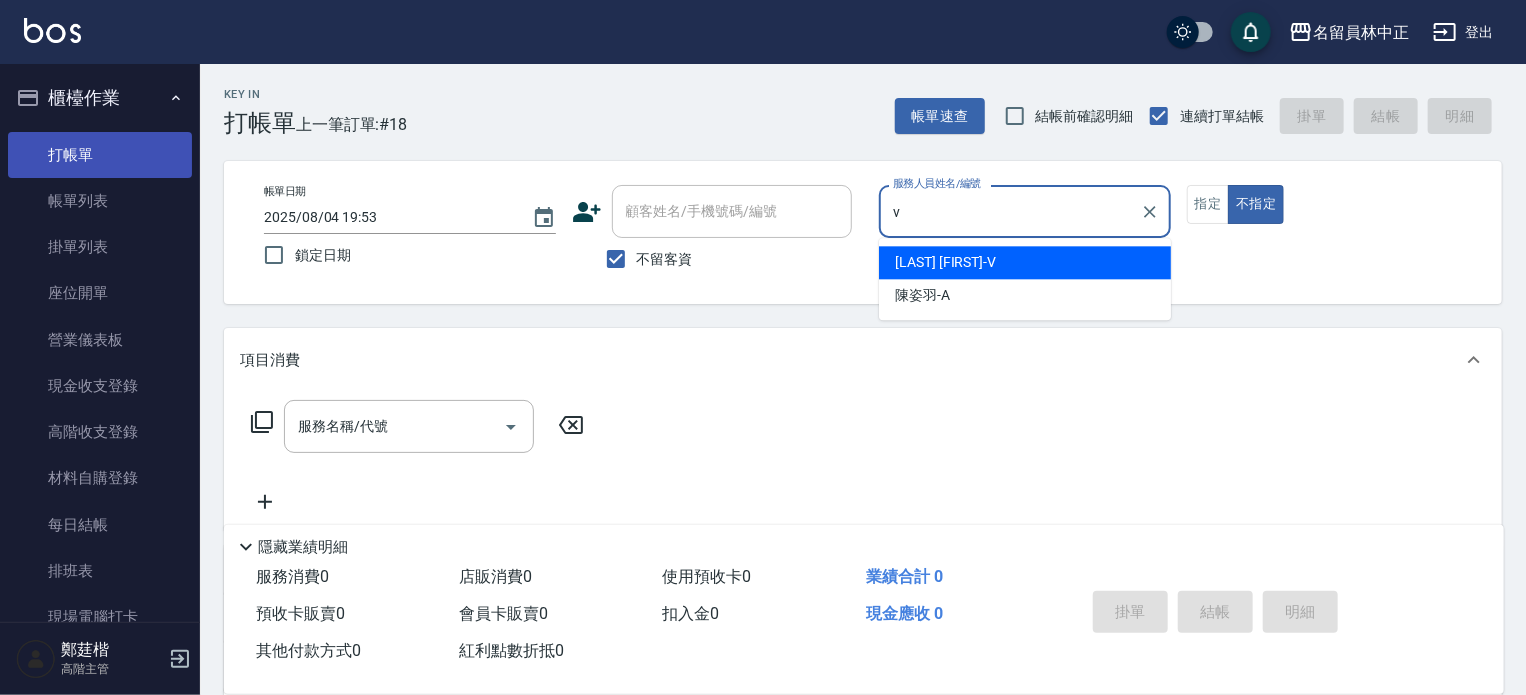 type on "[LAST] [FIRST]-[INITIAL]" 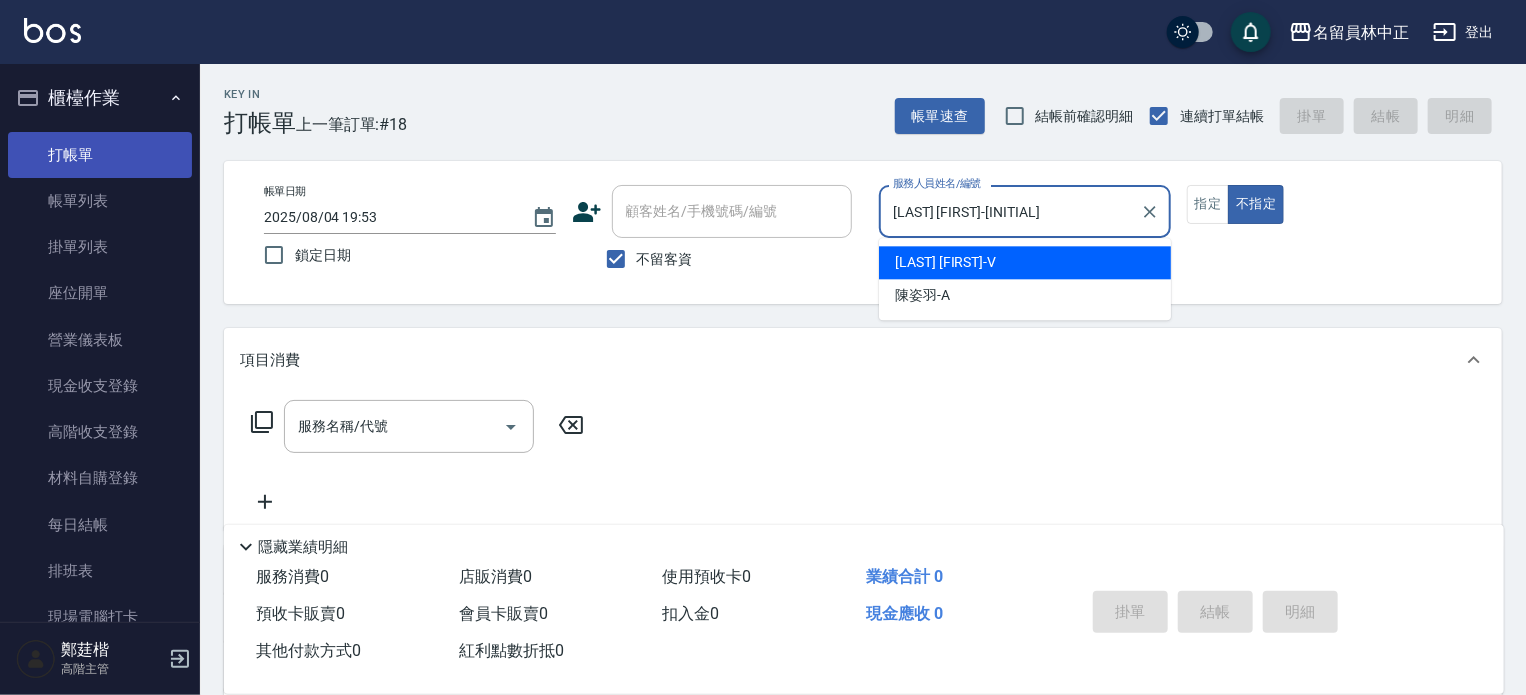 type on "false" 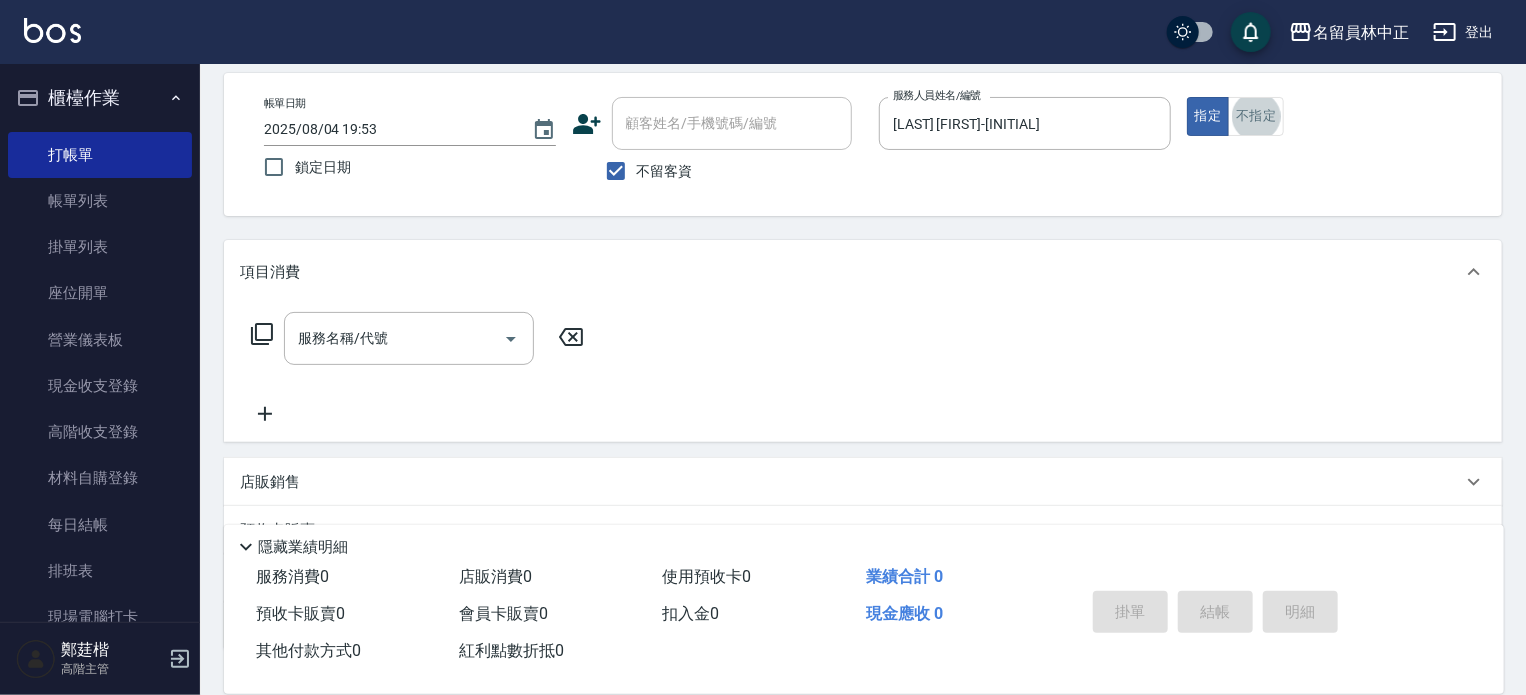 scroll, scrollTop: 232, scrollLeft: 0, axis: vertical 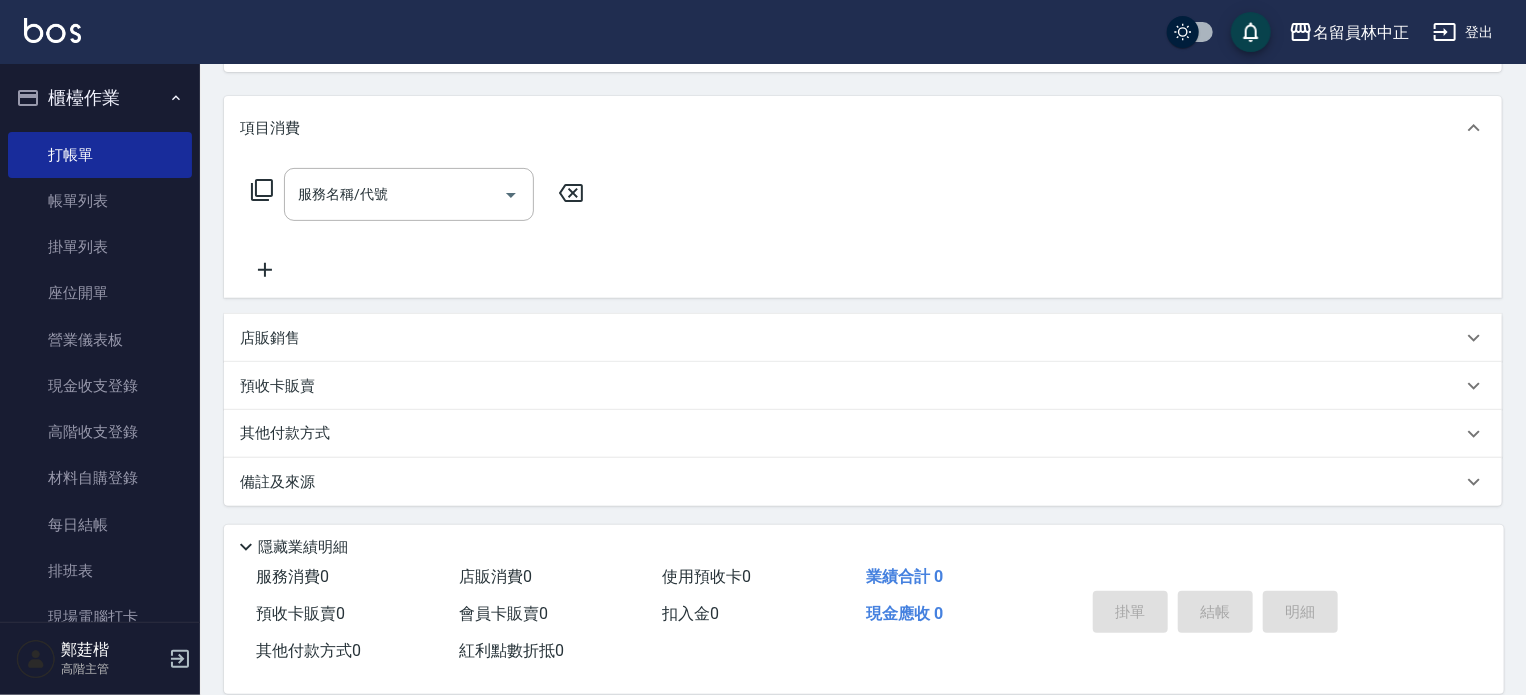 click on "店販銷售" at bounding box center [863, 338] 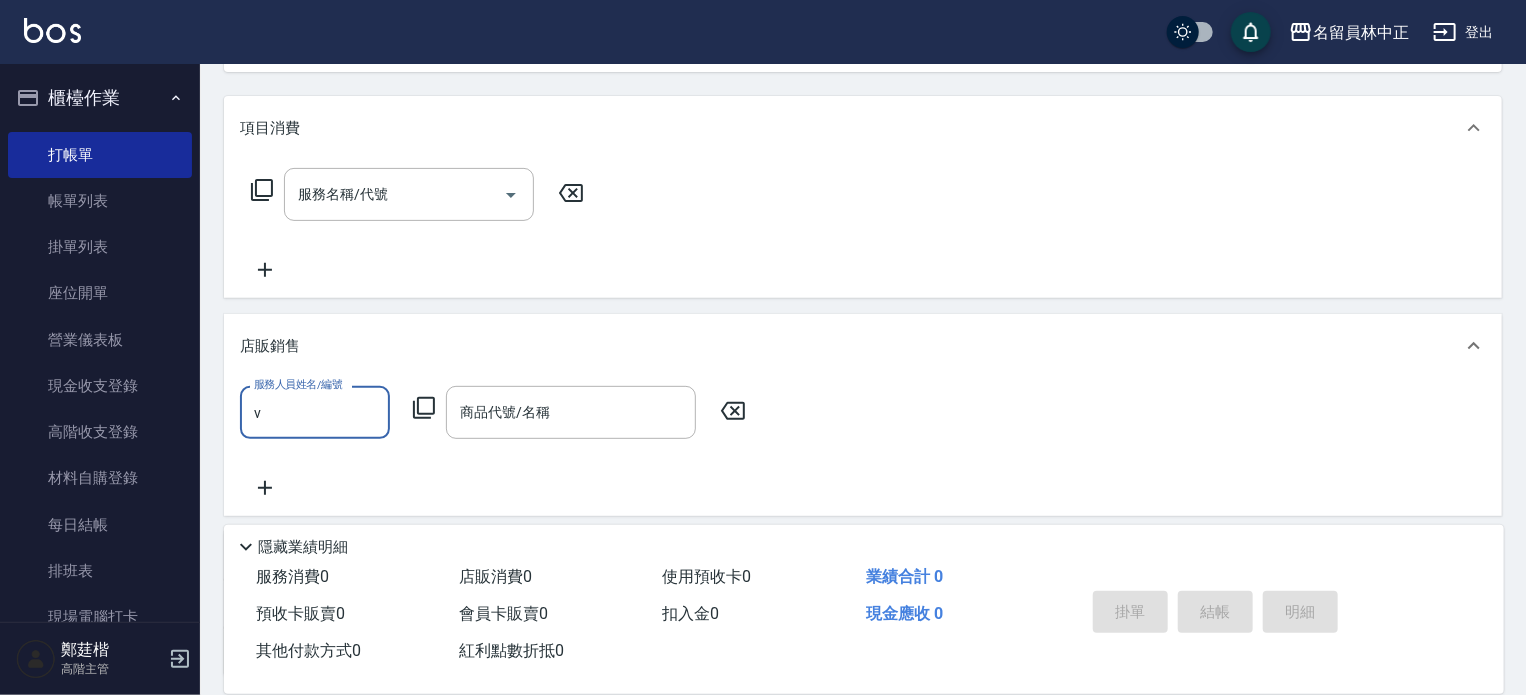 scroll, scrollTop: 0, scrollLeft: 0, axis: both 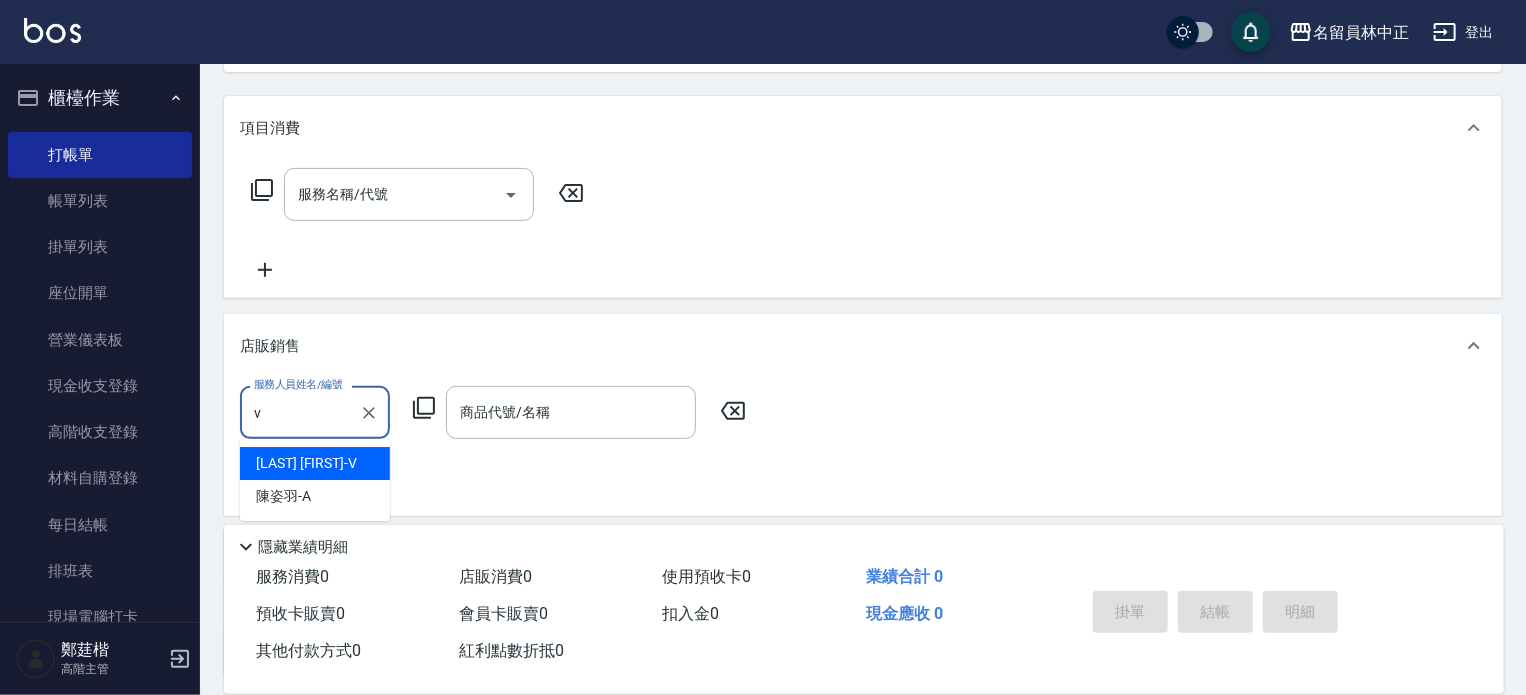 type on "[LAST] [FIRST]-[INITIAL]" 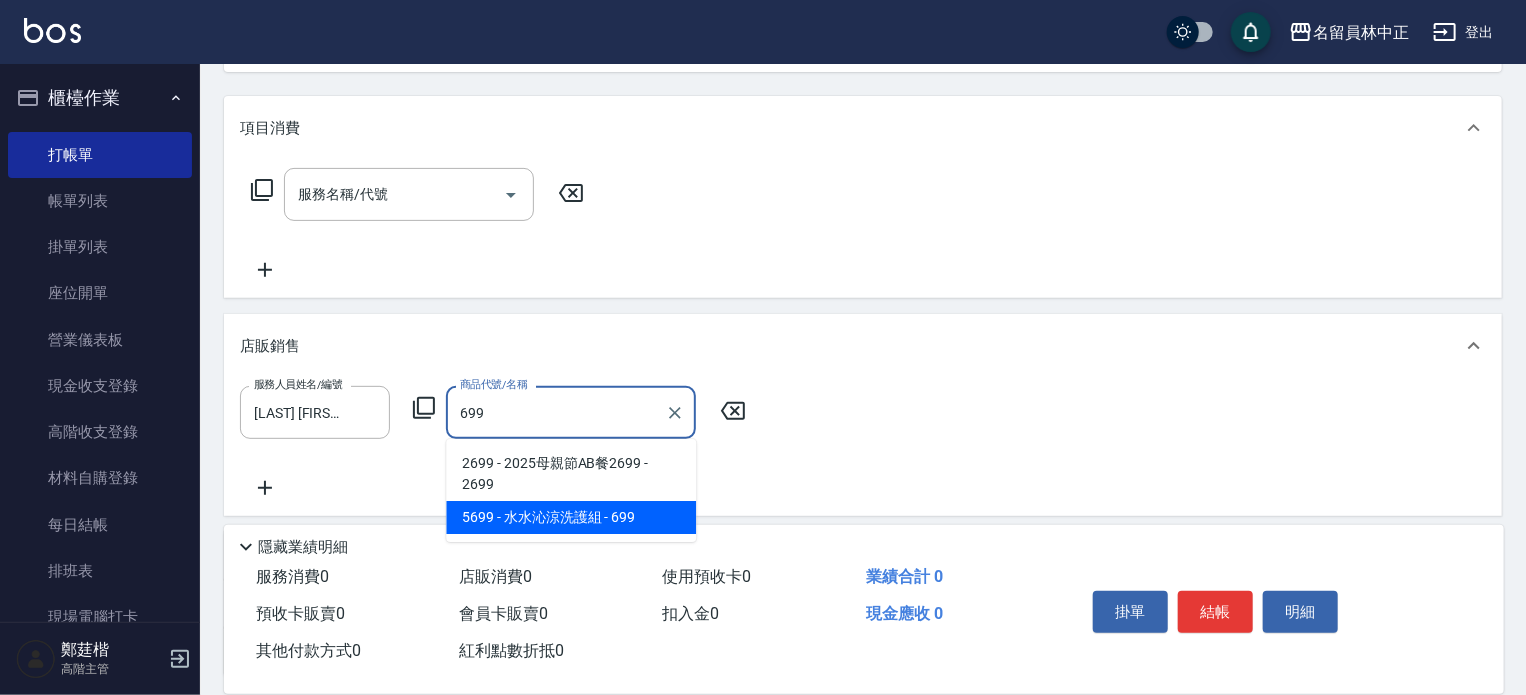 type on "水水沁涼洗護組" 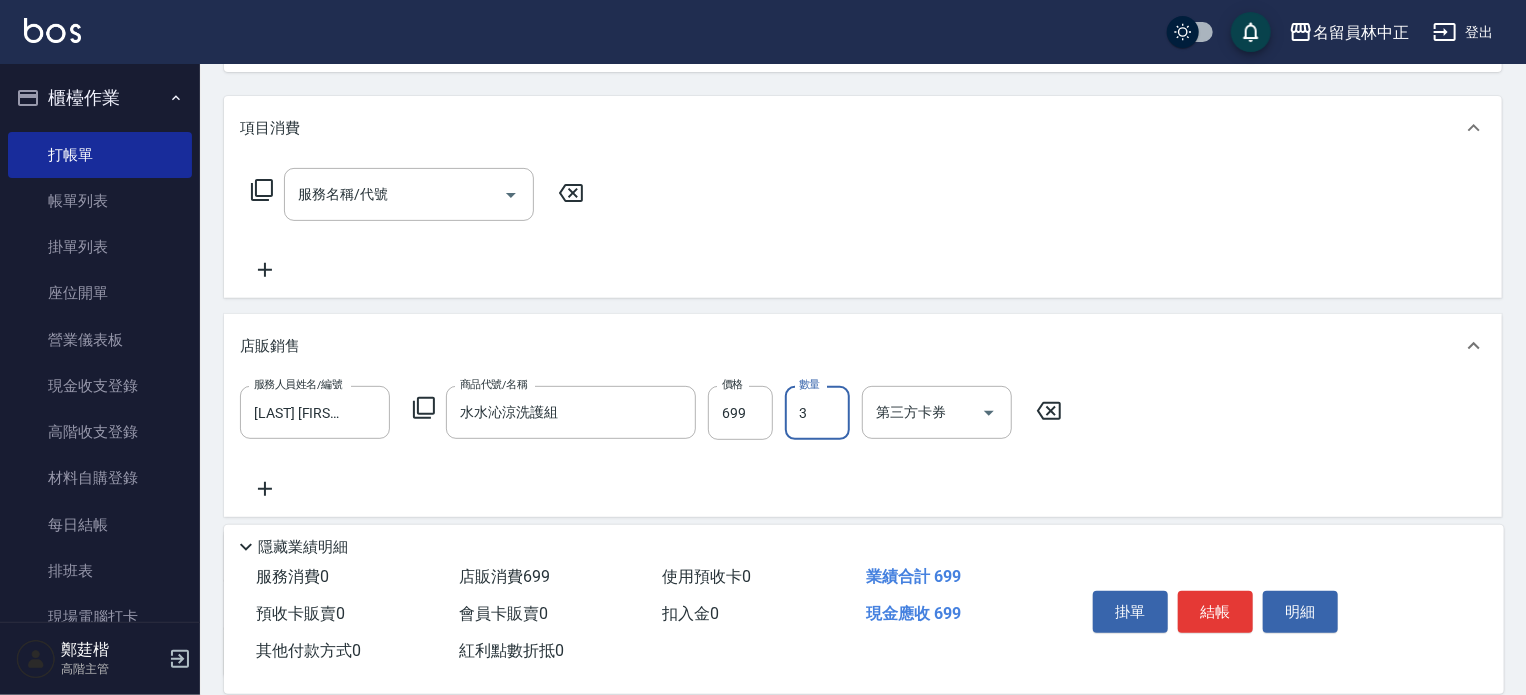 type on "3" 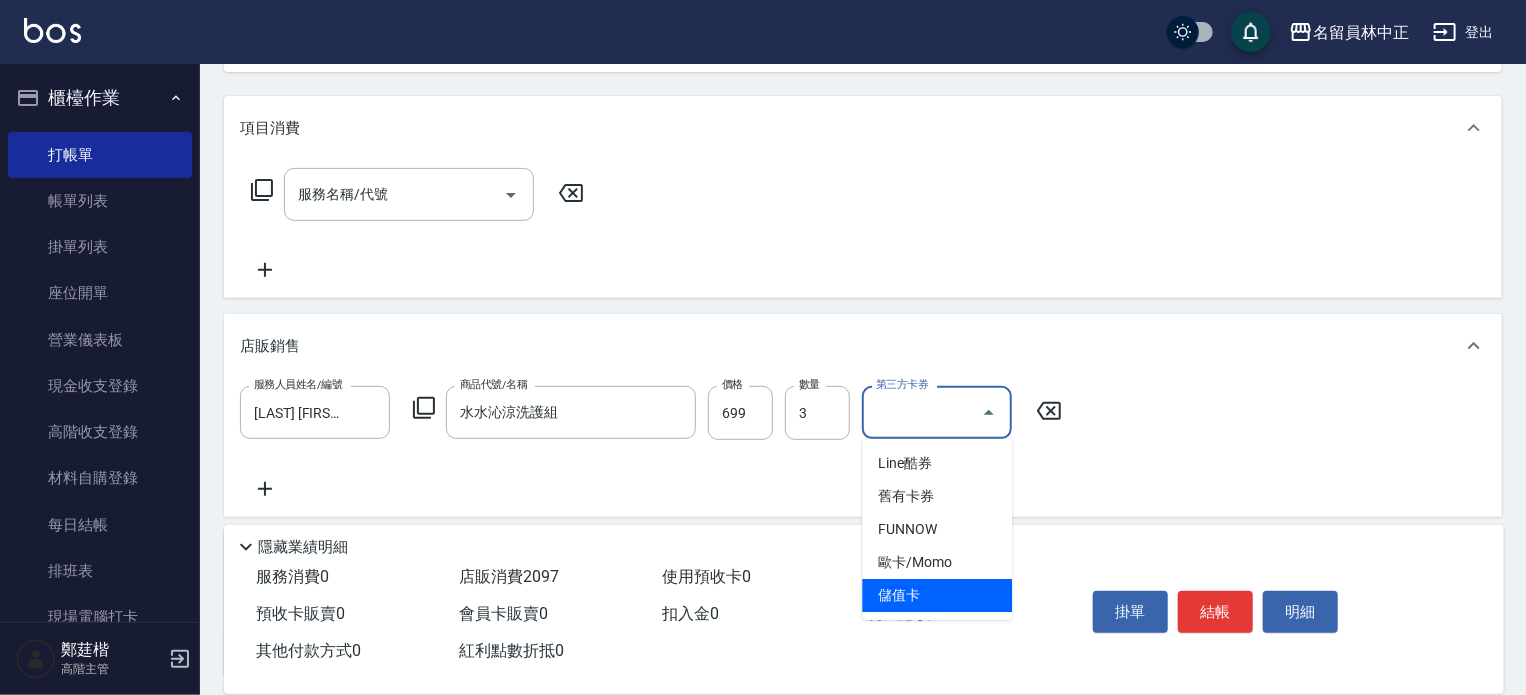 type on "儲值卡" 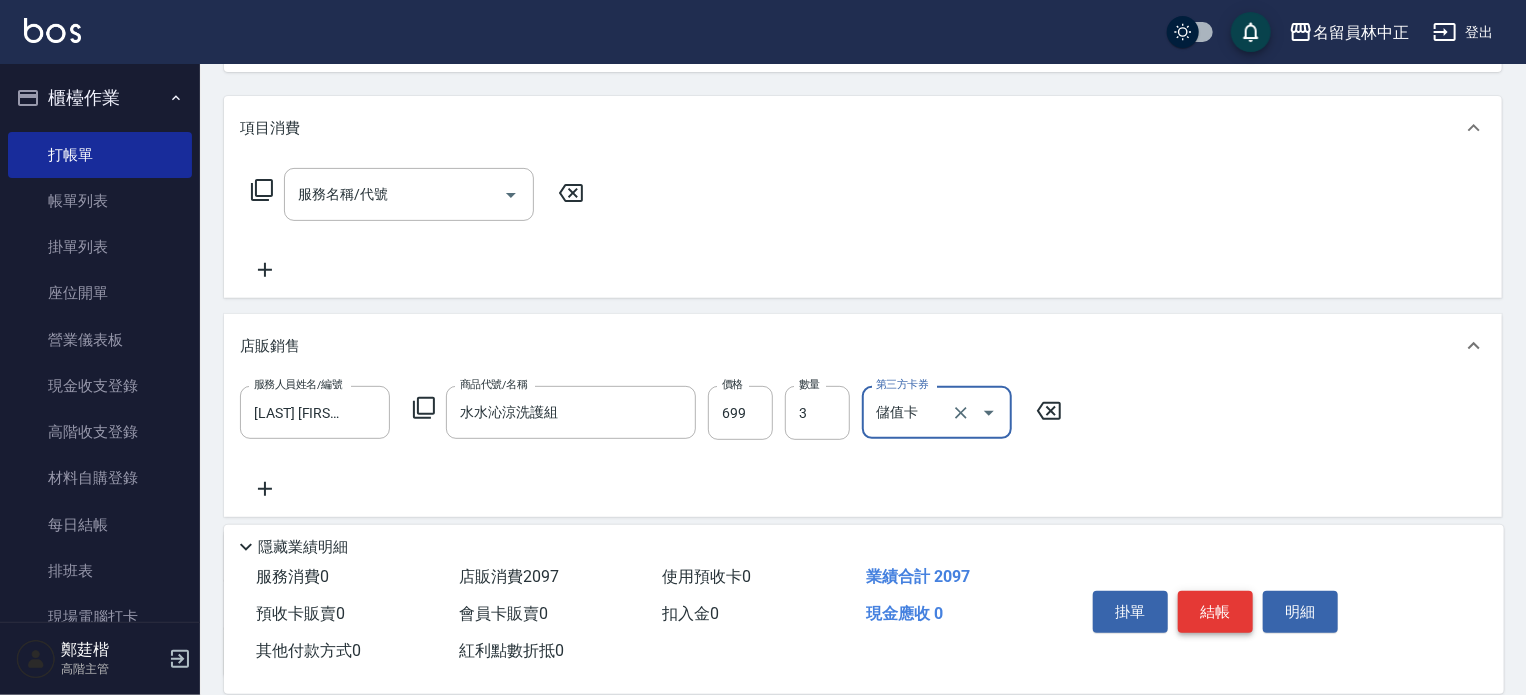 click on "結帳" at bounding box center [1215, 612] 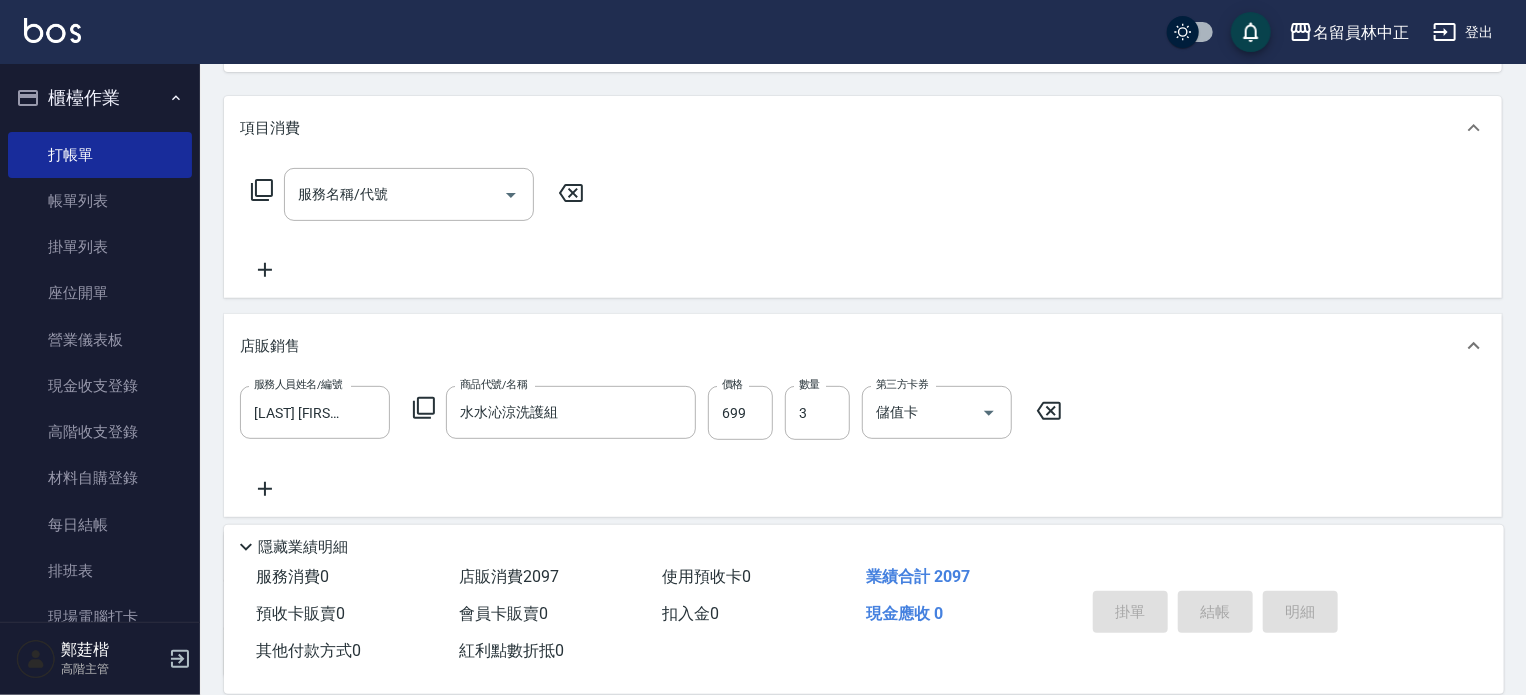 type 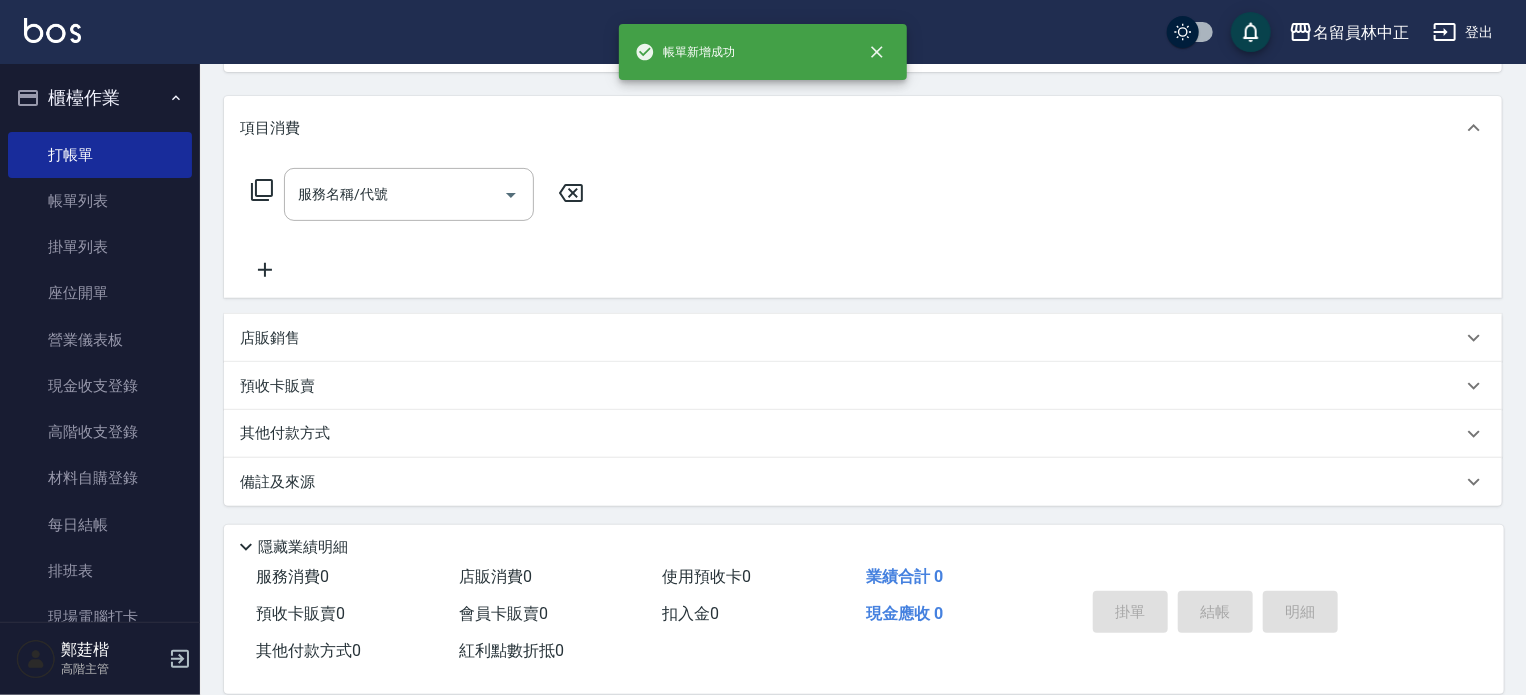 scroll, scrollTop: 0, scrollLeft: 0, axis: both 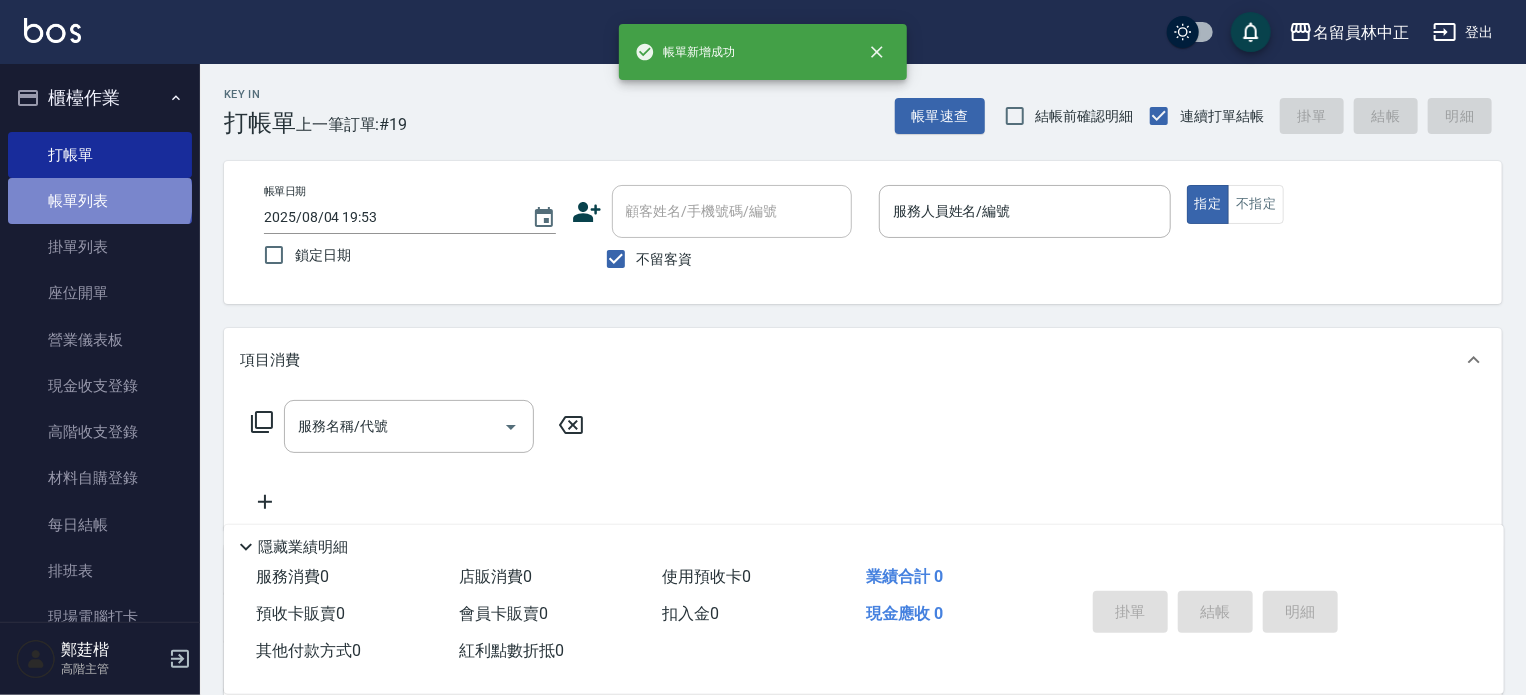click on "帳單列表" at bounding box center [100, 201] 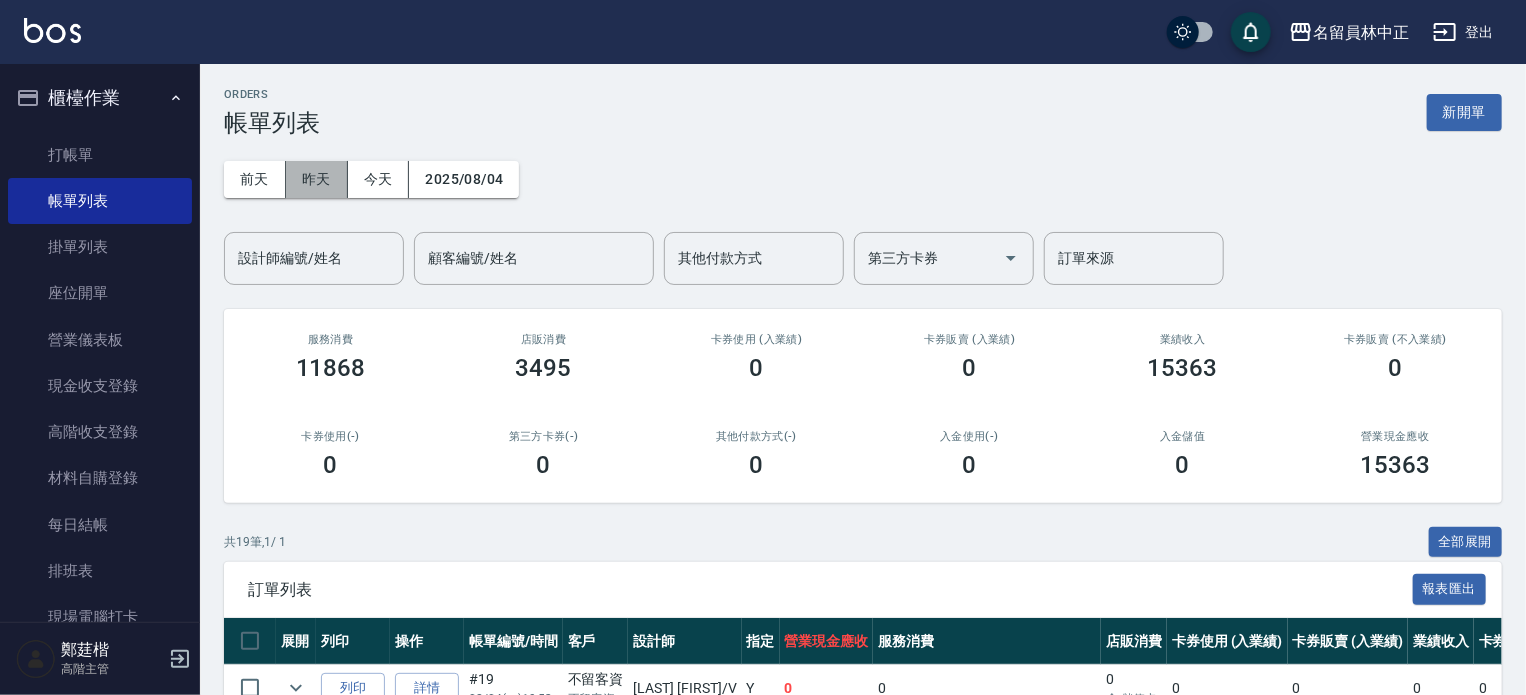 click on "昨天" at bounding box center [317, 179] 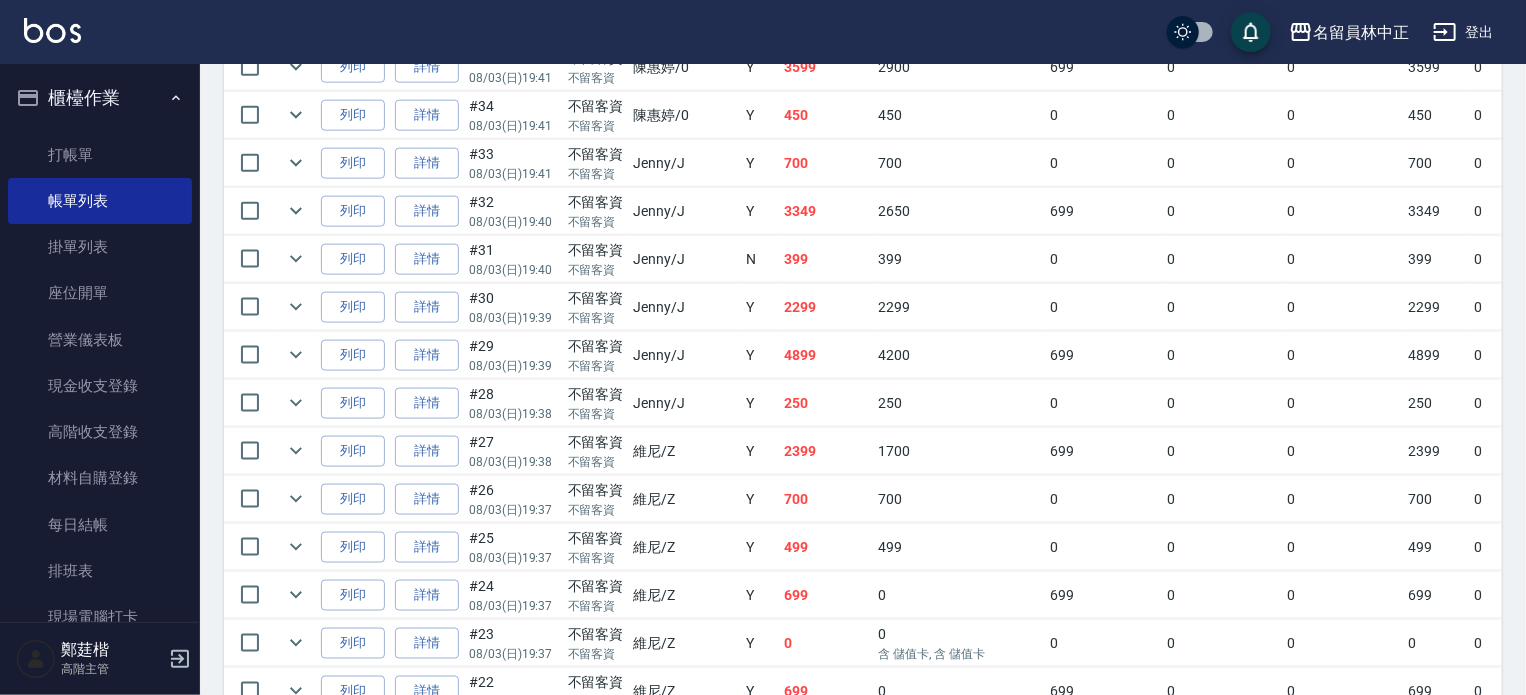scroll, scrollTop: 1500, scrollLeft: 0, axis: vertical 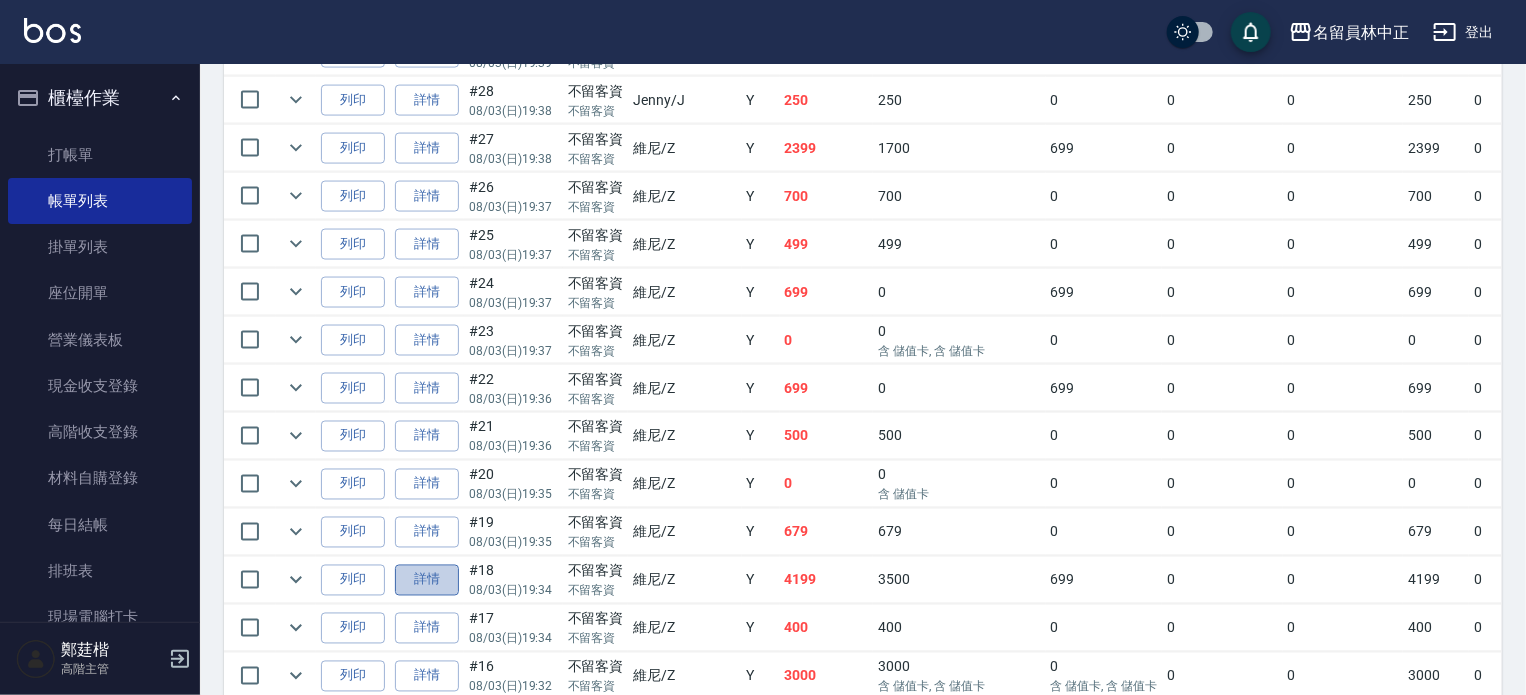 click on "詳情" at bounding box center [427, 580] 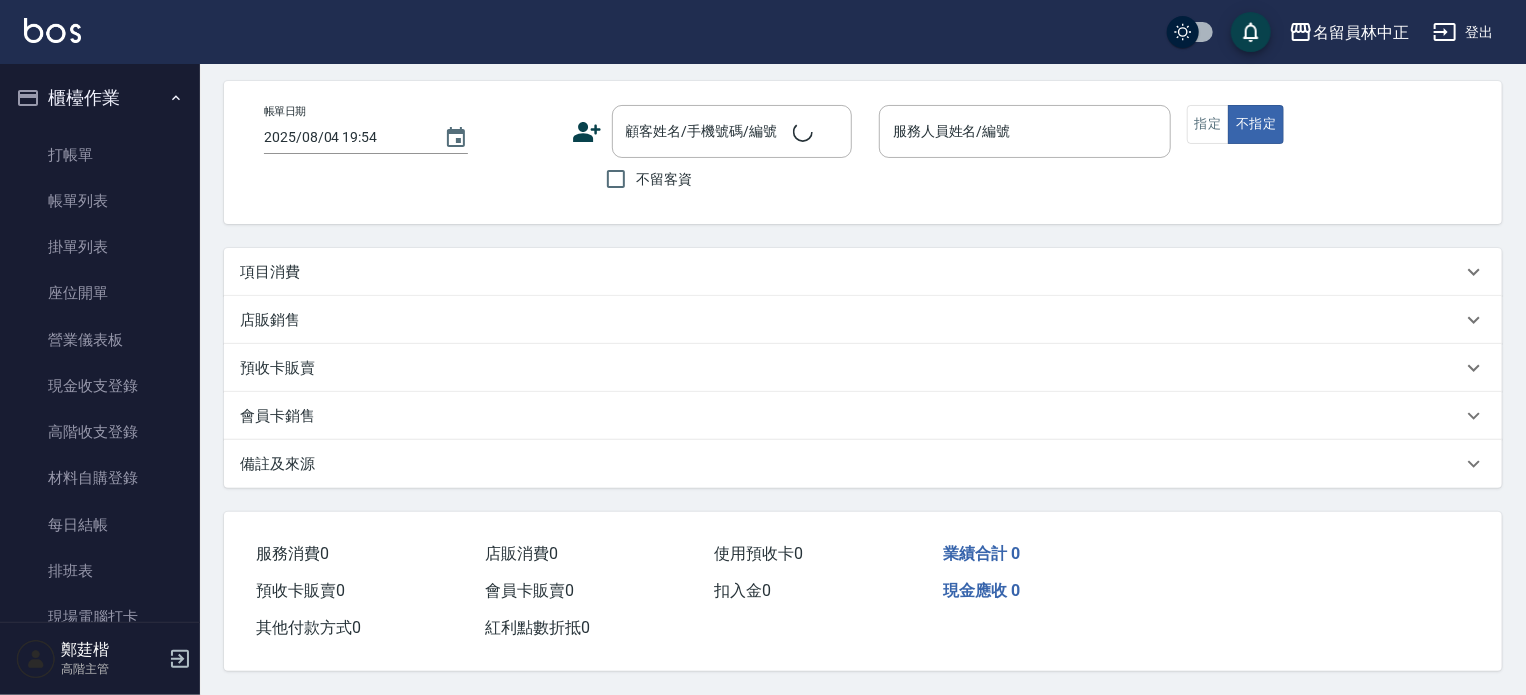 scroll, scrollTop: 0, scrollLeft: 0, axis: both 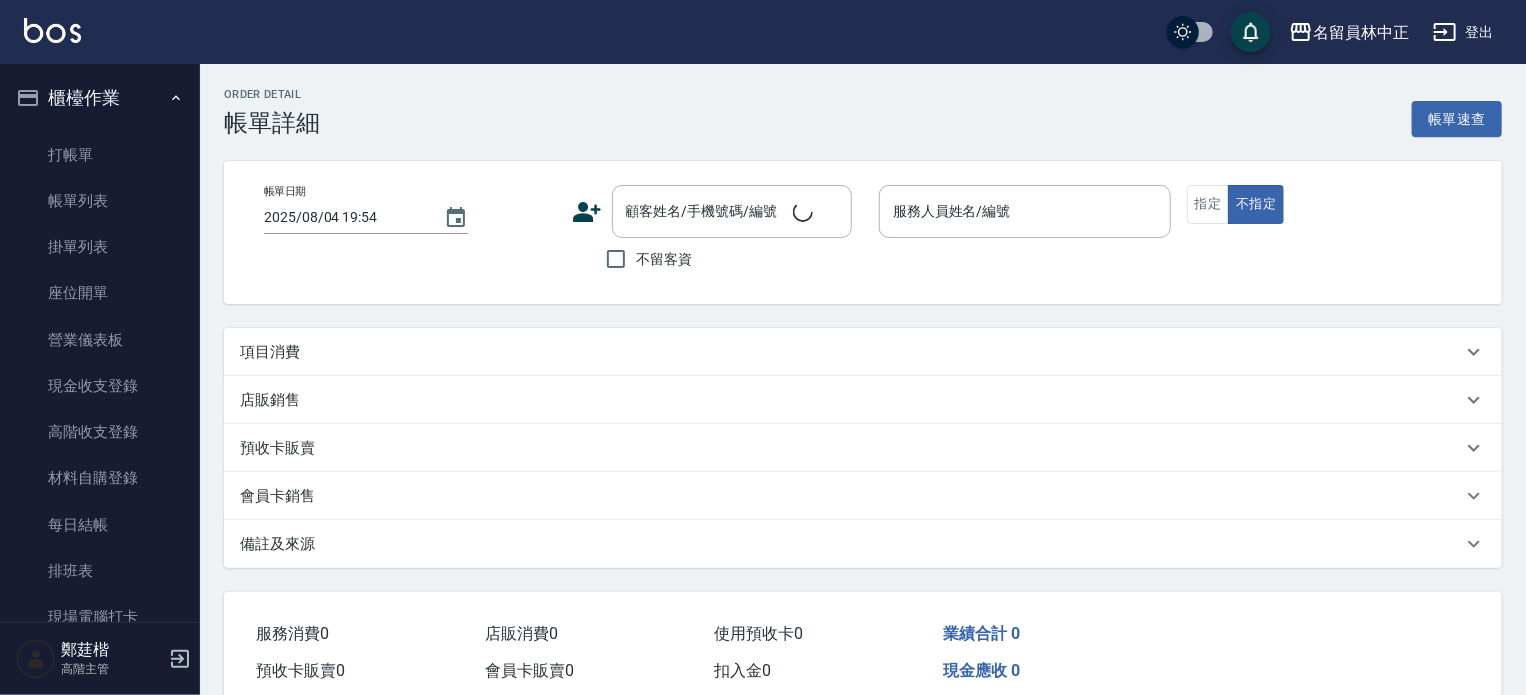 type on "2025/08/03 19:34" 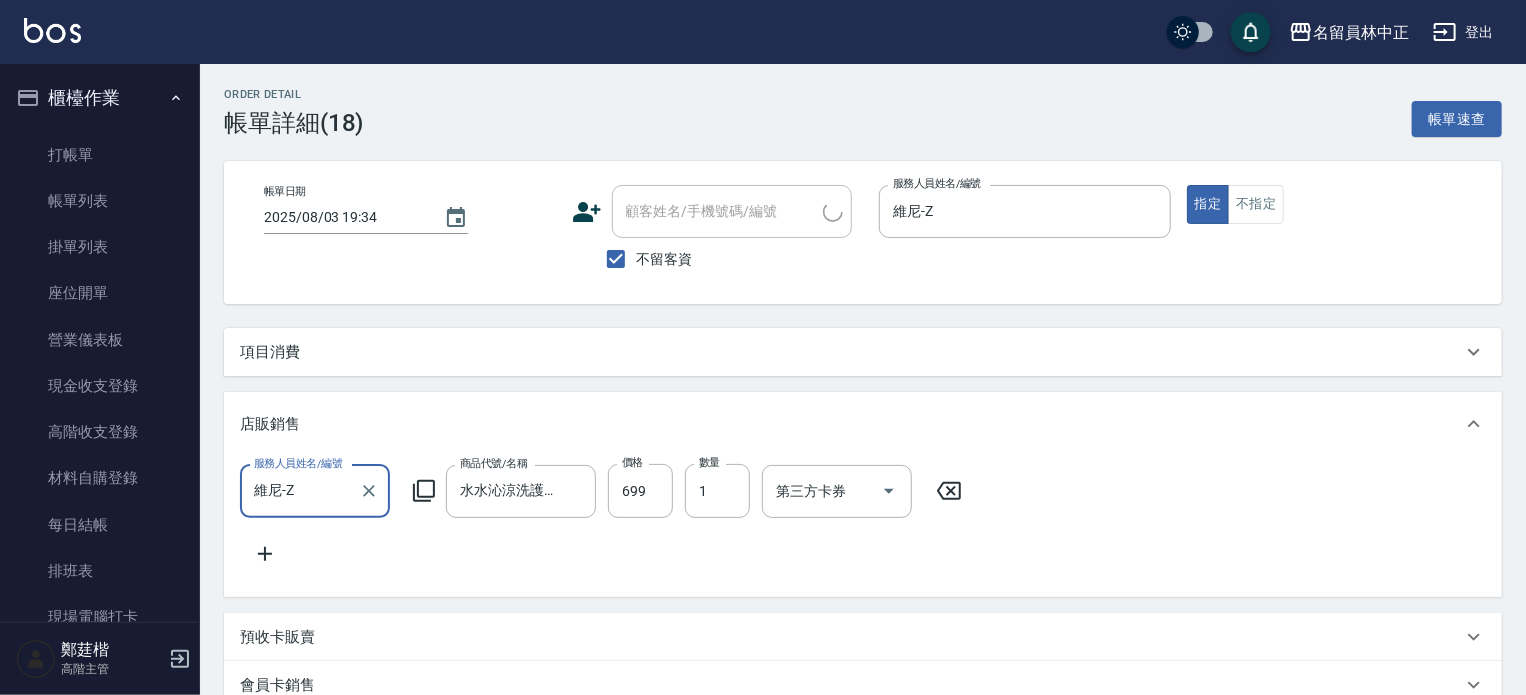 scroll, scrollTop: 0, scrollLeft: 0, axis: both 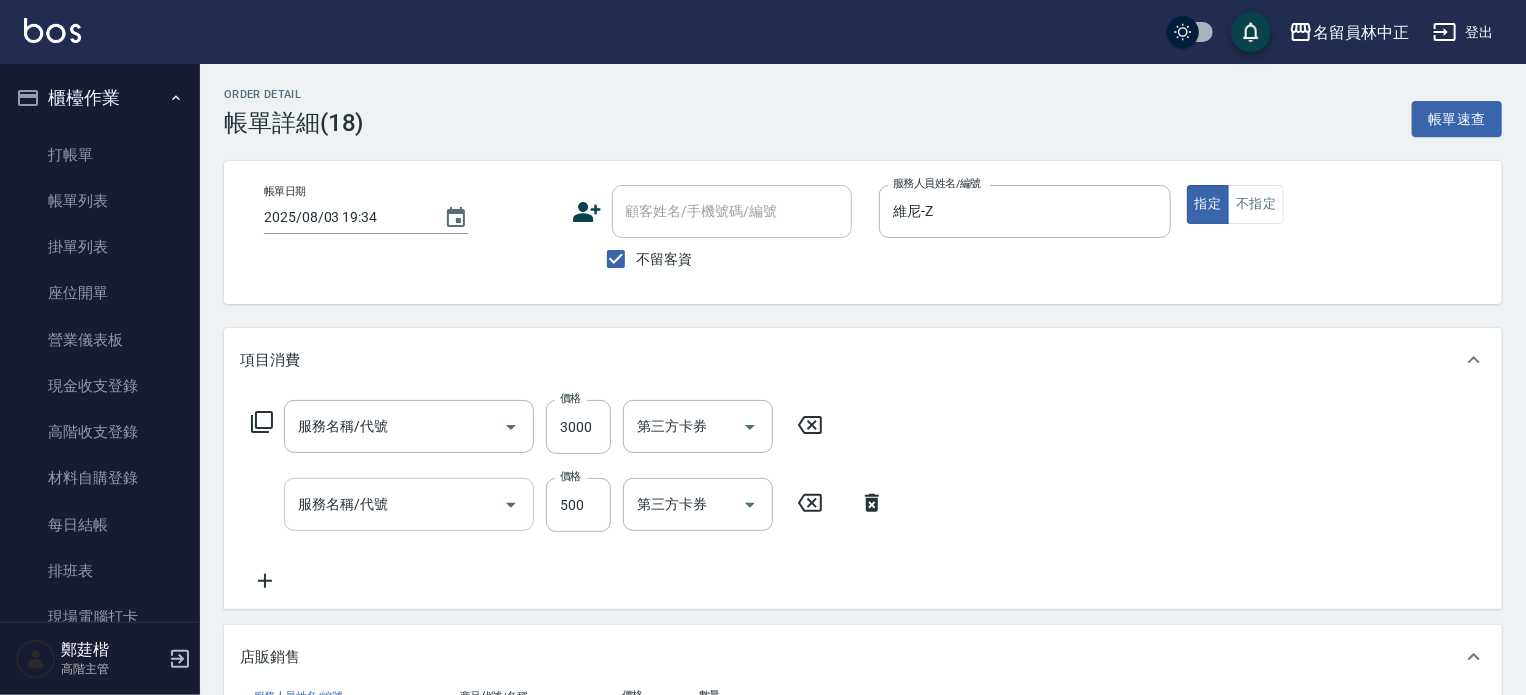 type 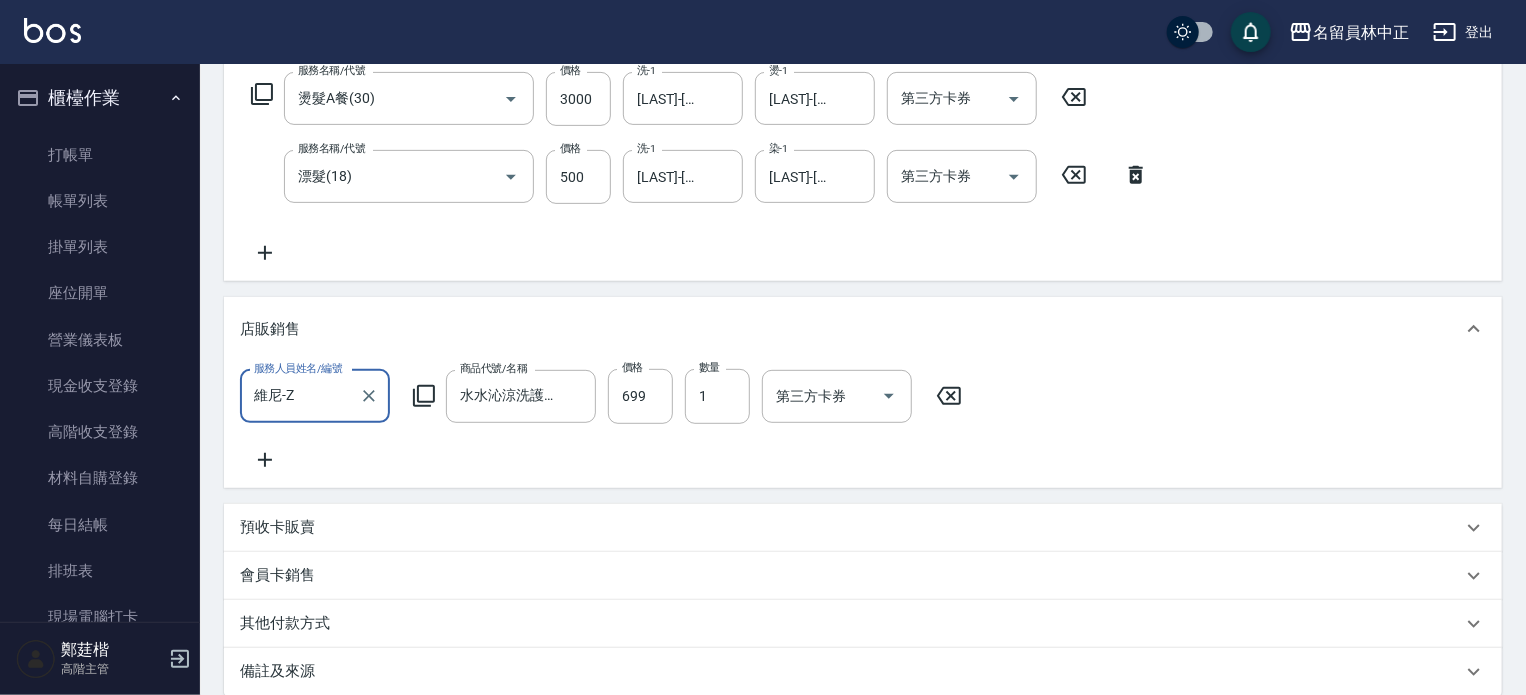 scroll, scrollTop: 300, scrollLeft: 0, axis: vertical 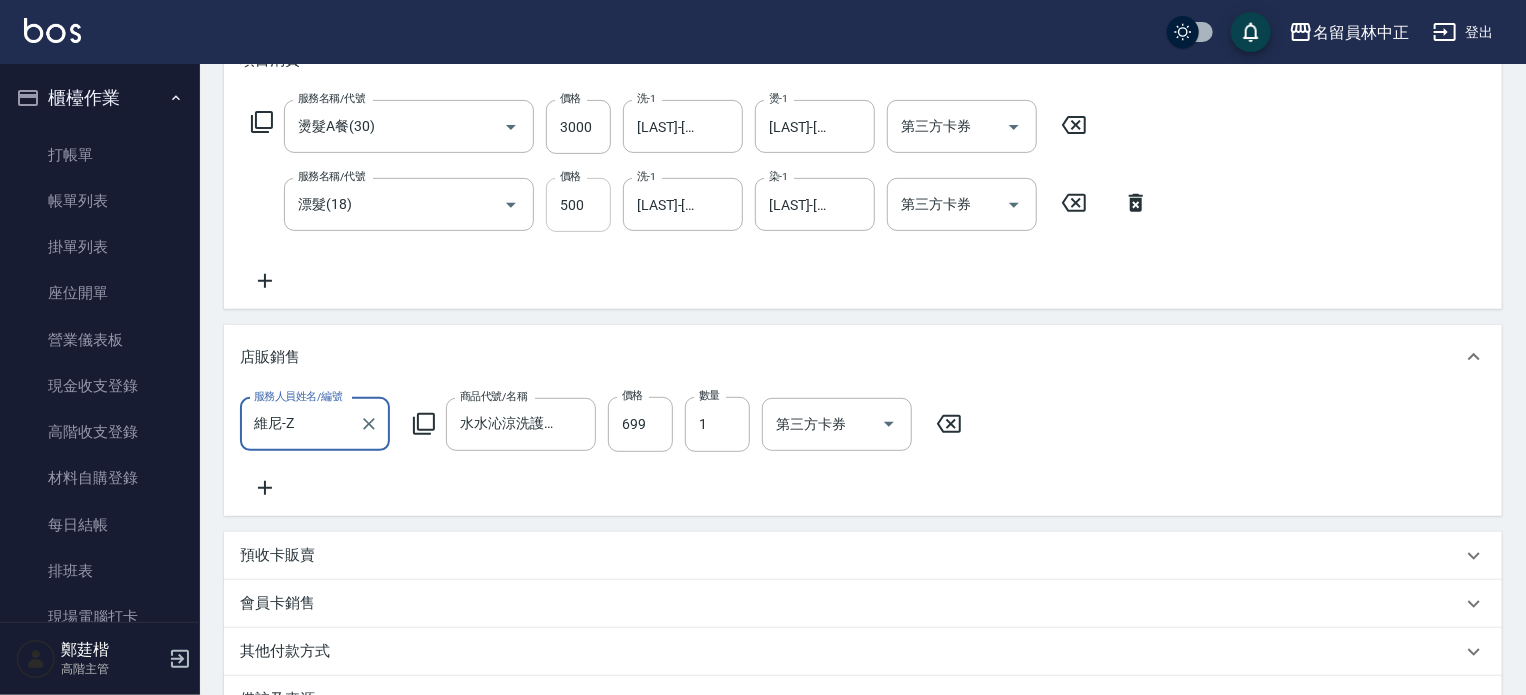 click on "500" at bounding box center (578, 205) 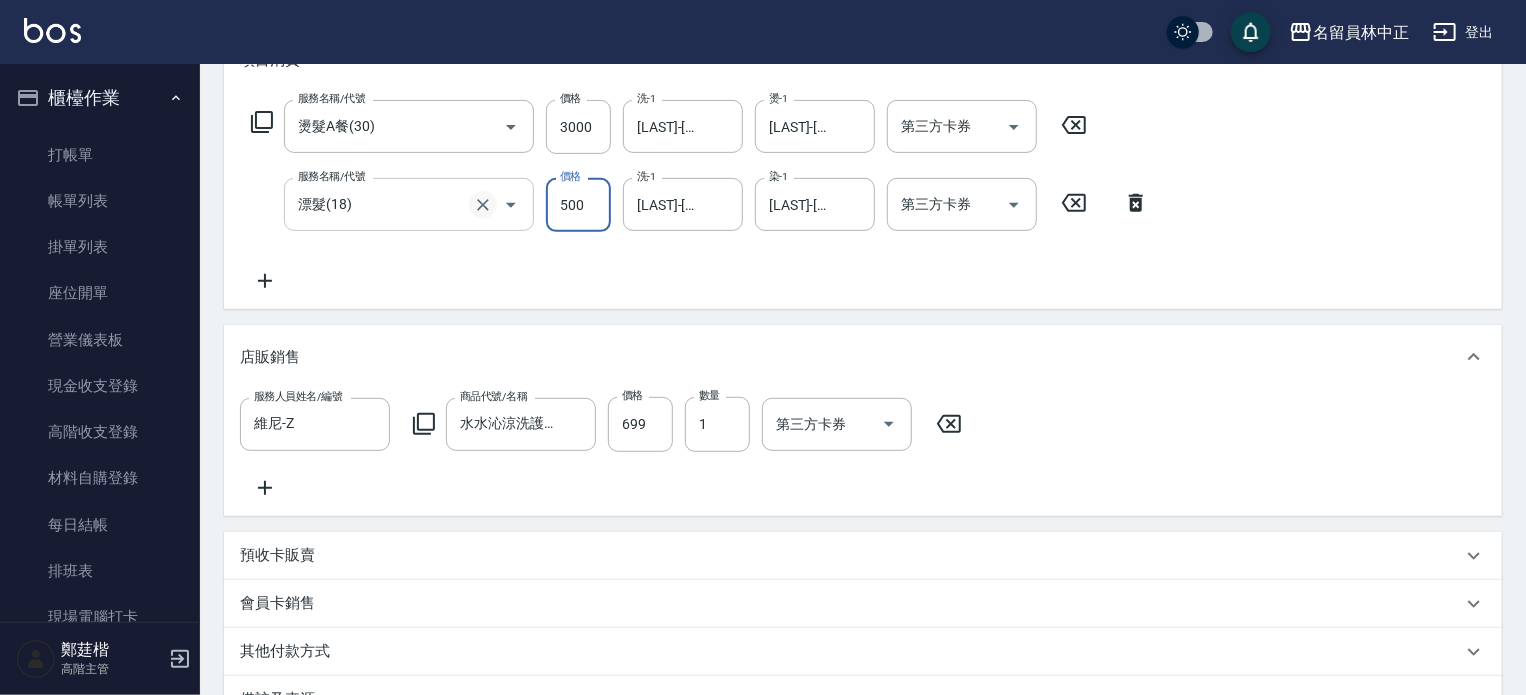 click 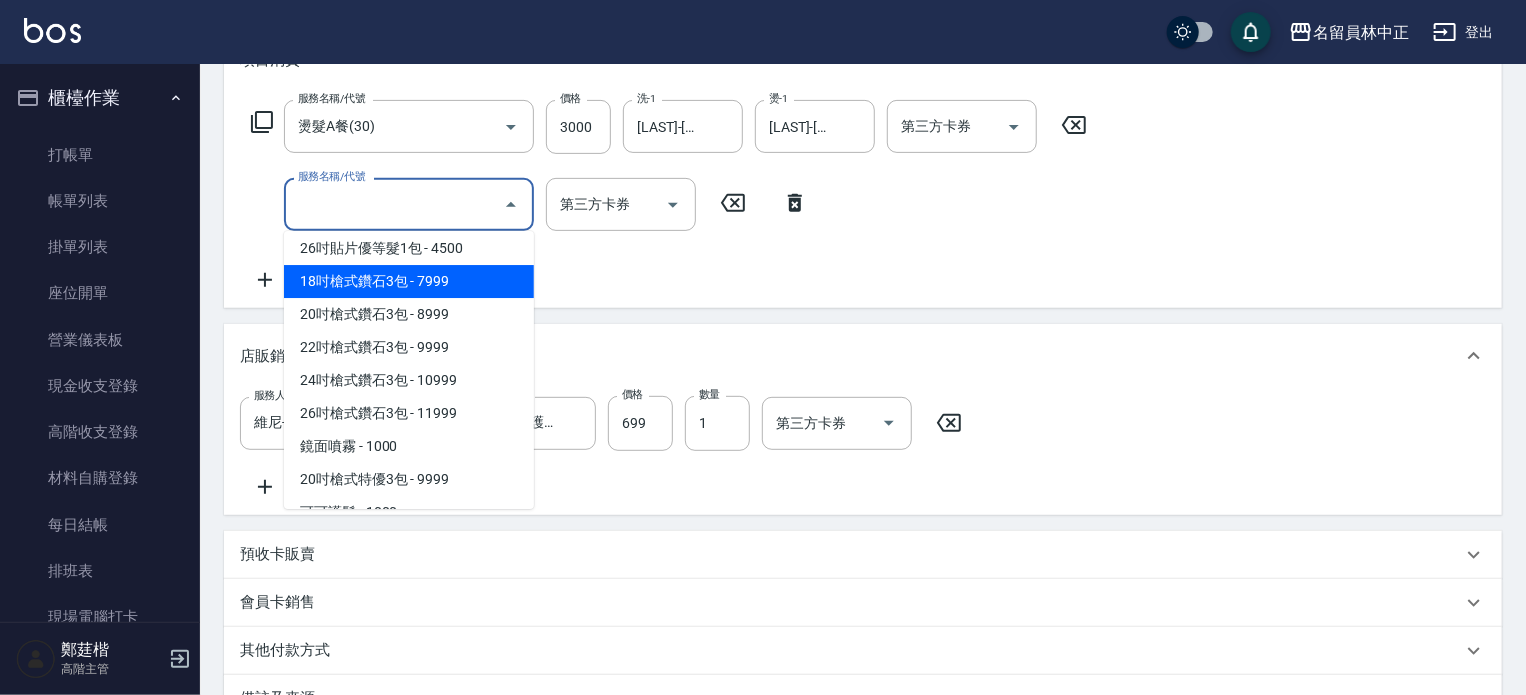 scroll, scrollTop: 800, scrollLeft: 0, axis: vertical 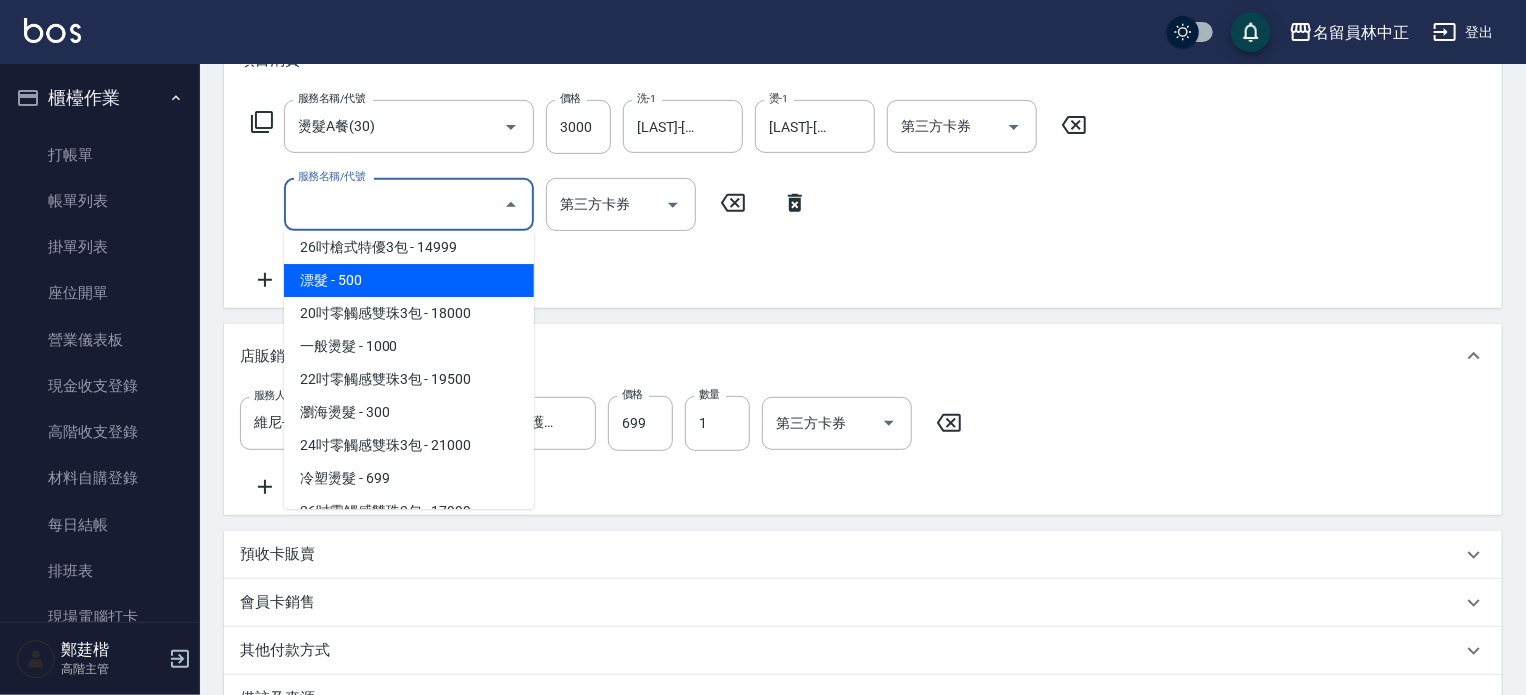 click on "漂髮 - 500" at bounding box center [409, 280] 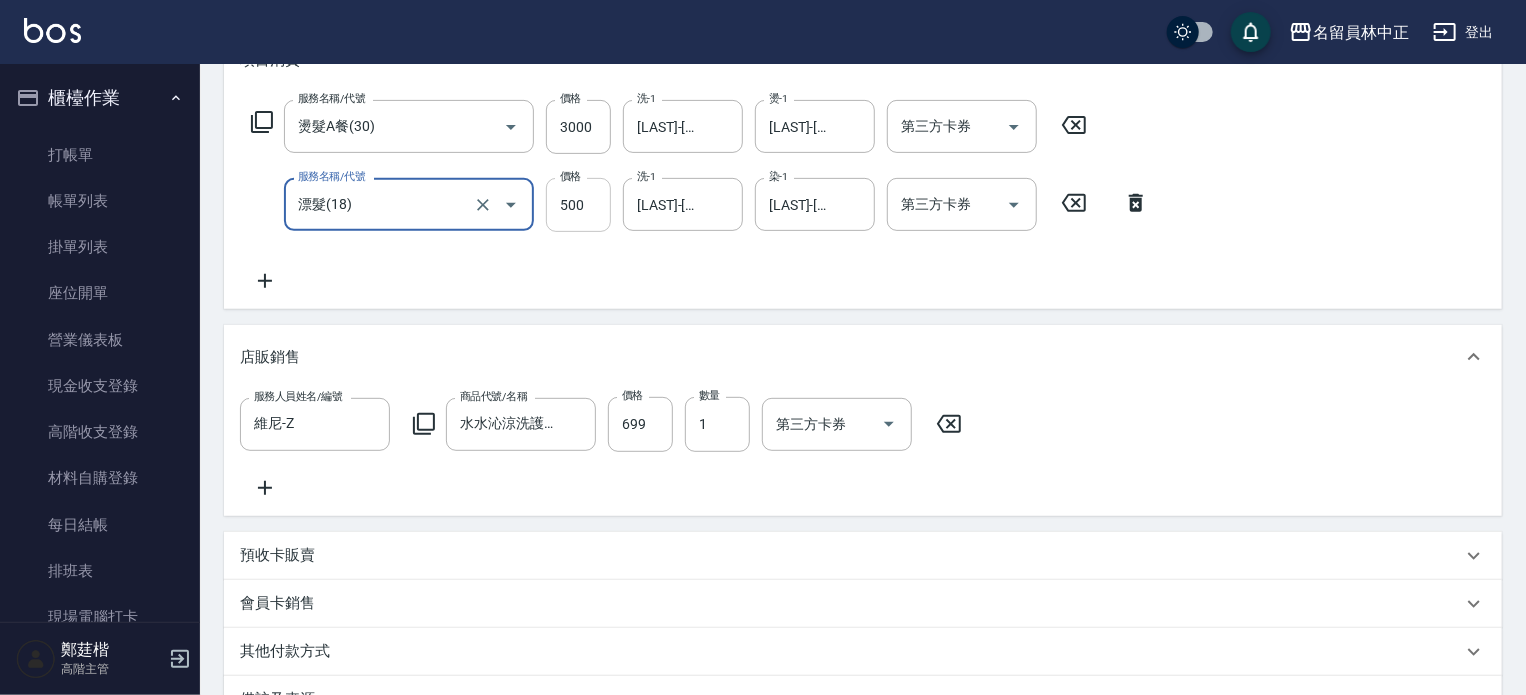 click on "500" at bounding box center (578, 205) 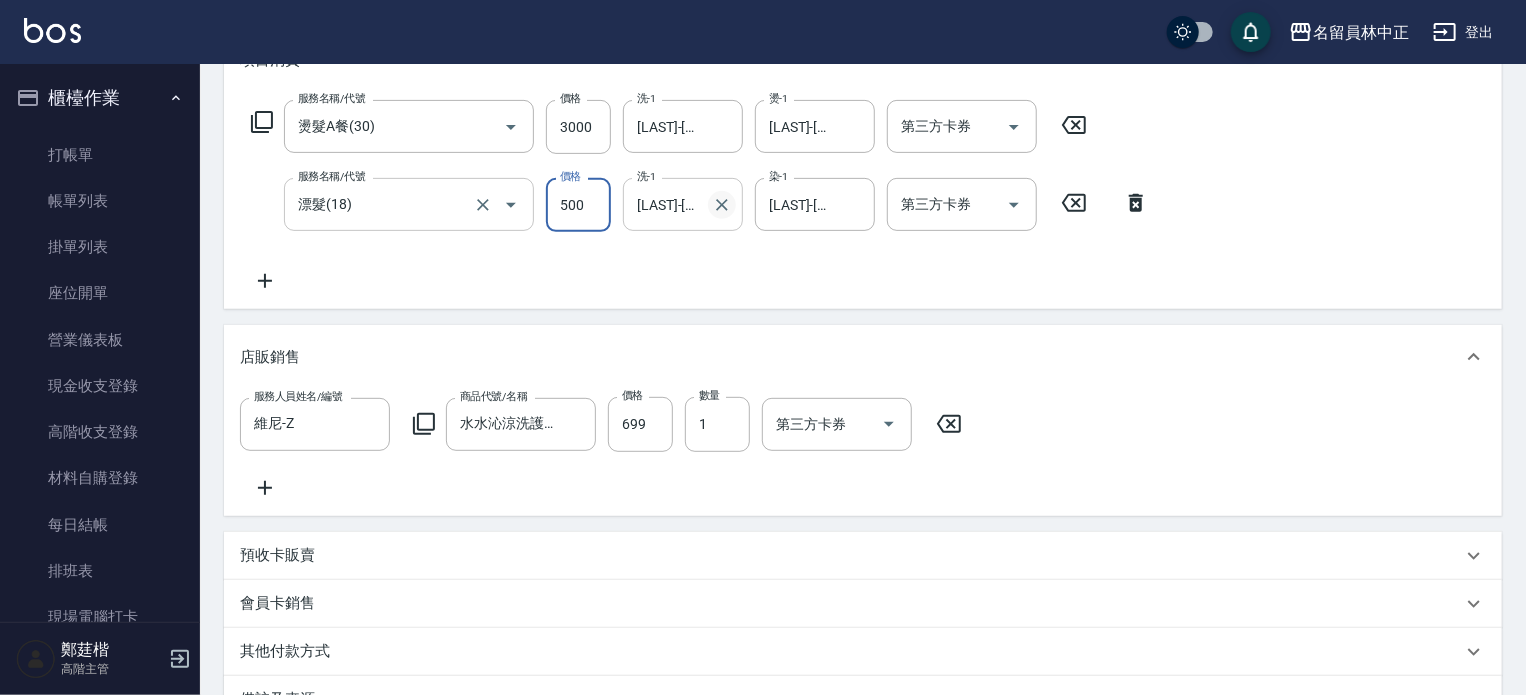 click 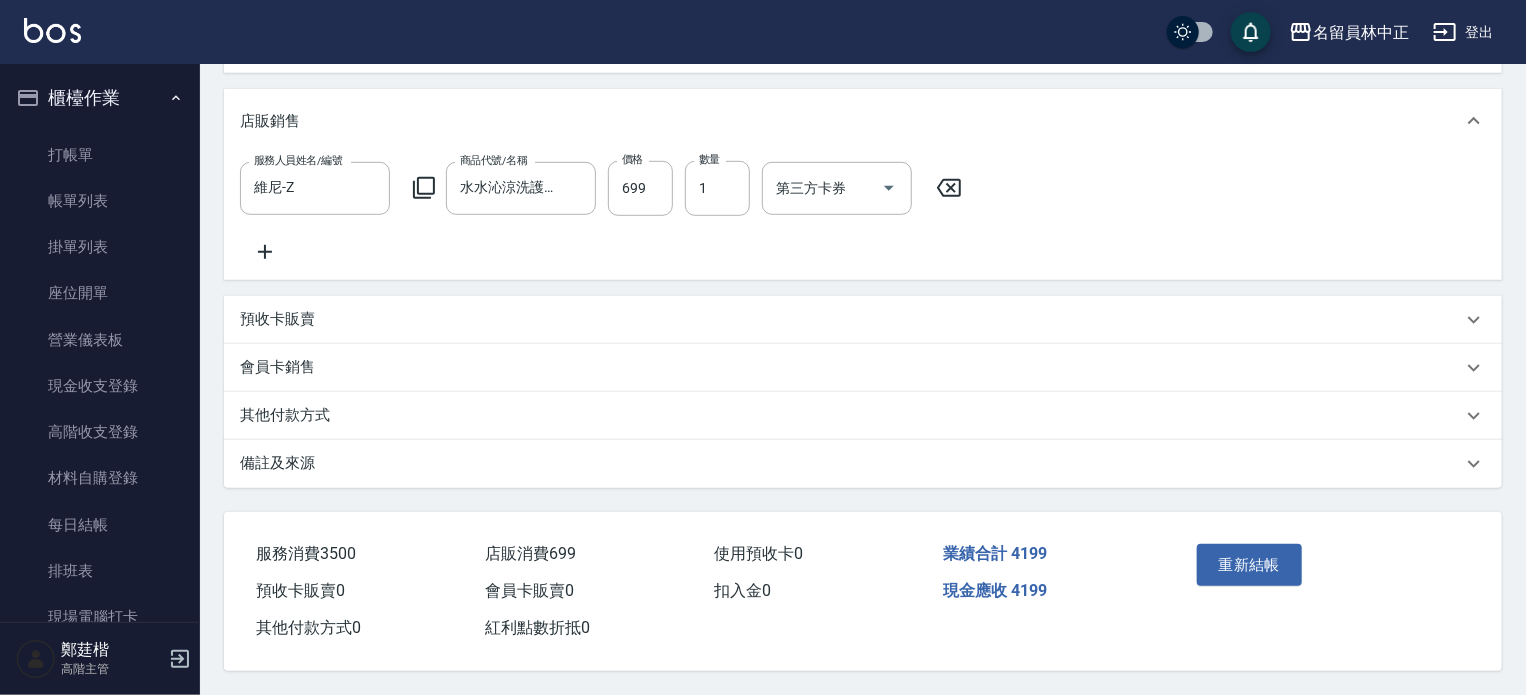 scroll, scrollTop: 556, scrollLeft: 0, axis: vertical 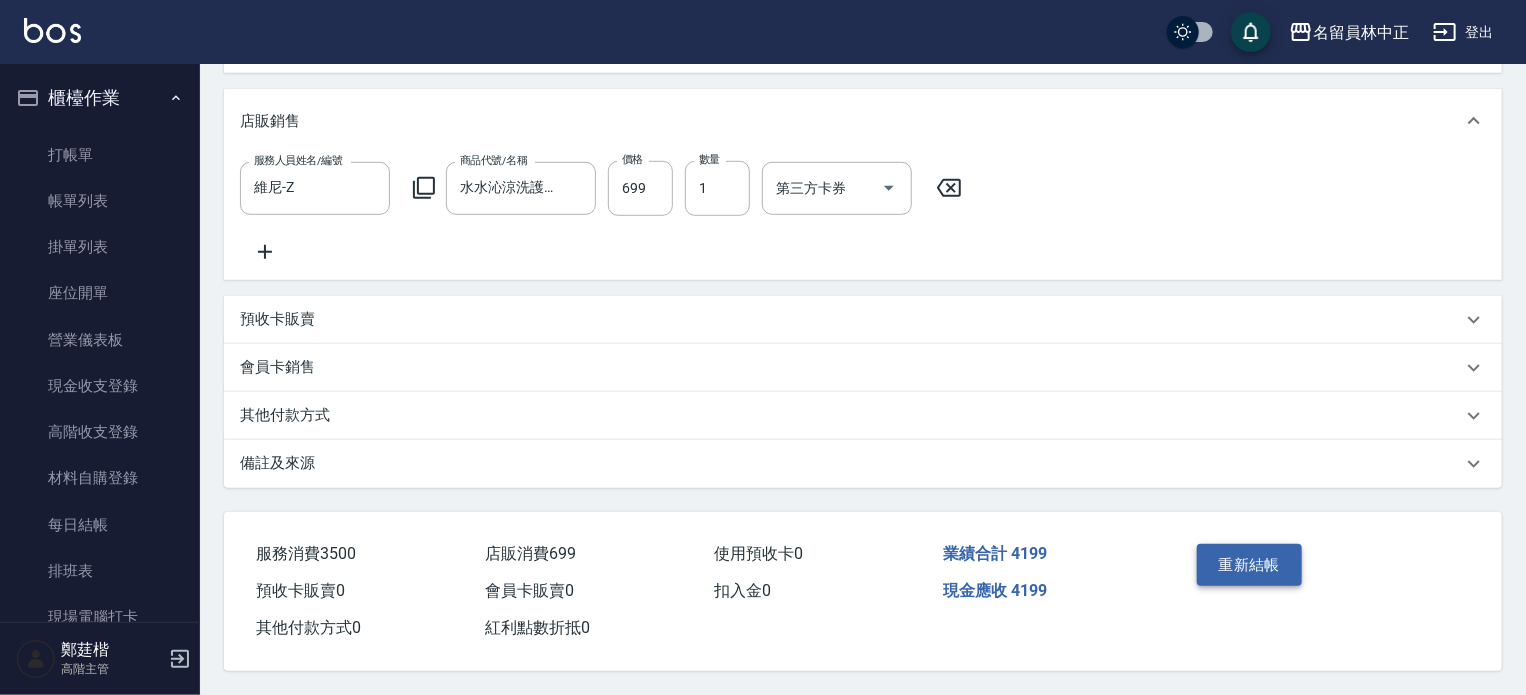 click on "重新結帳" at bounding box center [1250, 565] 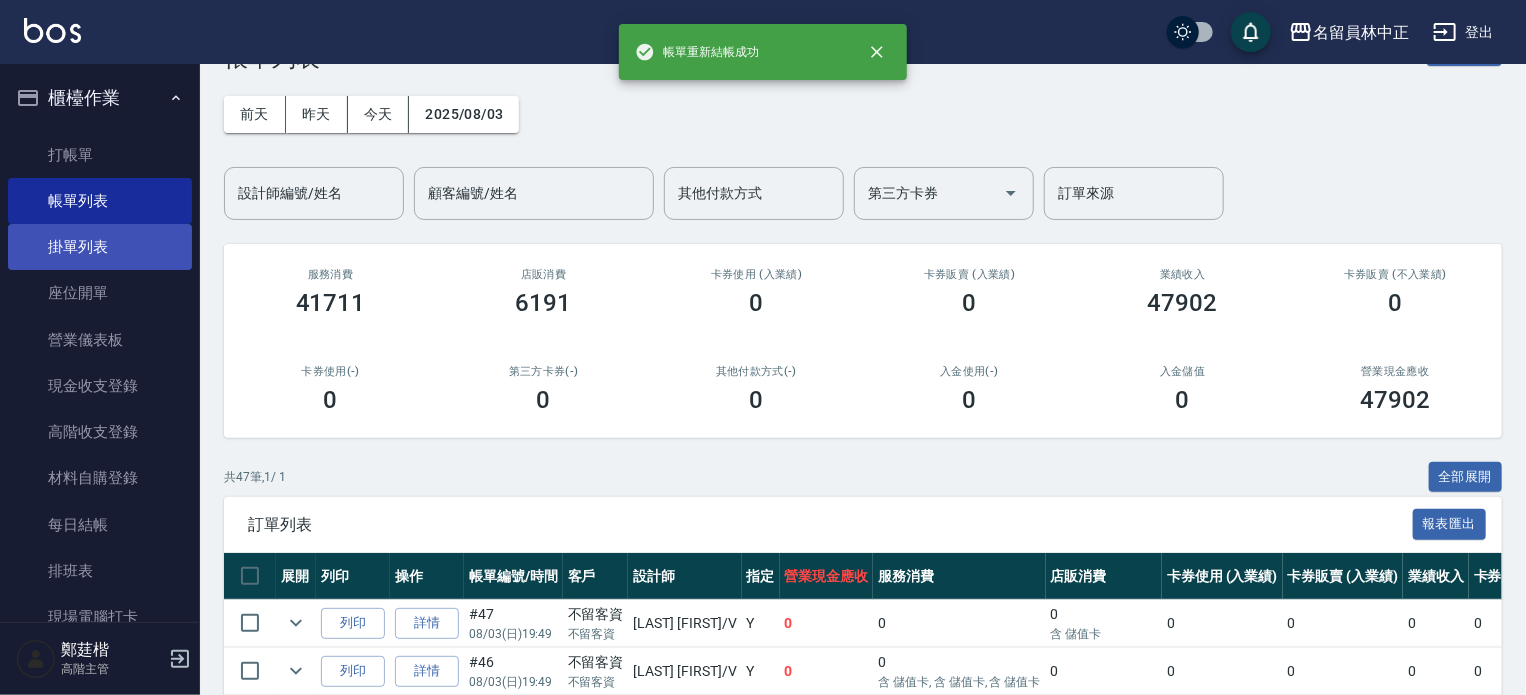 scroll, scrollTop: 100, scrollLeft: 0, axis: vertical 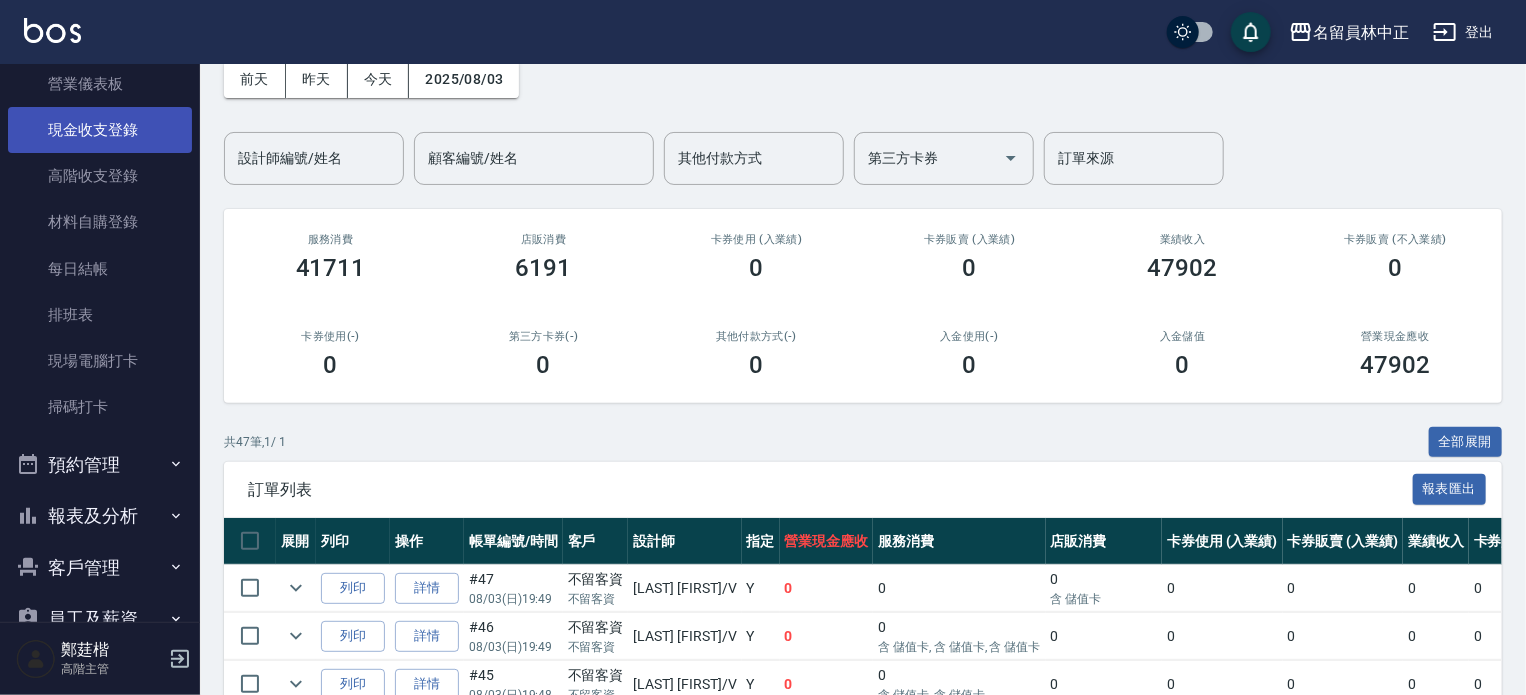 click on "現金收支登錄" at bounding box center [100, 130] 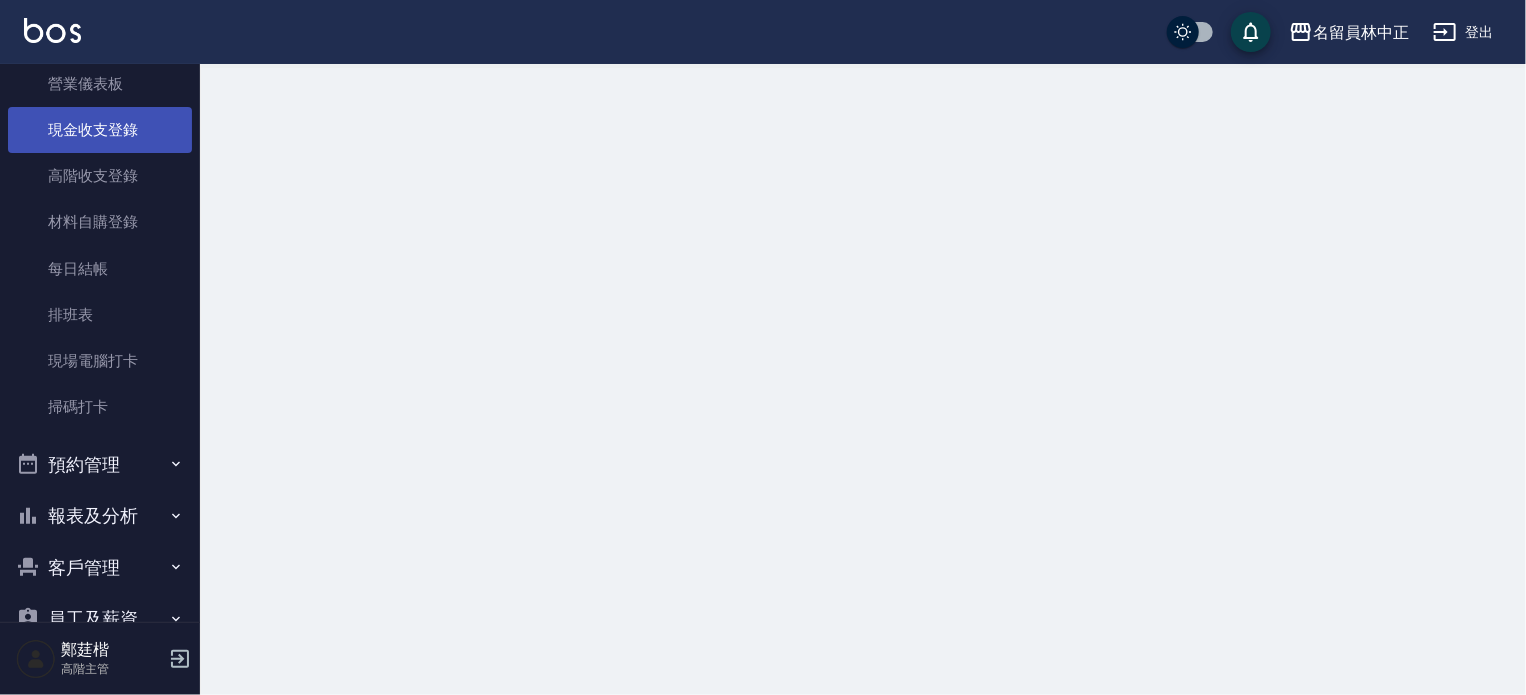 scroll, scrollTop: 0, scrollLeft: 0, axis: both 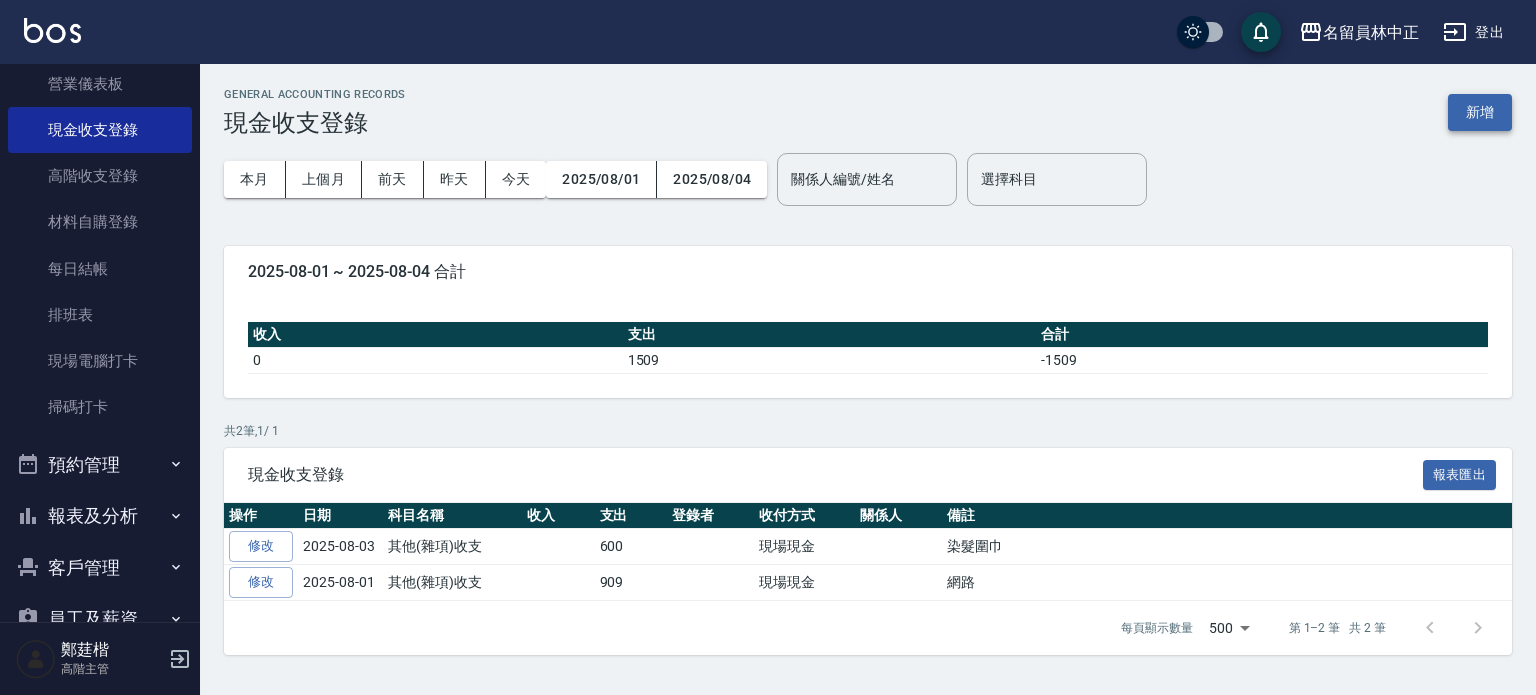 click on "新增" at bounding box center [1480, 112] 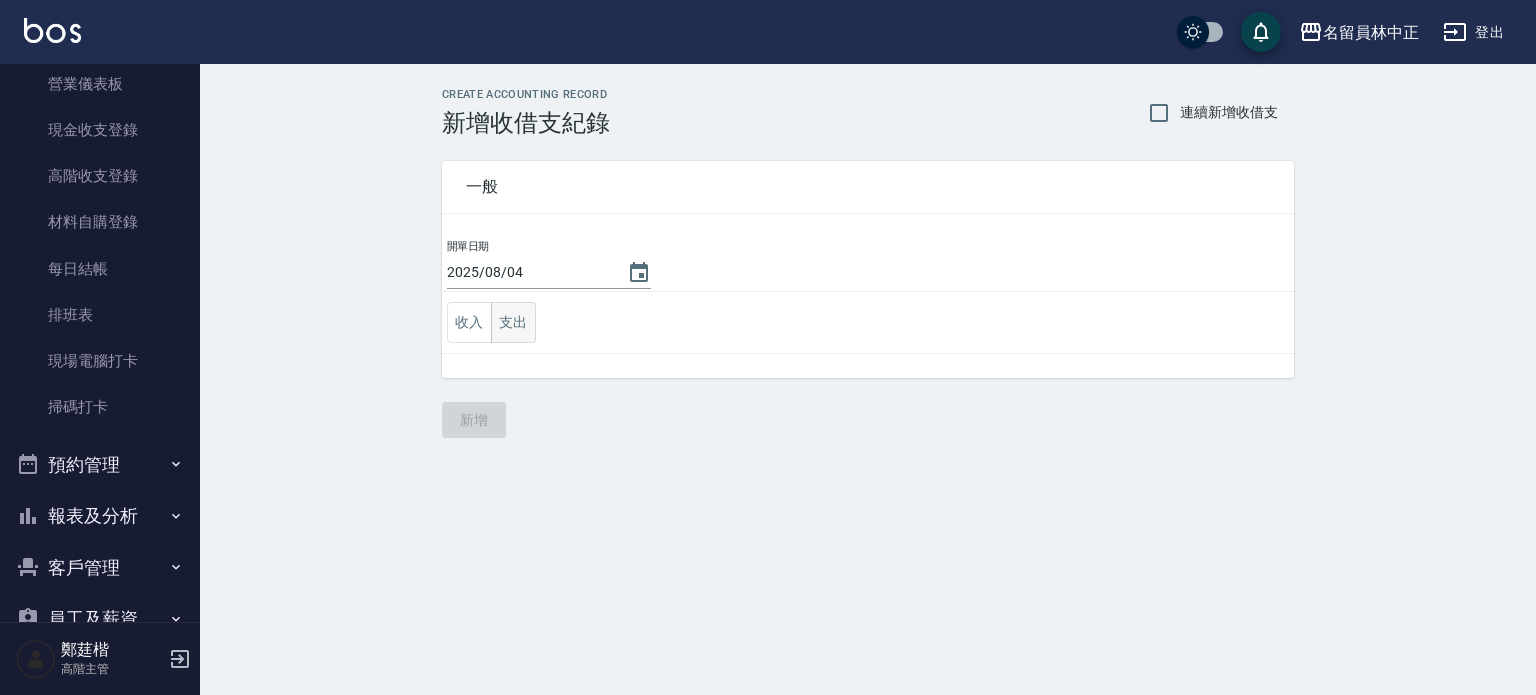 click on "支出" at bounding box center (513, 322) 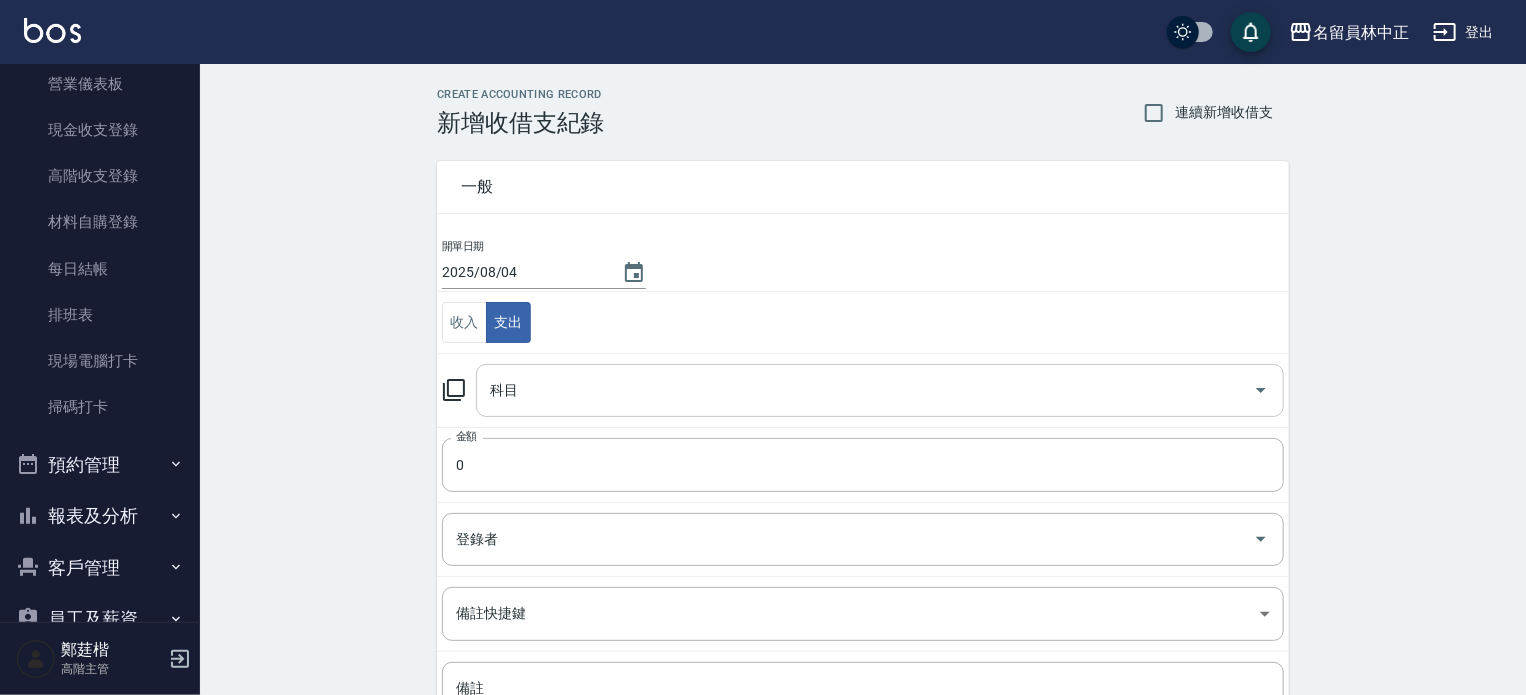 click on "科目" at bounding box center (865, 390) 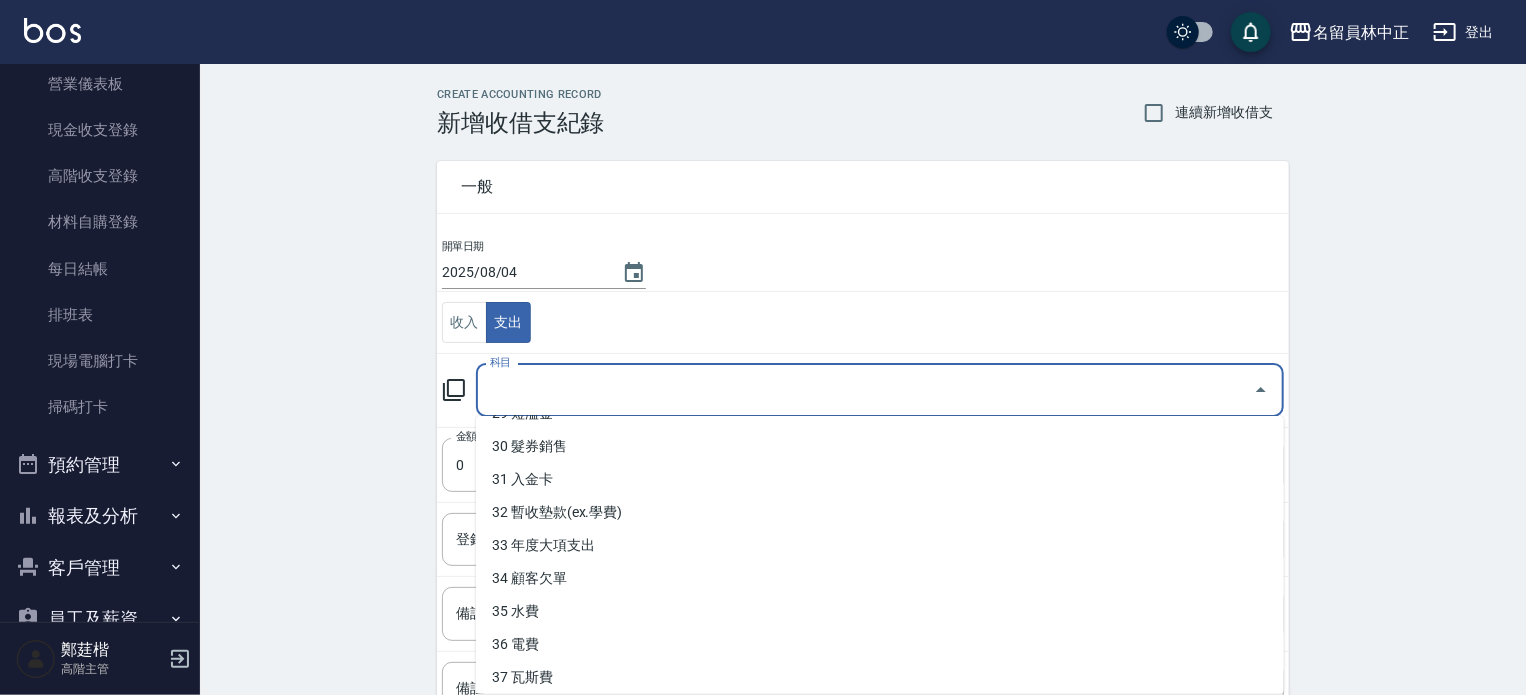 scroll, scrollTop: 992, scrollLeft: 0, axis: vertical 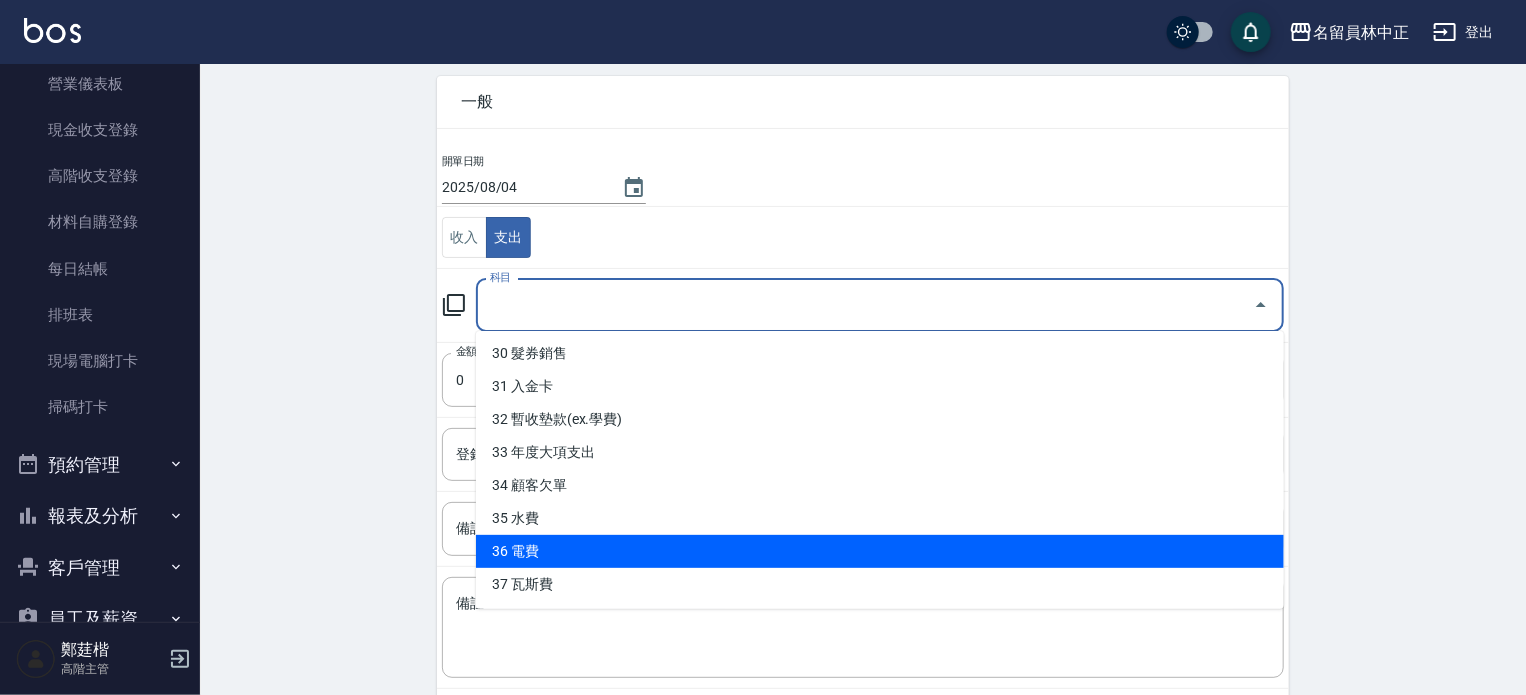 click on "36 電費" at bounding box center [880, 551] 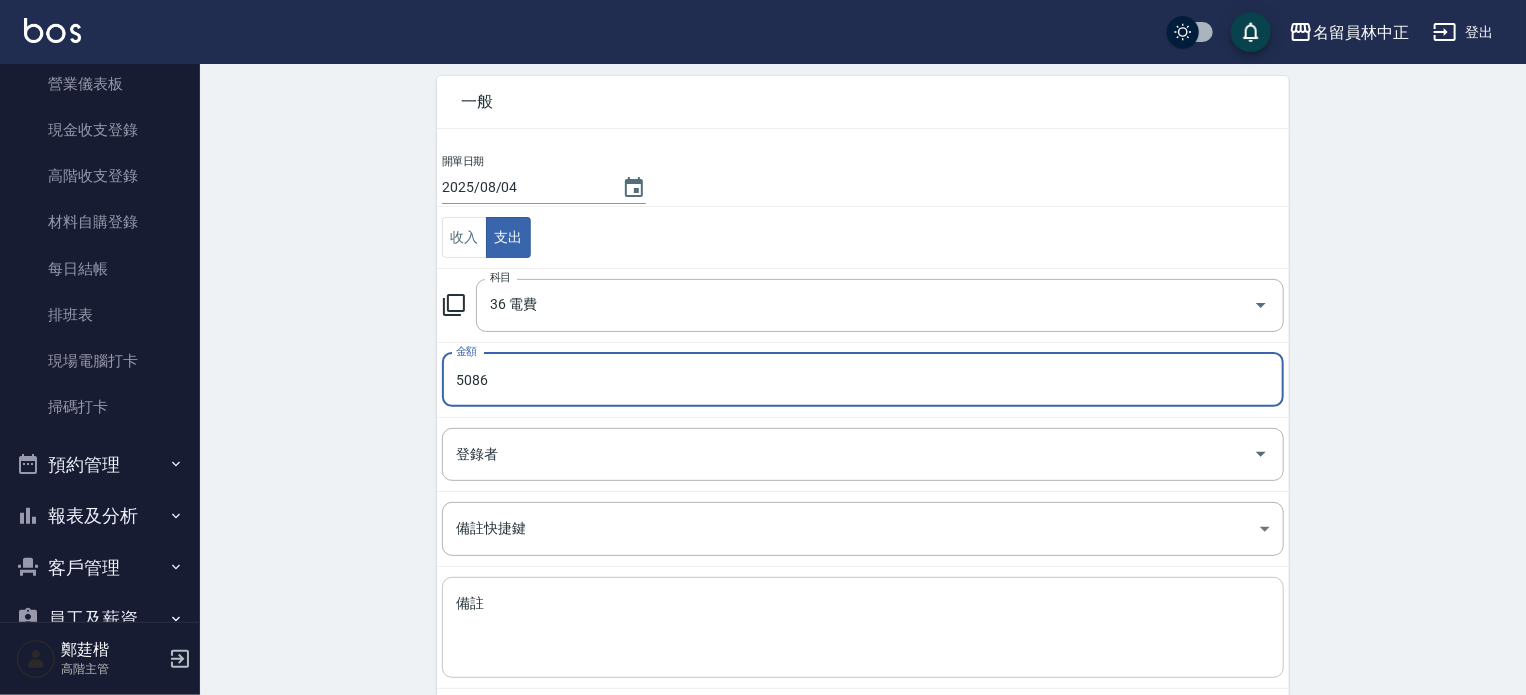 click on "備註" at bounding box center [863, 628] 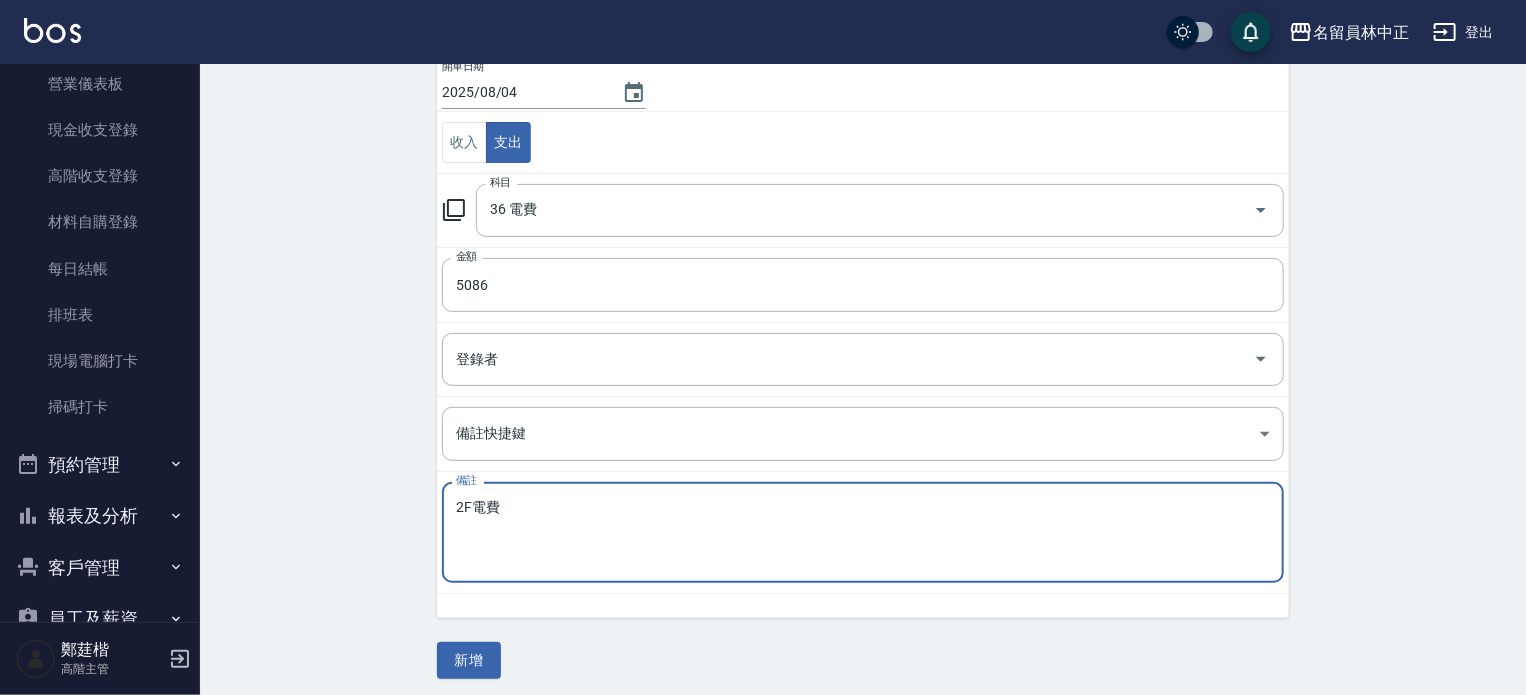 scroll, scrollTop: 185, scrollLeft: 0, axis: vertical 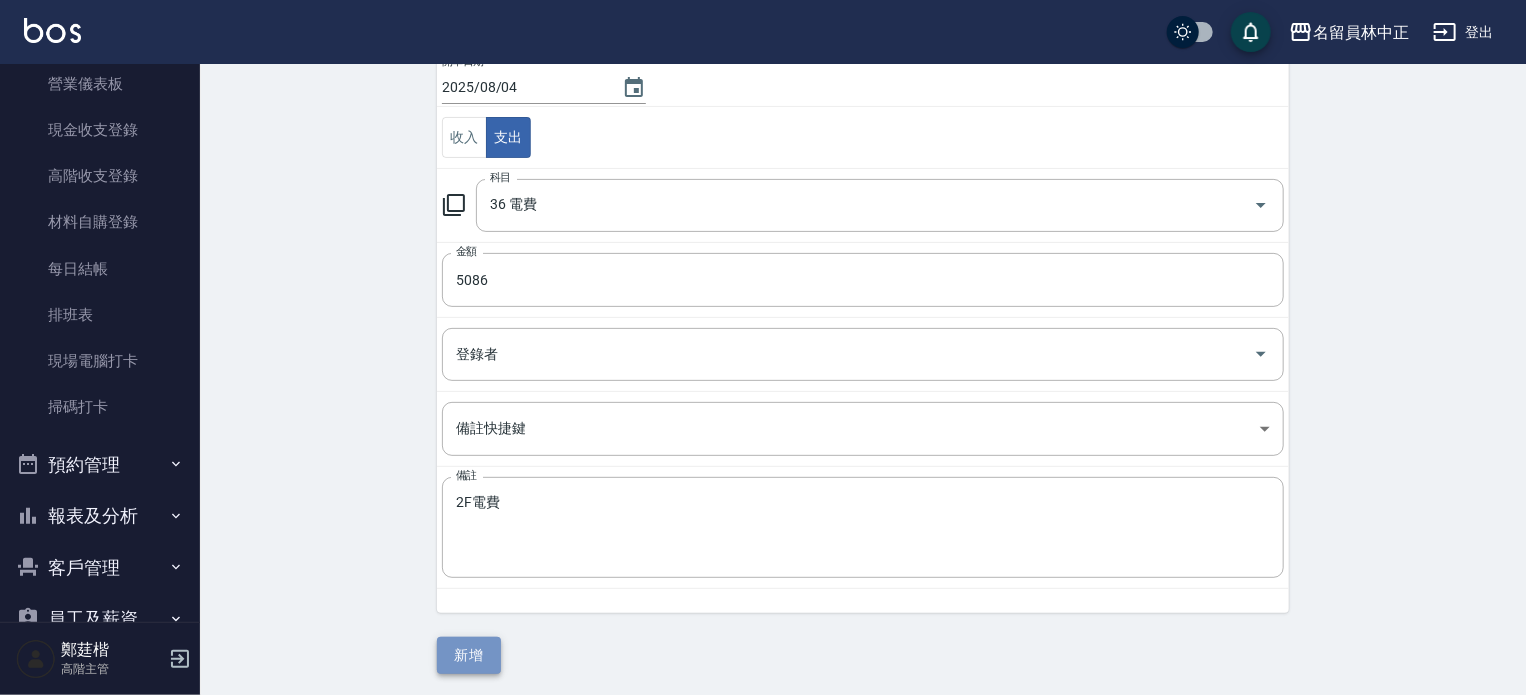 click on "新增" at bounding box center [469, 655] 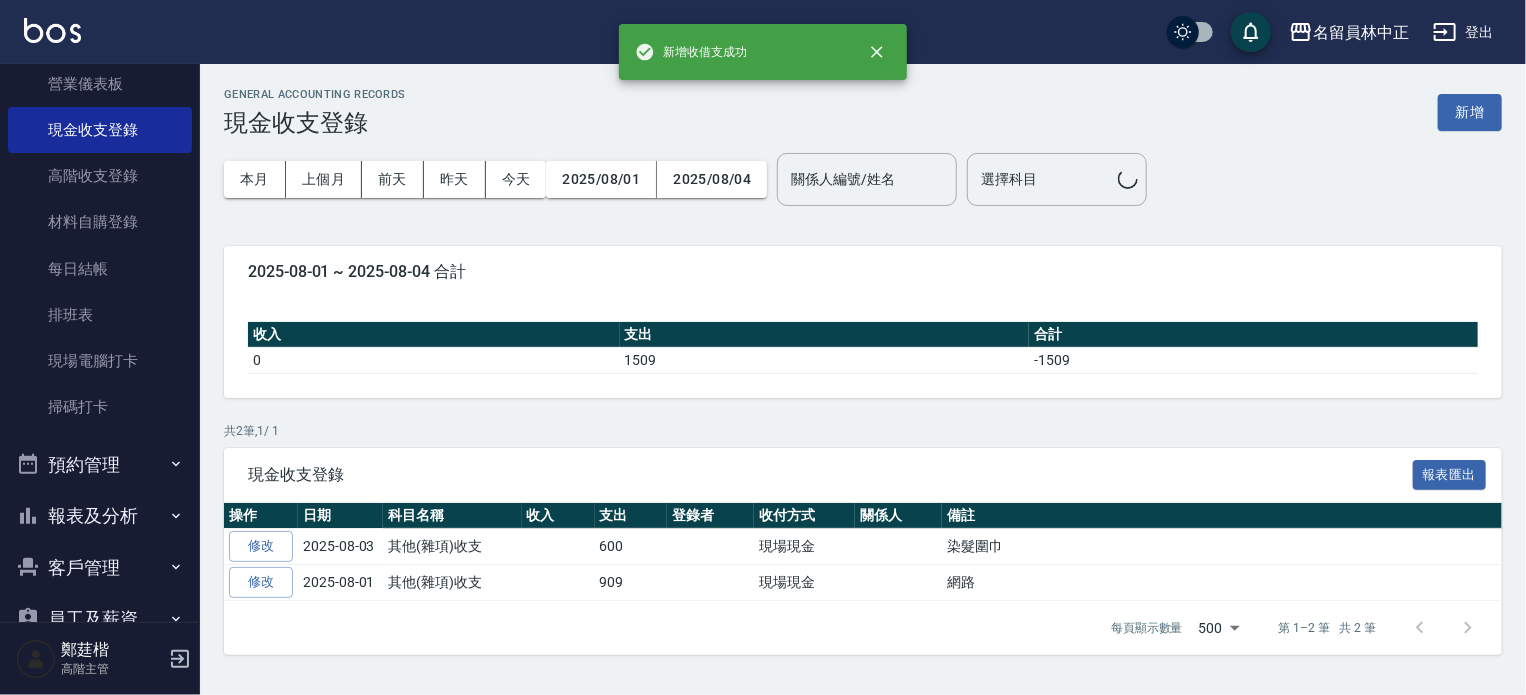 scroll, scrollTop: 0, scrollLeft: 0, axis: both 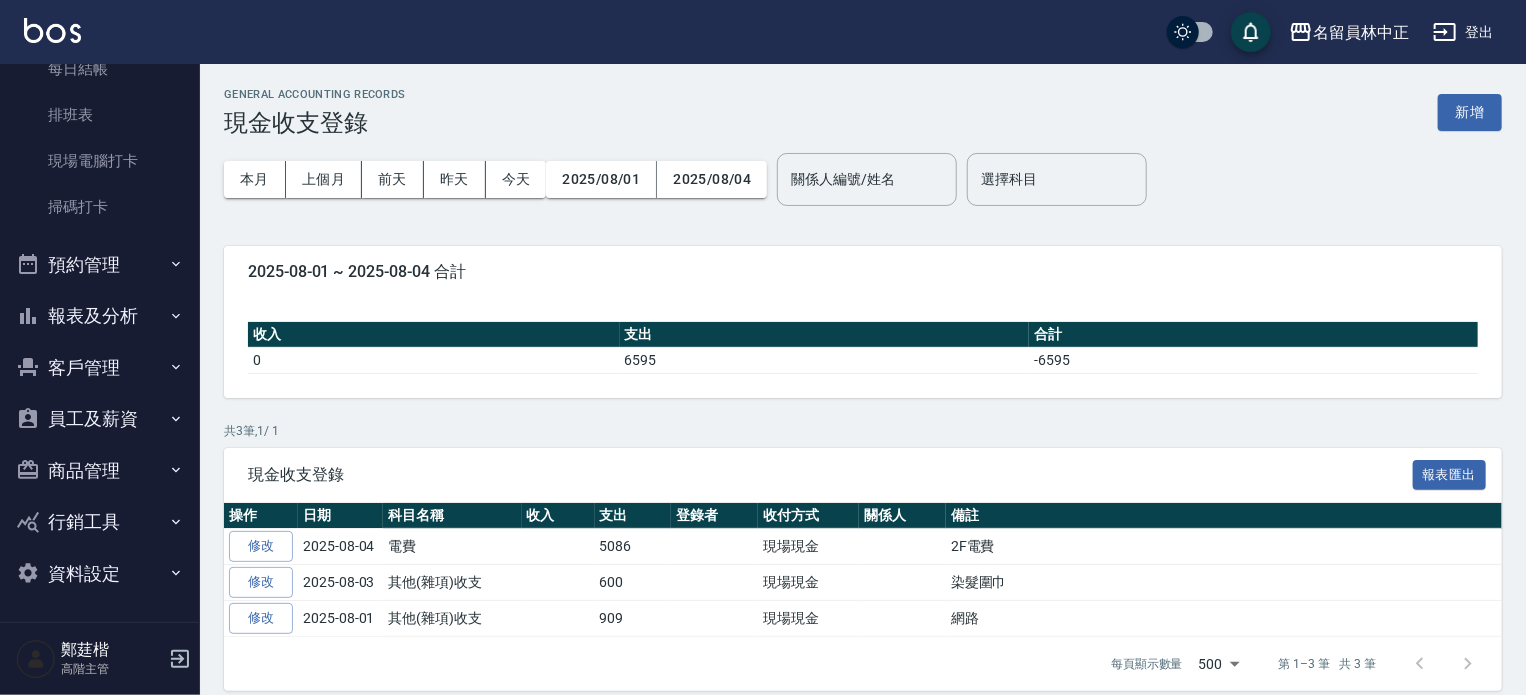 click on "報表及分析" at bounding box center [100, 316] 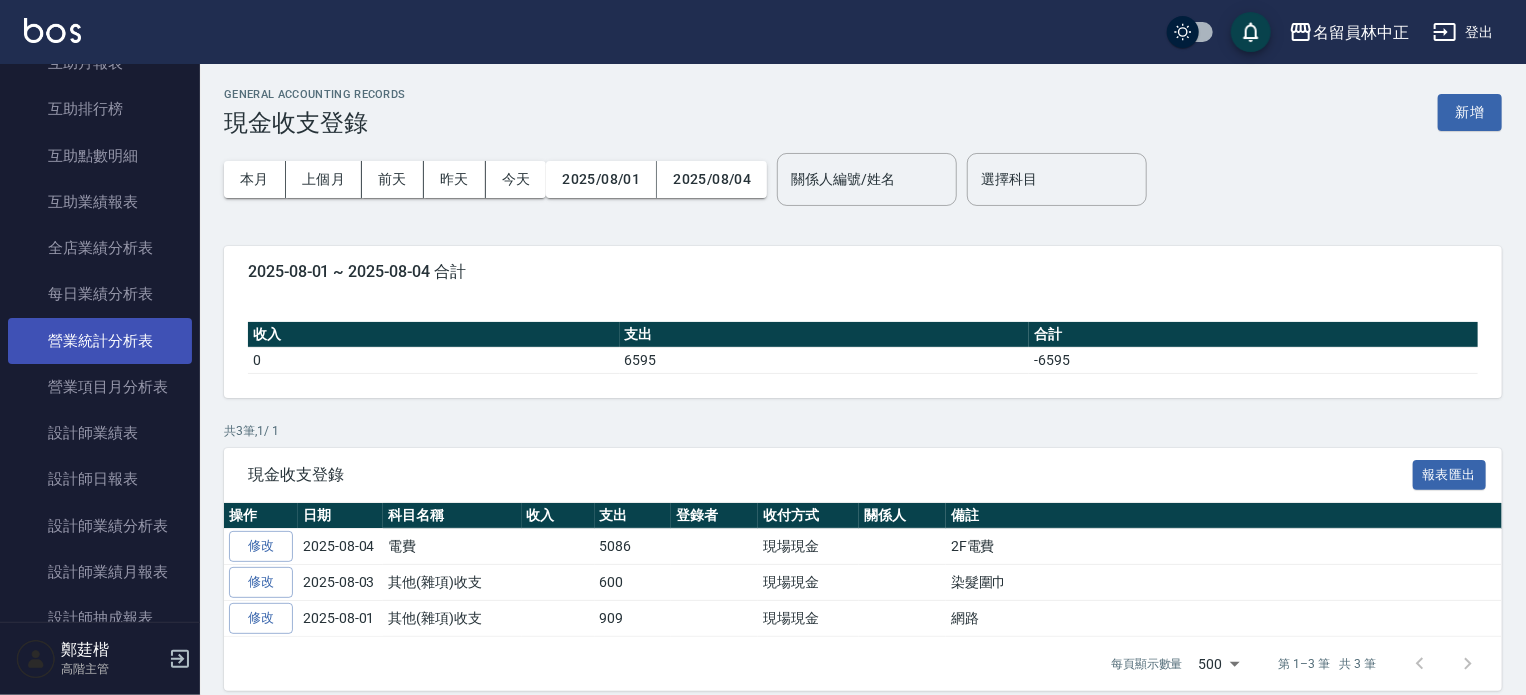 scroll, scrollTop: 1056, scrollLeft: 0, axis: vertical 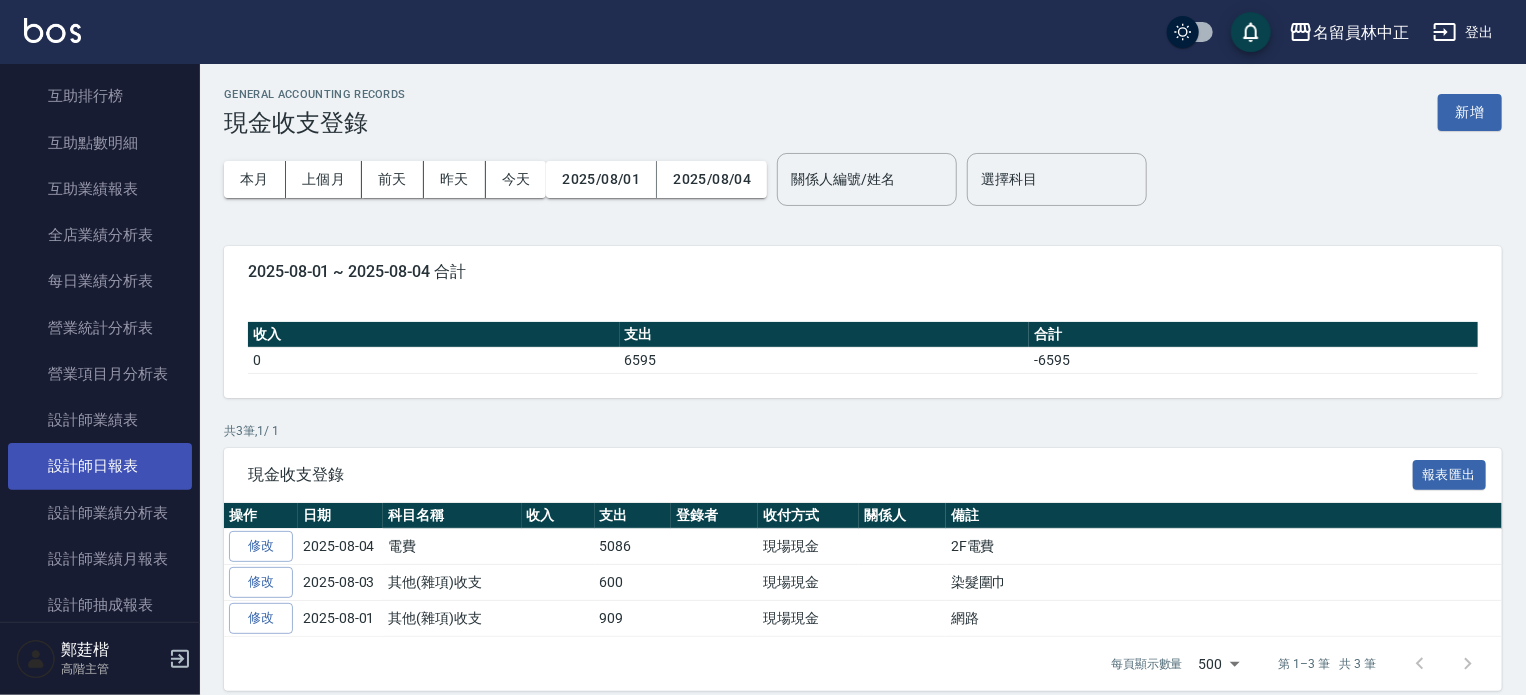 click on "設計師日報表" at bounding box center [100, 466] 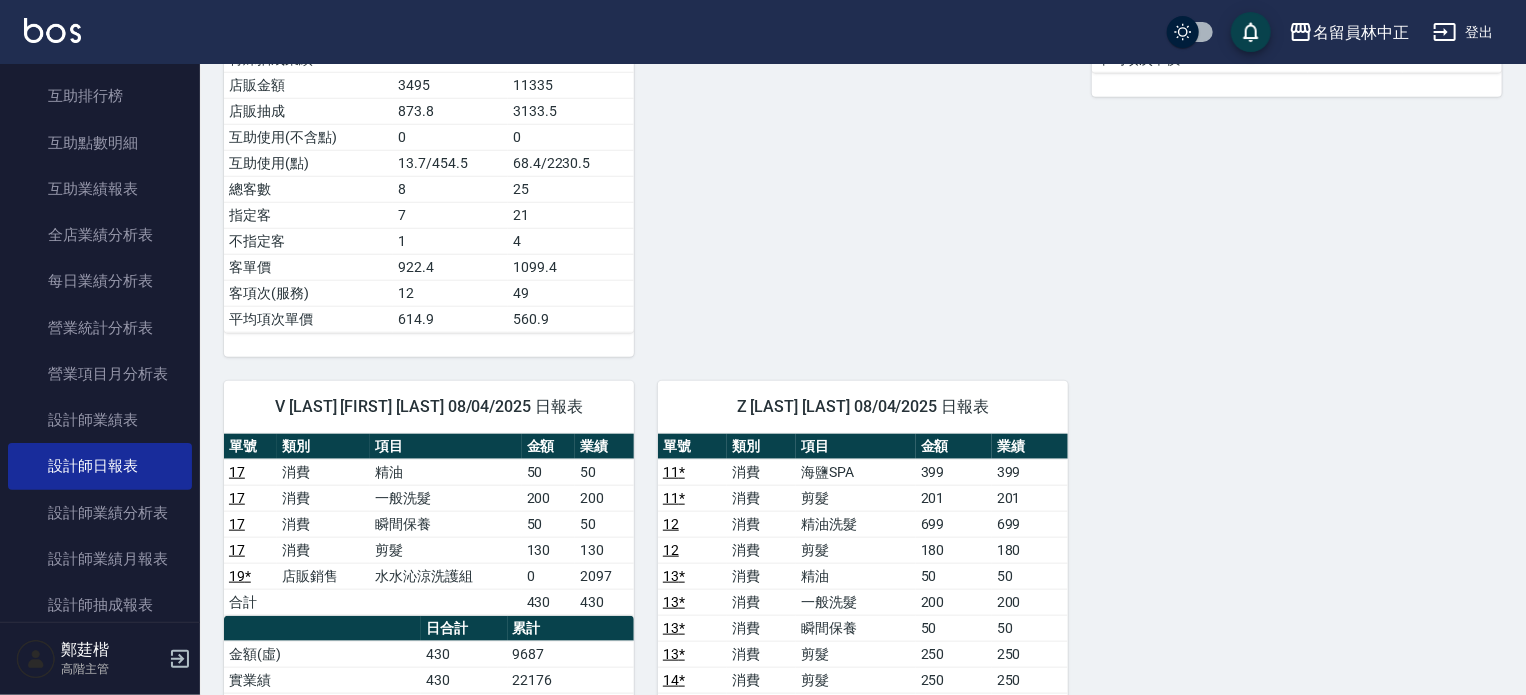 scroll, scrollTop: 800, scrollLeft: 0, axis: vertical 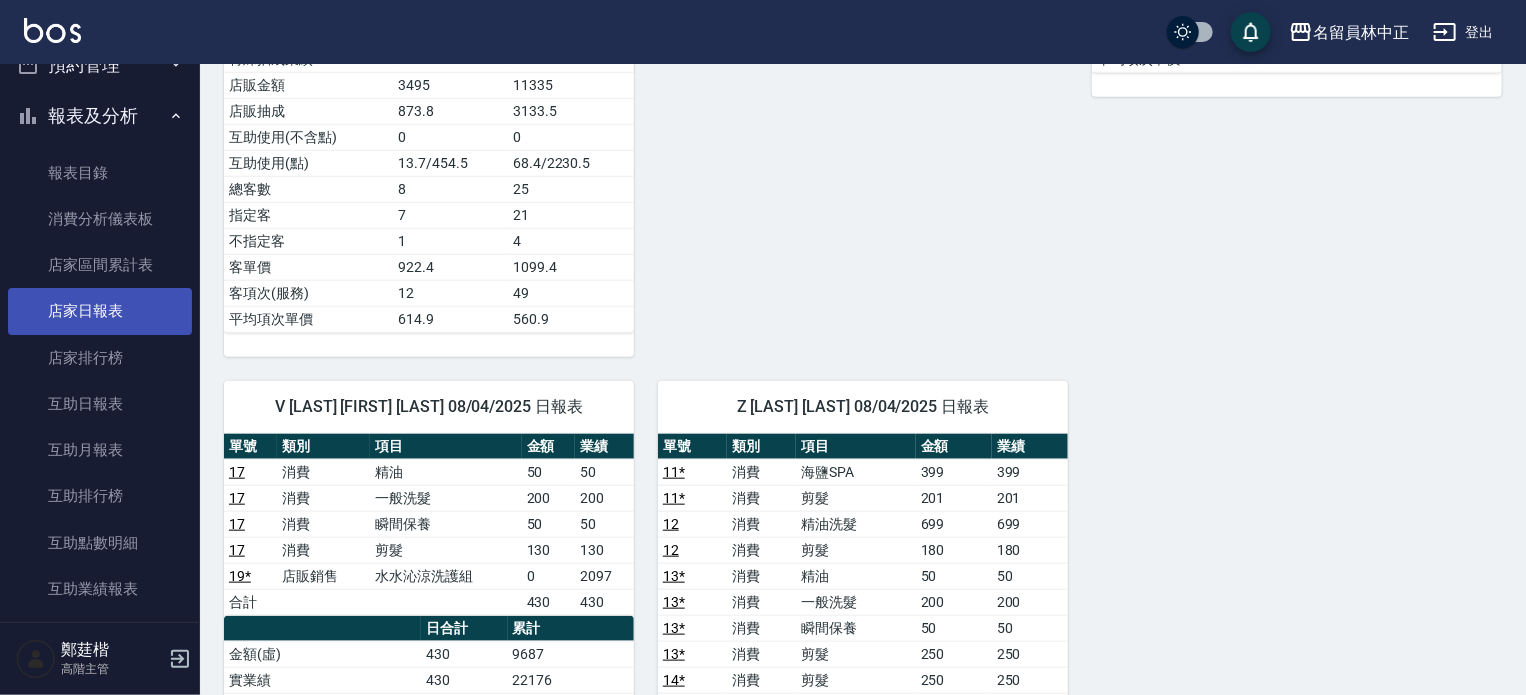 click on "店家日報表" at bounding box center (100, 311) 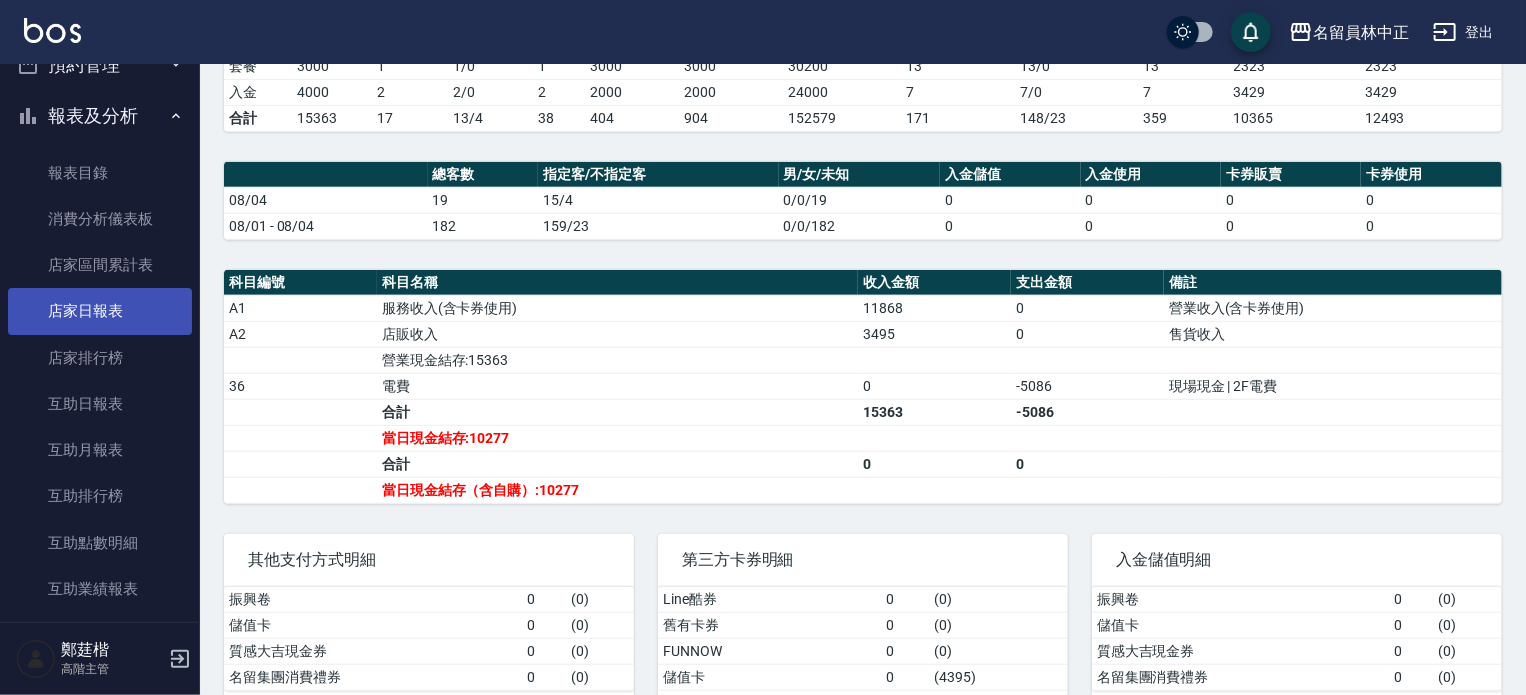 scroll, scrollTop: 468, scrollLeft: 0, axis: vertical 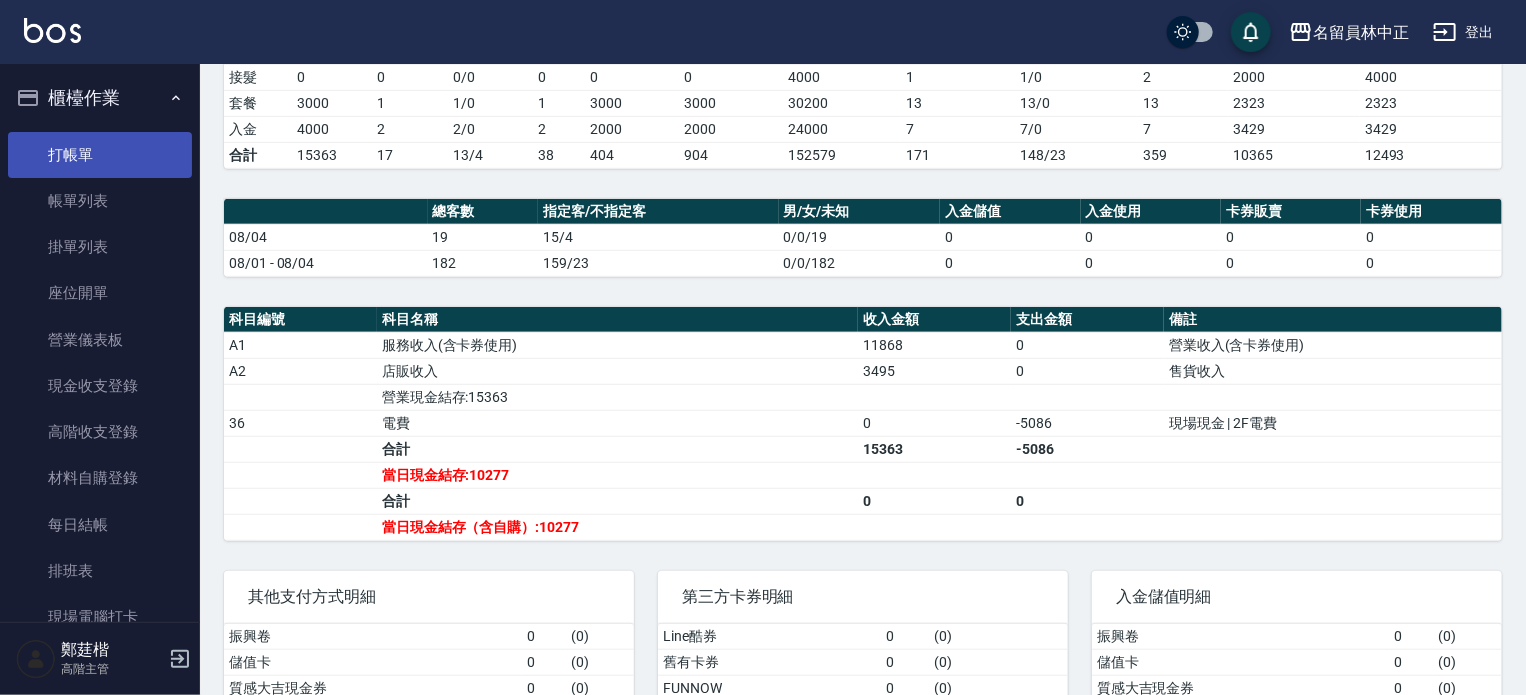 click on "打帳單" at bounding box center [100, 155] 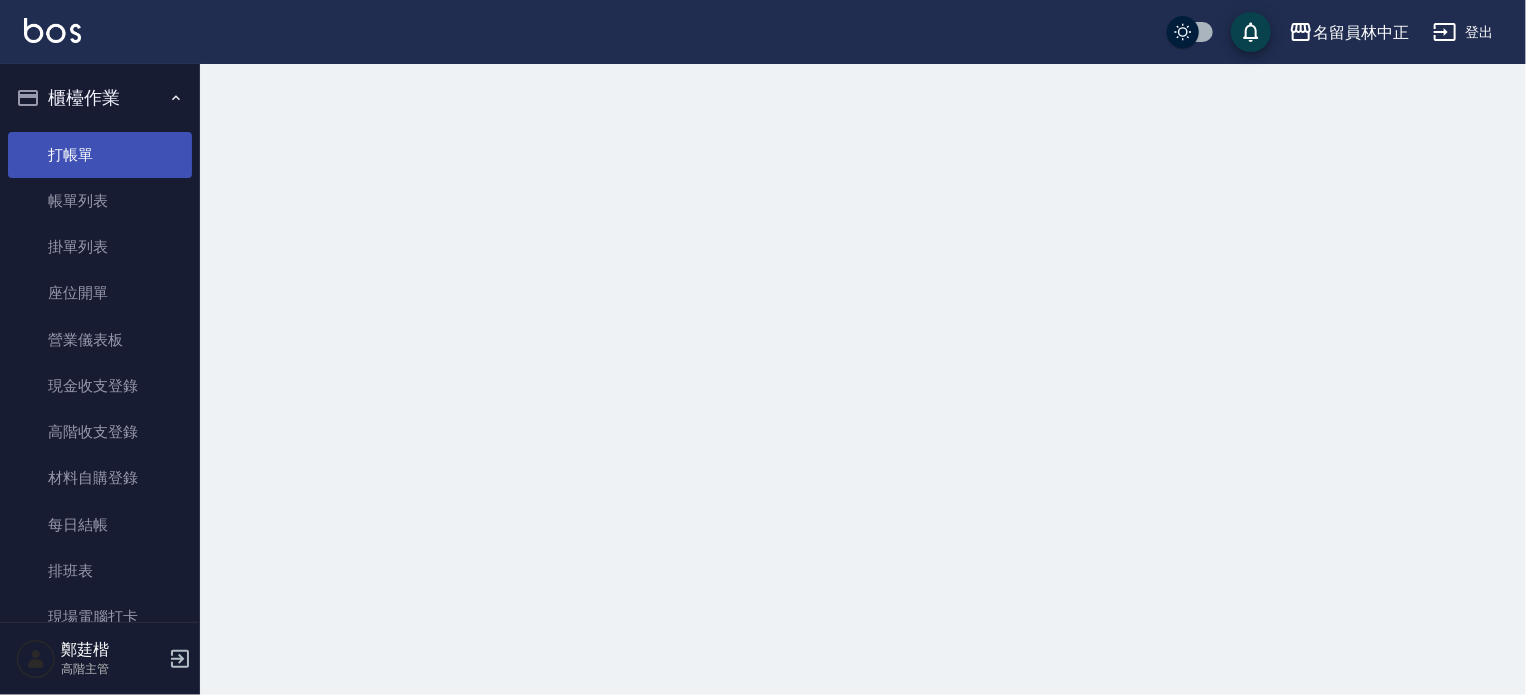scroll, scrollTop: 0, scrollLeft: 0, axis: both 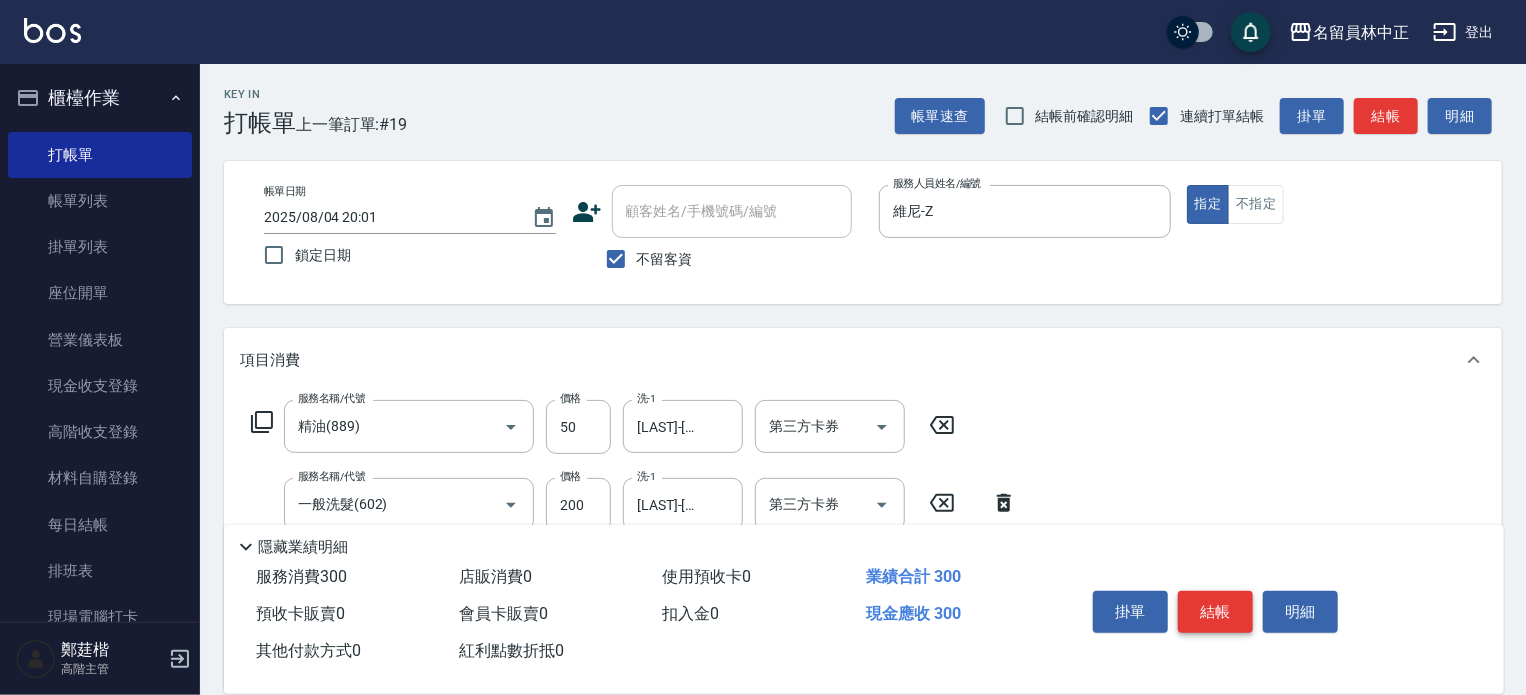 click on "結帳" at bounding box center [1215, 612] 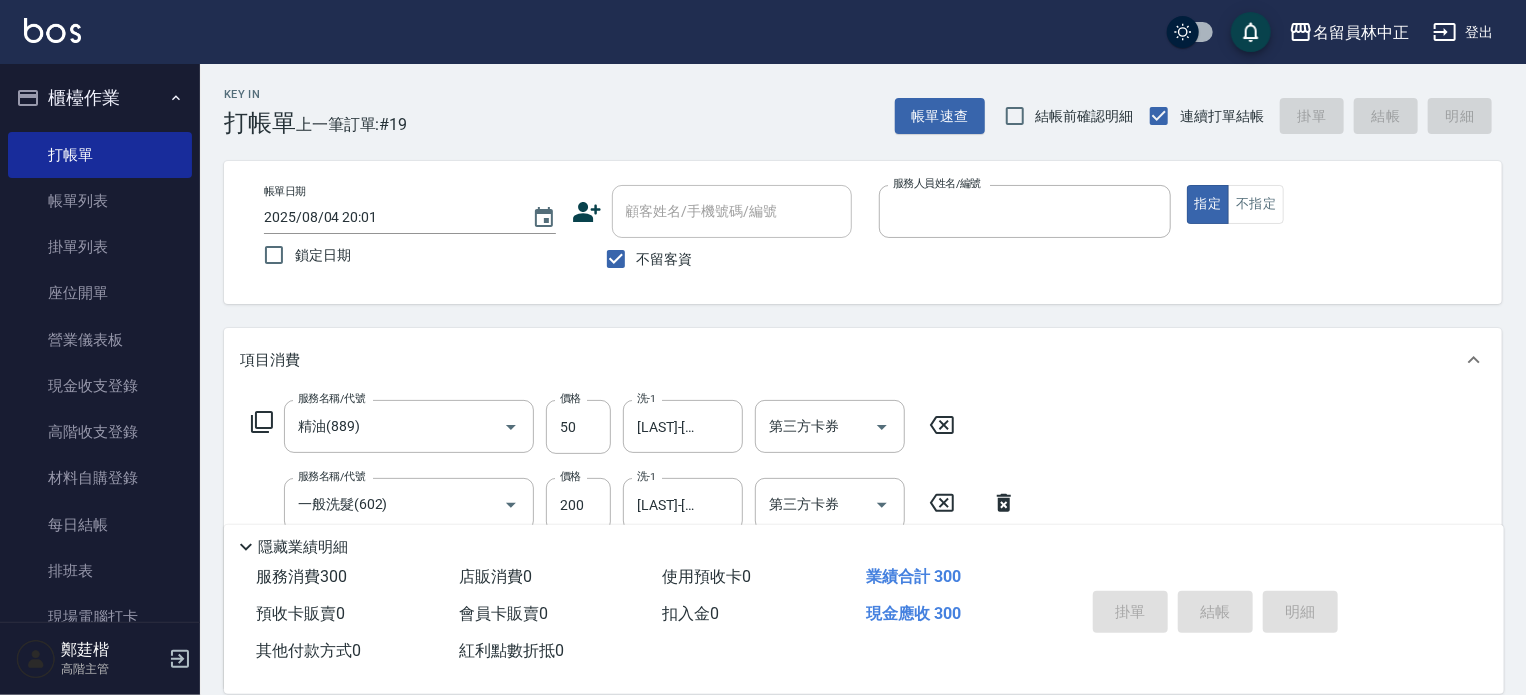 click on "指定" at bounding box center [1208, 204] 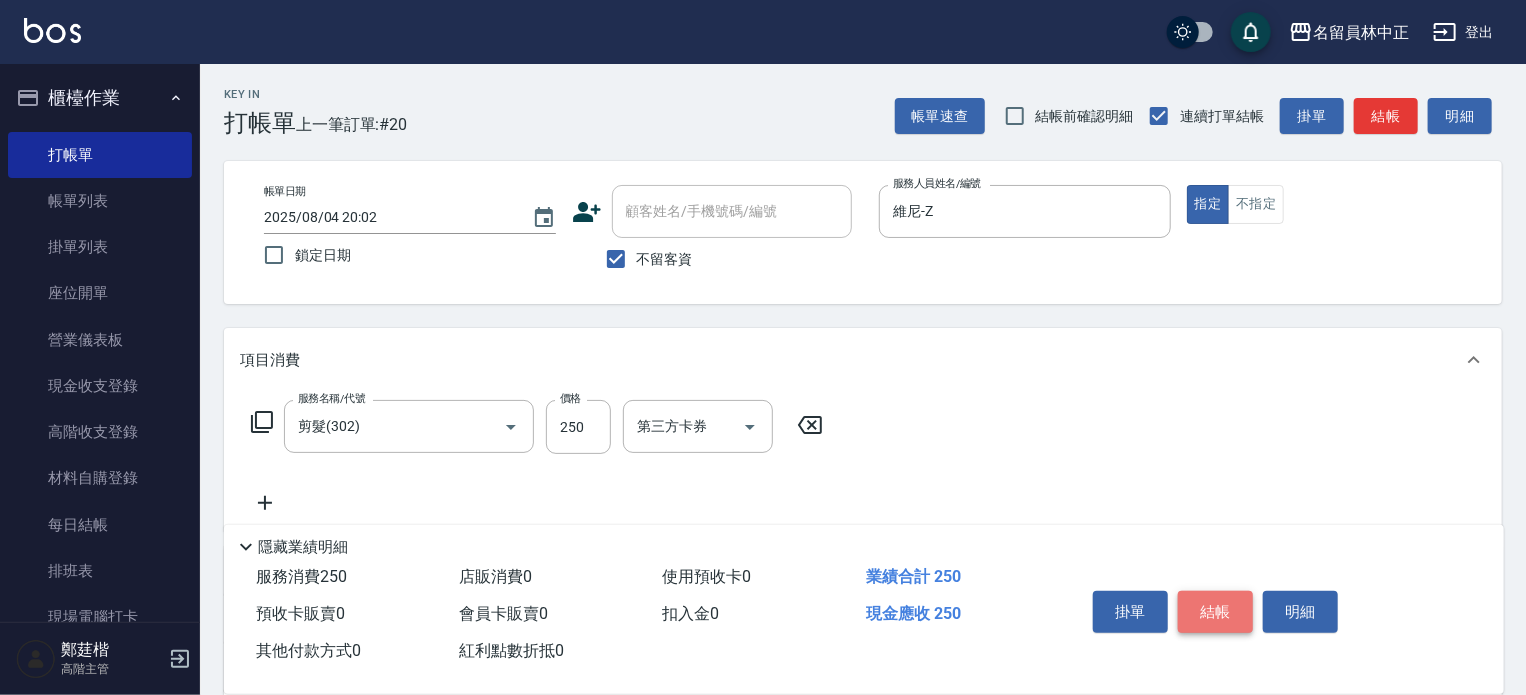 click on "結帳" at bounding box center (1215, 612) 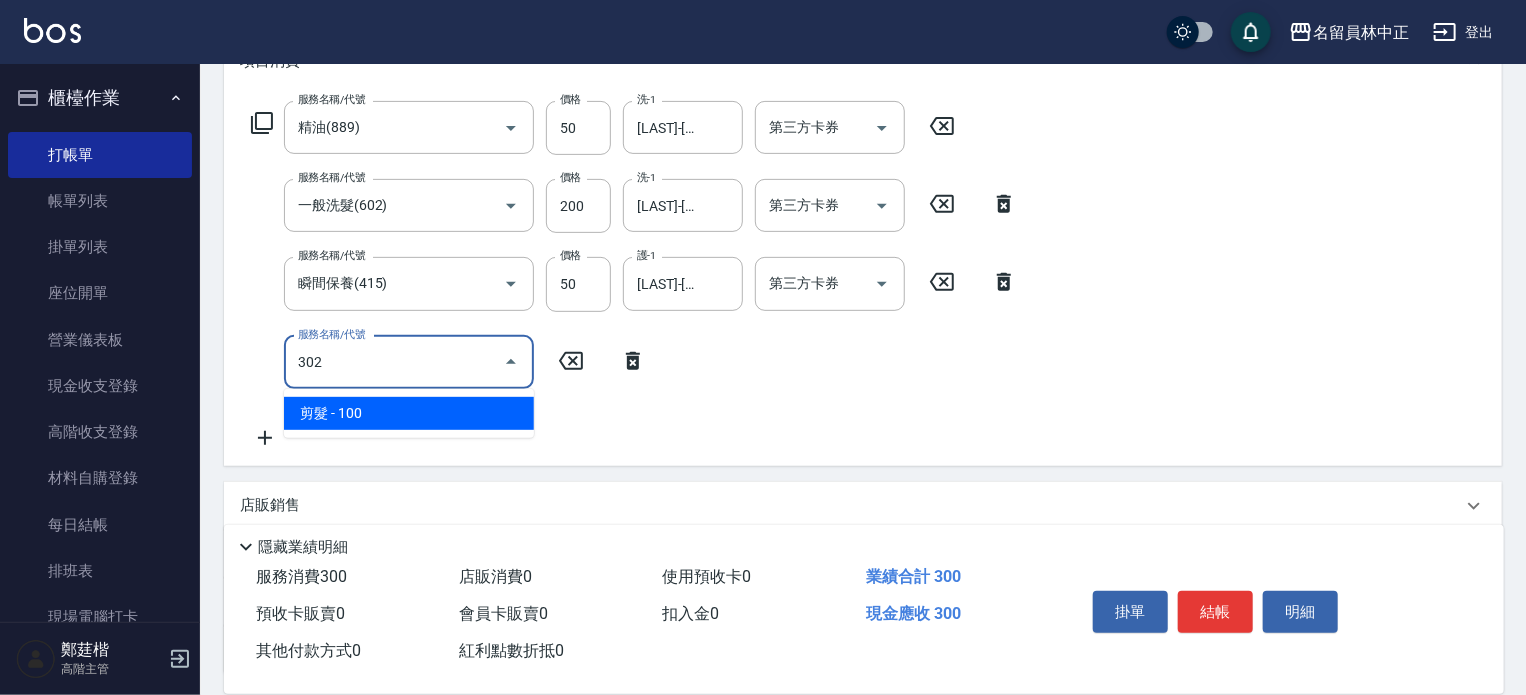 scroll, scrollTop: 300, scrollLeft: 0, axis: vertical 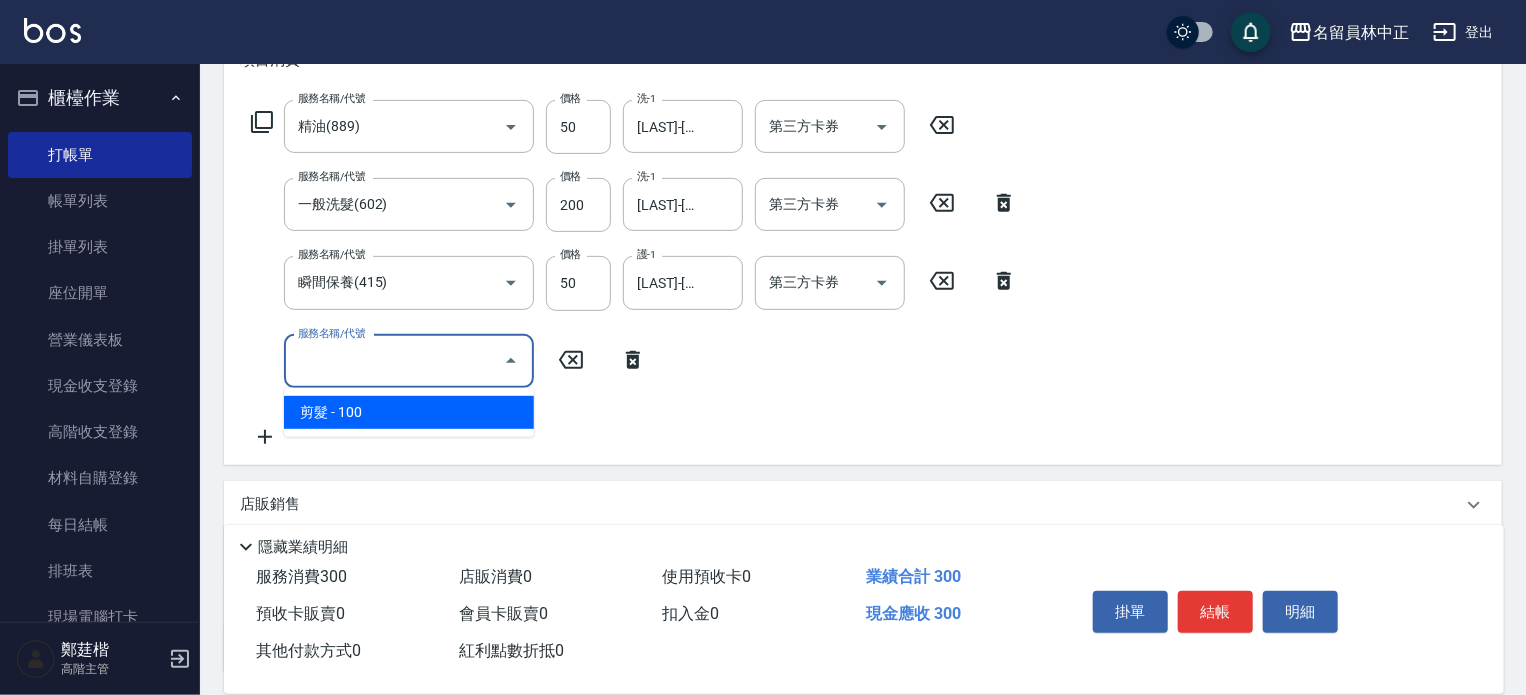 click 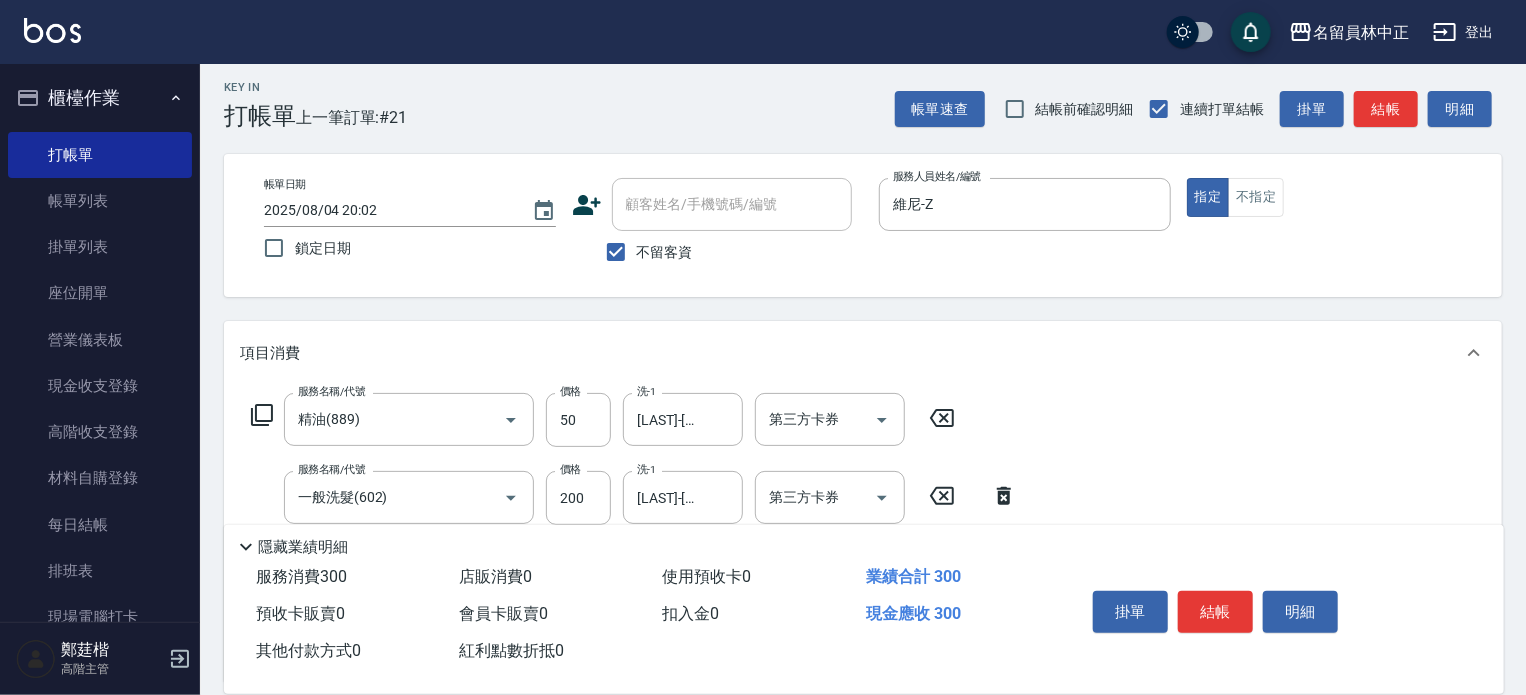 scroll, scrollTop: 0, scrollLeft: 0, axis: both 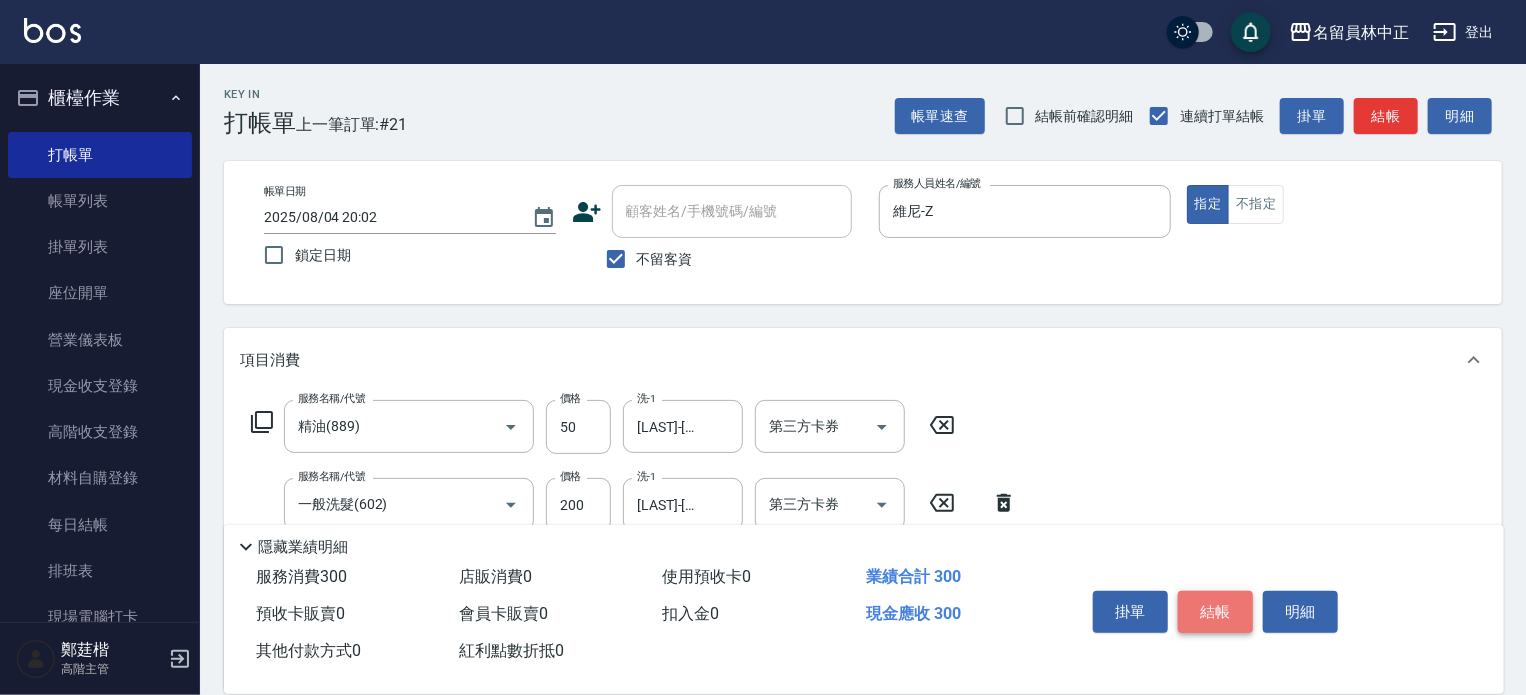 click on "結帳" at bounding box center [1215, 612] 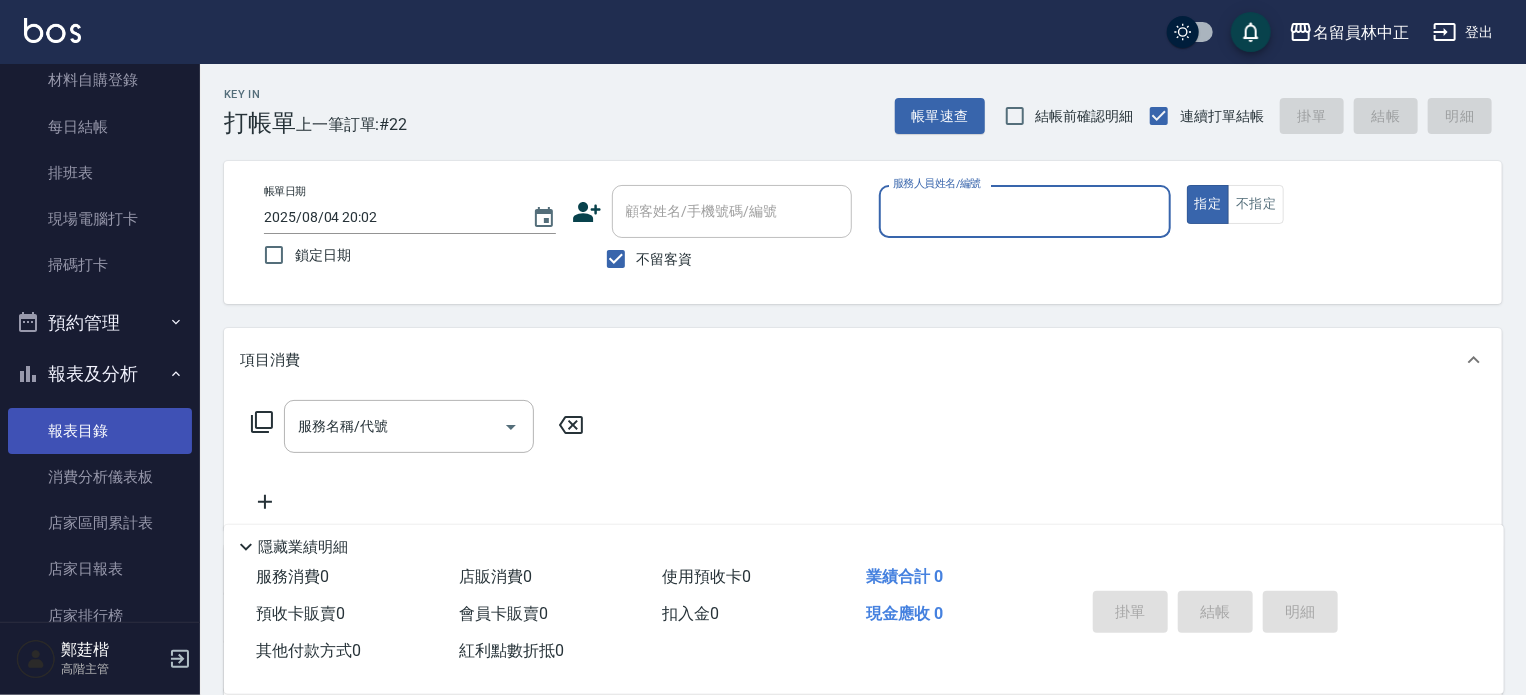 scroll, scrollTop: 400, scrollLeft: 0, axis: vertical 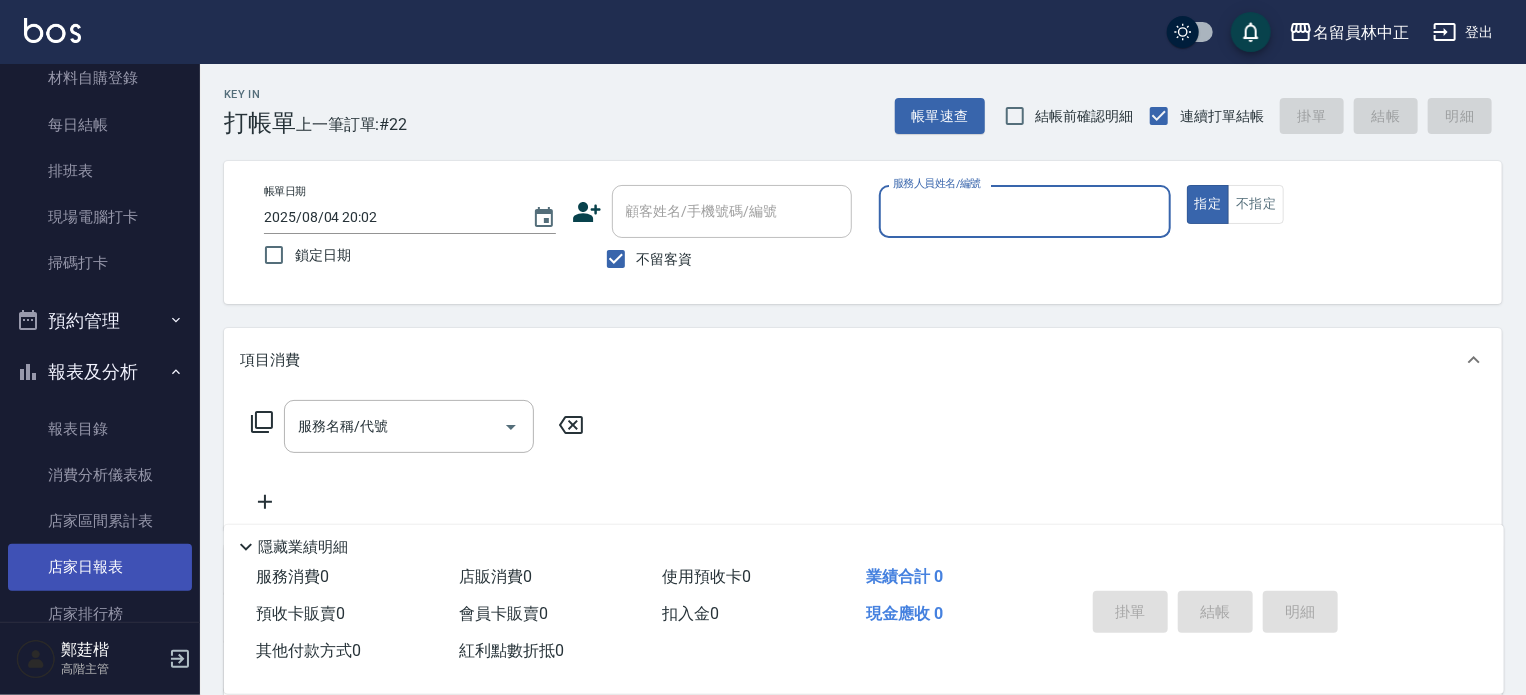 click on "店家日報表" at bounding box center [100, 567] 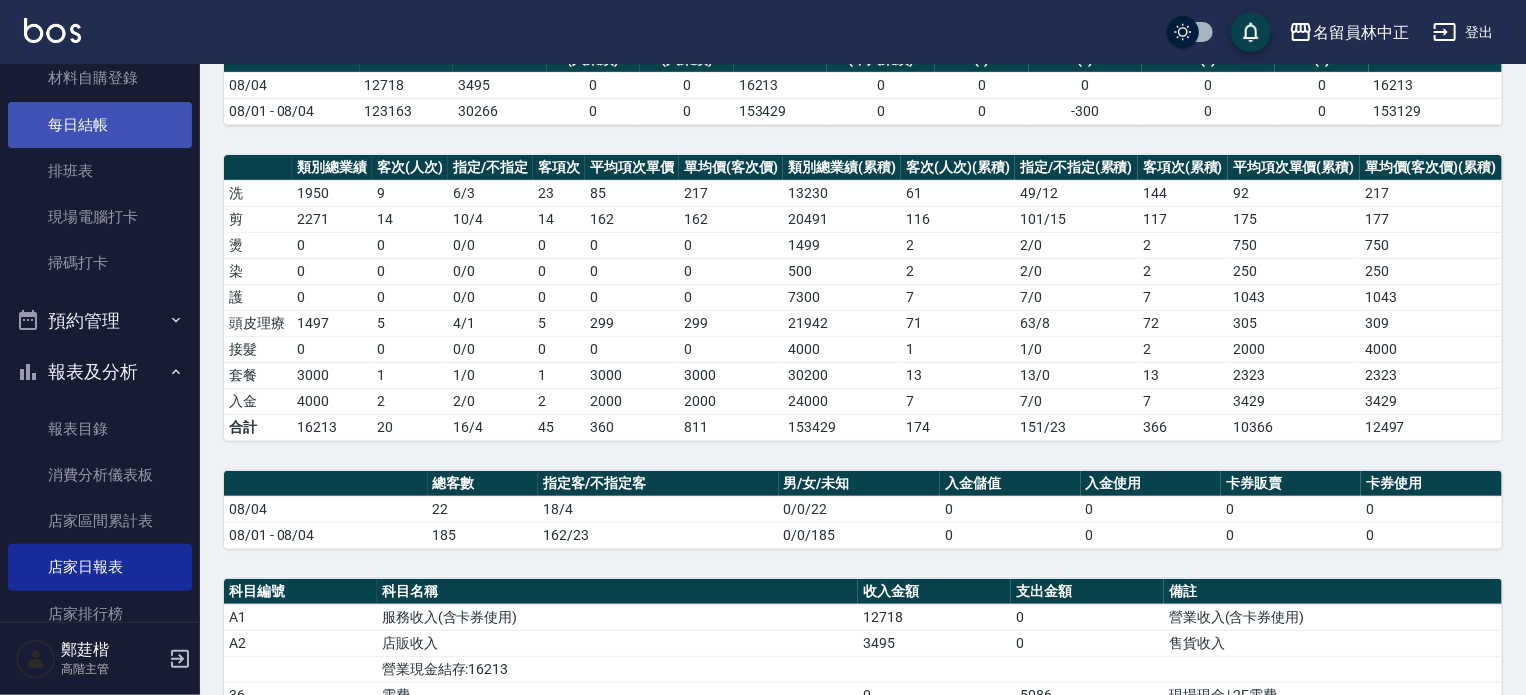 scroll, scrollTop: 168, scrollLeft: 0, axis: vertical 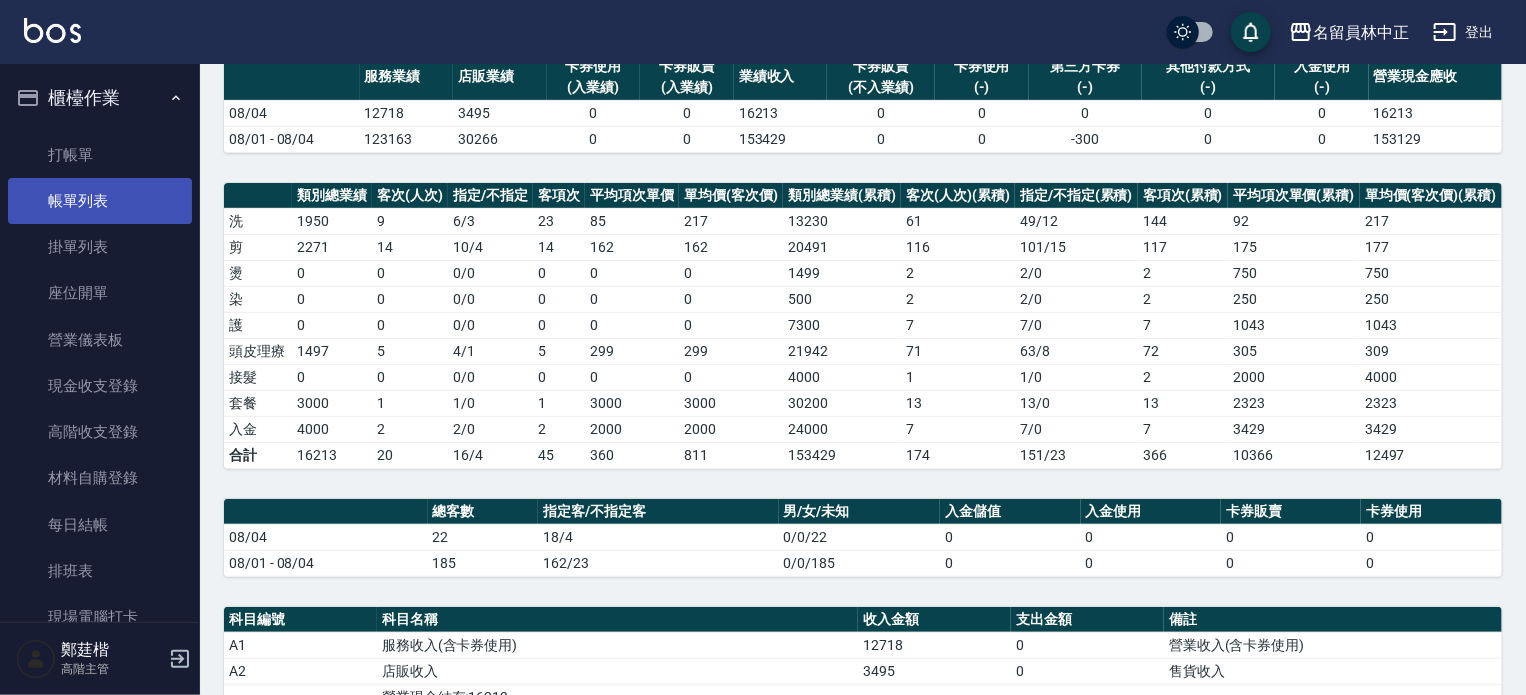 click on "帳單列表" at bounding box center (100, 201) 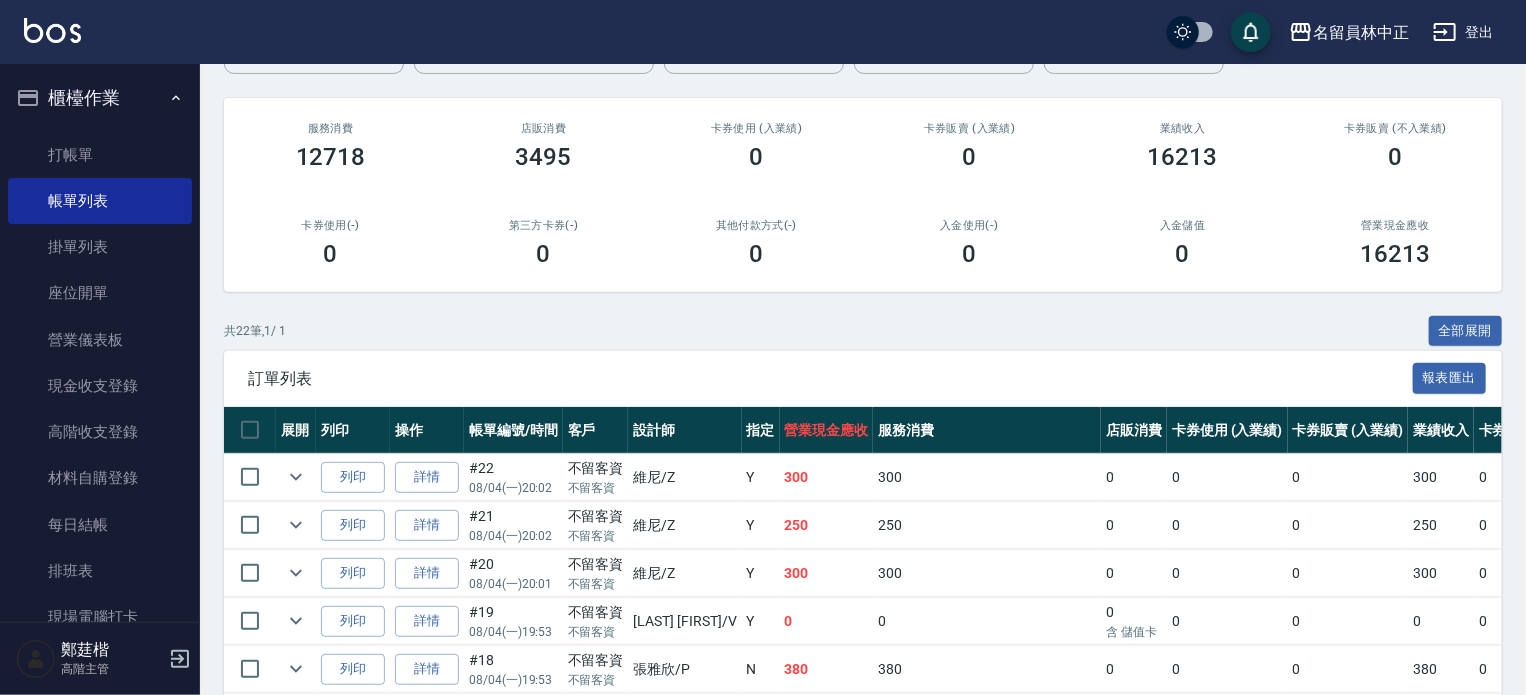 scroll, scrollTop: 210, scrollLeft: 0, axis: vertical 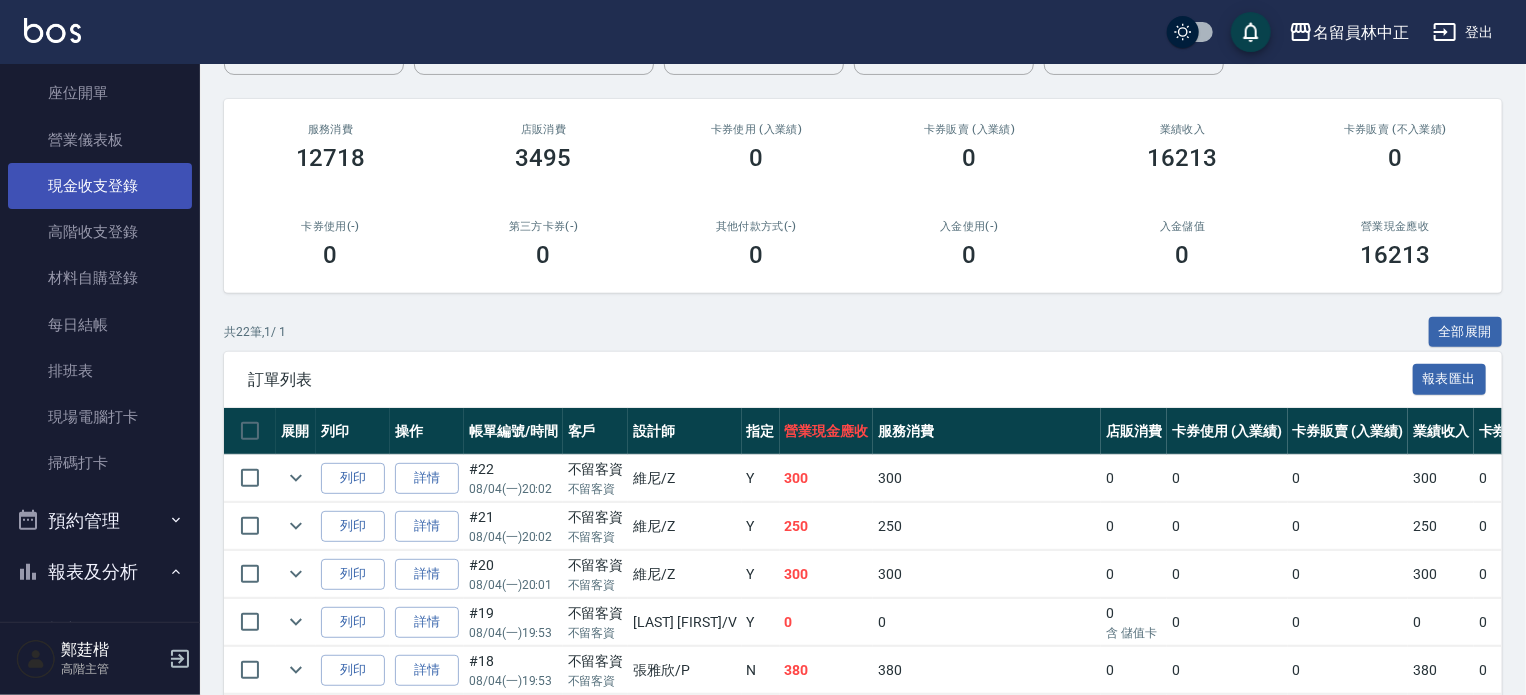 click on "現金收支登錄" at bounding box center (100, 186) 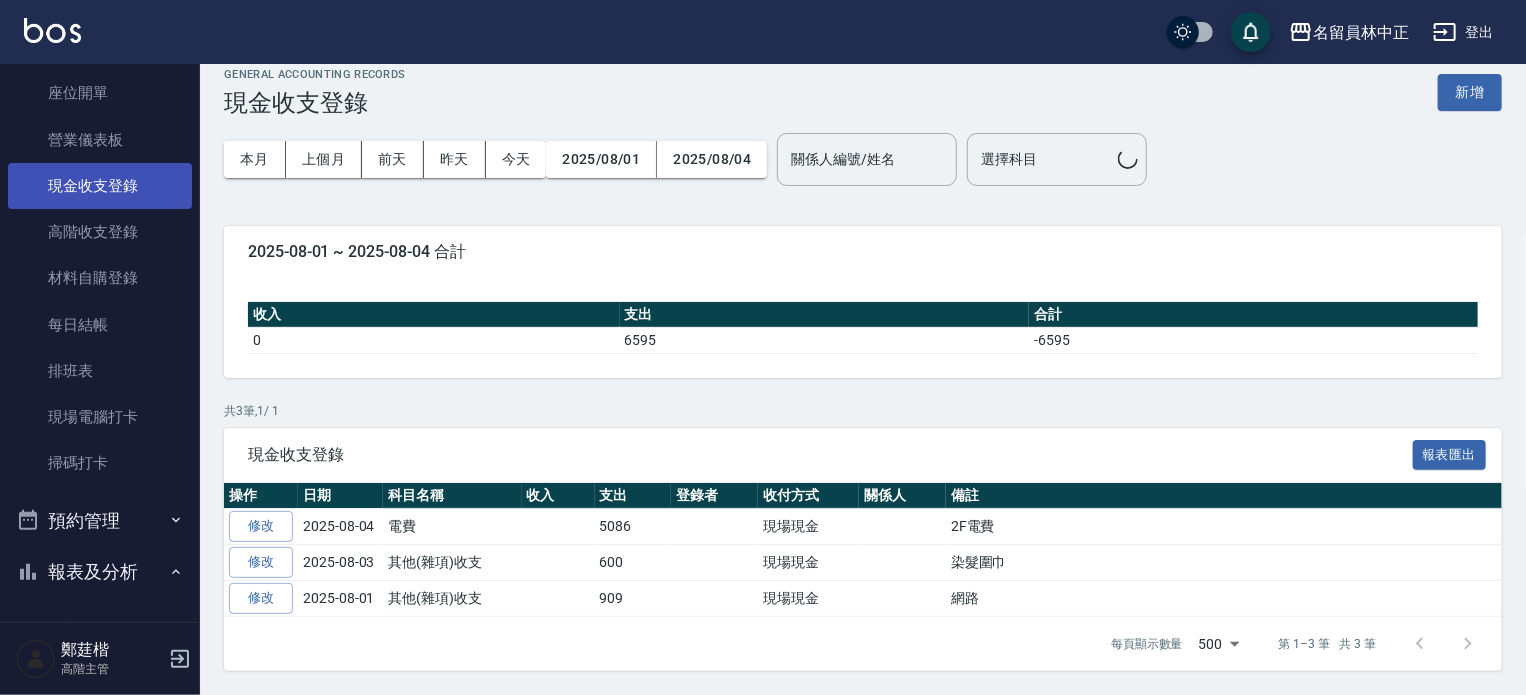 scroll, scrollTop: 0, scrollLeft: 0, axis: both 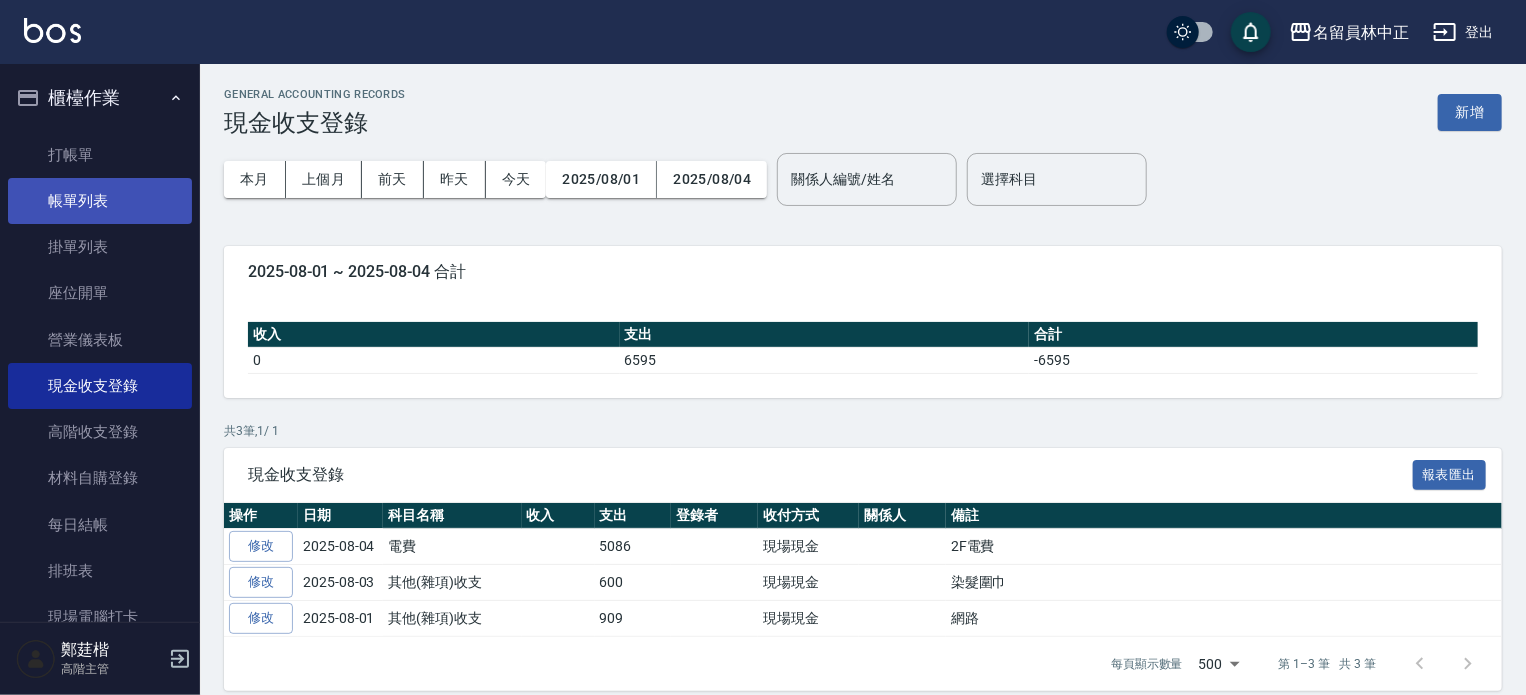 click on "帳單列表" at bounding box center (100, 201) 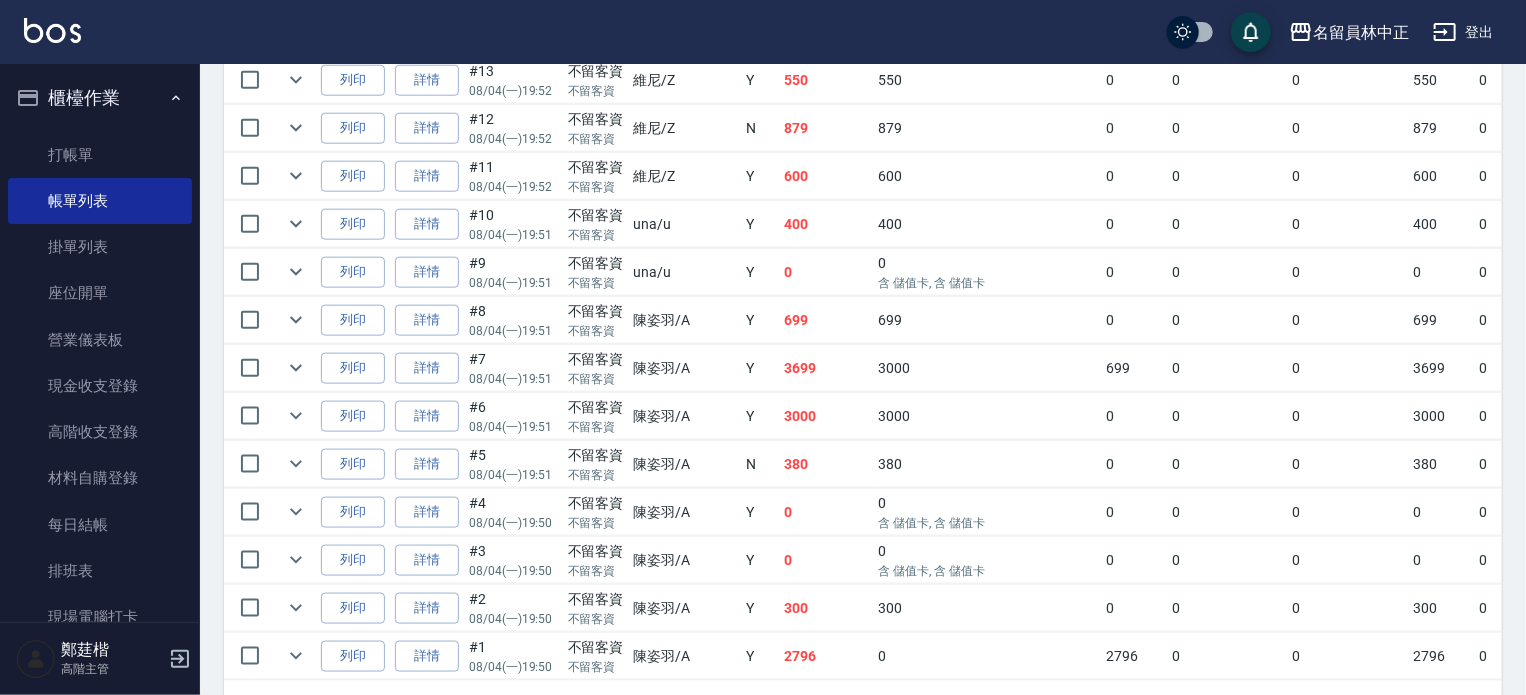 scroll, scrollTop: 1110, scrollLeft: 0, axis: vertical 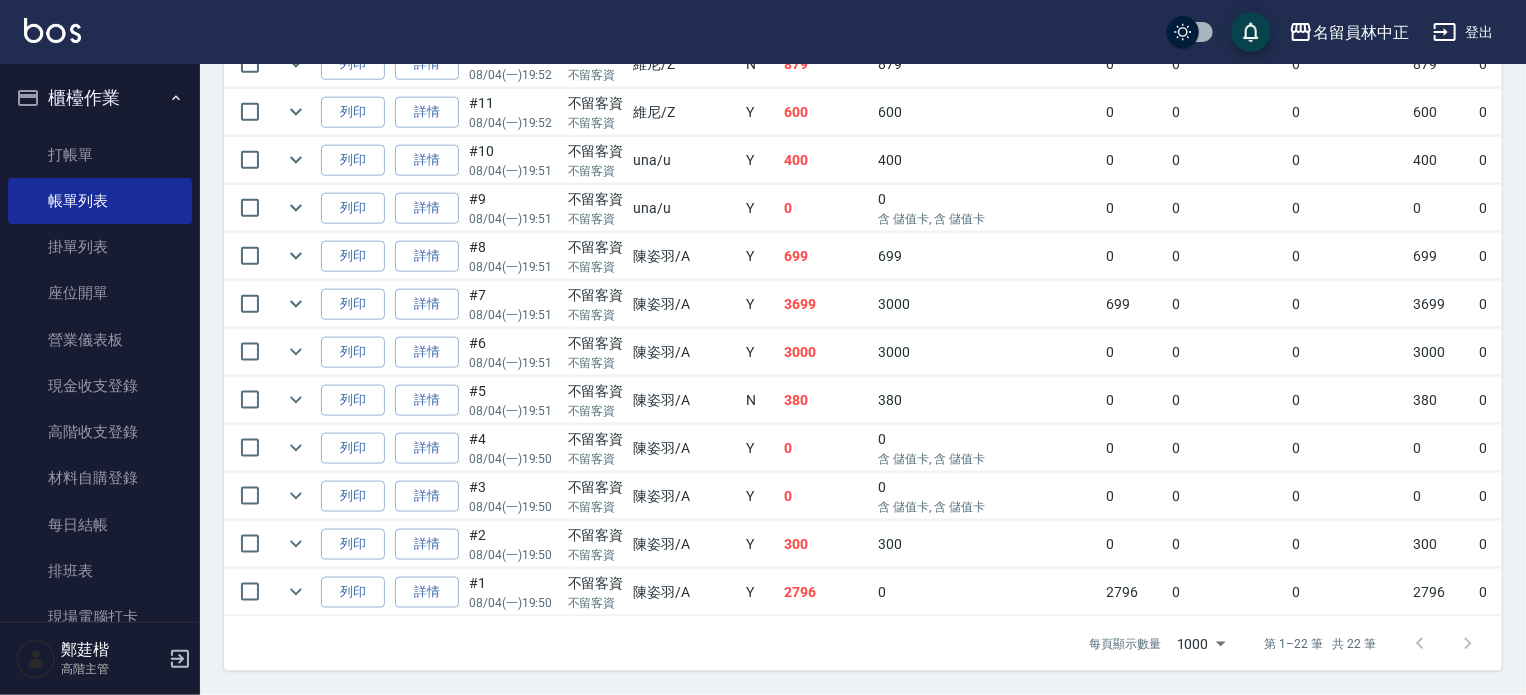 click at bounding box center [296, 448] 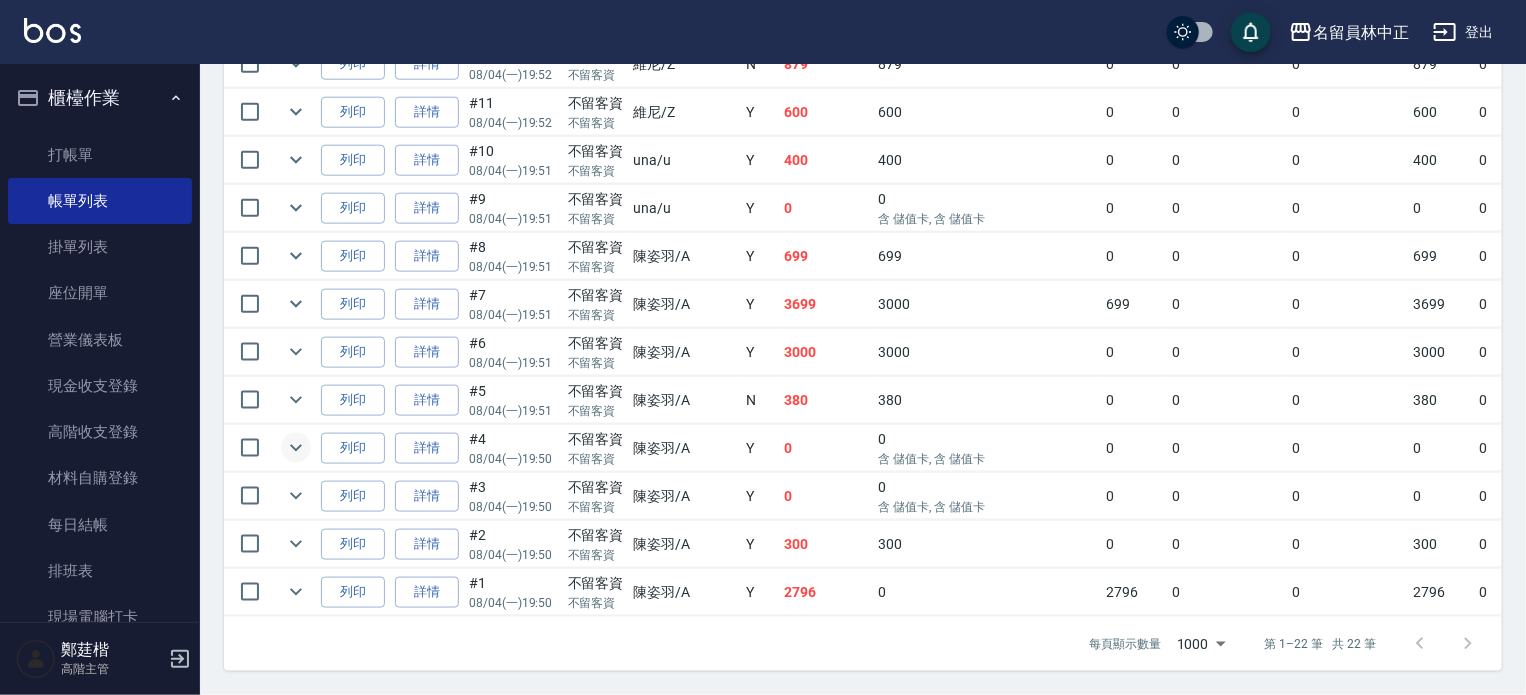 click 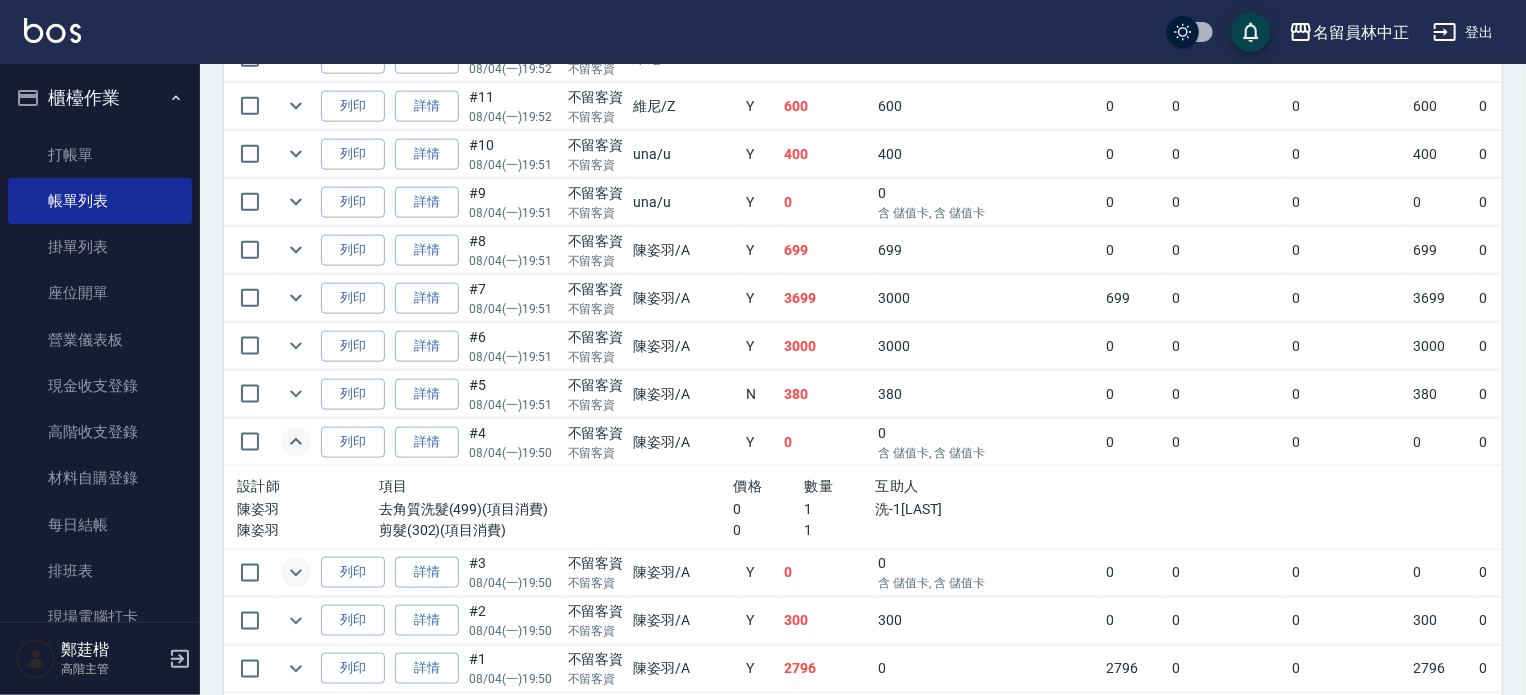 click 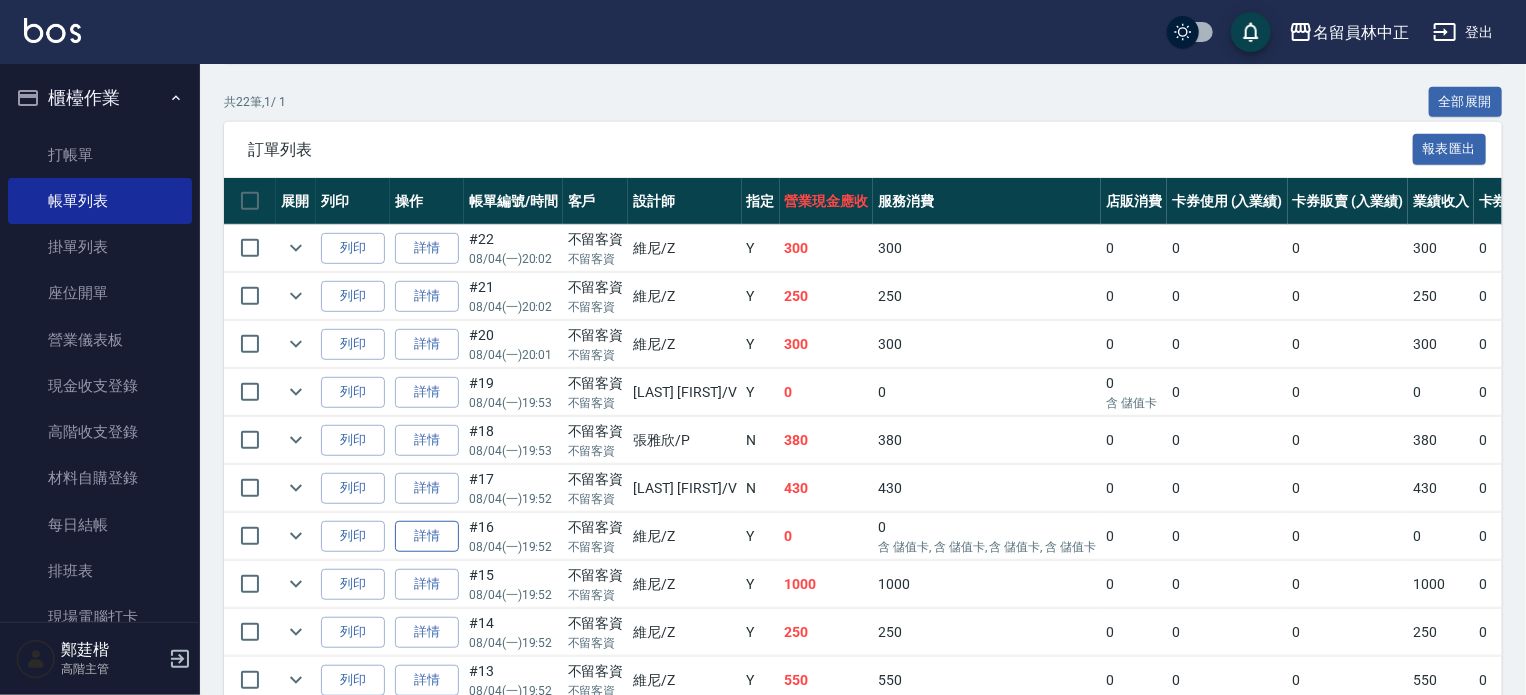 scroll, scrollTop: 410, scrollLeft: 0, axis: vertical 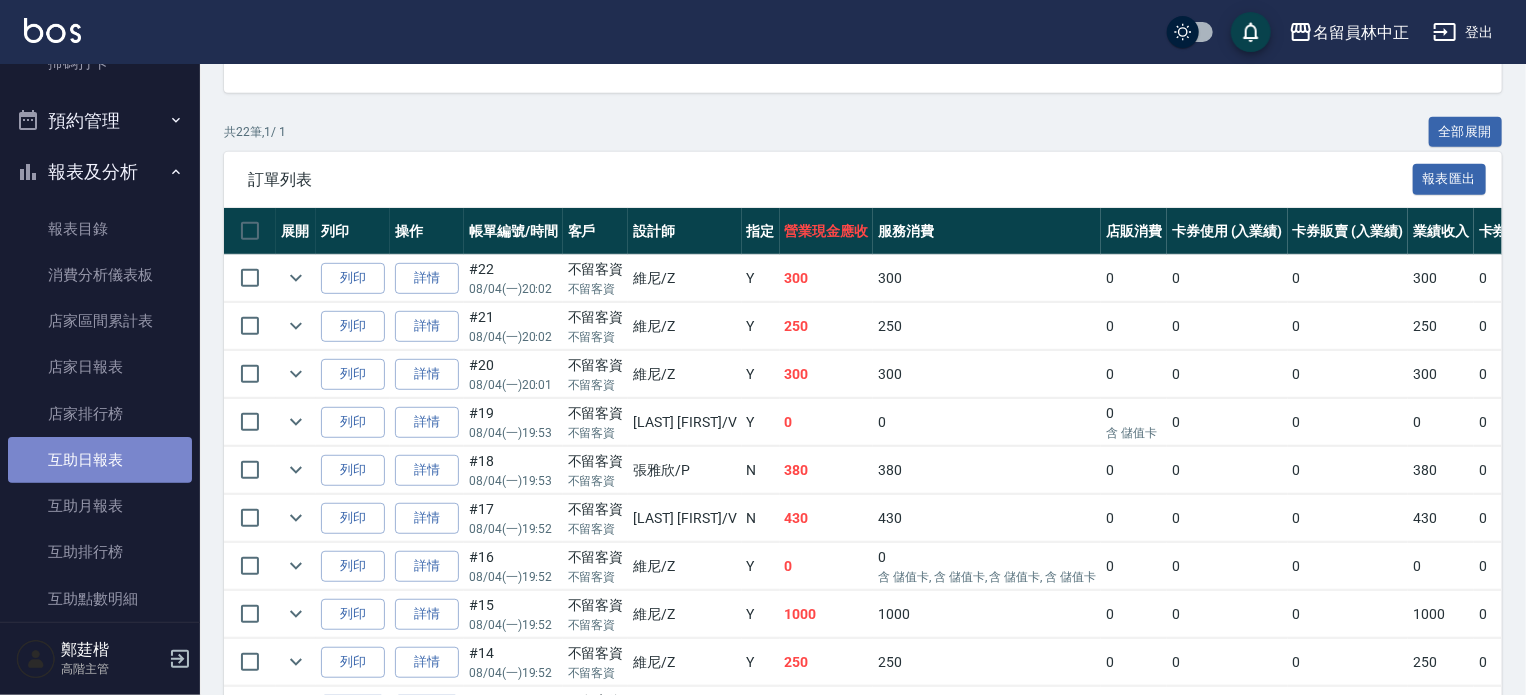 click on "互助日報表" at bounding box center (100, 460) 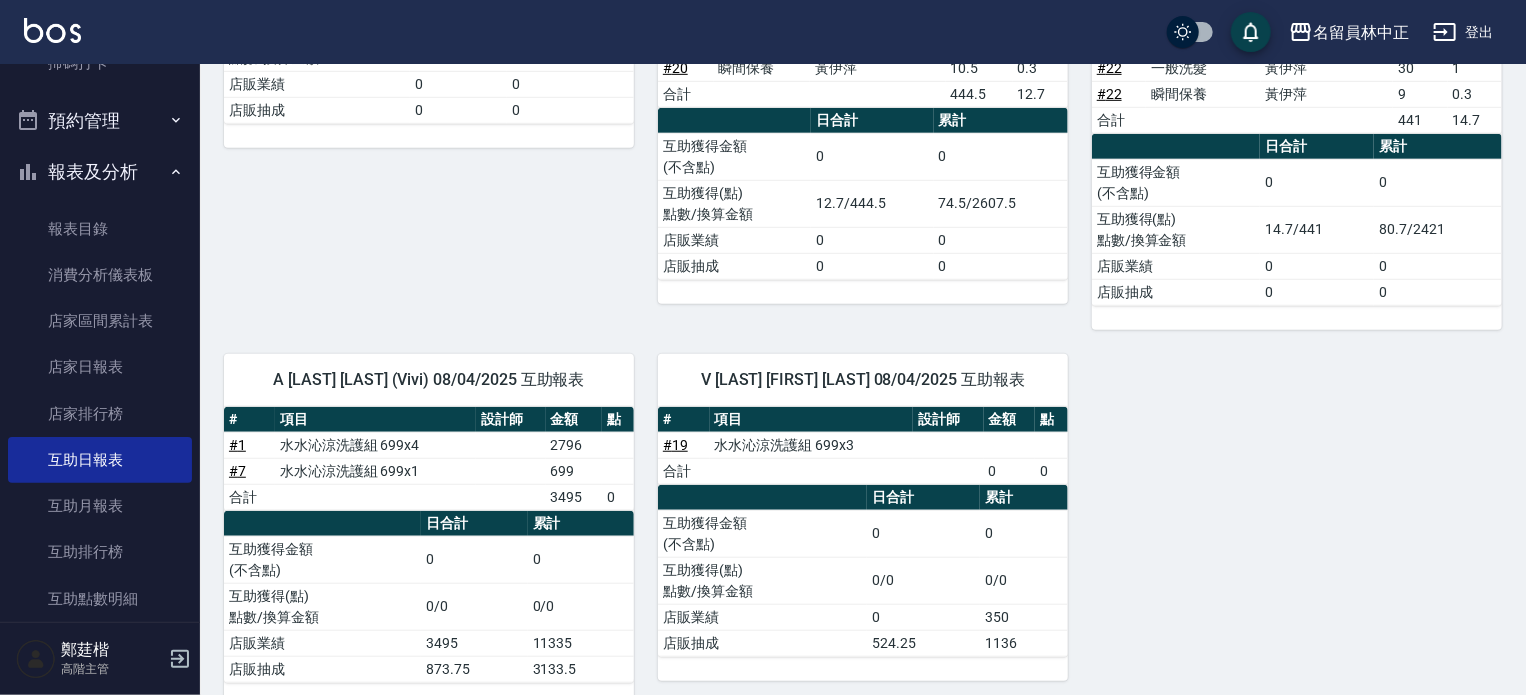 scroll, scrollTop: 581, scrollLeft: 0, axis: vertical 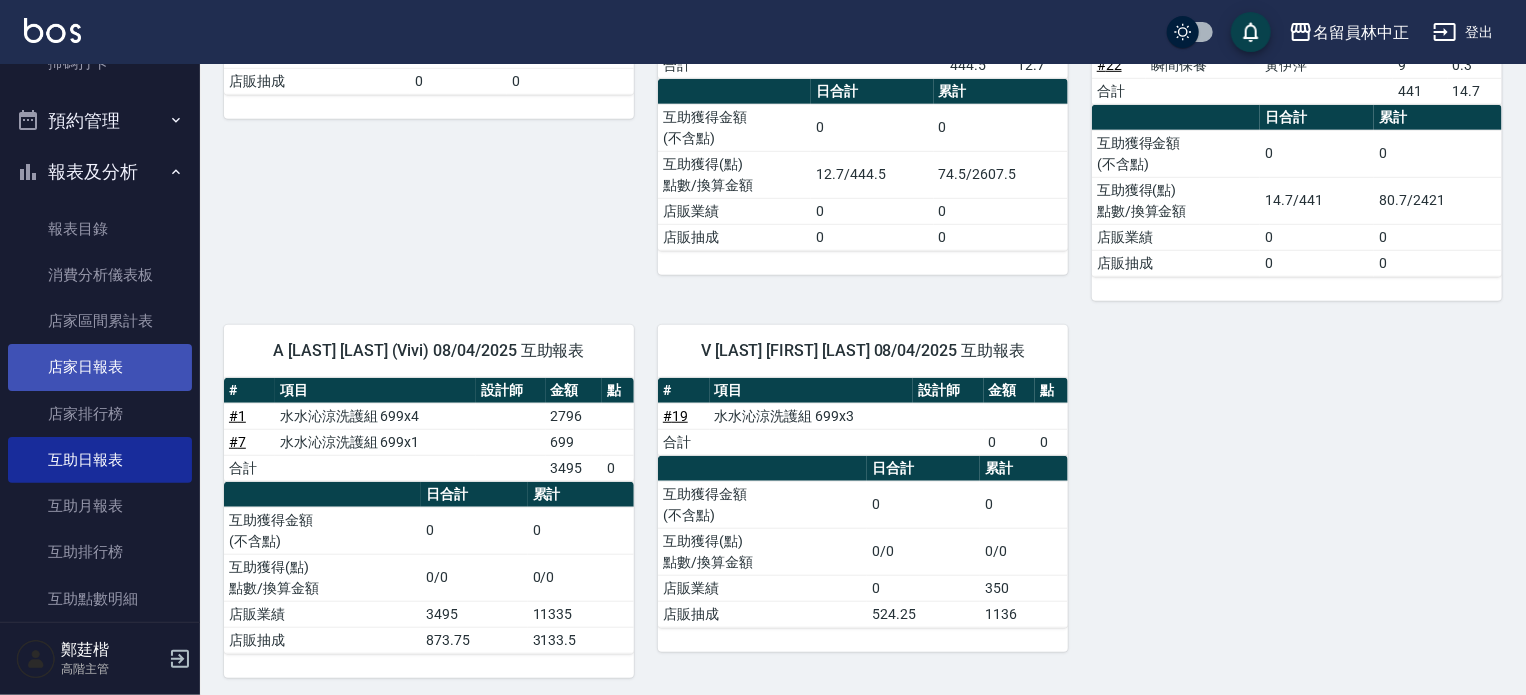 click on "店家日報表" at bounding box center (100, 367) 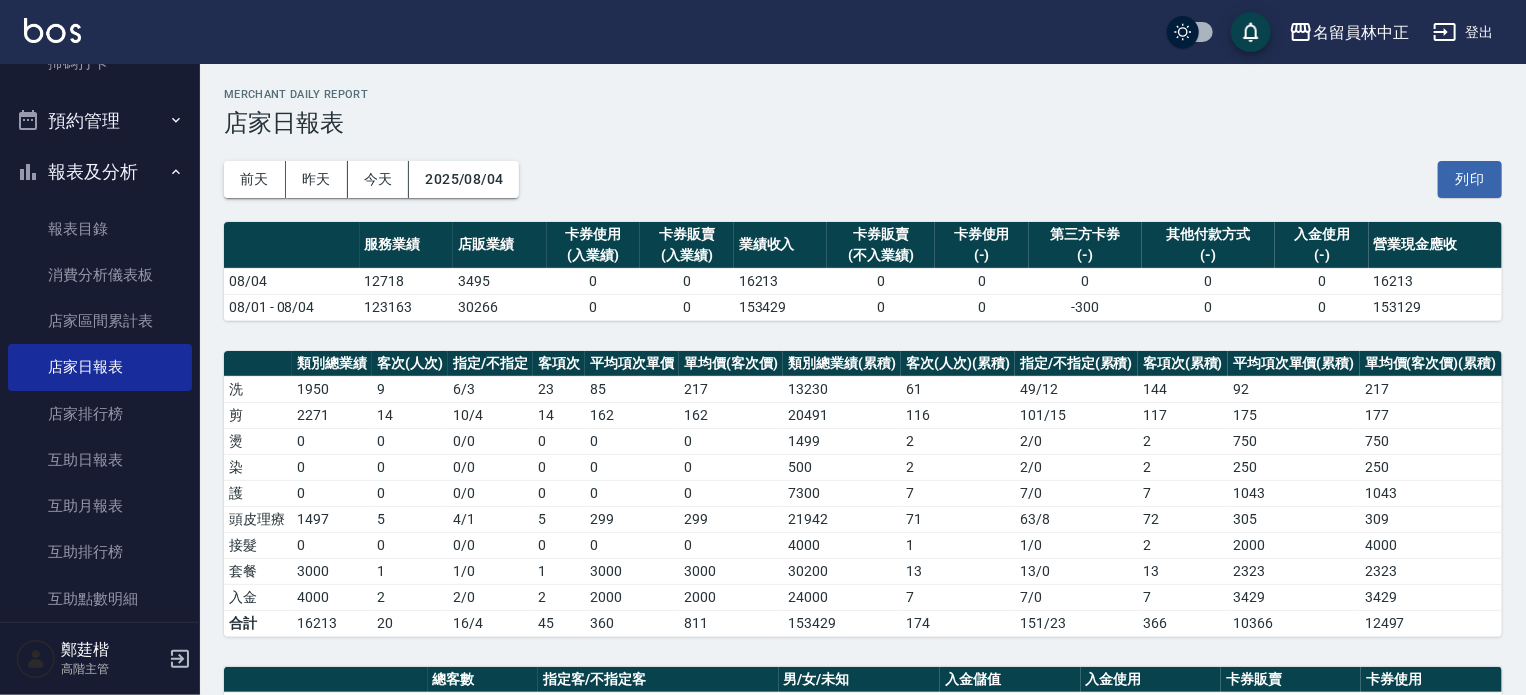 scroll, scrollTop: 568, scrollLeft: 0, axis: vertical 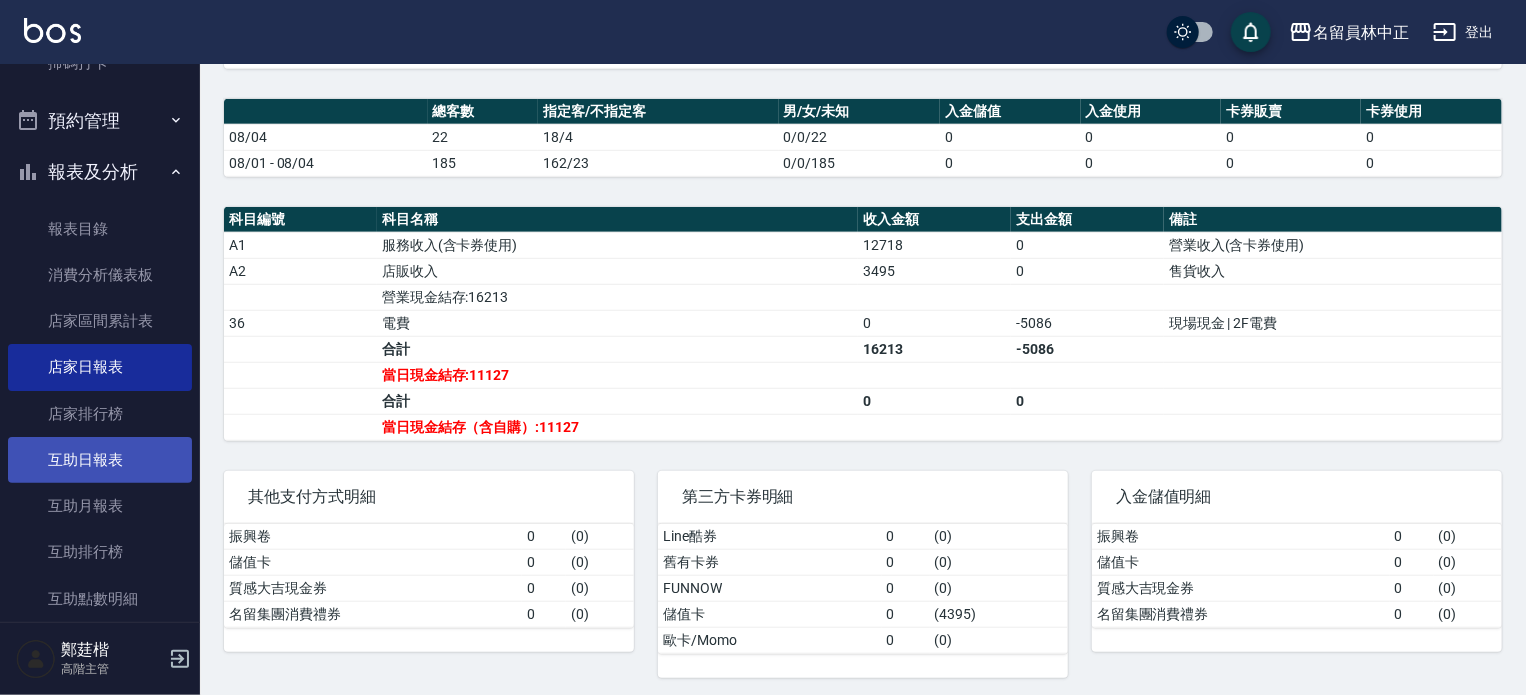 click on "互助日報表" at bounding box center (100, 460) 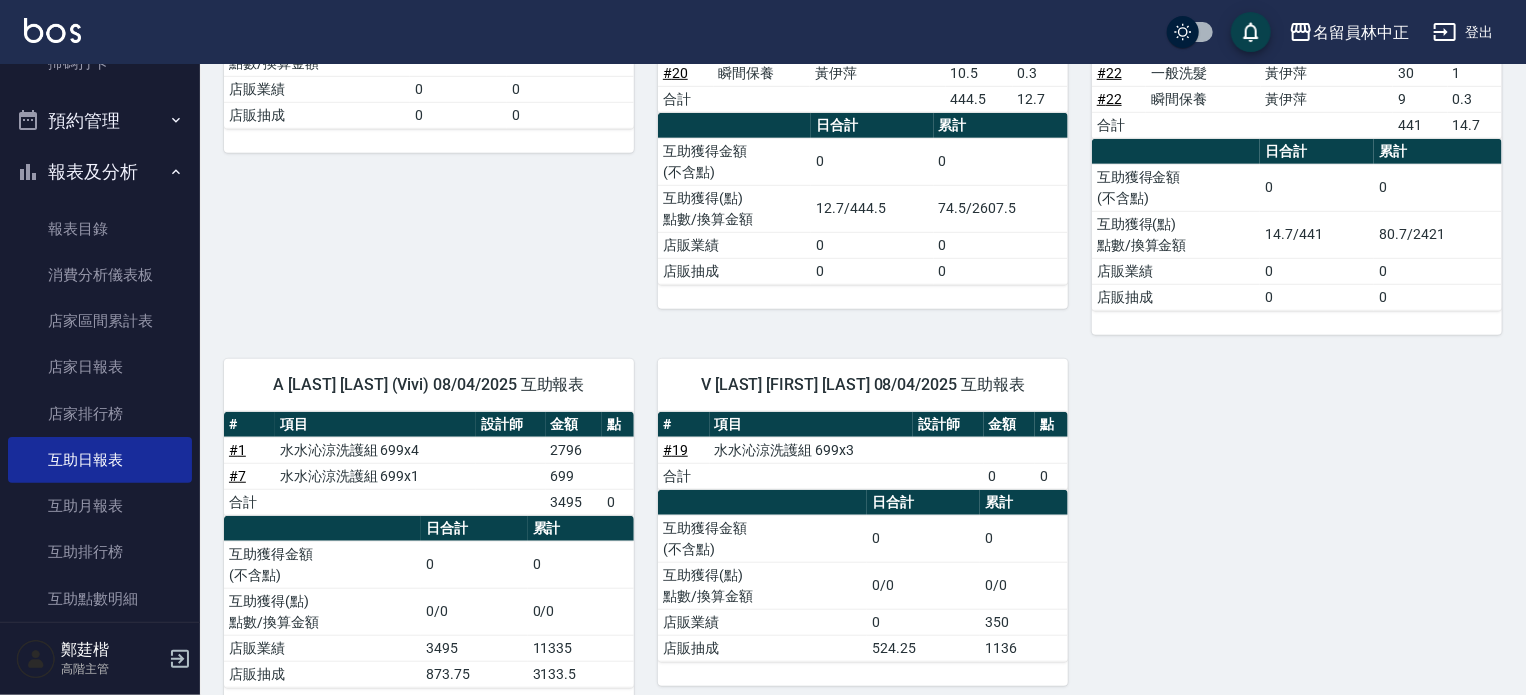 scroll, scrollTop: 581, scrollLeft: 0, axis: vertical 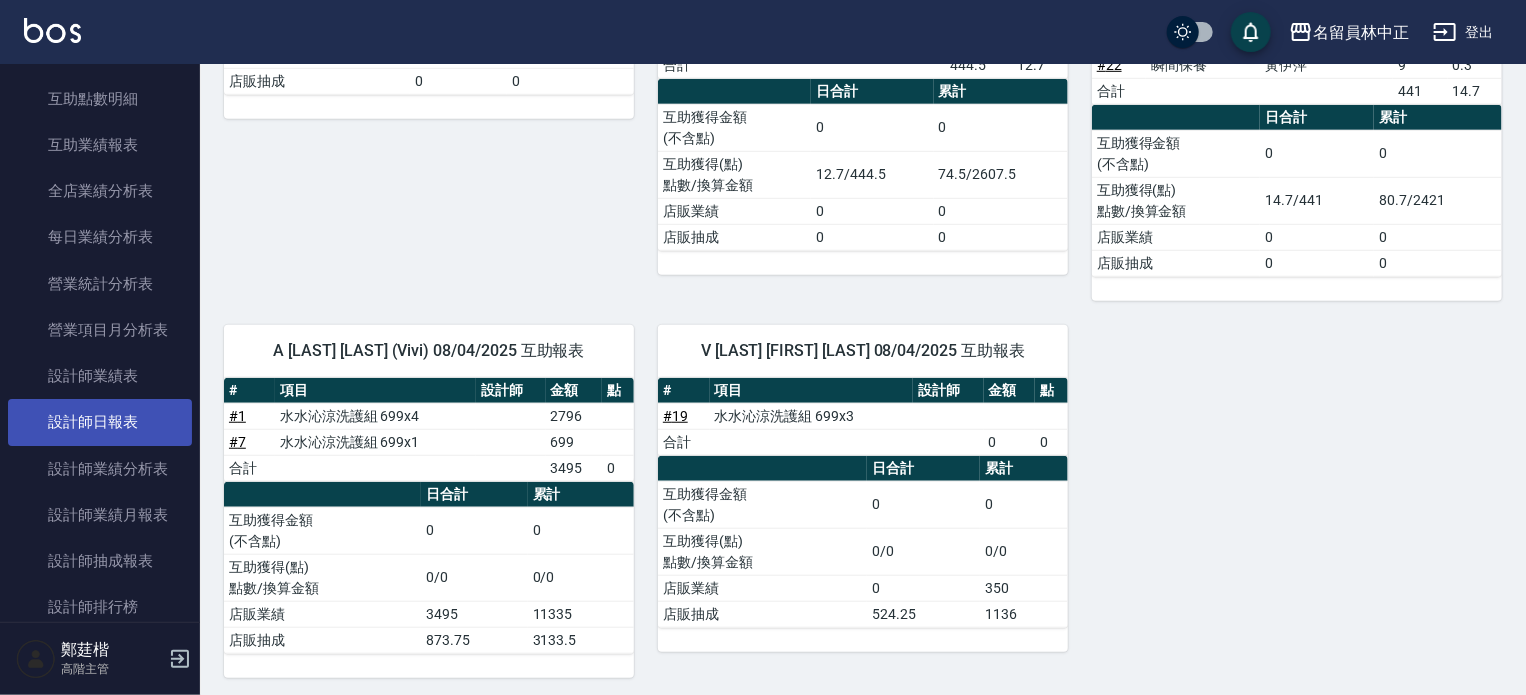 click on "設計師日報表" at bounding box center [100, 422] 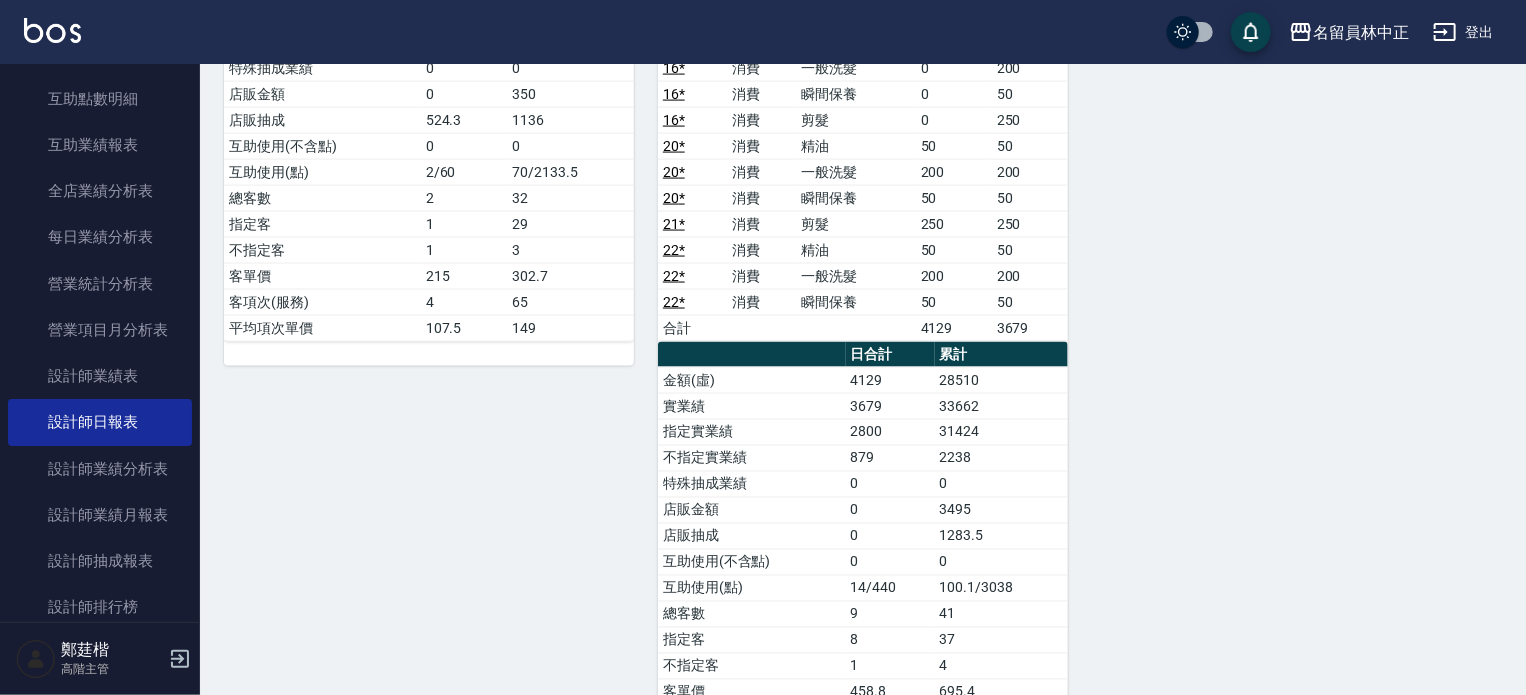 scroll, scrollTop: 1585, scrollLeft: 0, axis: vertical 